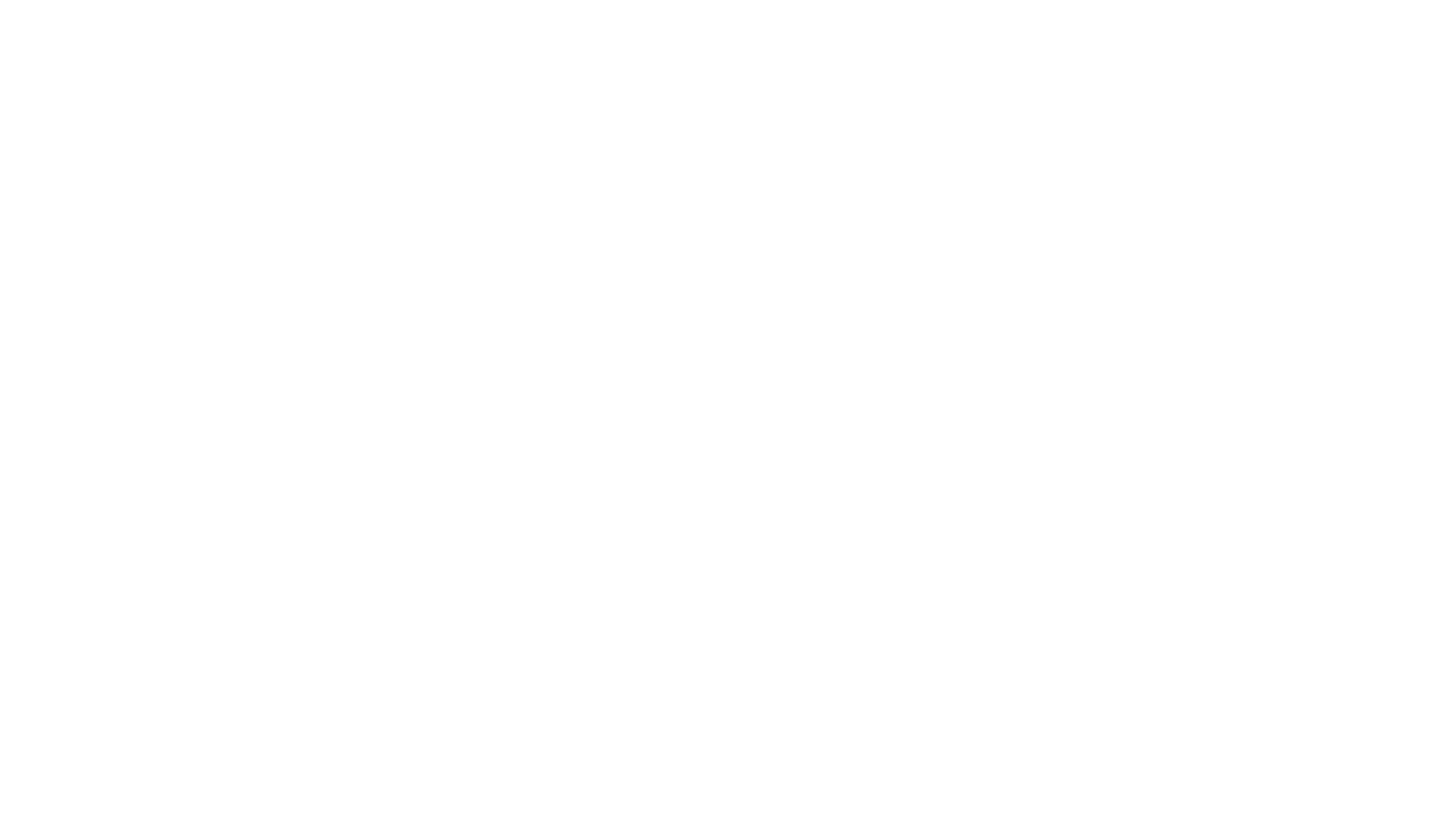 scroll, scrollTop: 0, scrollLeft: 0, axis: both 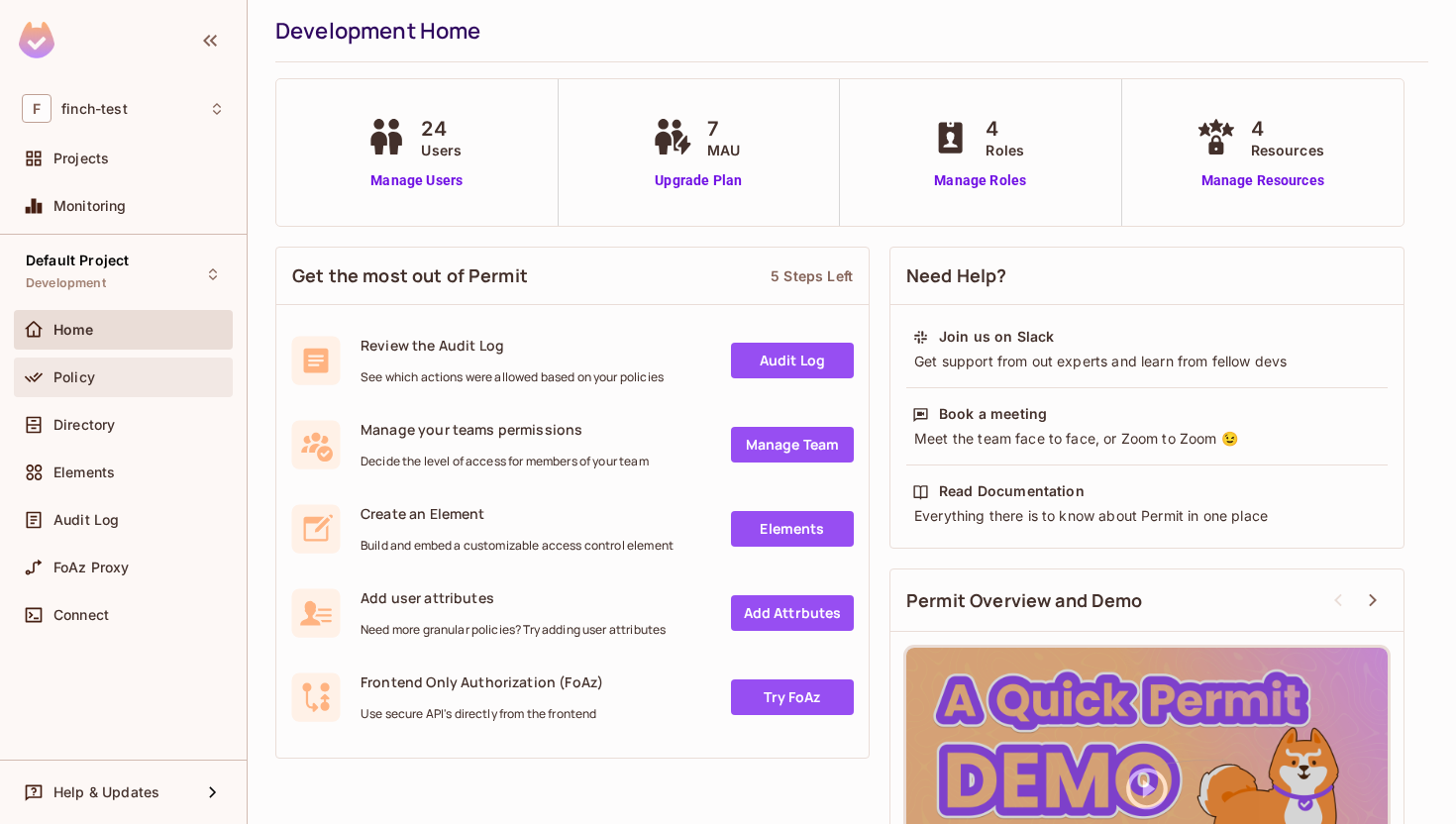 click on "Policy" at bounding box center (139, 377) 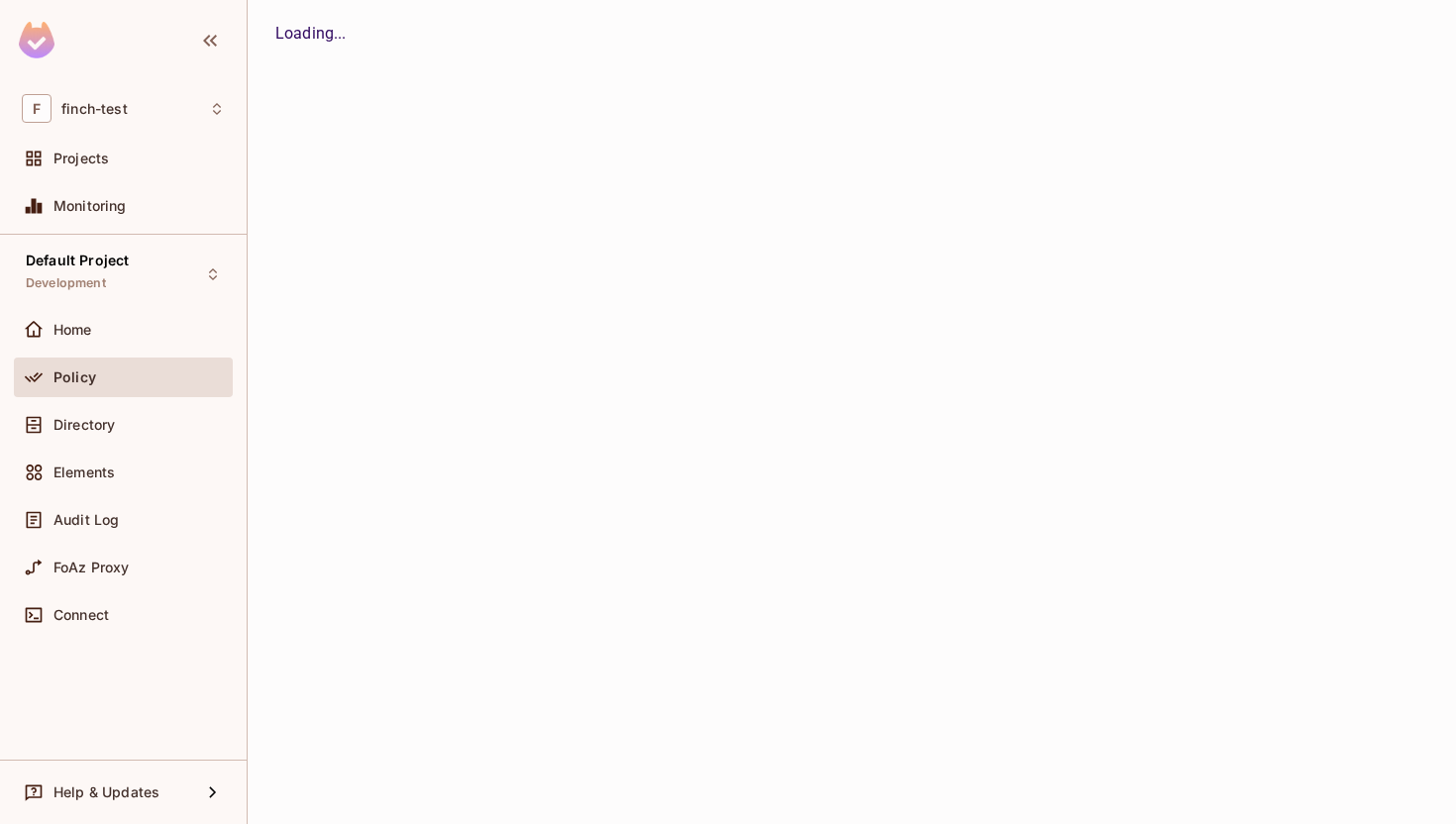 scroll, scrollTop: 0, scrollLeft: 0, axis: both 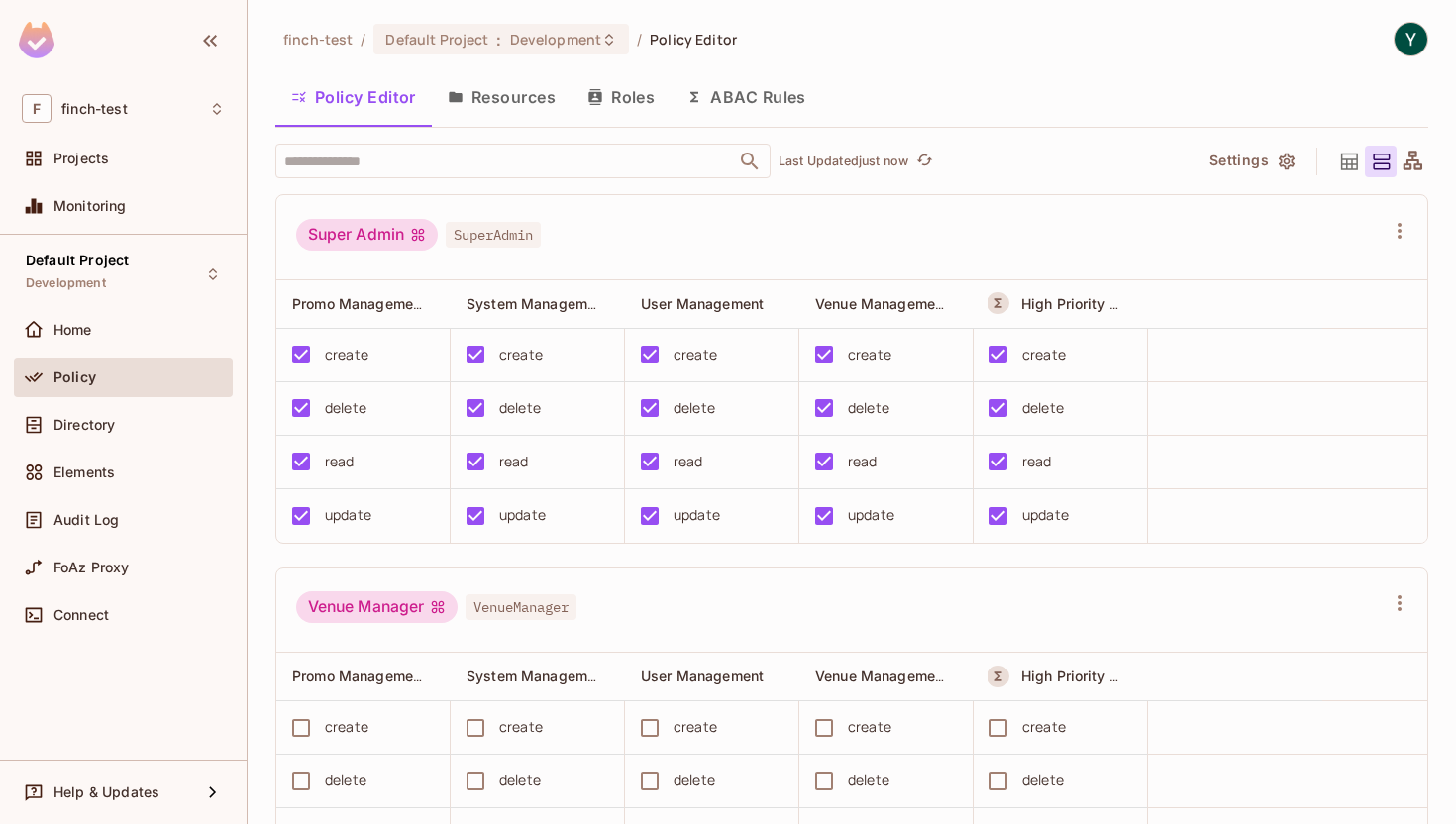 click on "Roles" at bounding box center [621, 97] 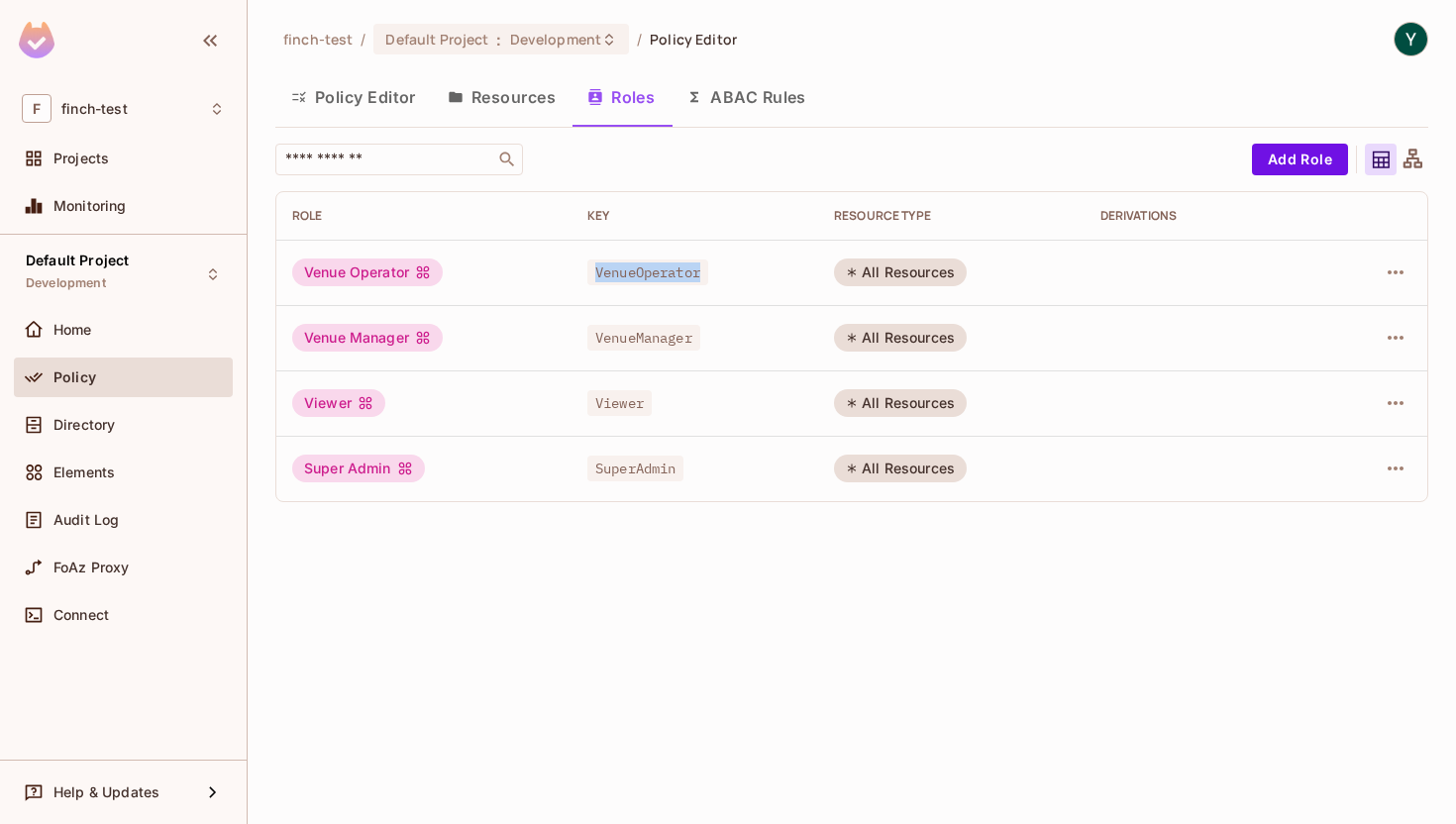 drag, startPoint x: 741, startPoint y: 273, endPoint x: 592, endPoint y: 273, distance: 149 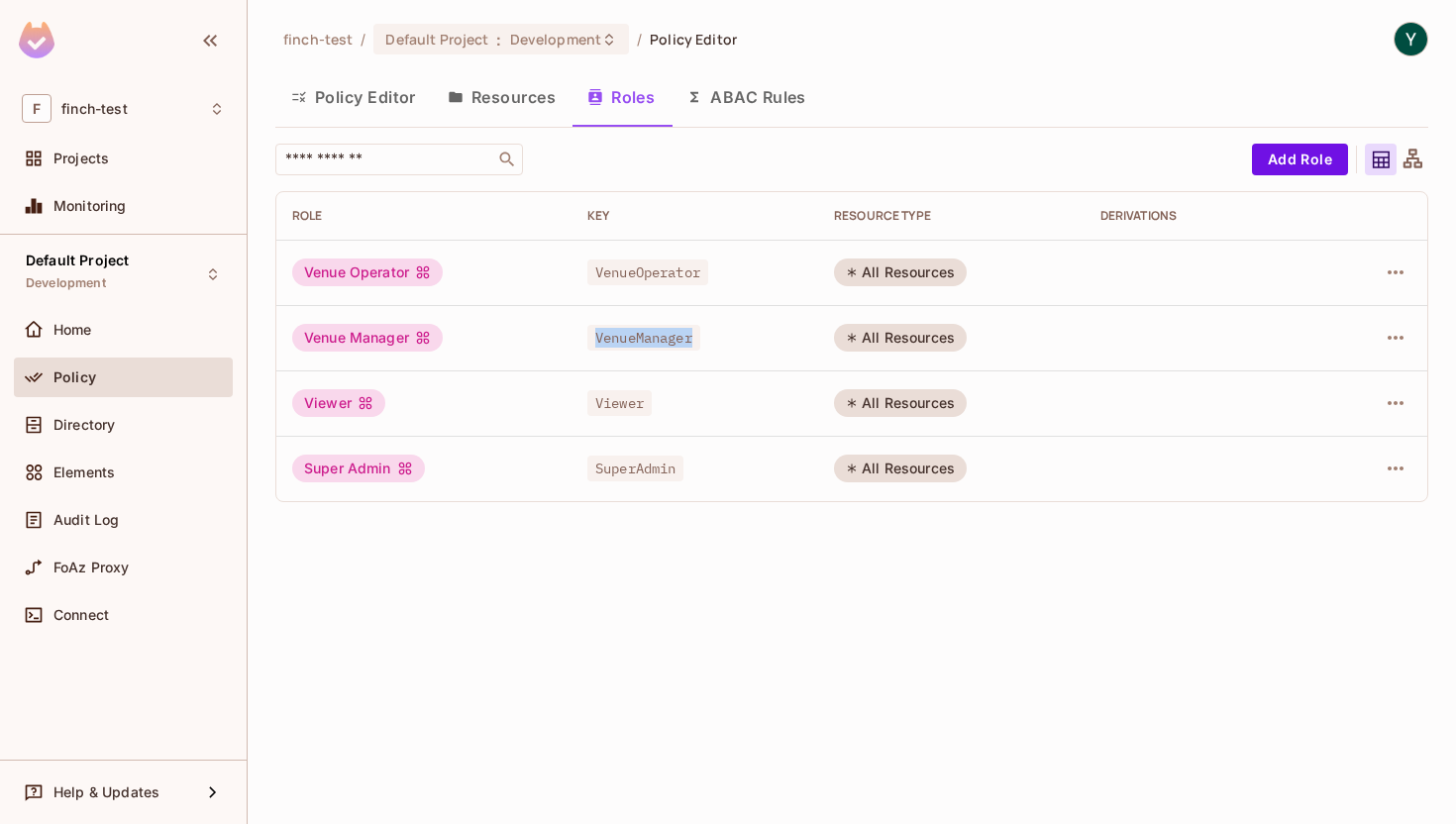 drag, startPoint x: 740, startPoint y: 347, endPoint x: 591, endPoint y: 337, distance: 149.33519 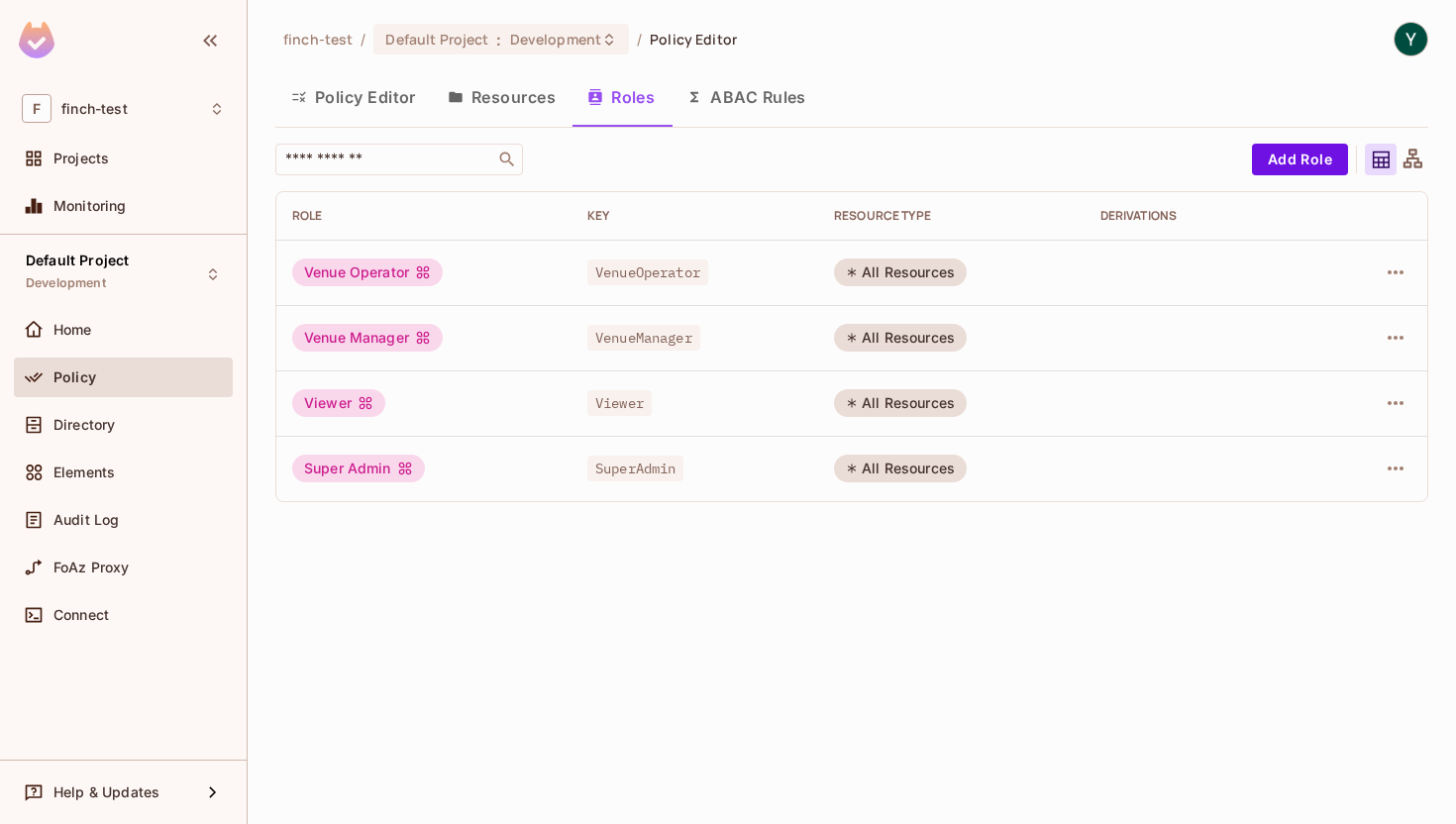click on "finch-test / Default Project : Development / Policy Editor Policy Editor Resources Roles ABAC Rules ​ Add Role Role Key RESOURCE TYPE Derivations Venue Operator VenueOperator  All Resources Venue Manager VenueManager  All Resources Viewer Viewer  All Resources Super Admin SuperAdmin  All Resources" at bounding box center (852, 412) 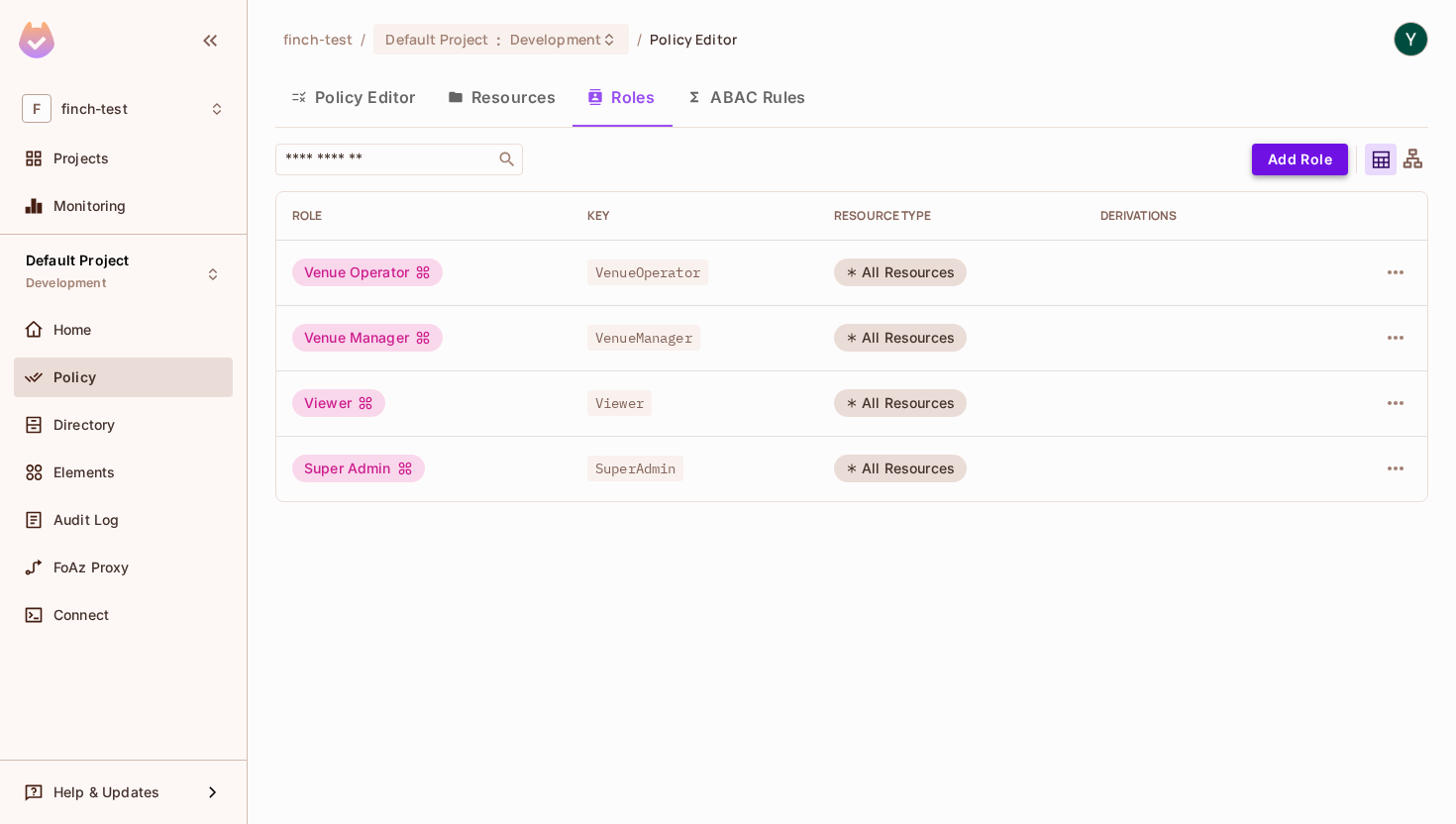 click on "Add Role" at bounding box center (1300, 159) 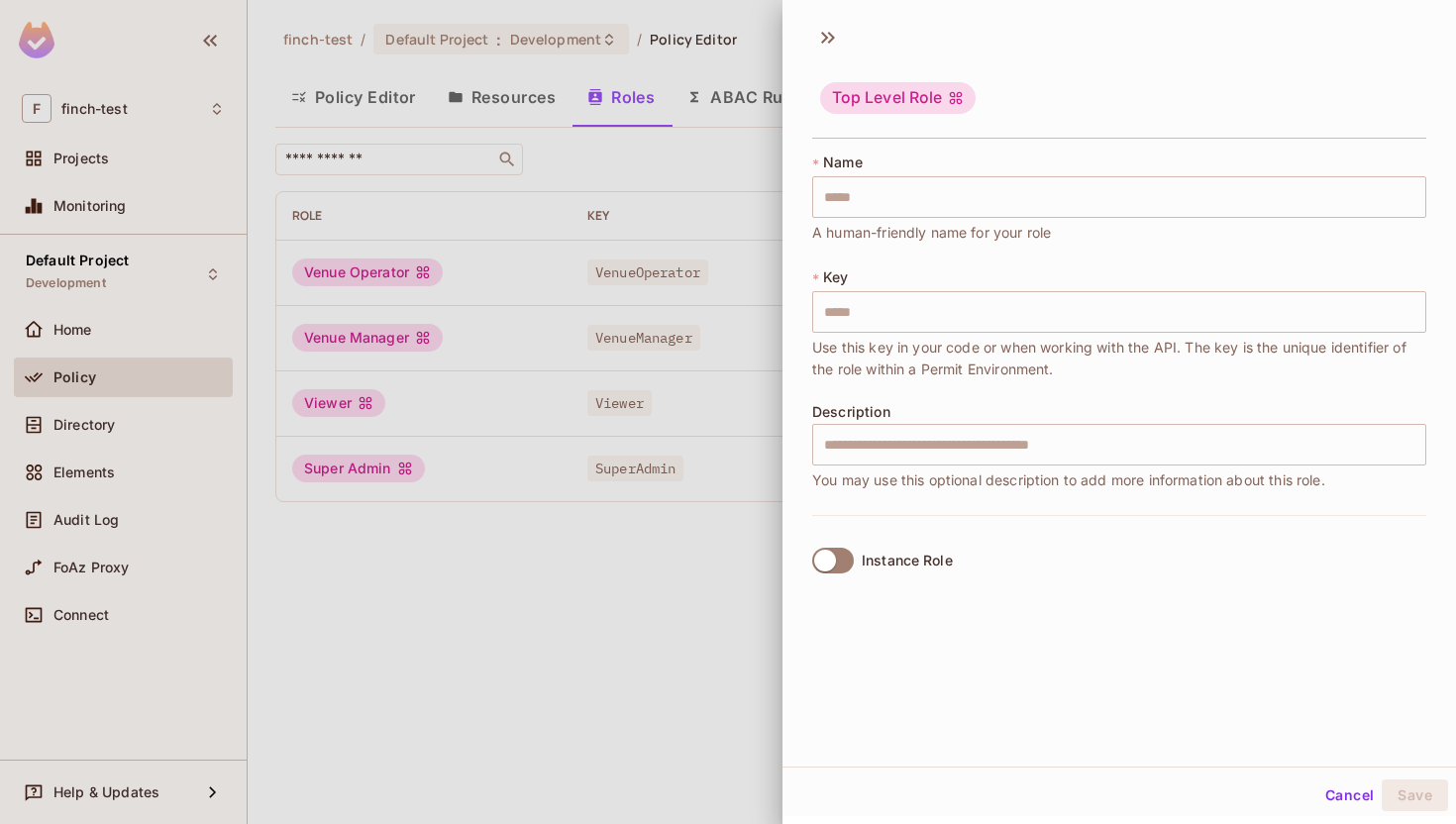 click at bounding box center [728, 412] 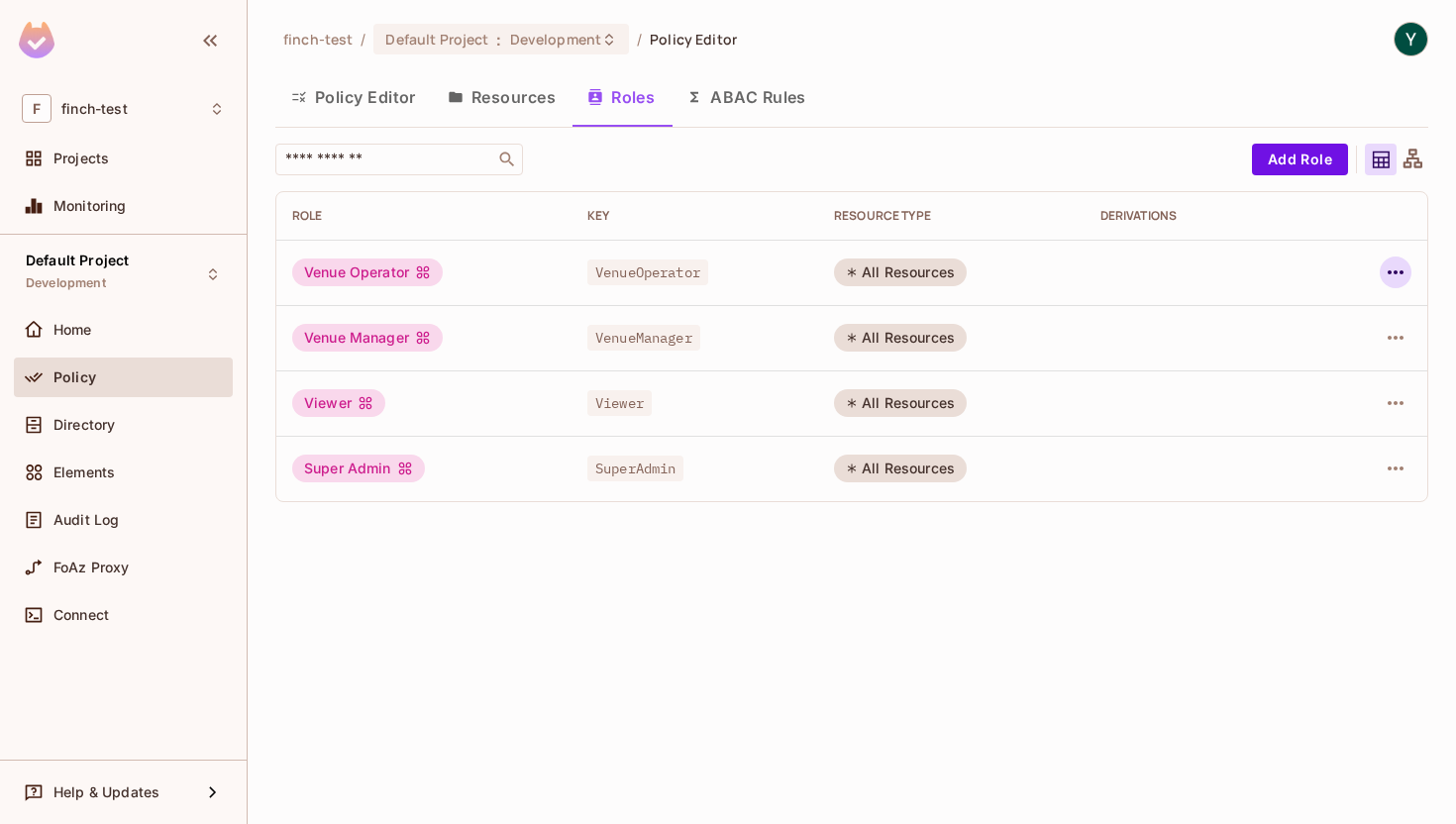 click 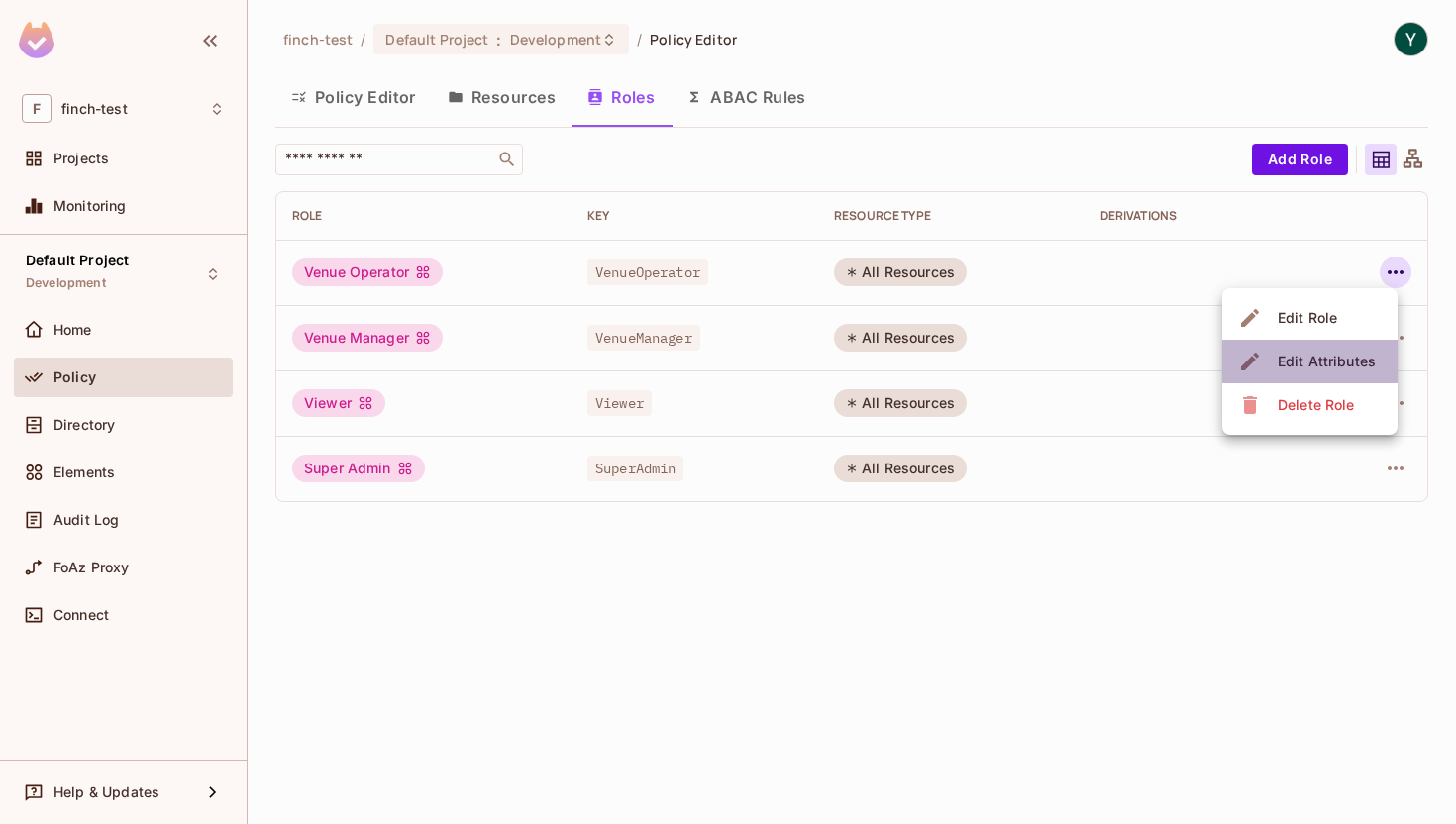 click on "Edit Attributes" at bounding box center [1326, 361] 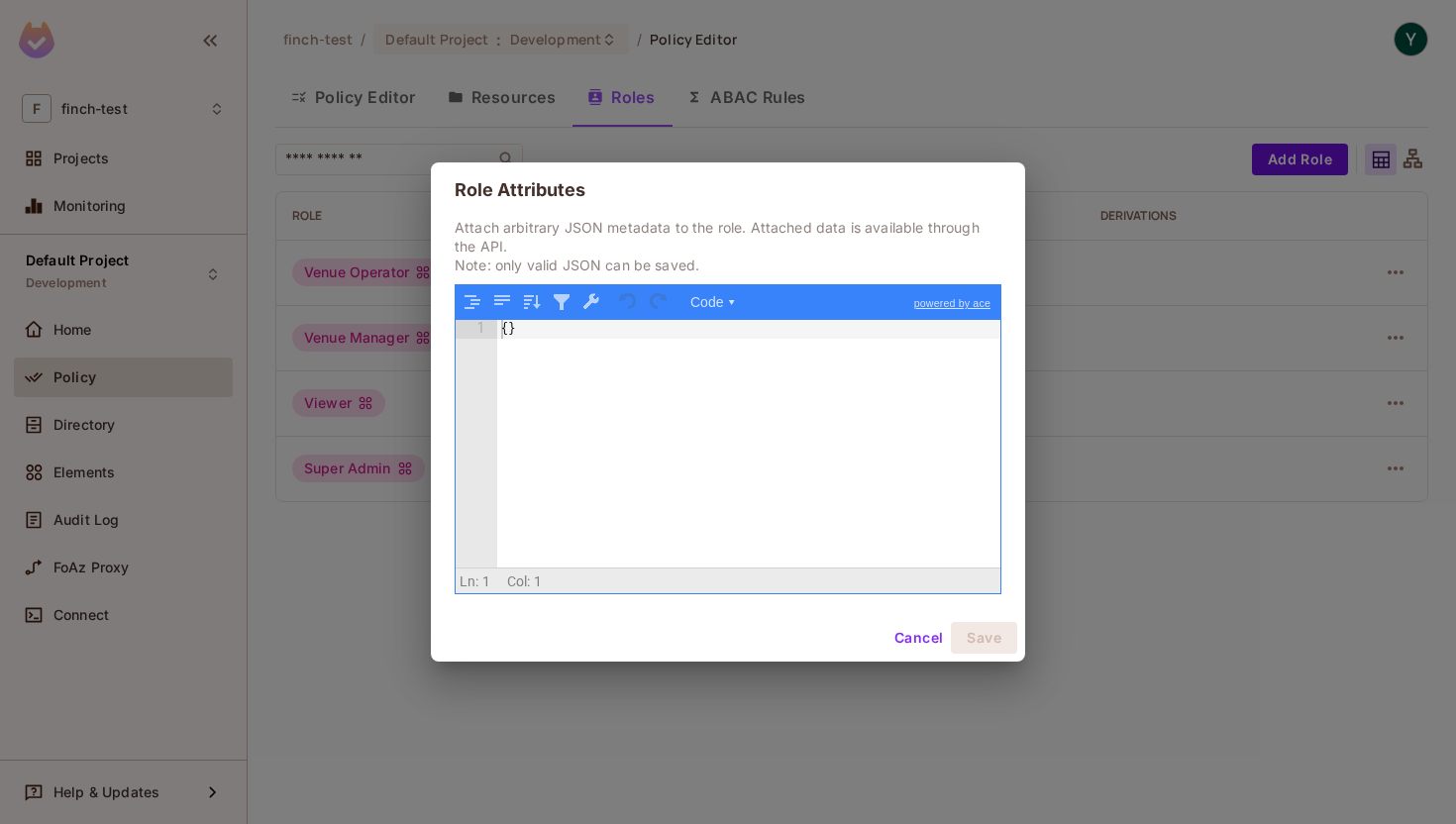 click on "Cancel" at bounding box center [918, 638] 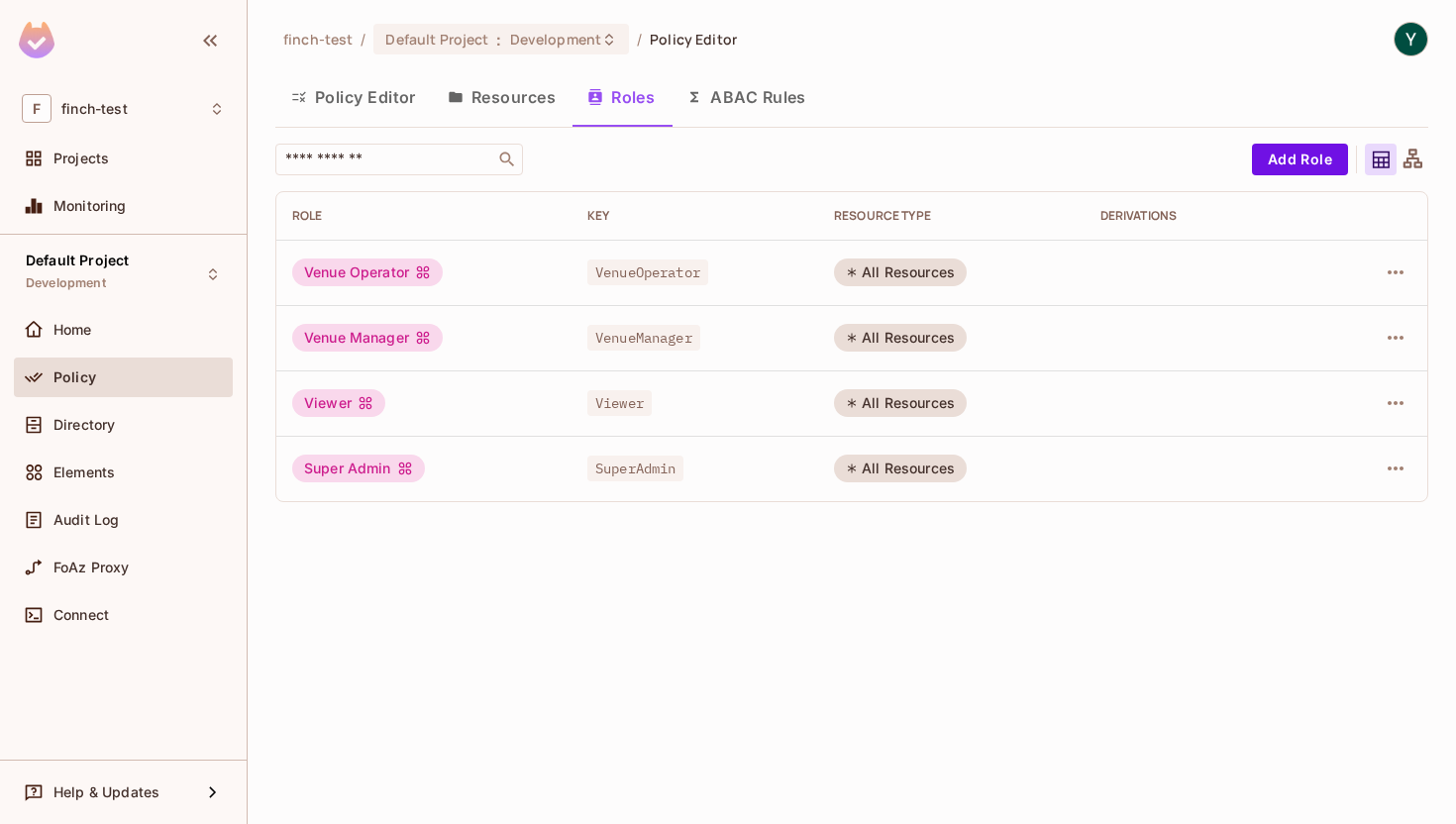 click at bounding box center (1376, 338) 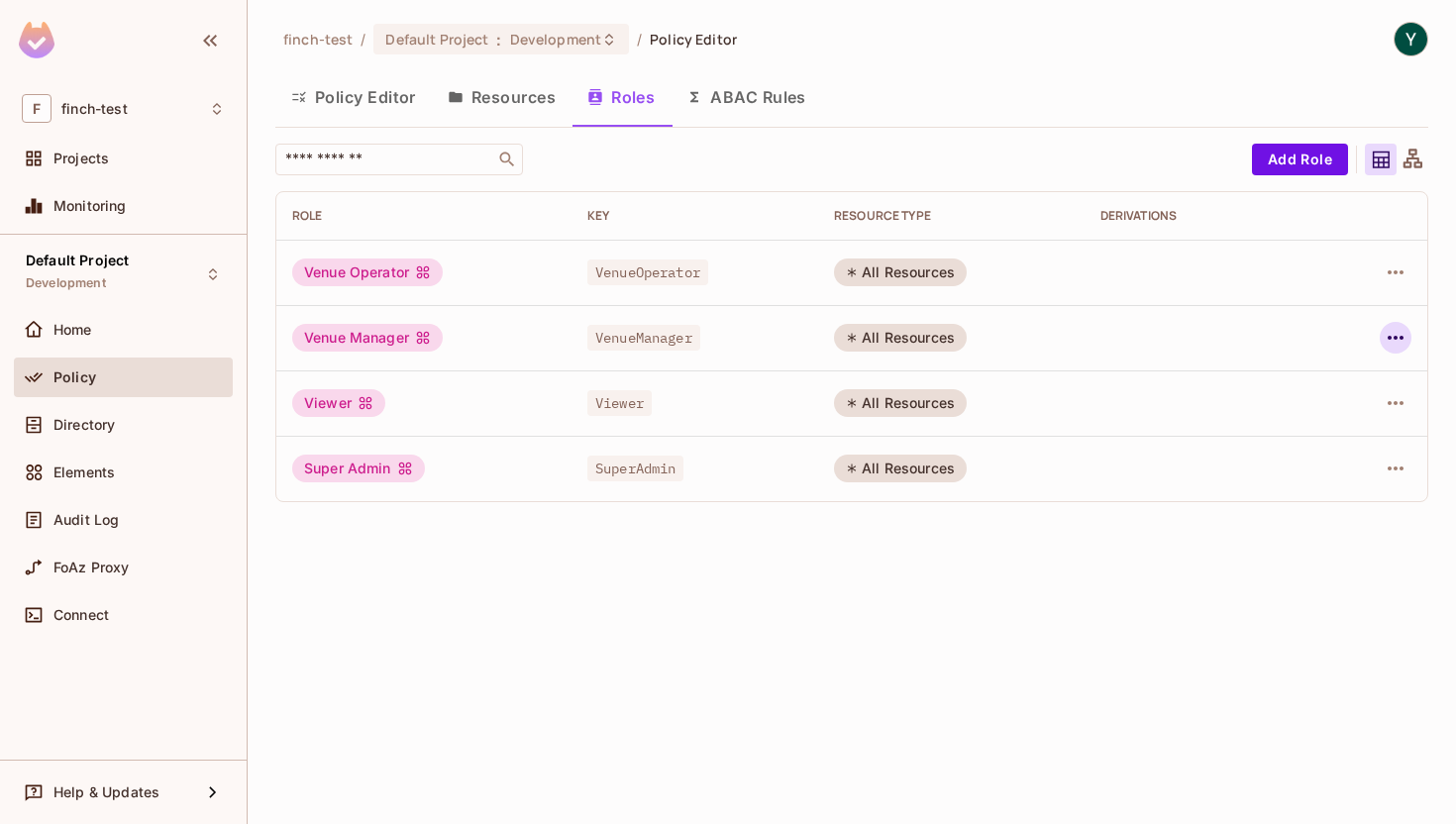 click 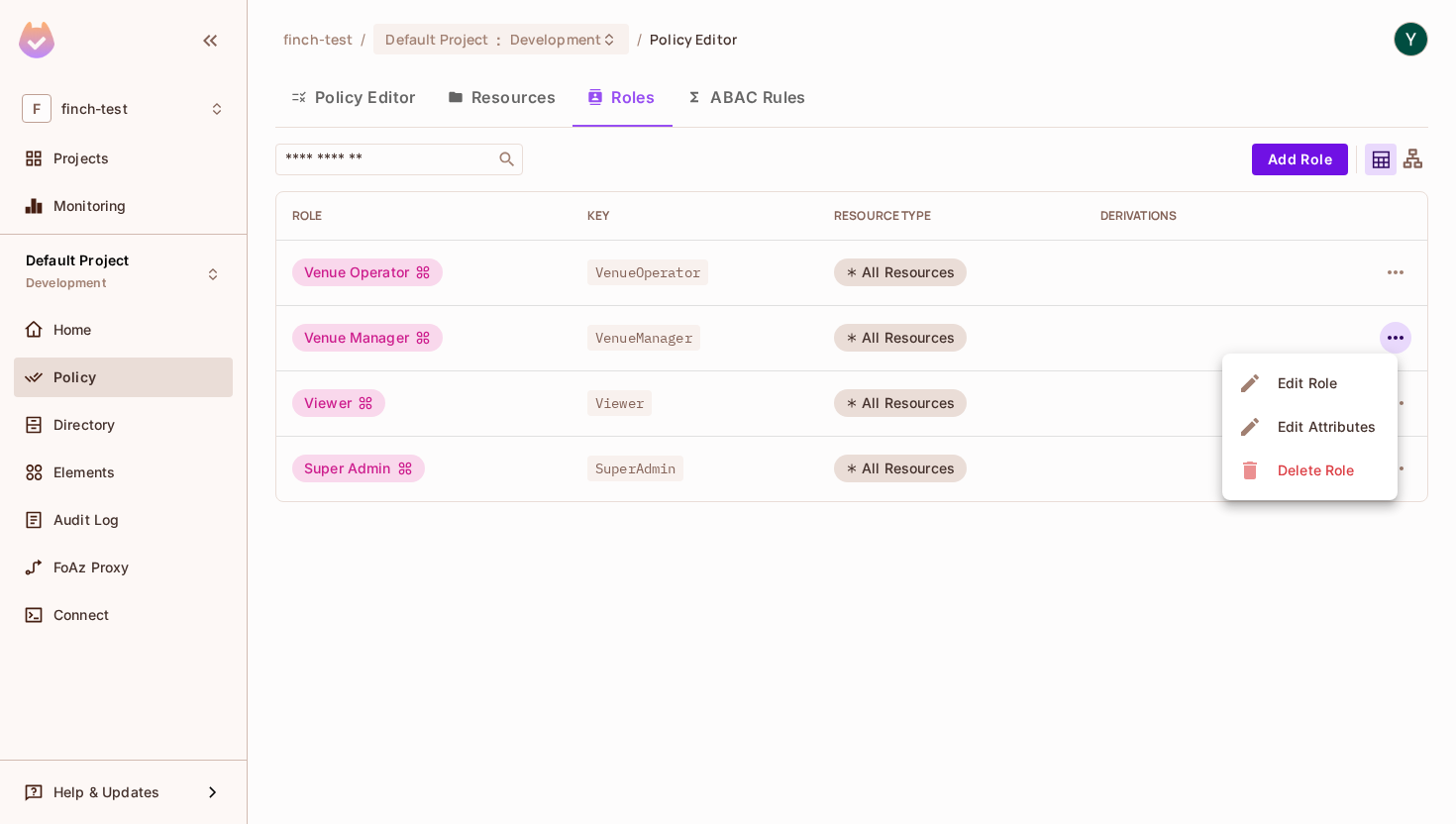click on "Edit Attributes" at bounding box center (1309, 427) 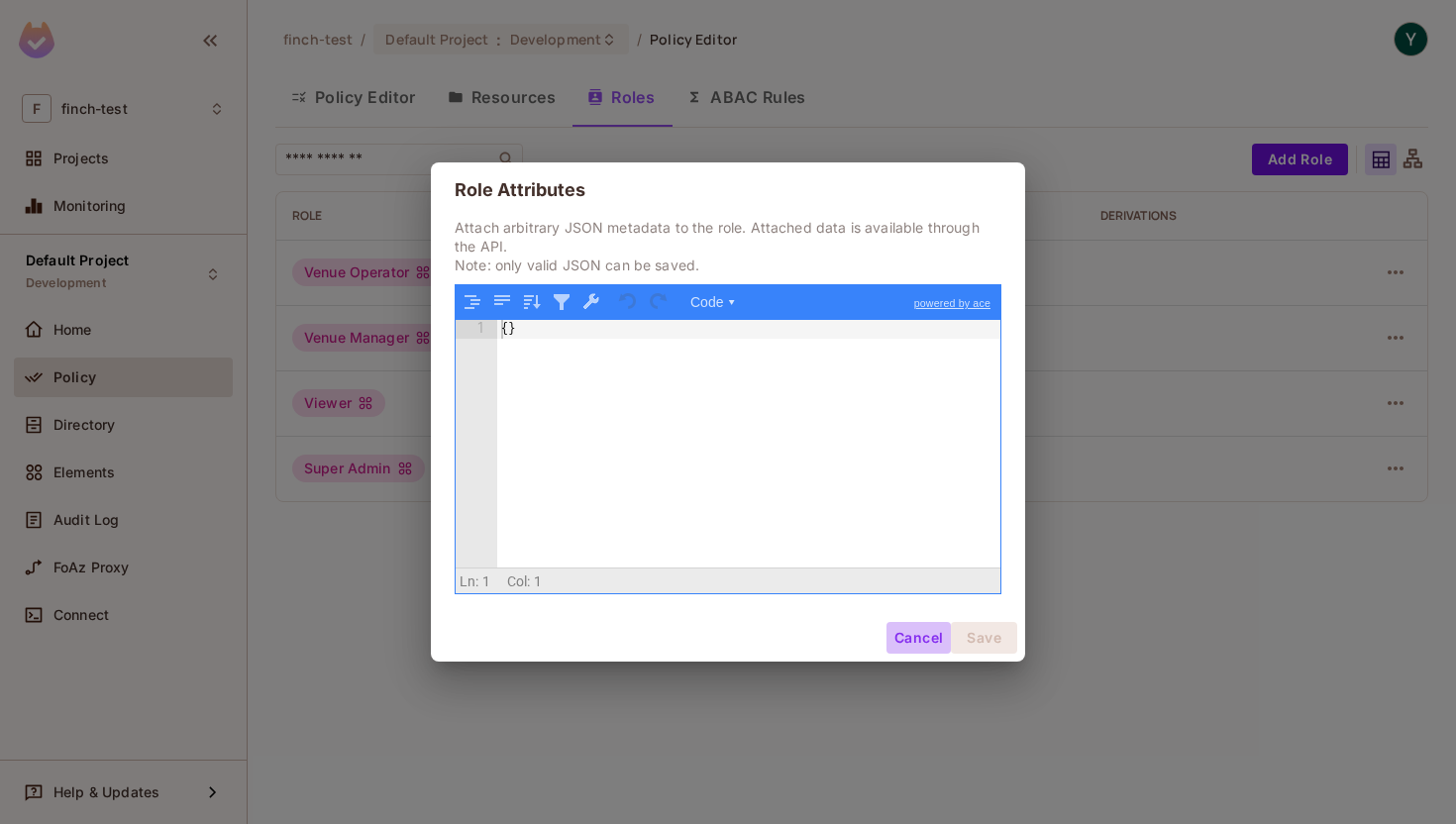 click on "Cancel" at bounding box center (918, 638) 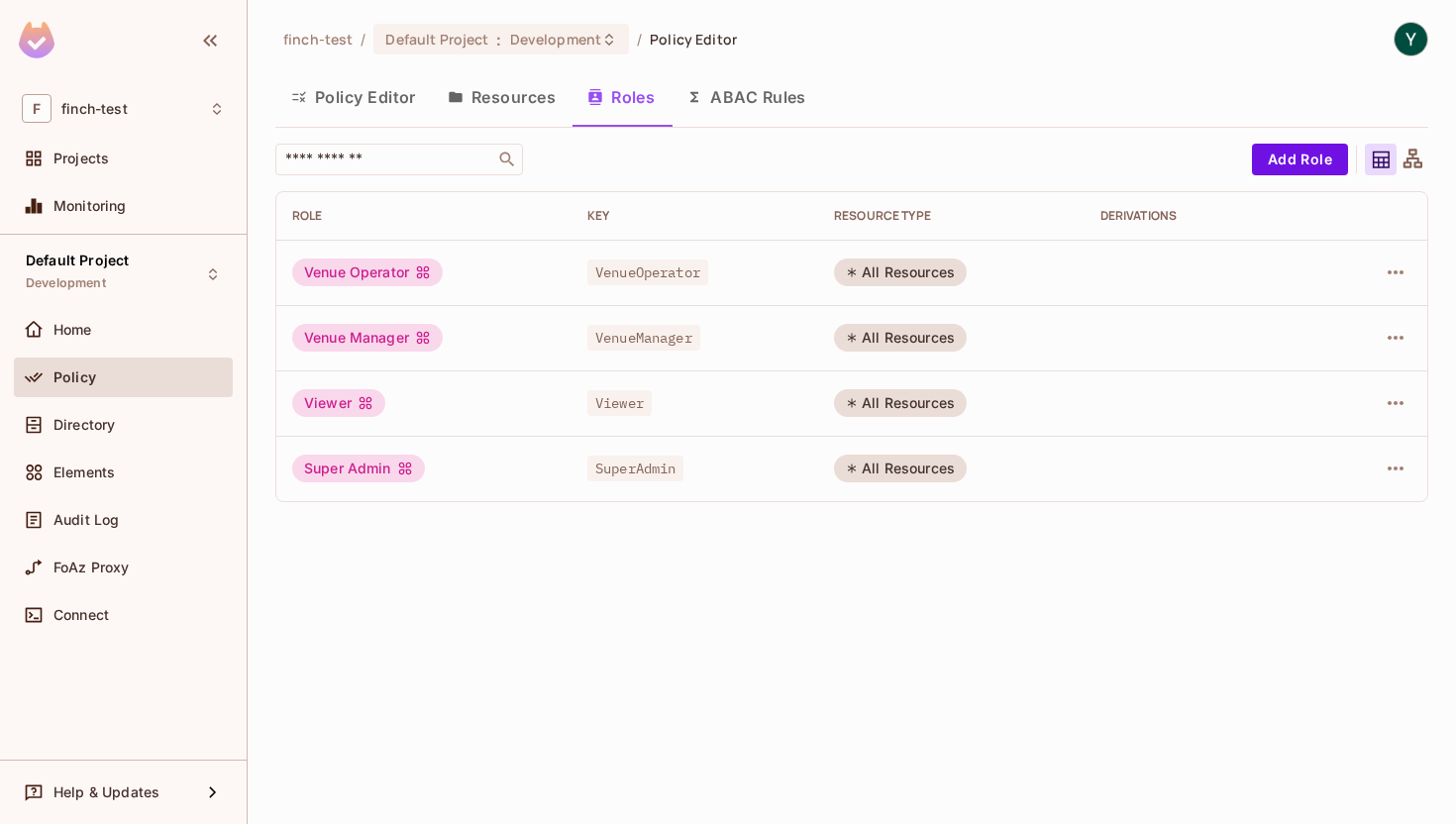 click on "Resources" at bounding box center [501, 97] 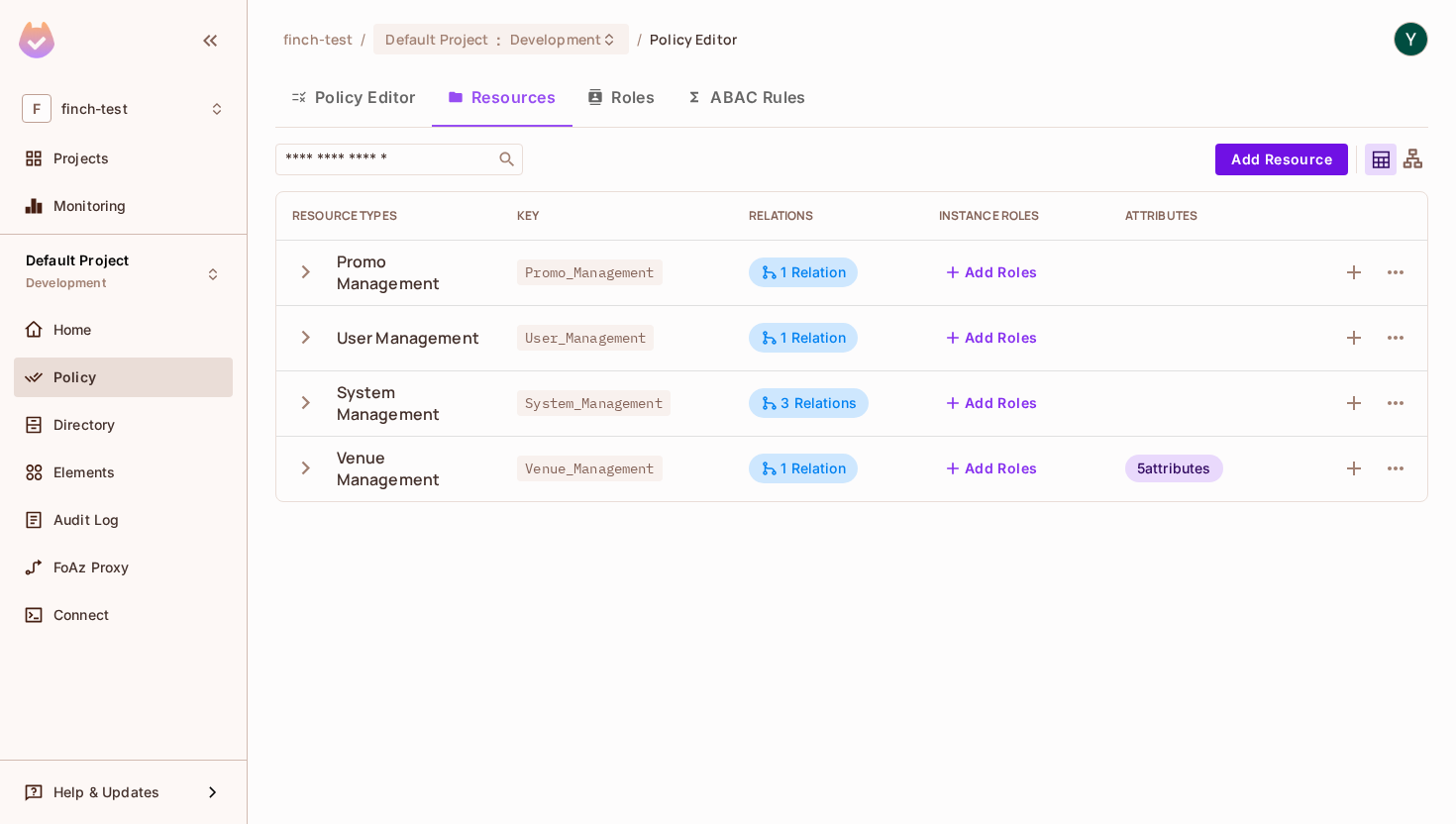 click 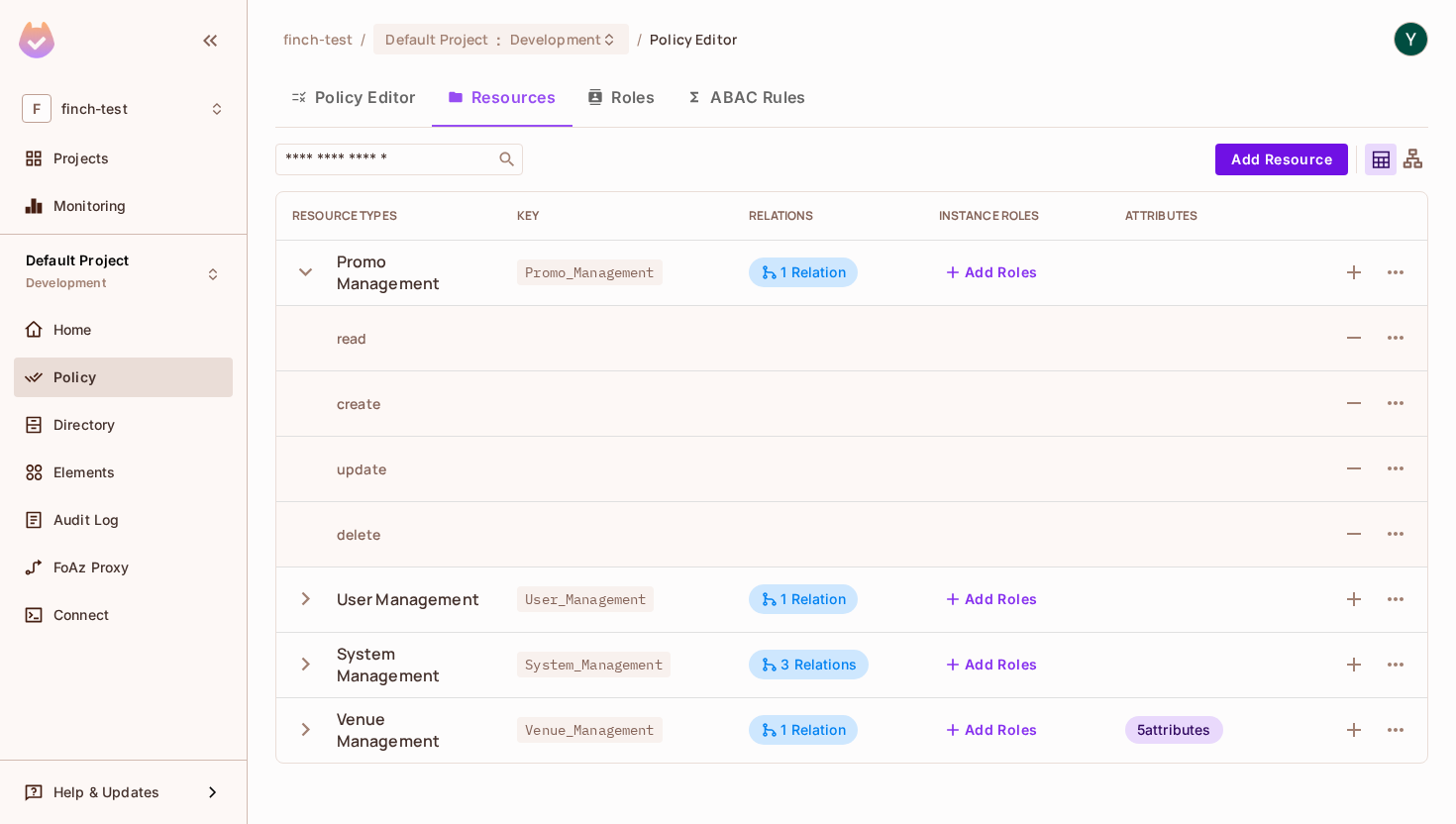 click 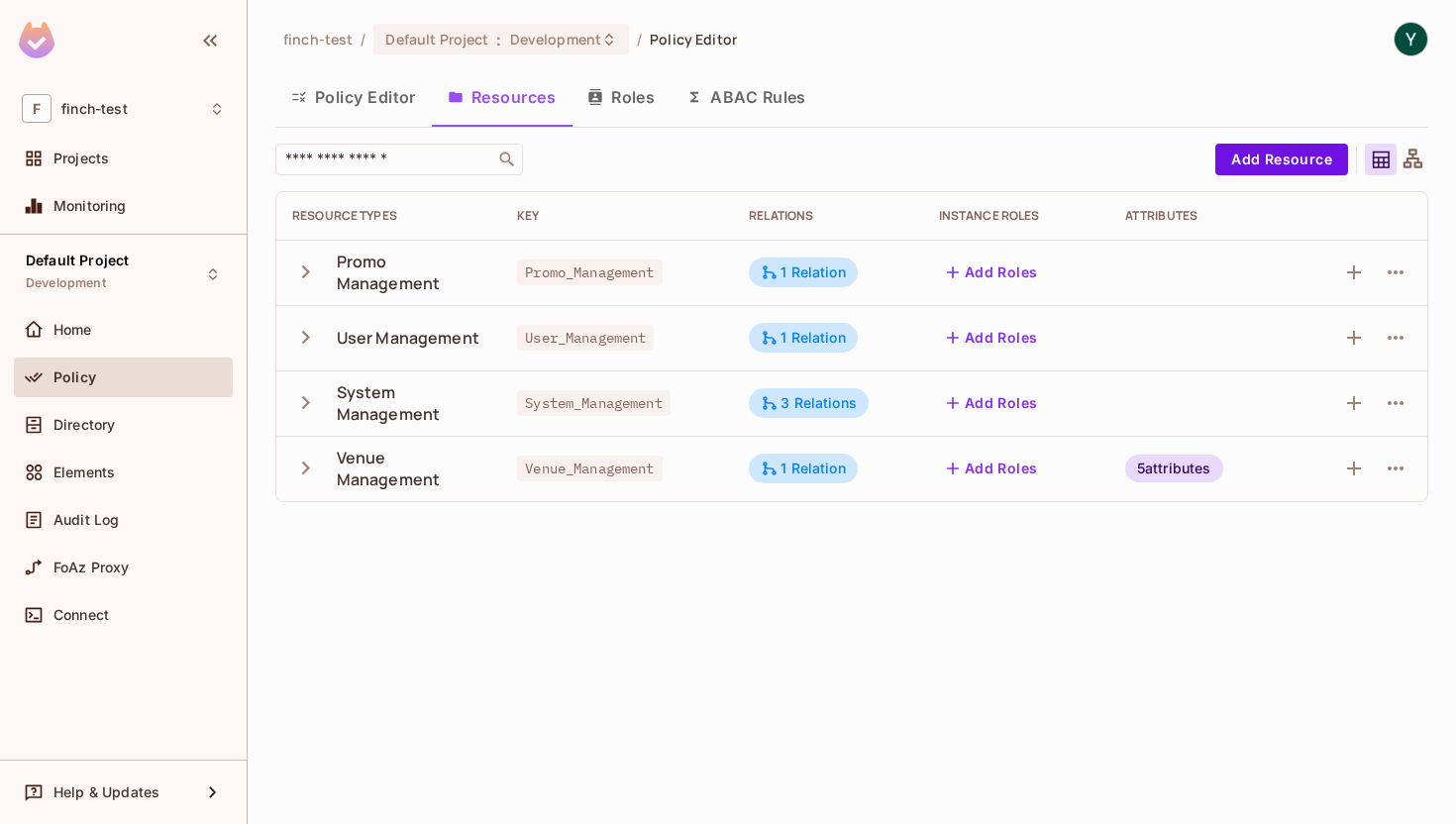 click on "Roles" at bounding box center (621, 97) 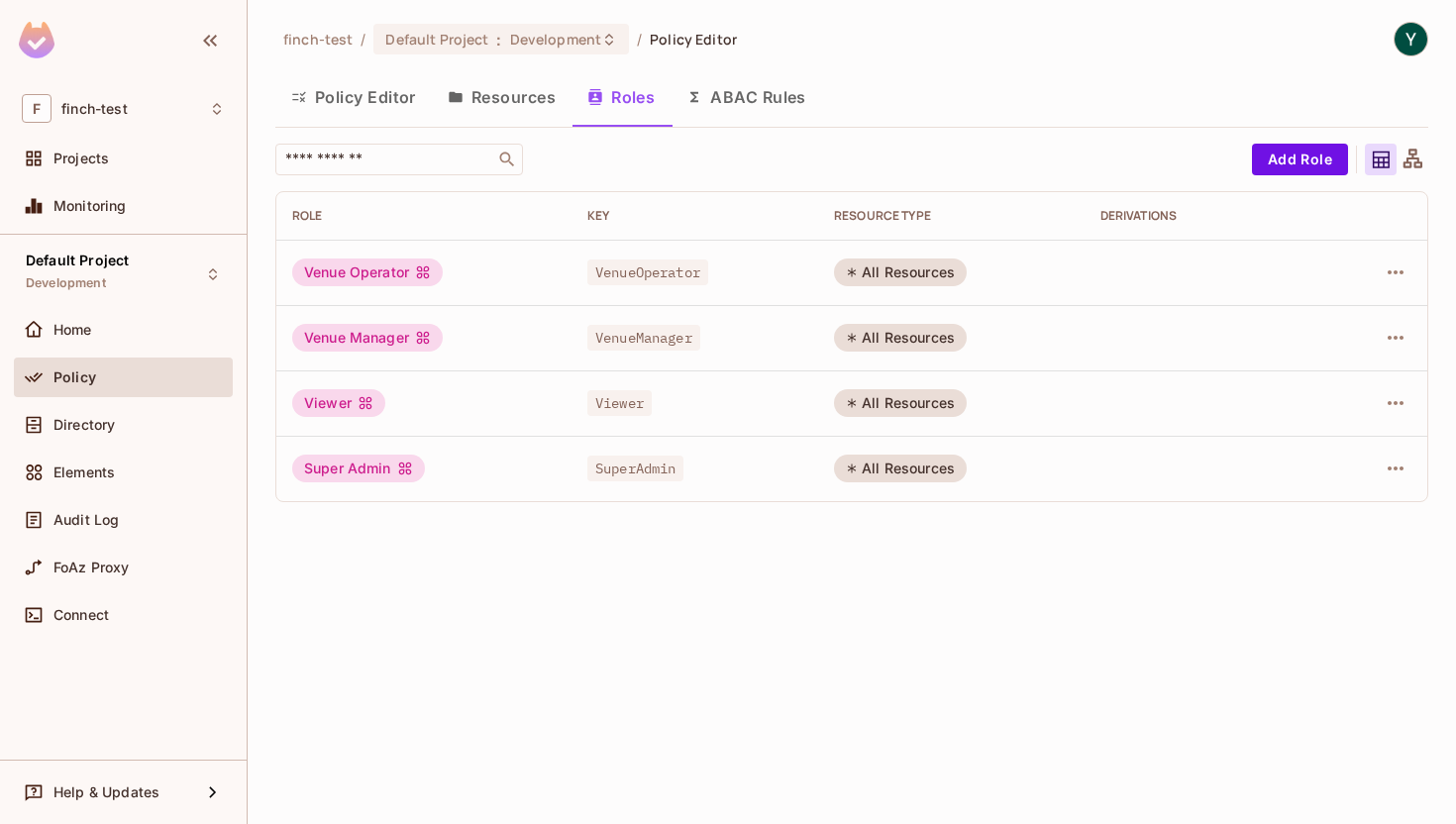 click on "Resources" at bounding box center [501, 97] 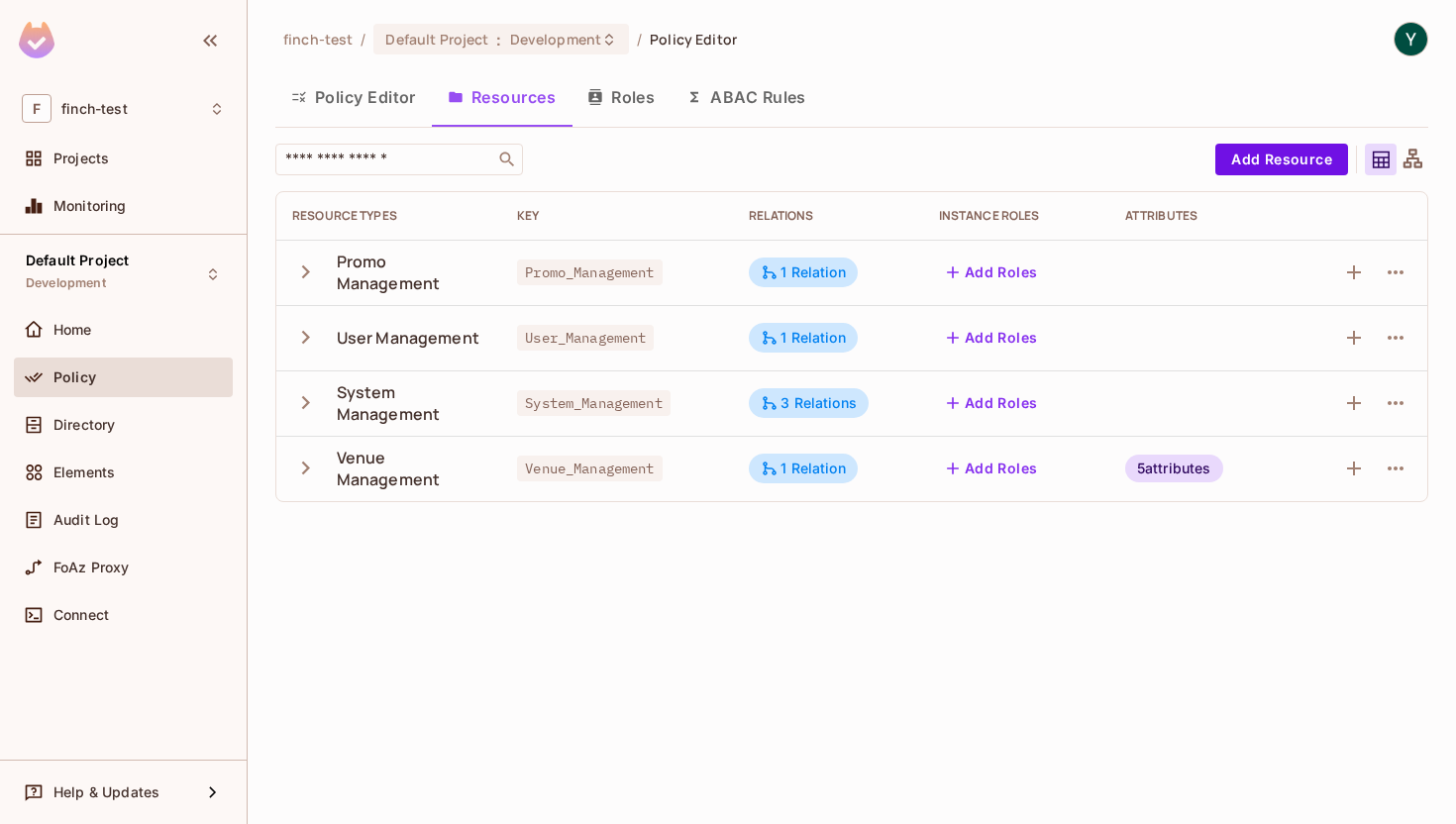click on "finch-test / Default Project : Development / Policy Editor Policy Editor Resources Roles ABAC Rules ​ Add Resource Resource Types Key Relations Instance roles Attributes Promo Management Promo_Management 1 Relation Add Roles User Management User_Management 1 Relation Add Roles System Management System_Management 3 Relations Add Roles Venue Management Venue_Management 1 Relation Add Roles 5  attributes" at bounding box center [852, 412] 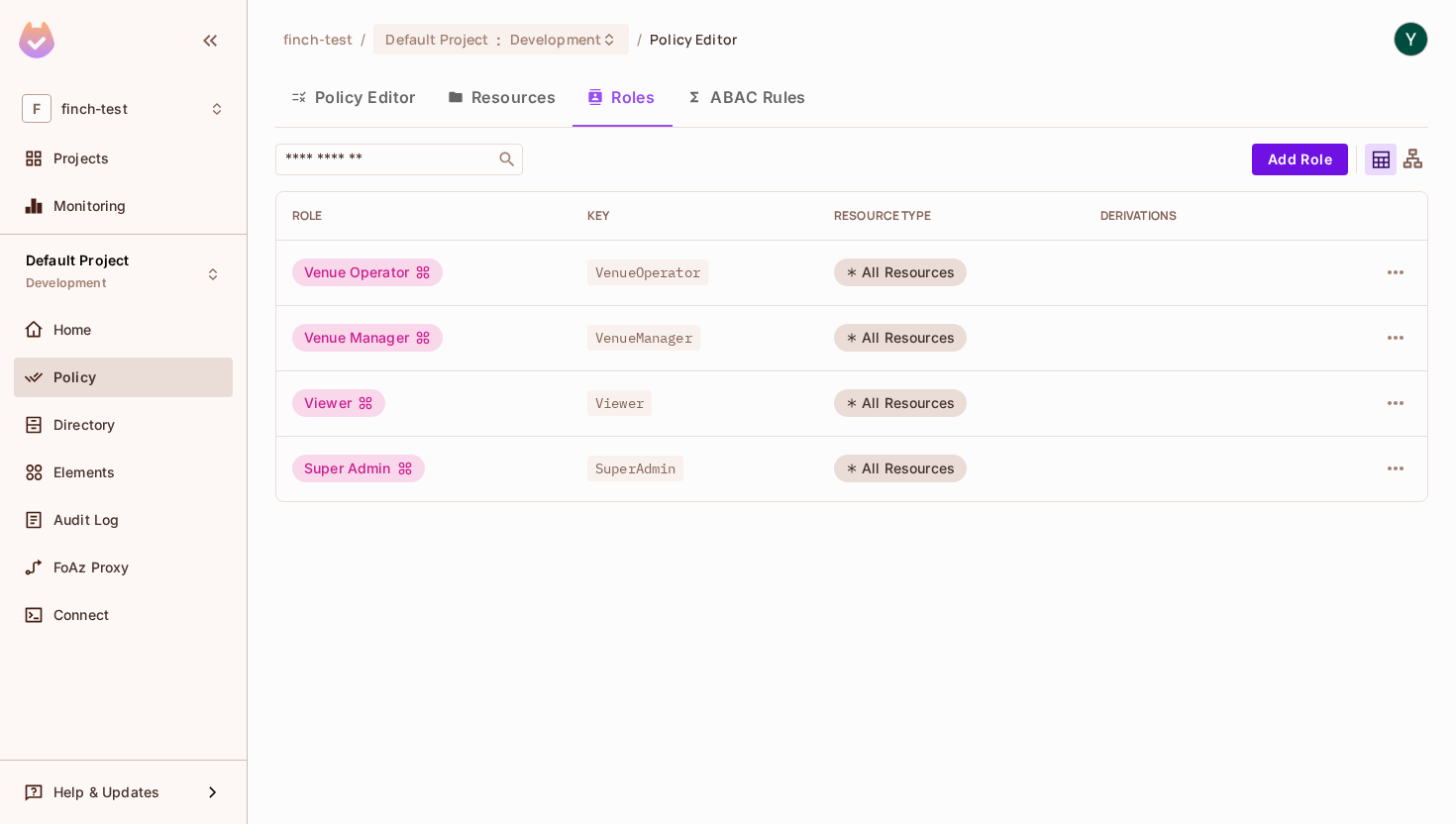 click on "finch-test / Default Project : Development / Policy Editor Policy Editor Resources Roles ABAC Rules ​ Add Role Role Key RESOURCE TYPE Derivations Venue Operator VenueOperator  All Resources Venue Manager VenueManager  All Resources Viewer Viewer  All Resources Super Admin SuperAdmin  All Resources" at bounding box center [852, 412] 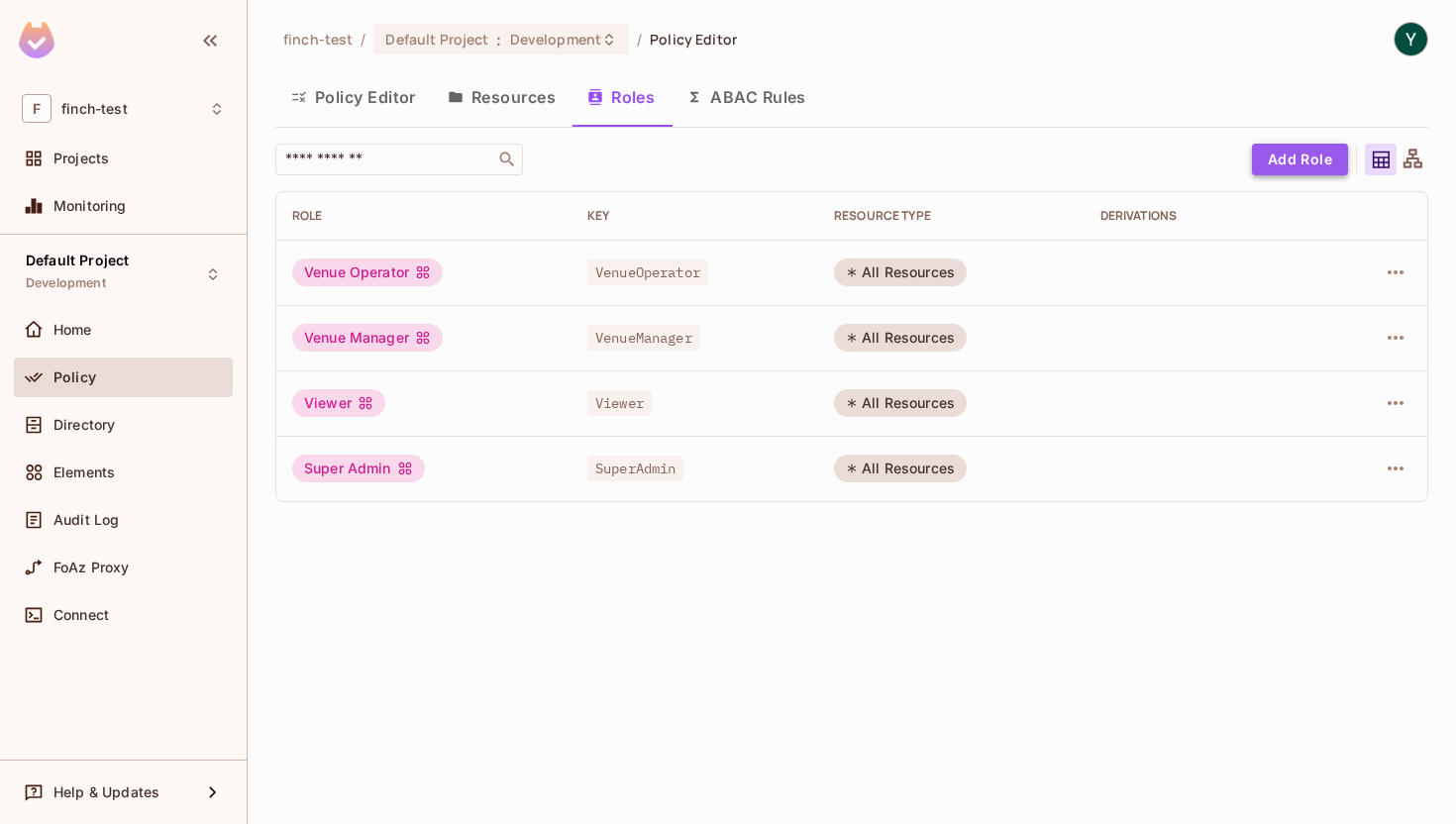 click on "Add Role" at bounding box center (1300, 159) 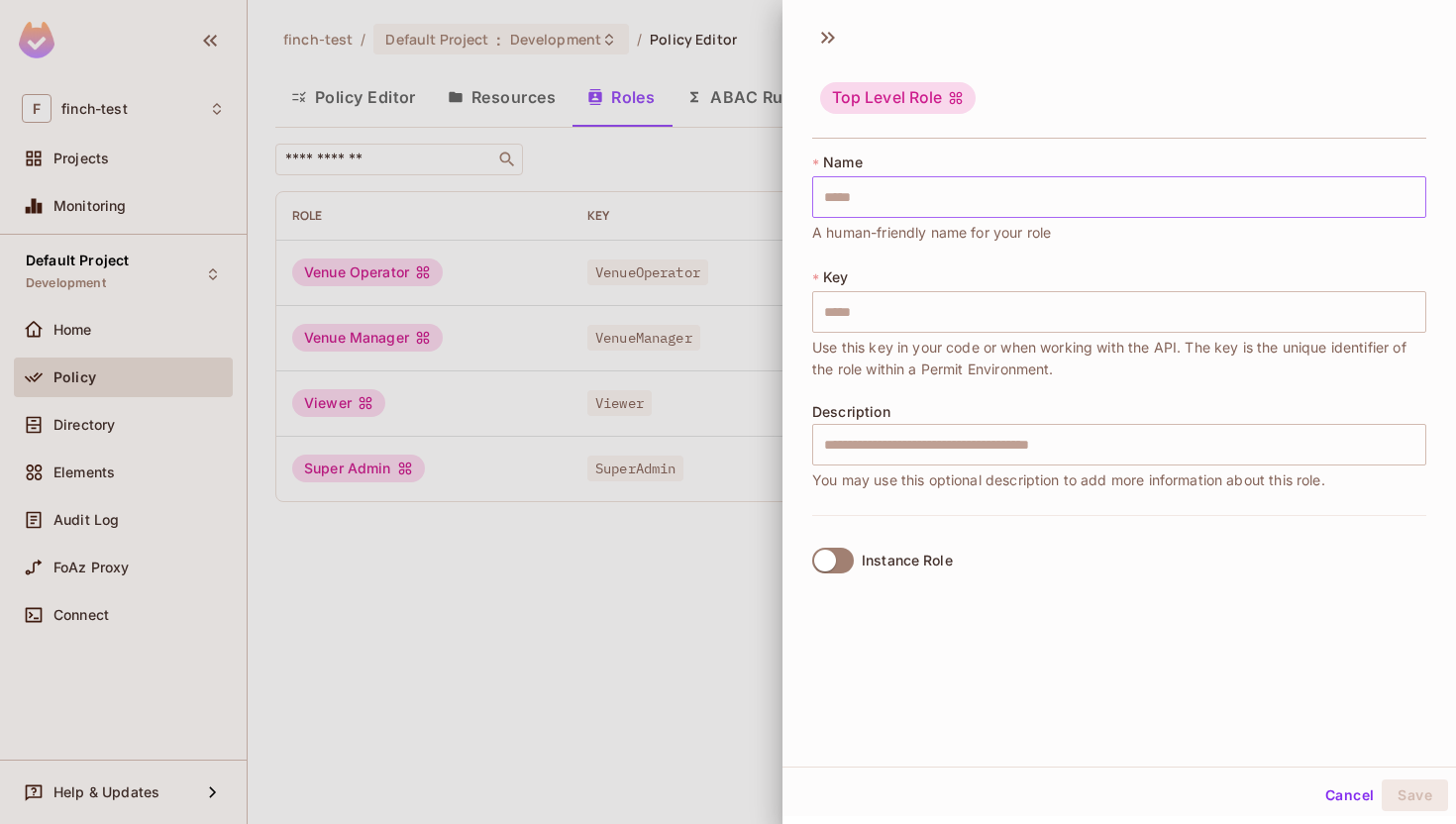 click at bounding box center [1119, 197] 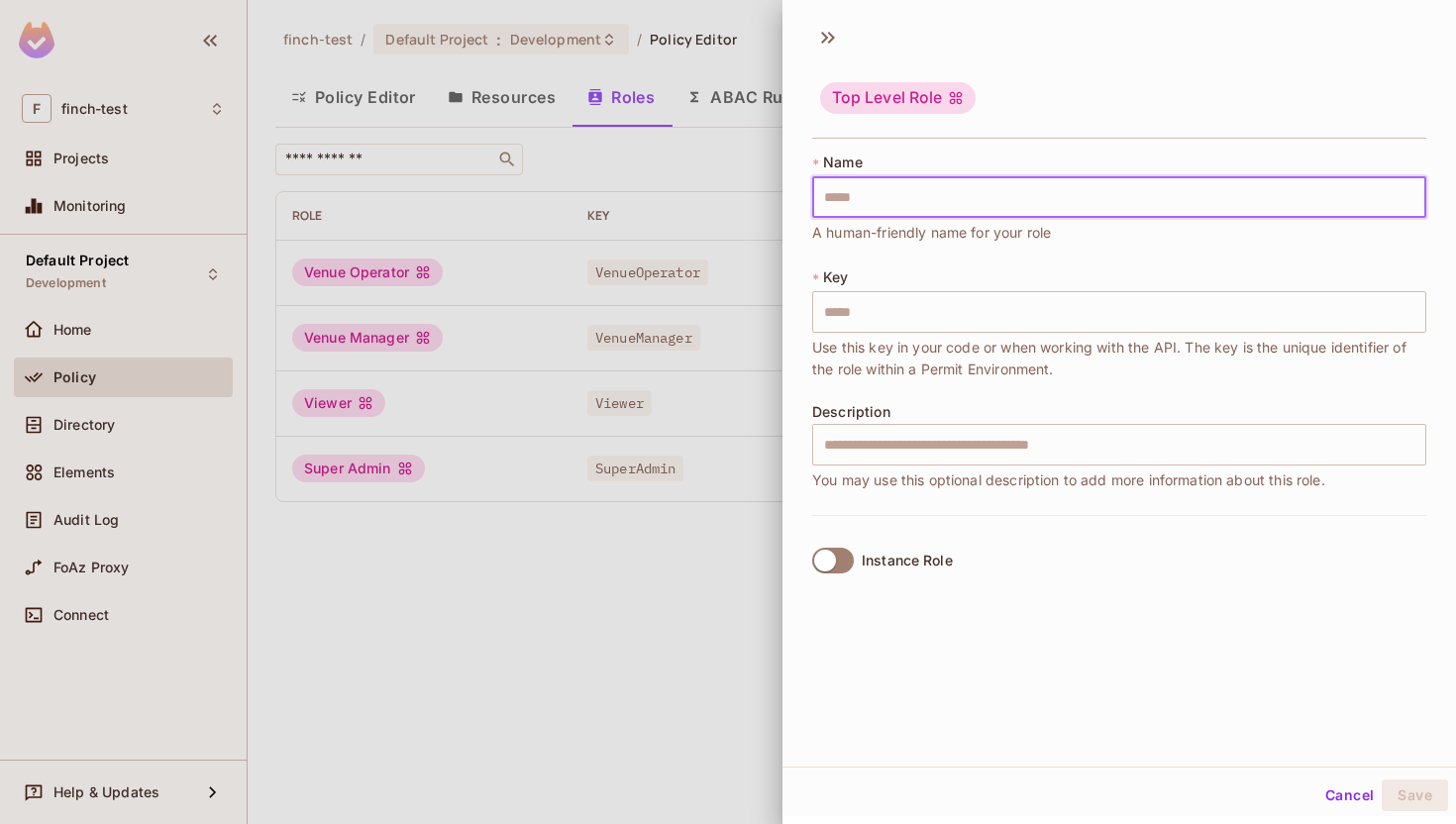 type on "*" 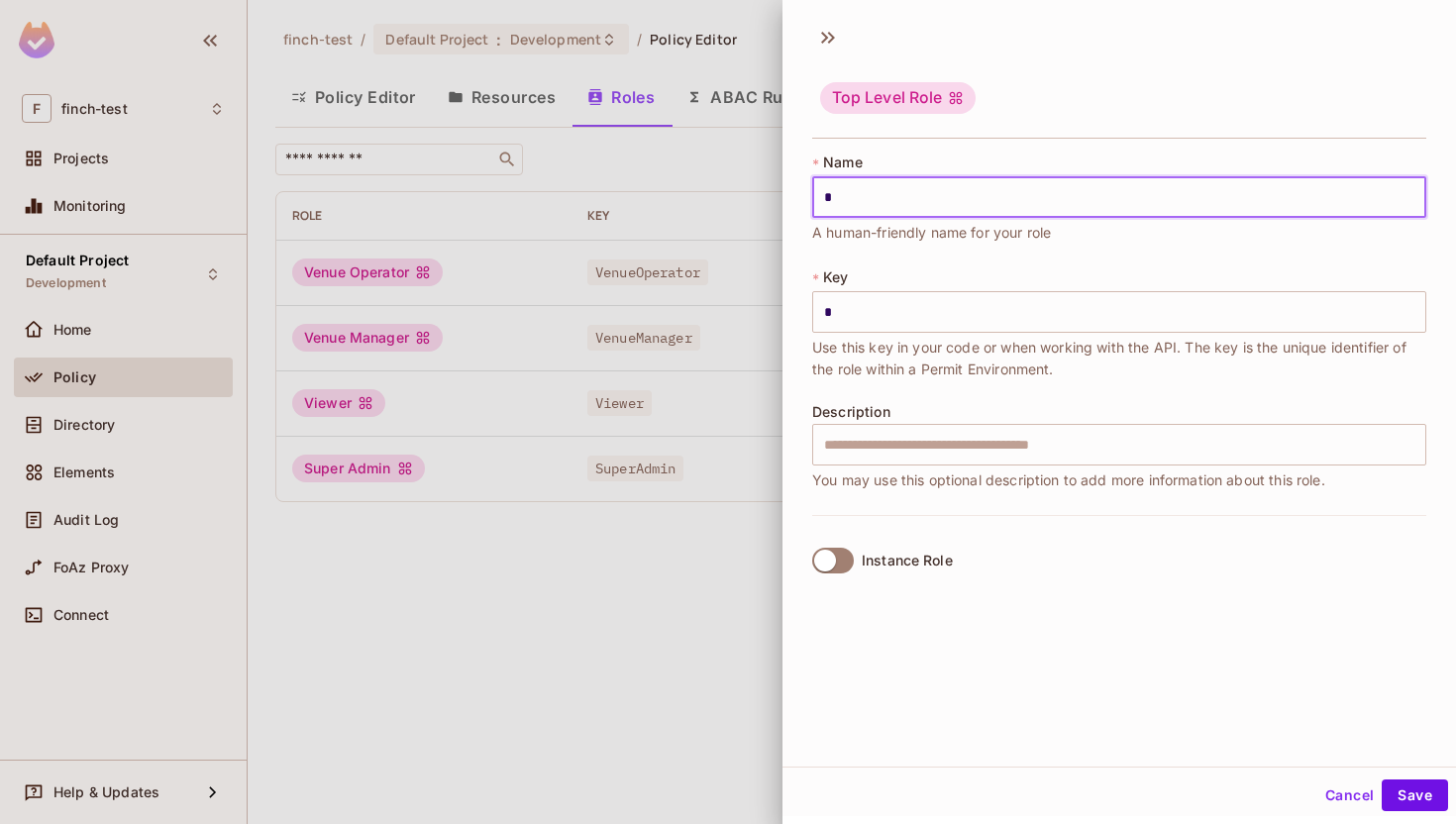 type on "**" 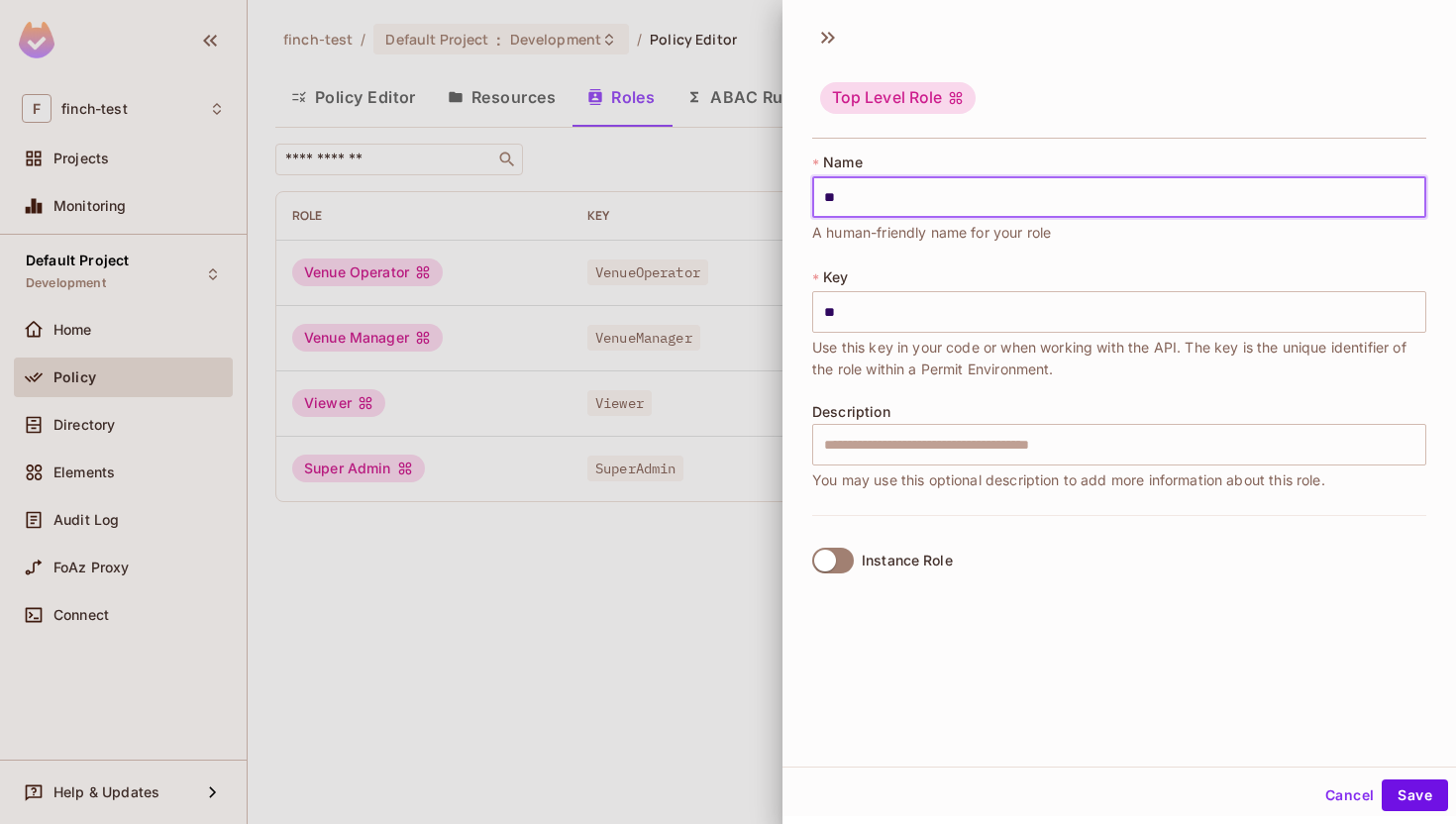 type on "***" 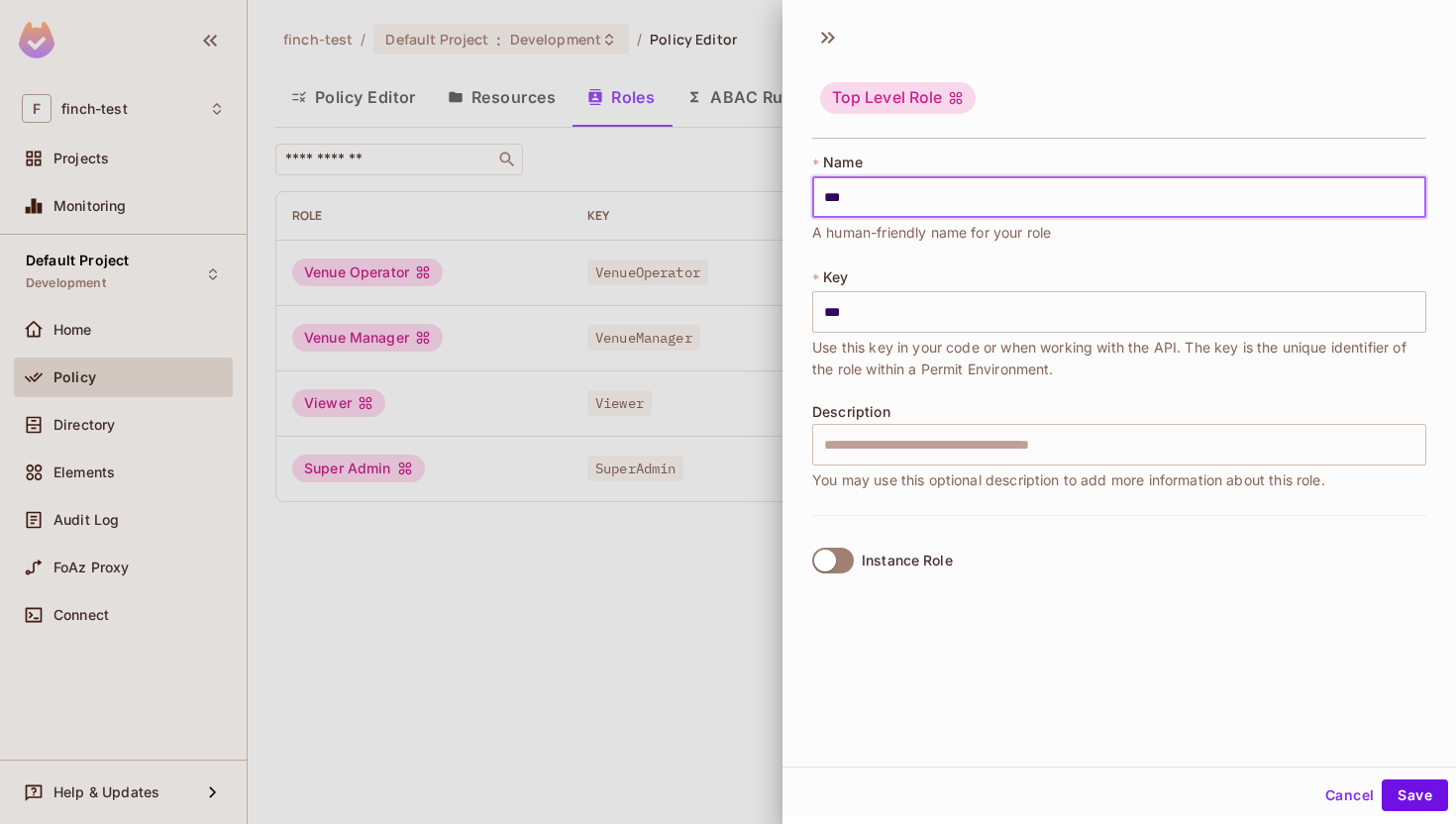 type on "****" 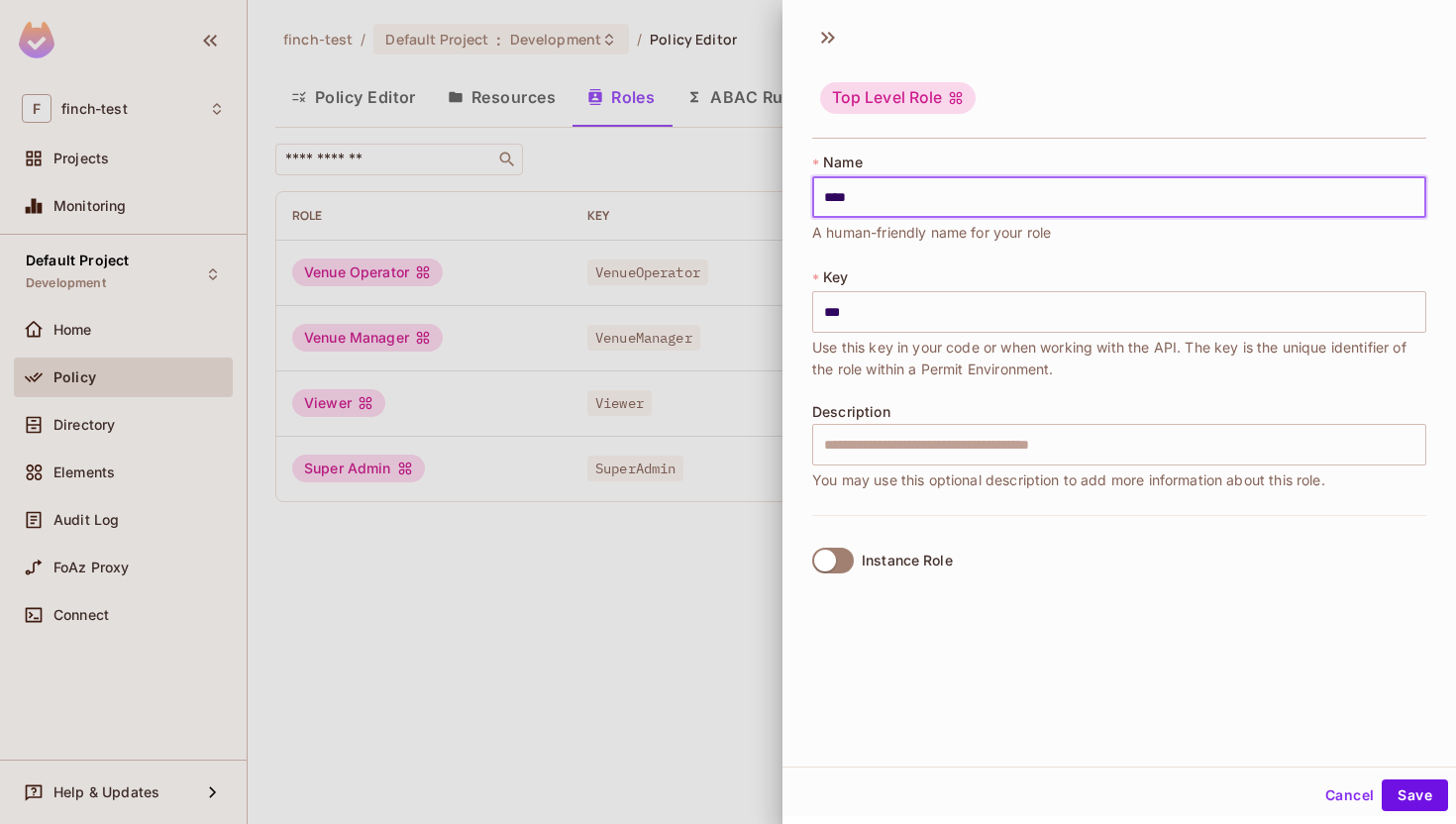 type on "****" 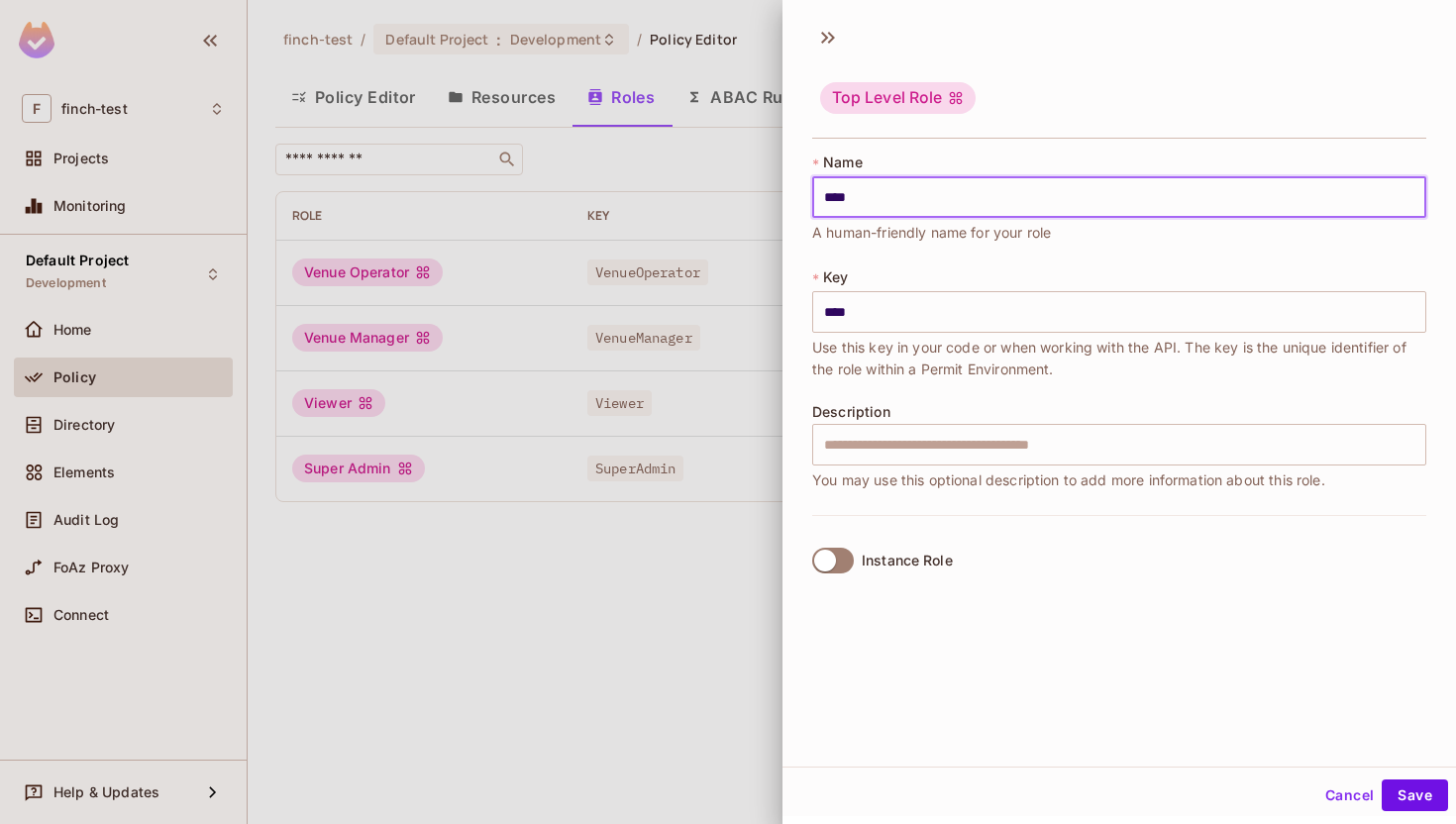 type on "*****" 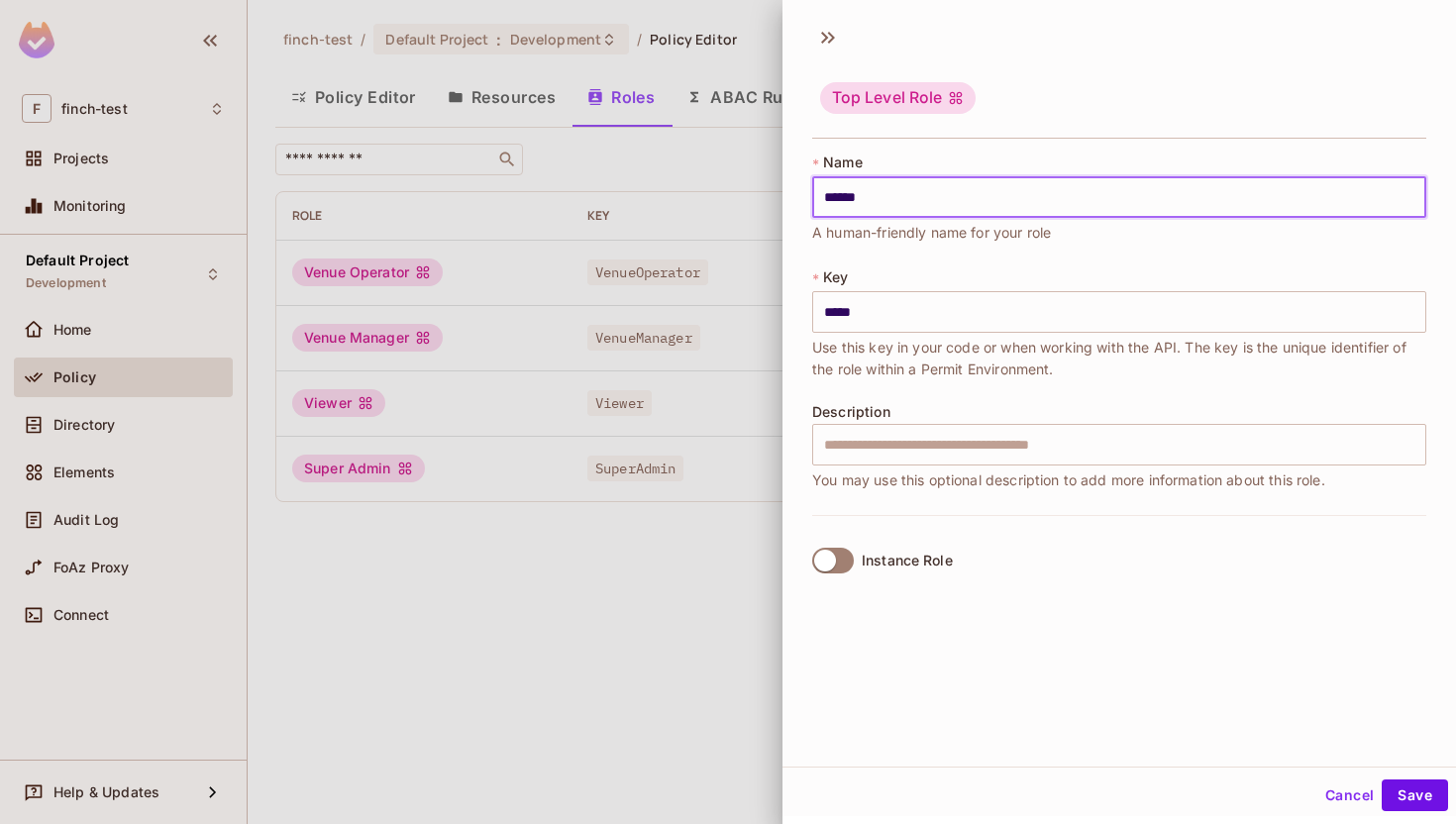 type on "*******" 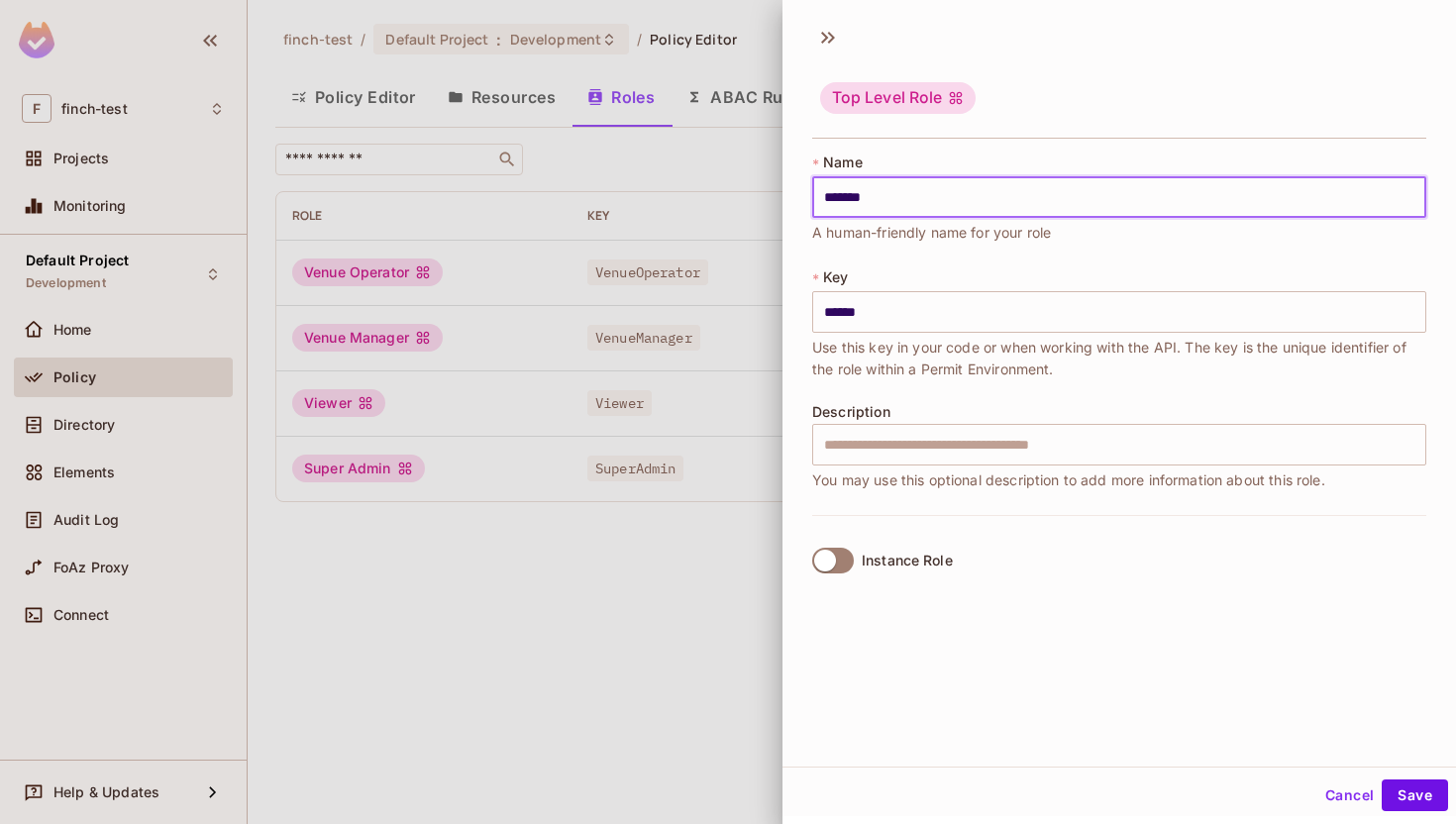 type on "*****" 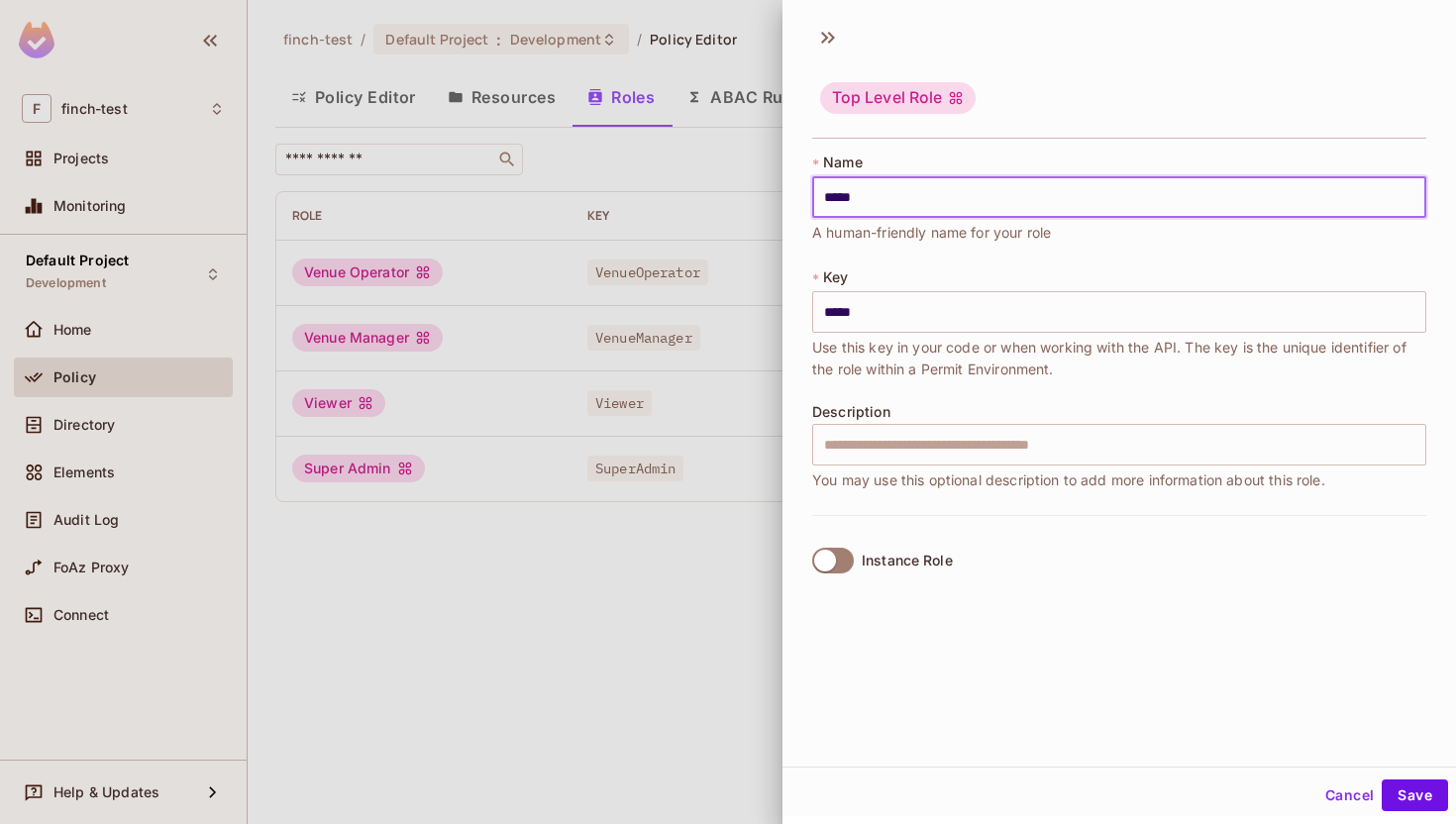 type on "****" 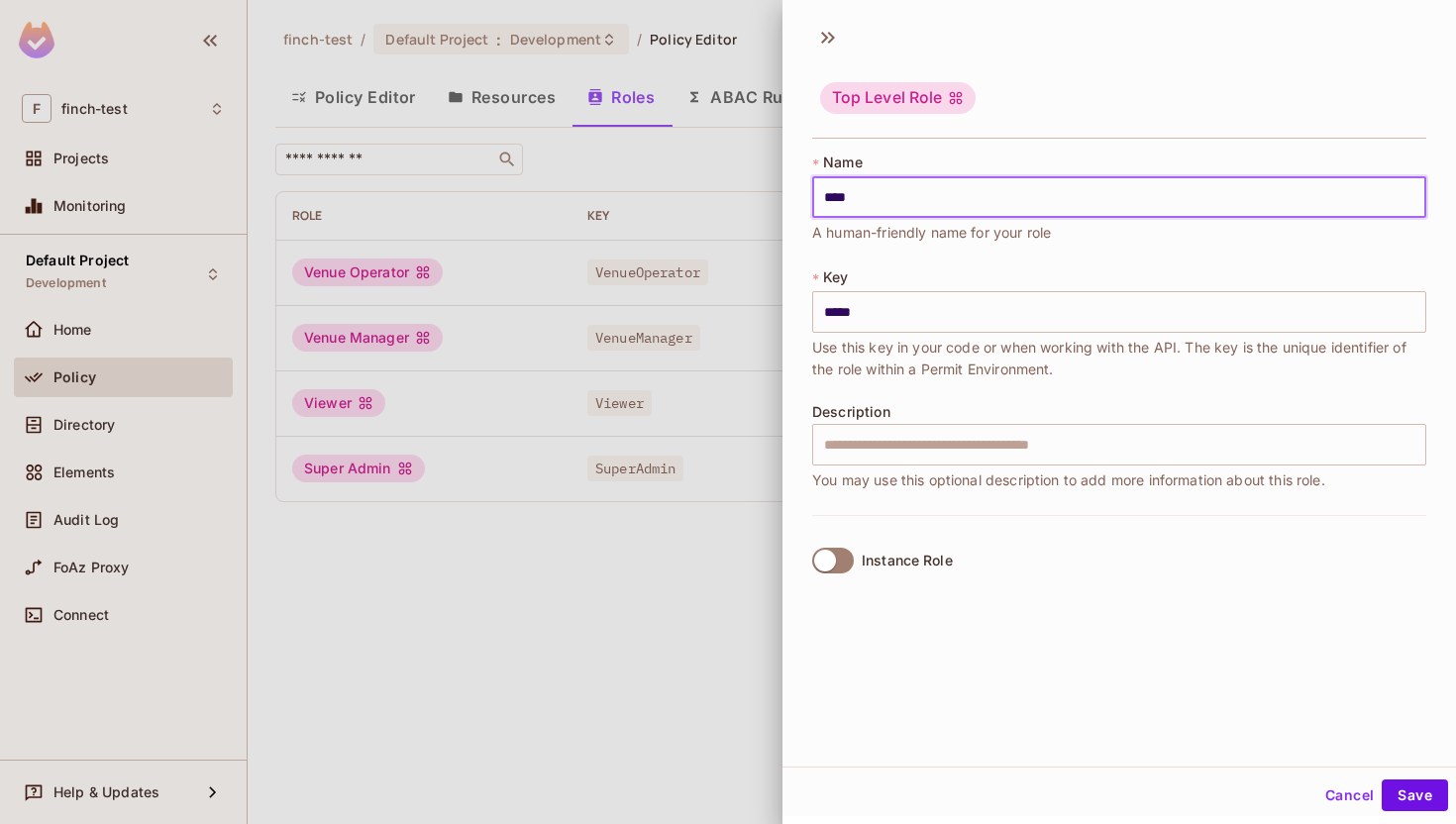 type on "****" 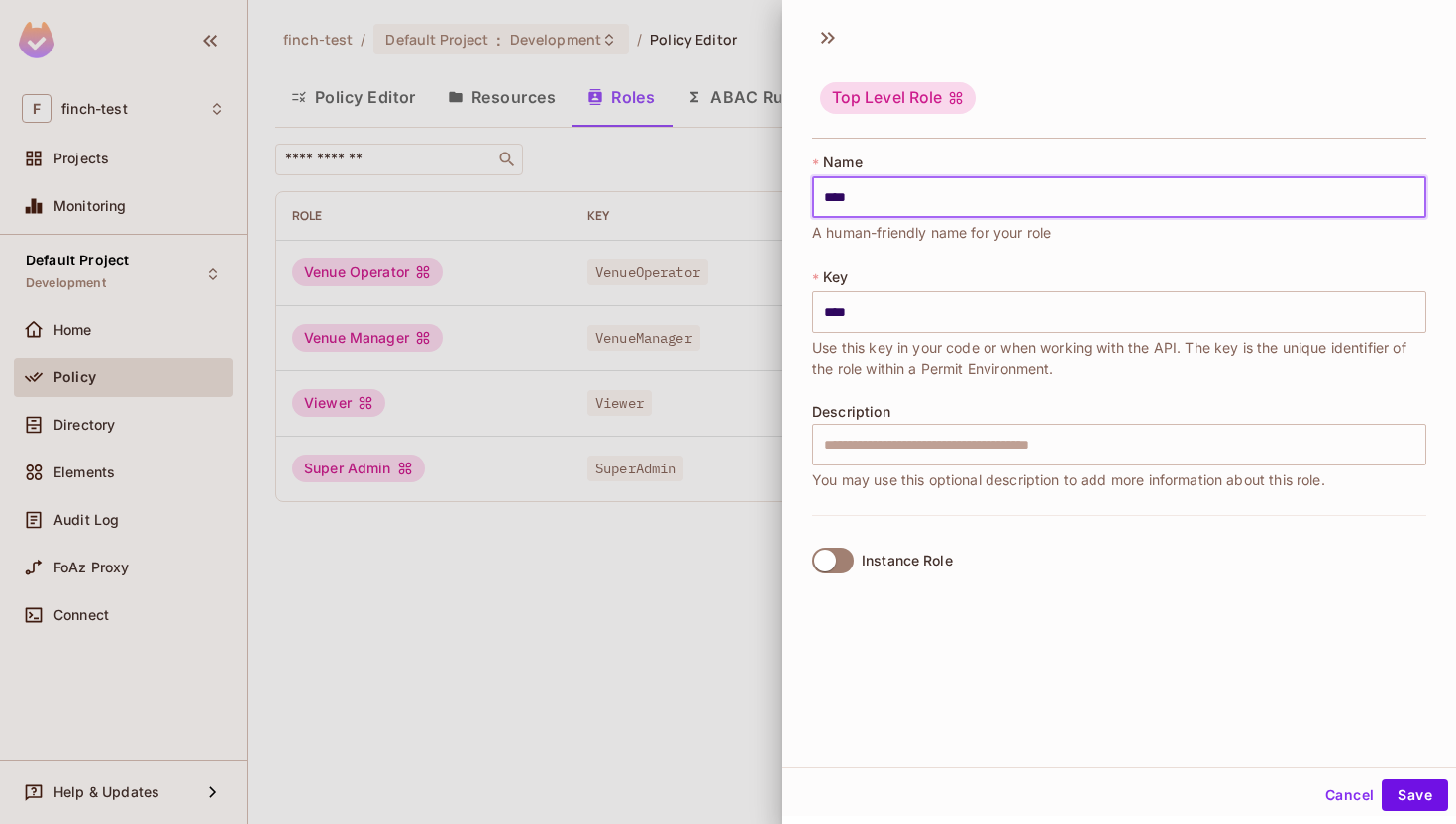 type on "***" 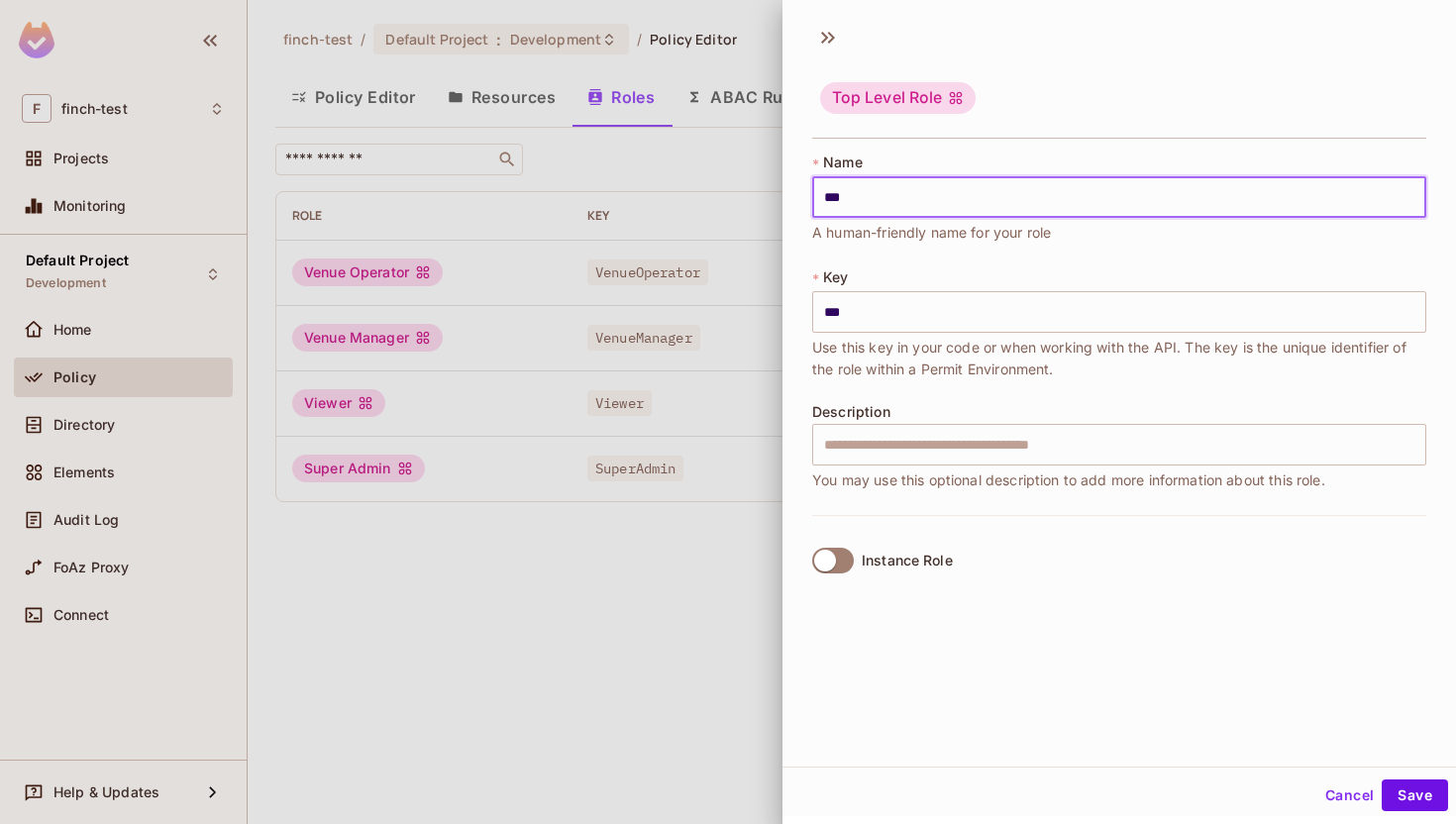 type on "****" 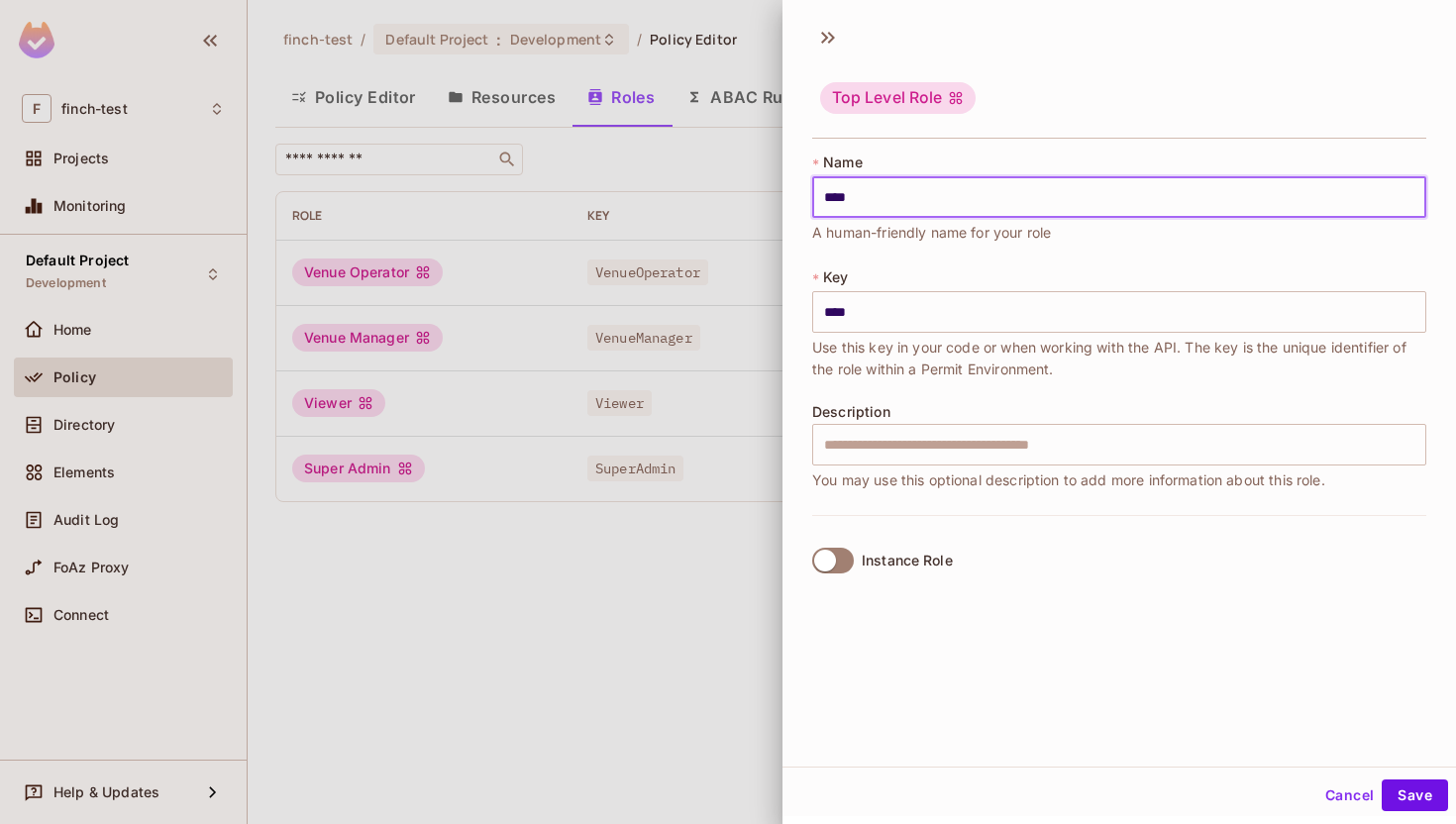 type on "*****" 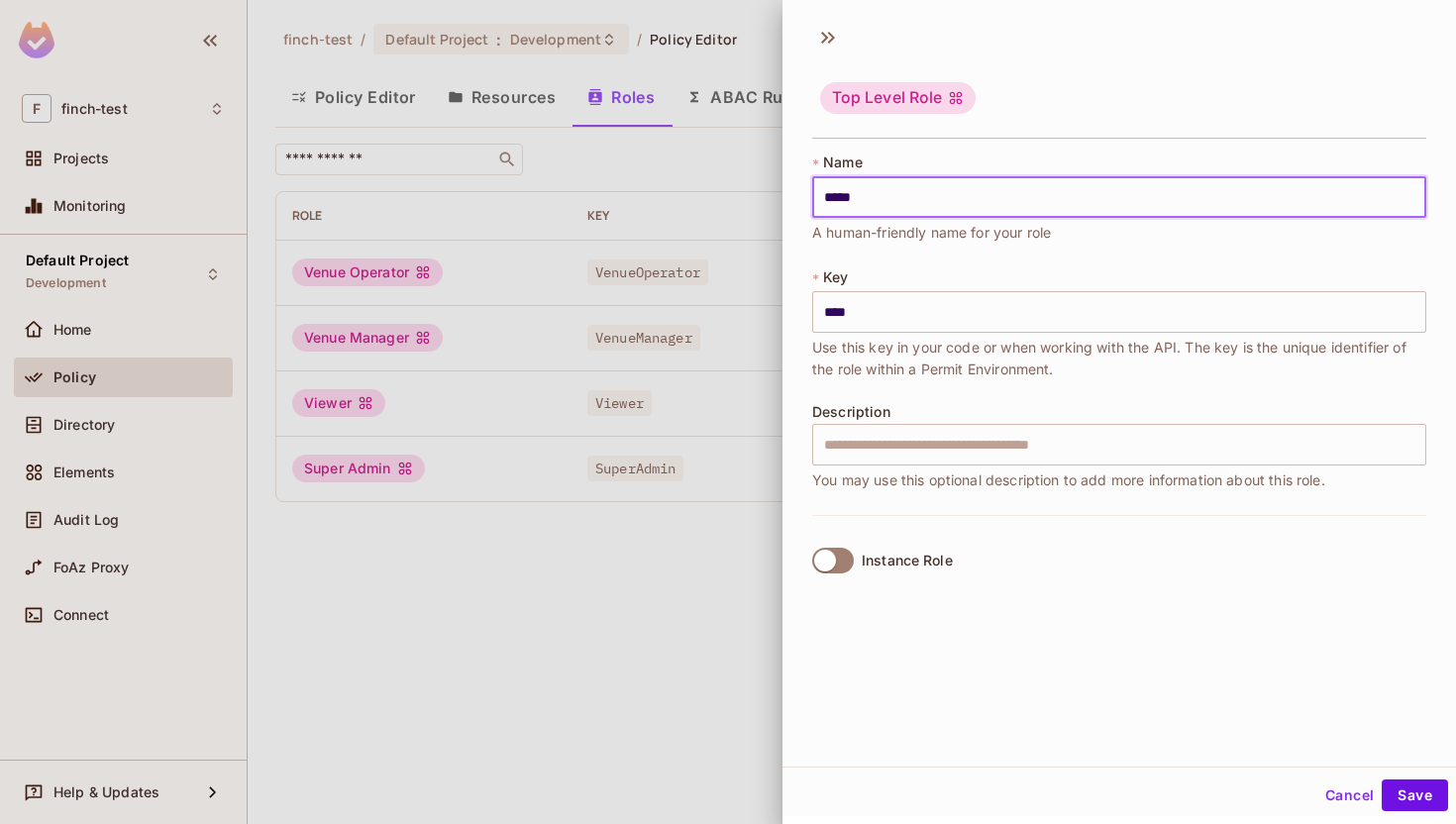type on "*****" 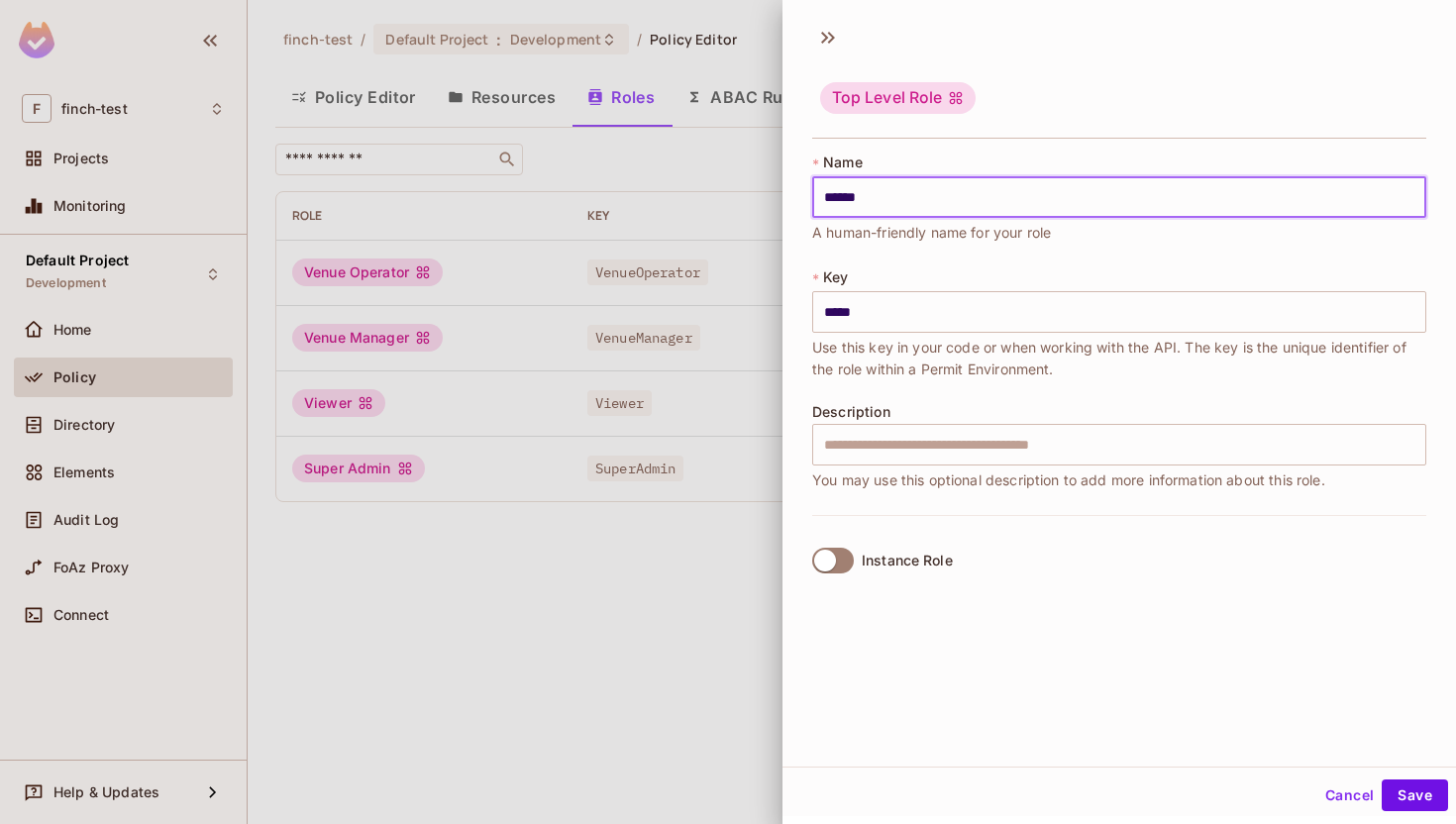 type on "*******" 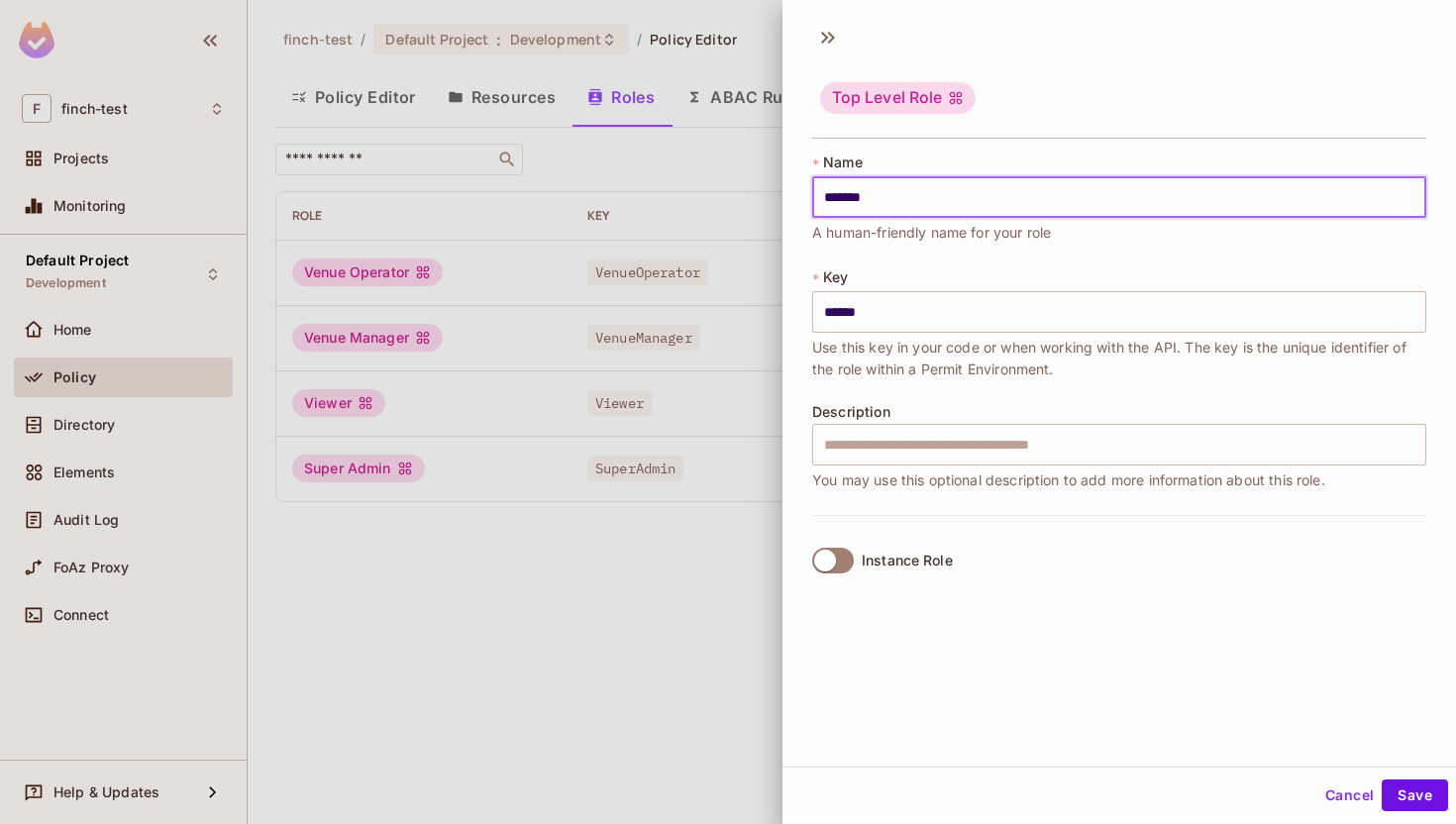 type on "********" 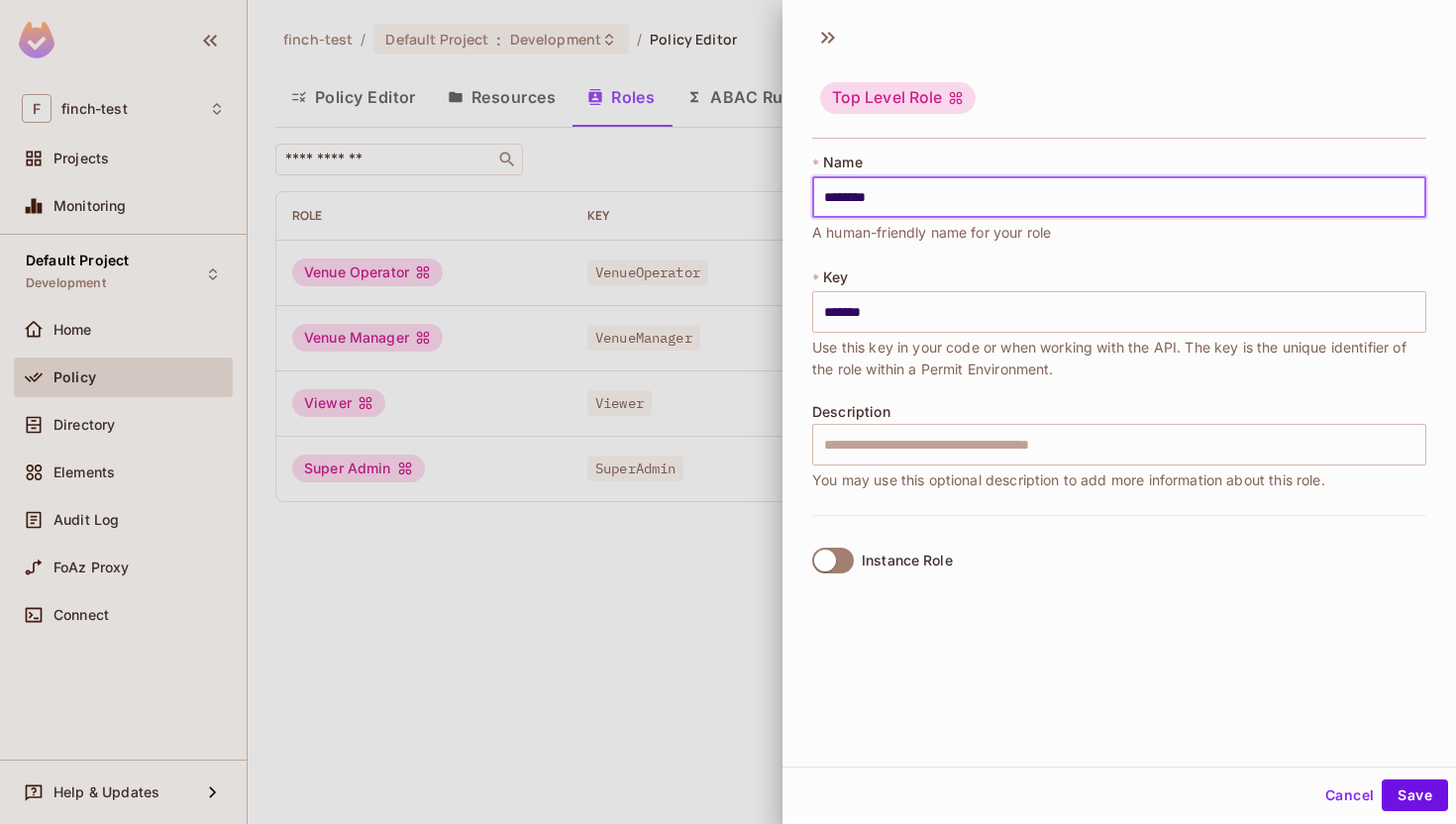 type on "*********" 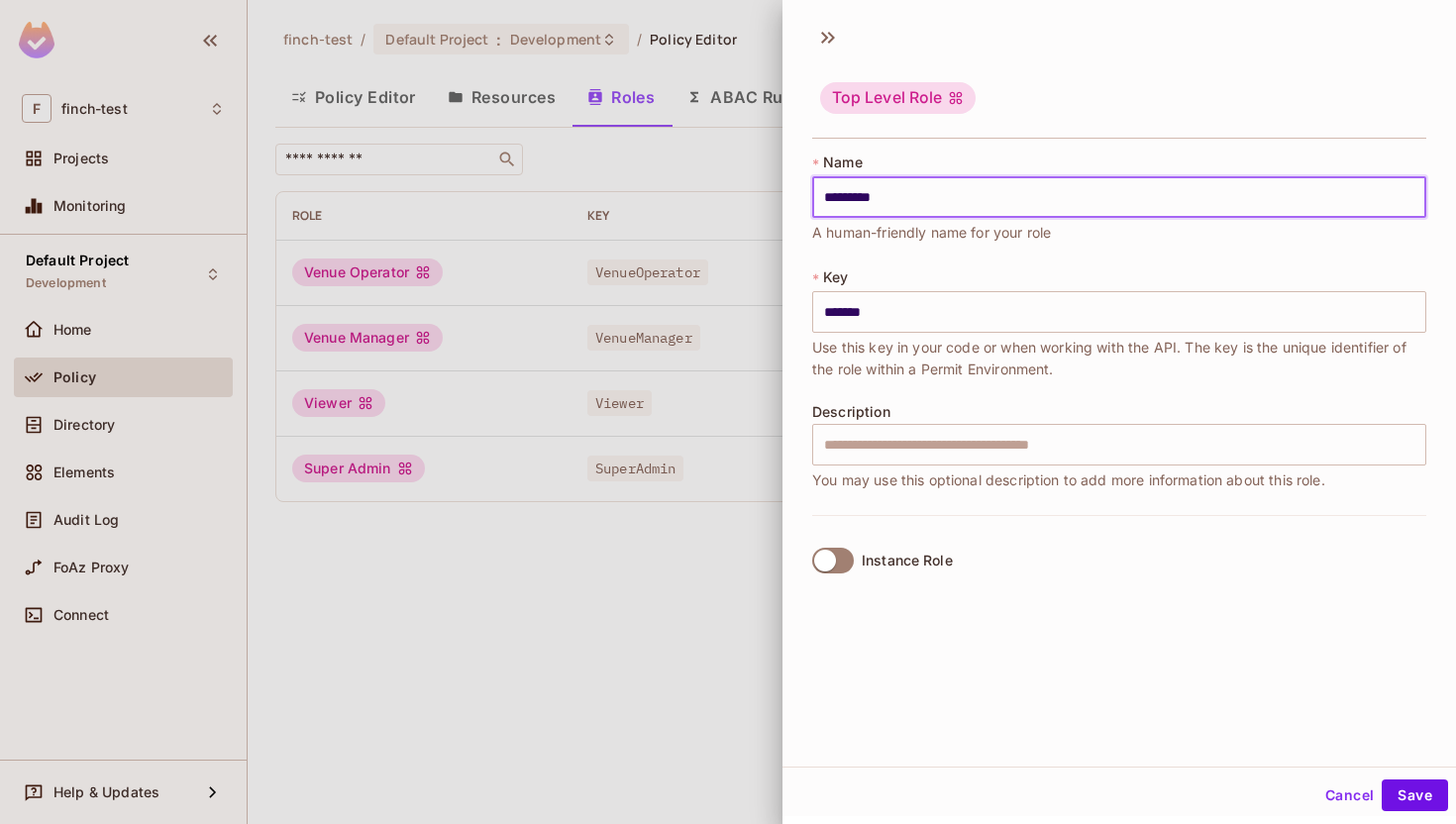 type on "********" 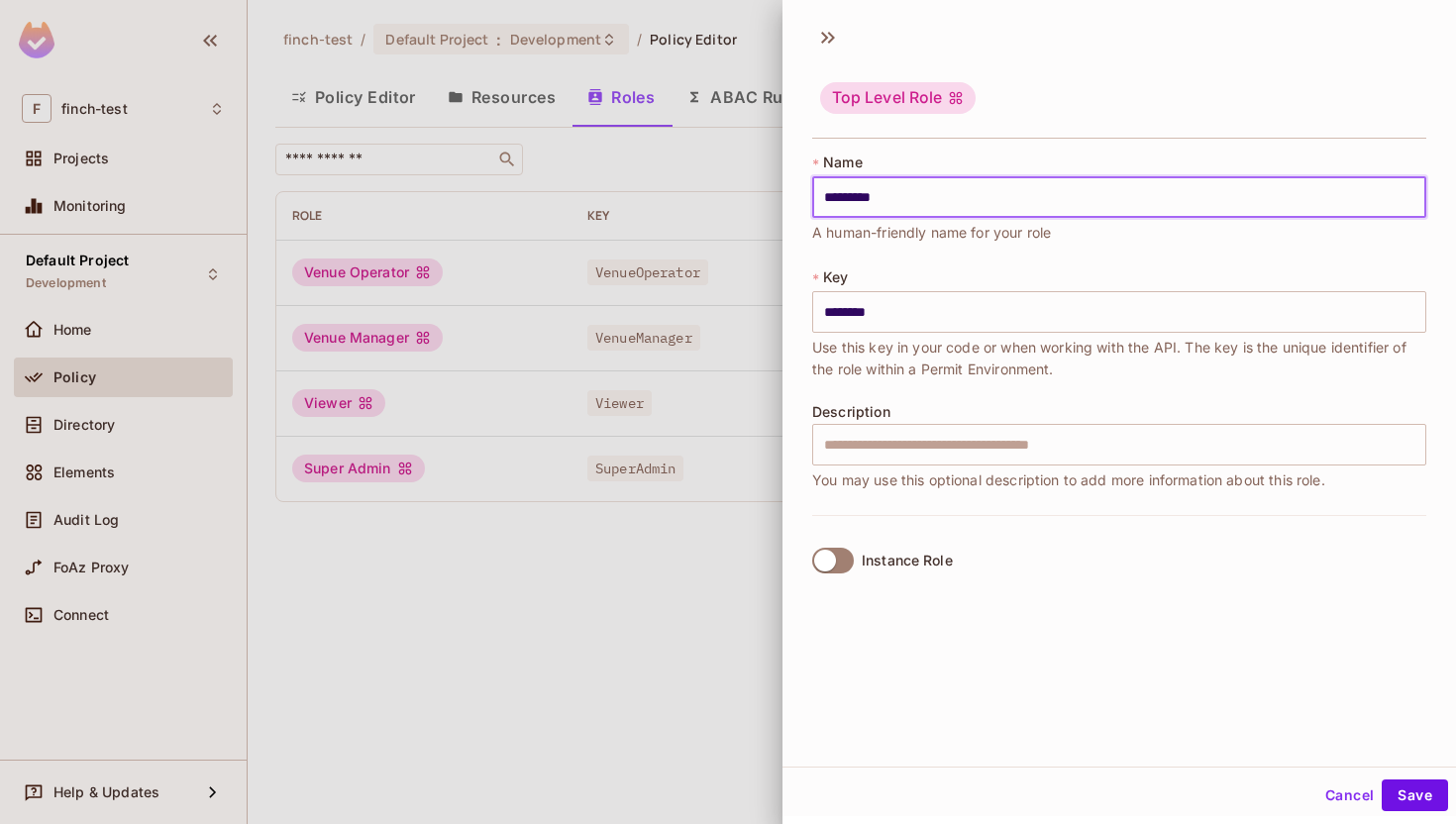 type on "**********" 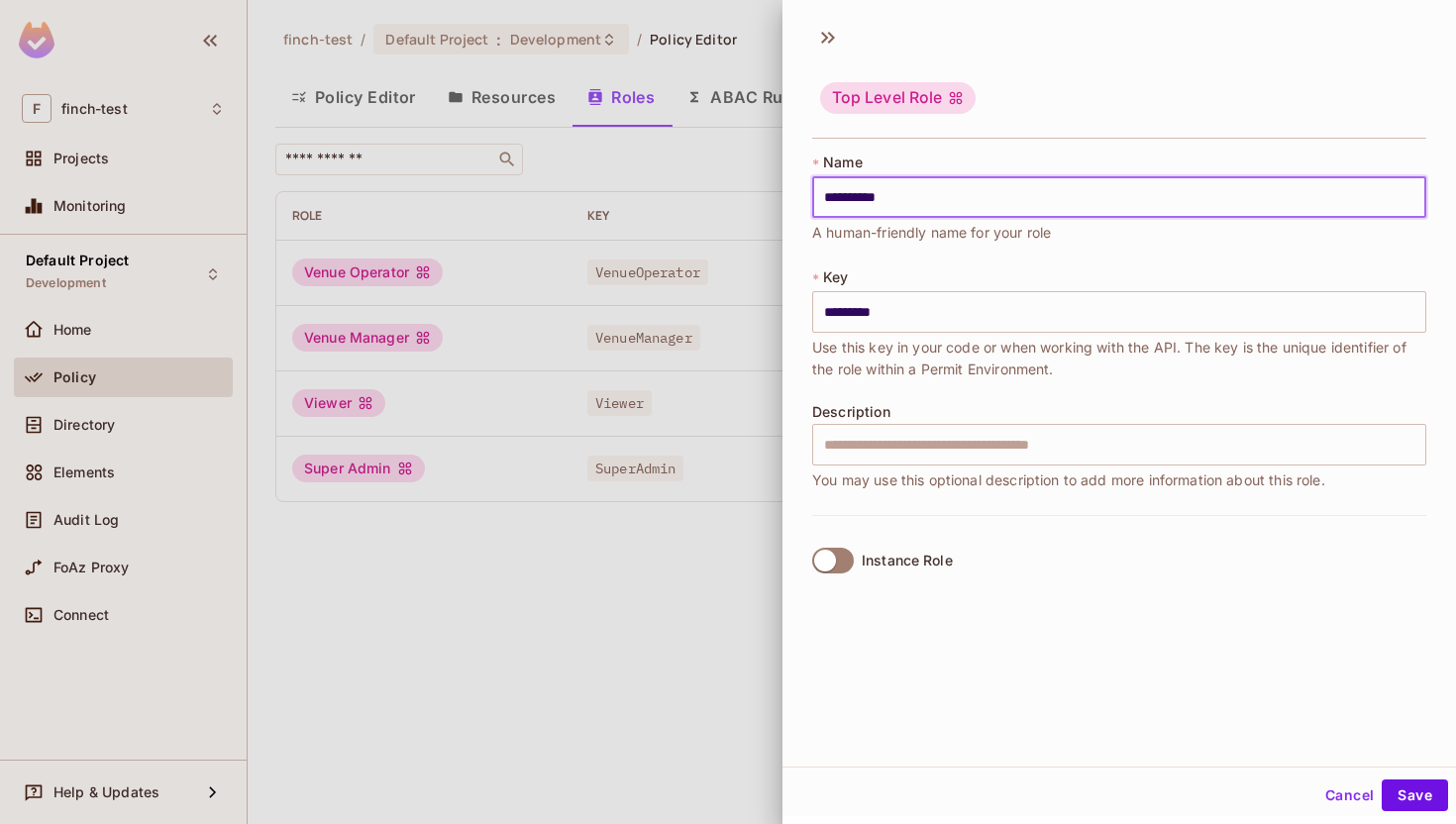 type on "**********" 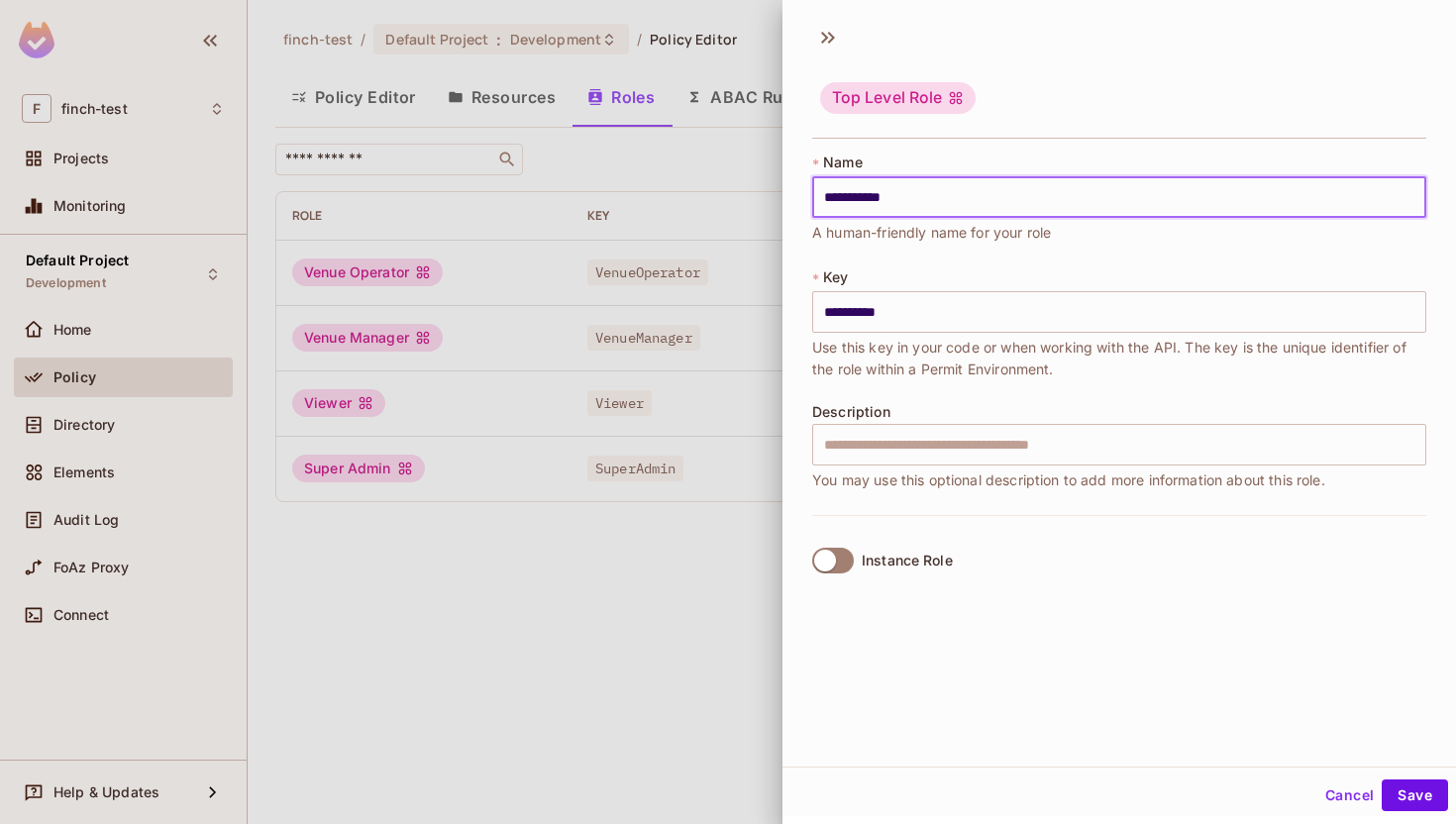 type on "**********" 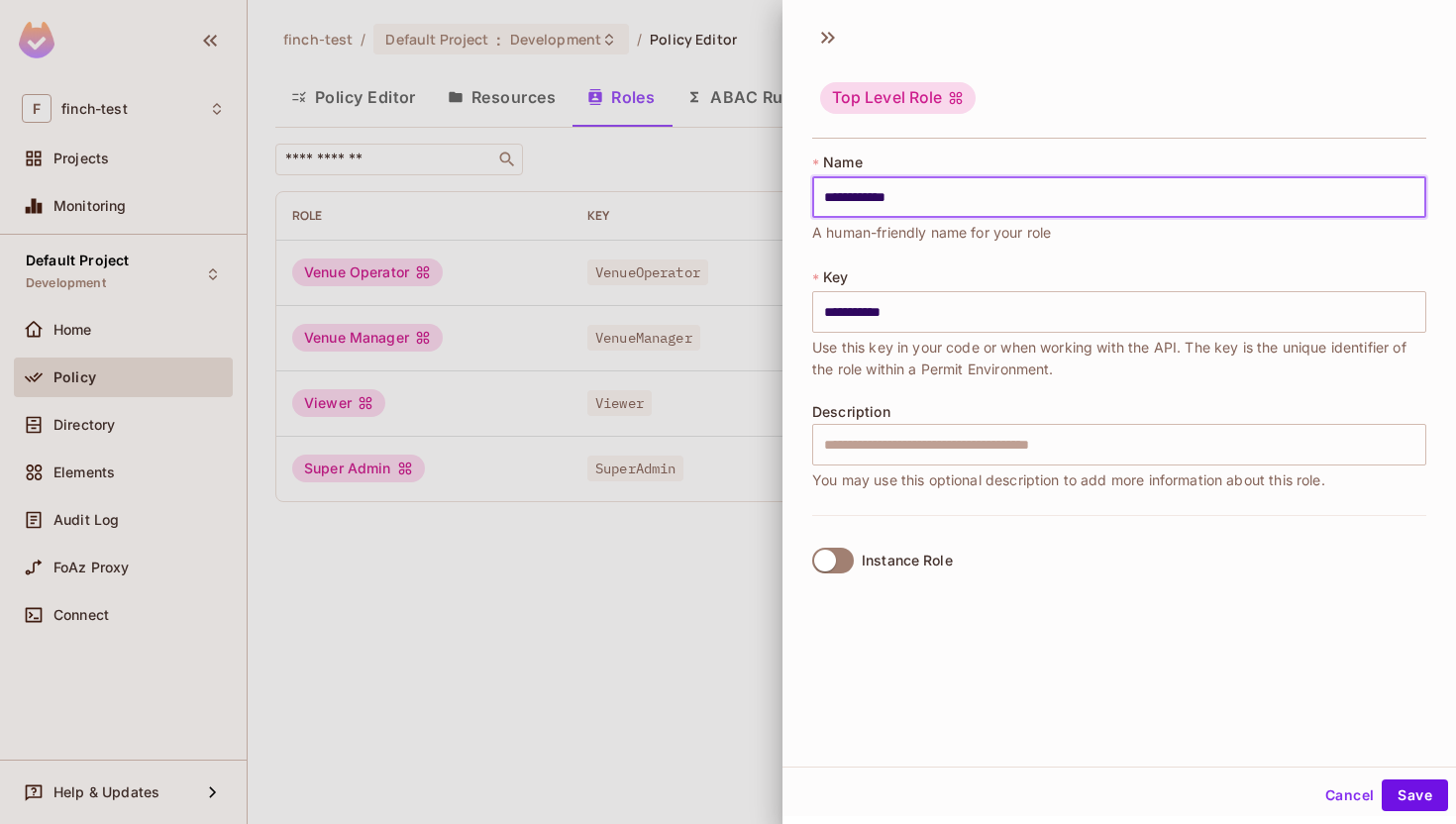 type on "**********" 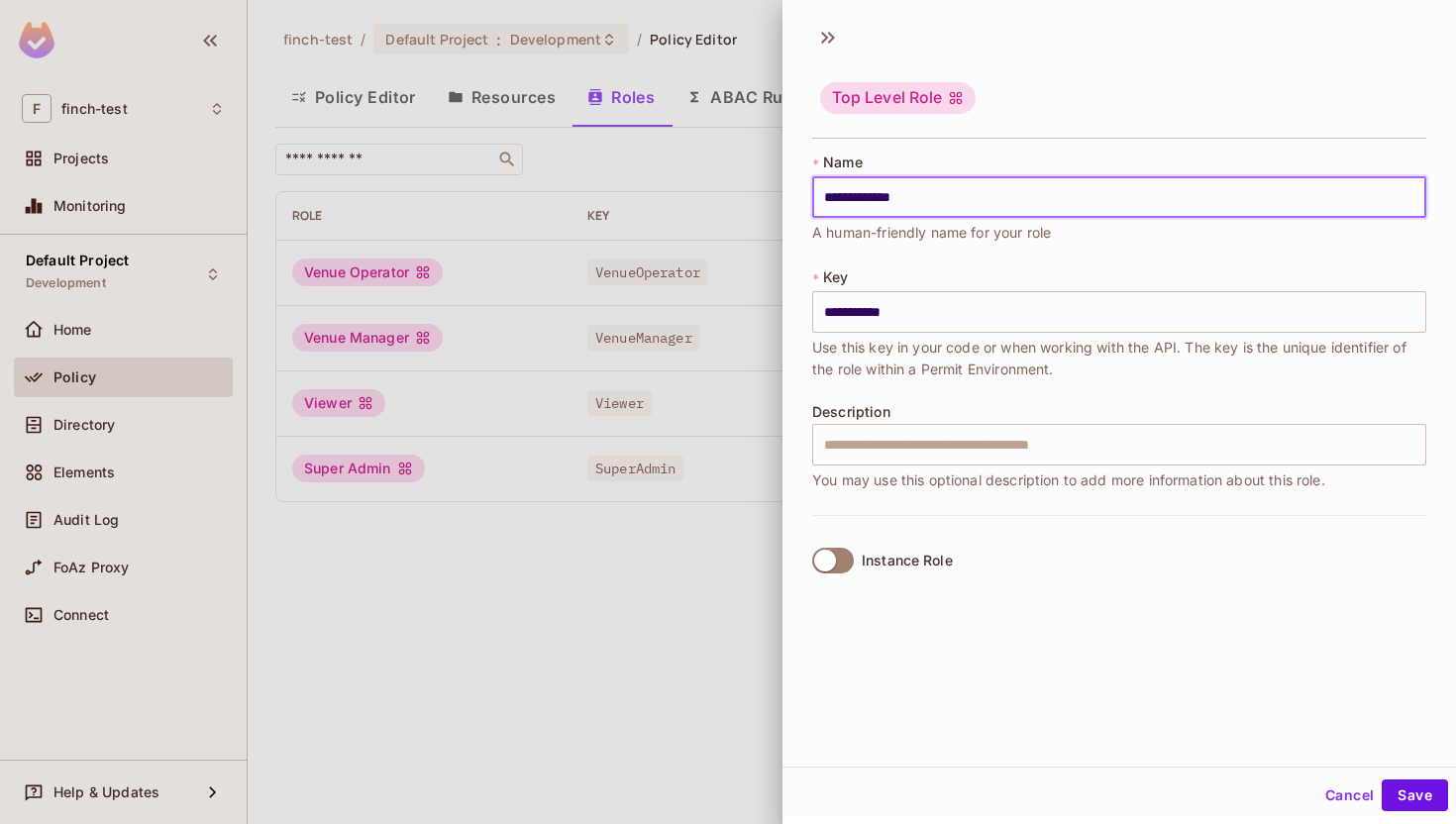 type on "**********" 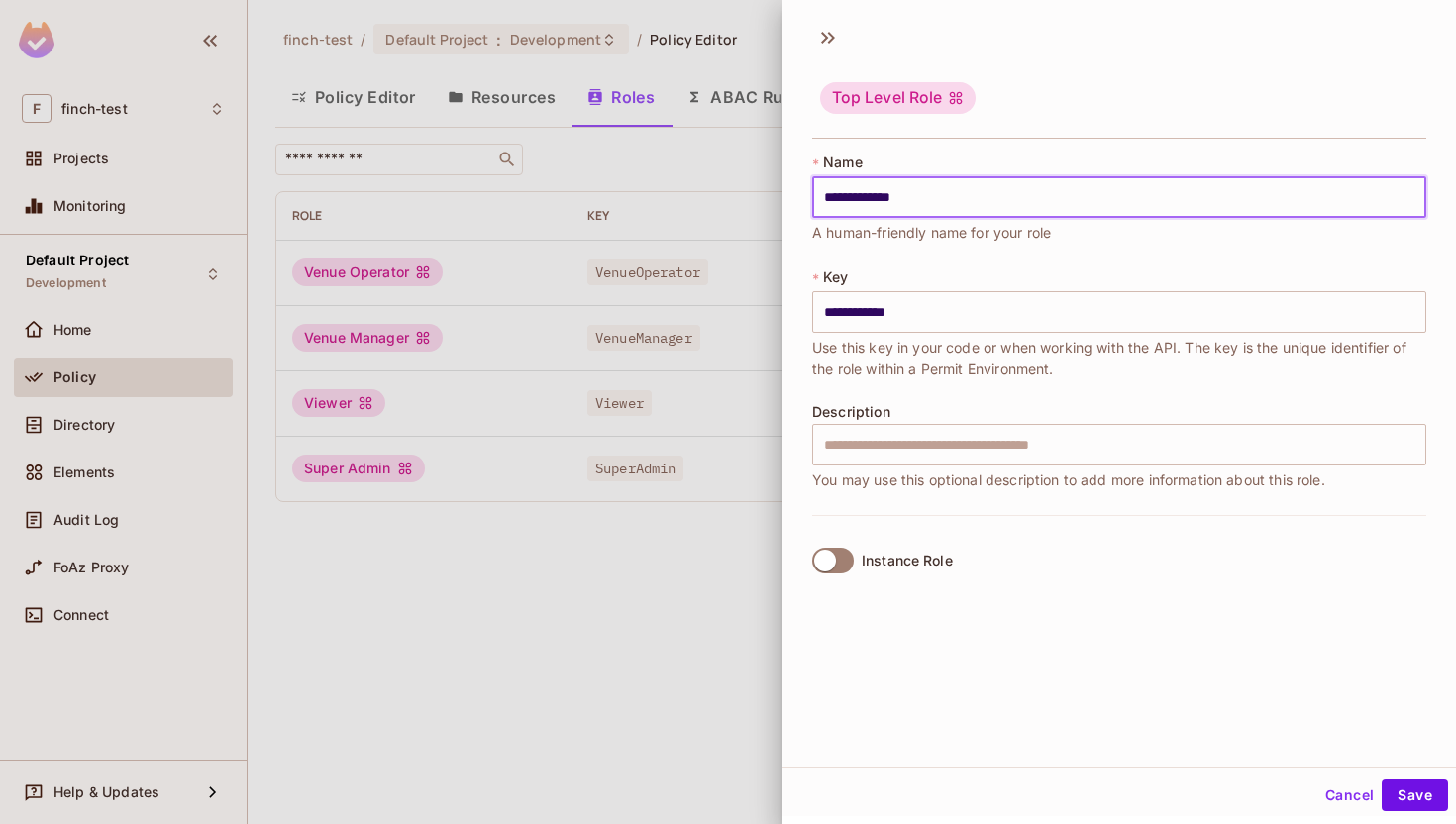 type on "**********" 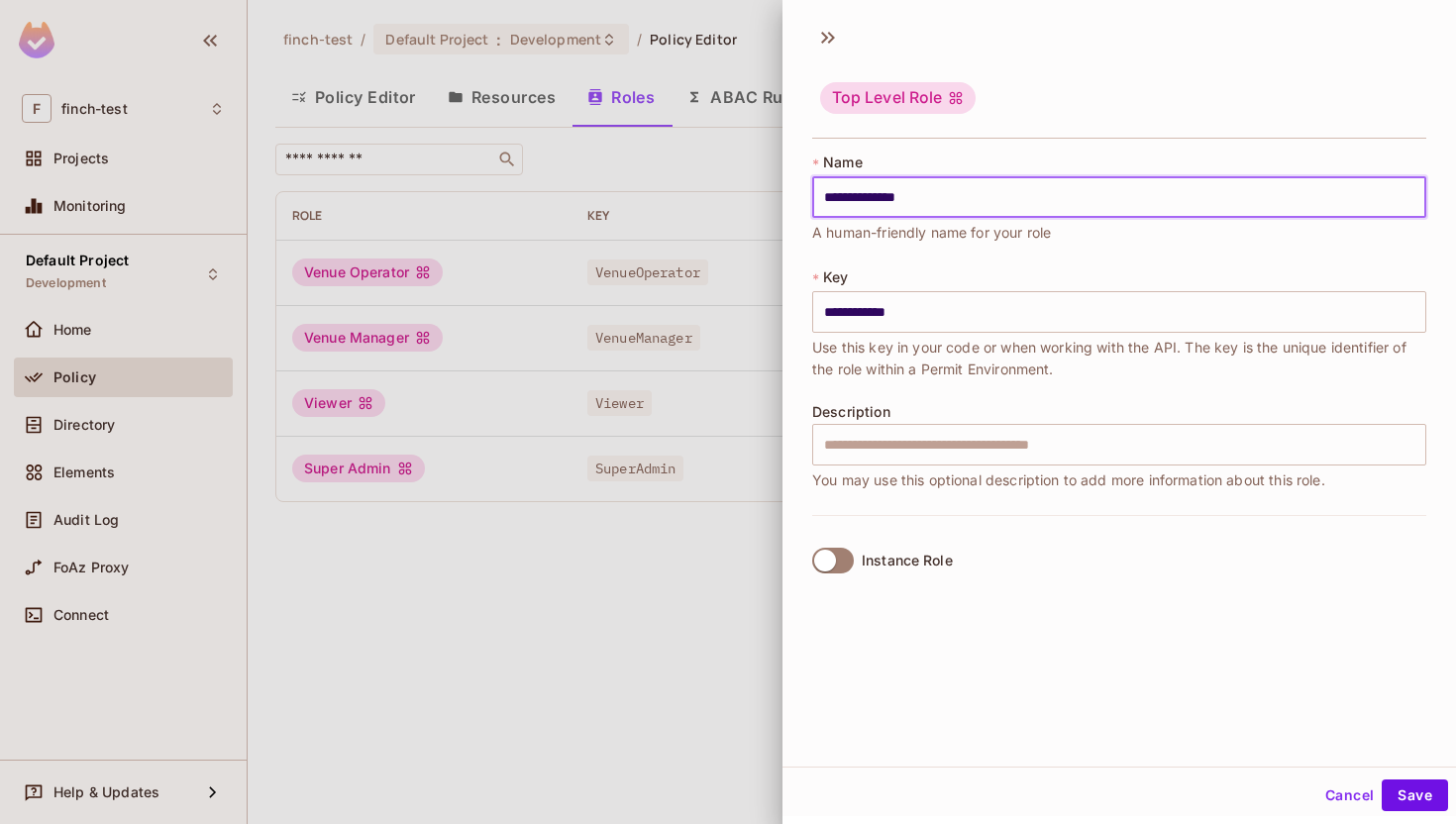 type on "**********" 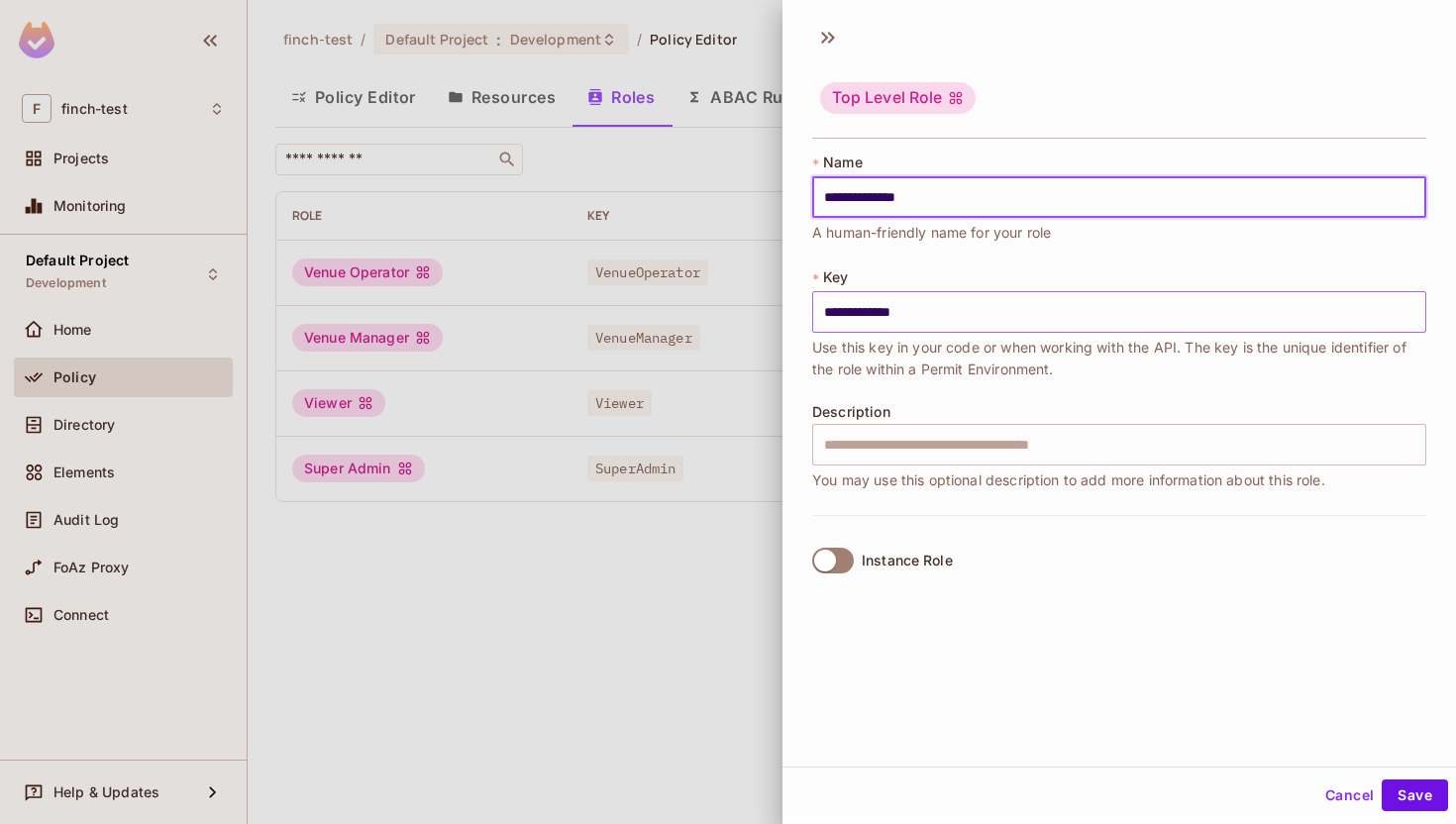 type on "**********" 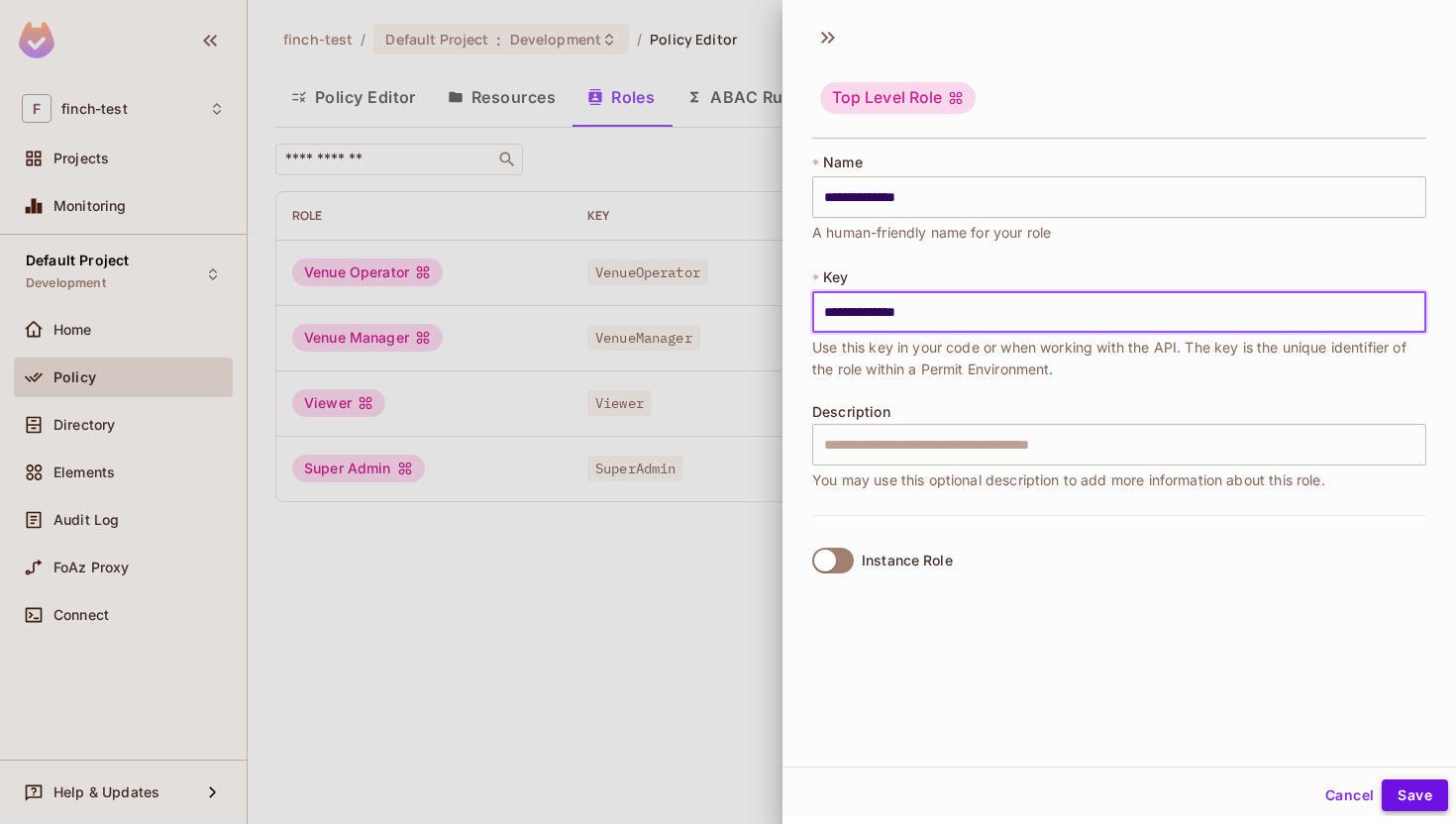 type on "**********" 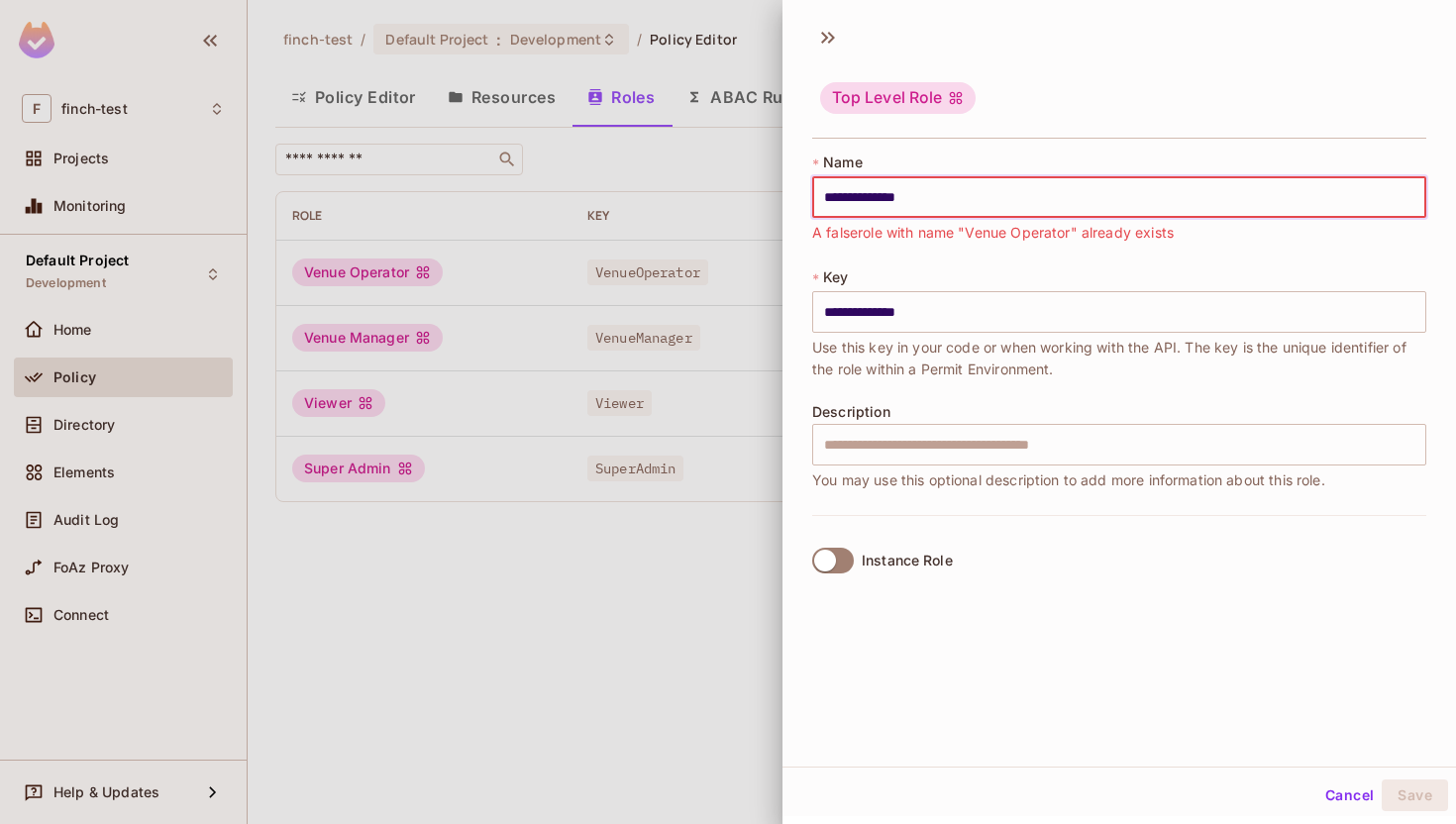 type on "**********" 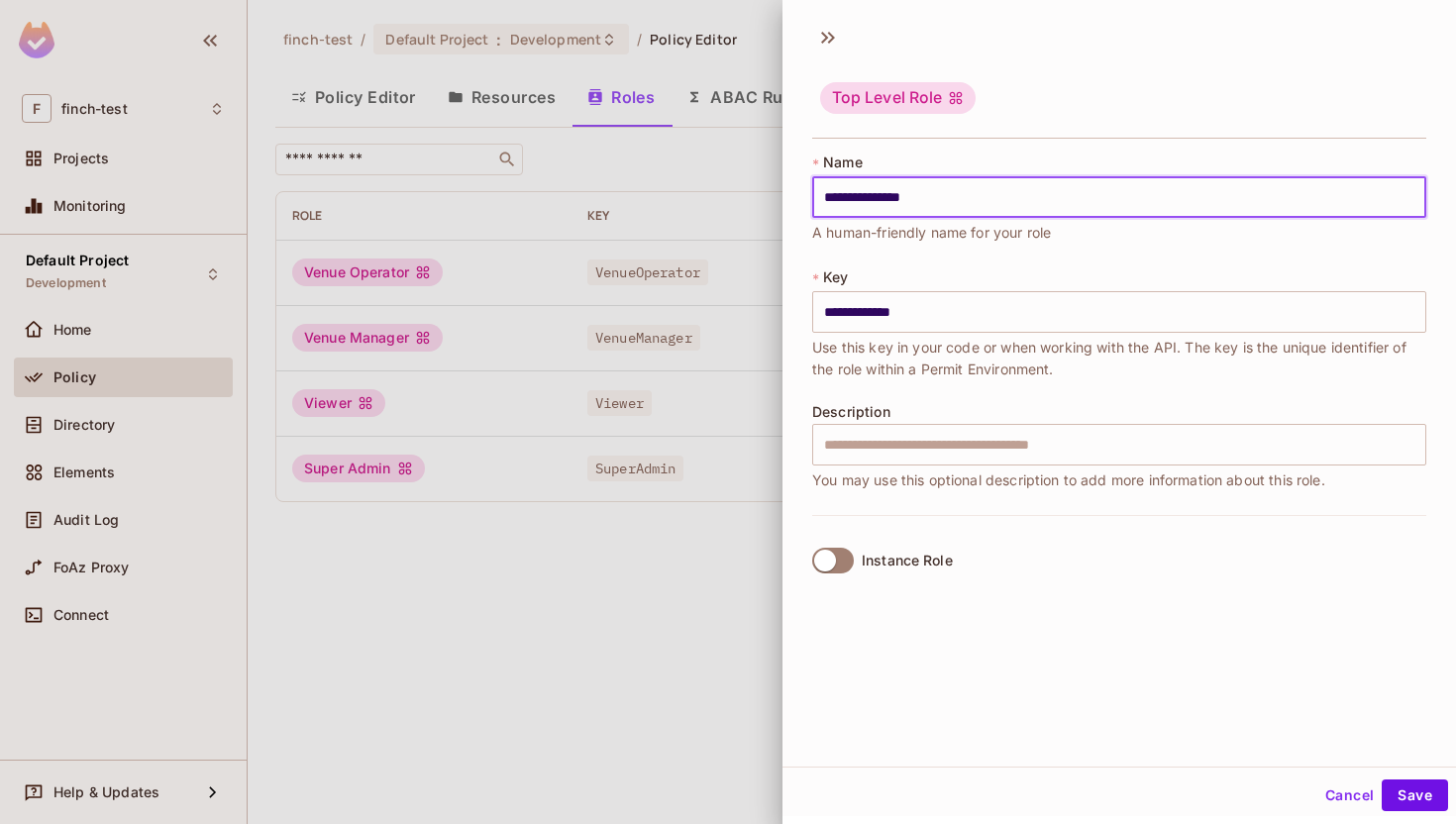 type on "**********" 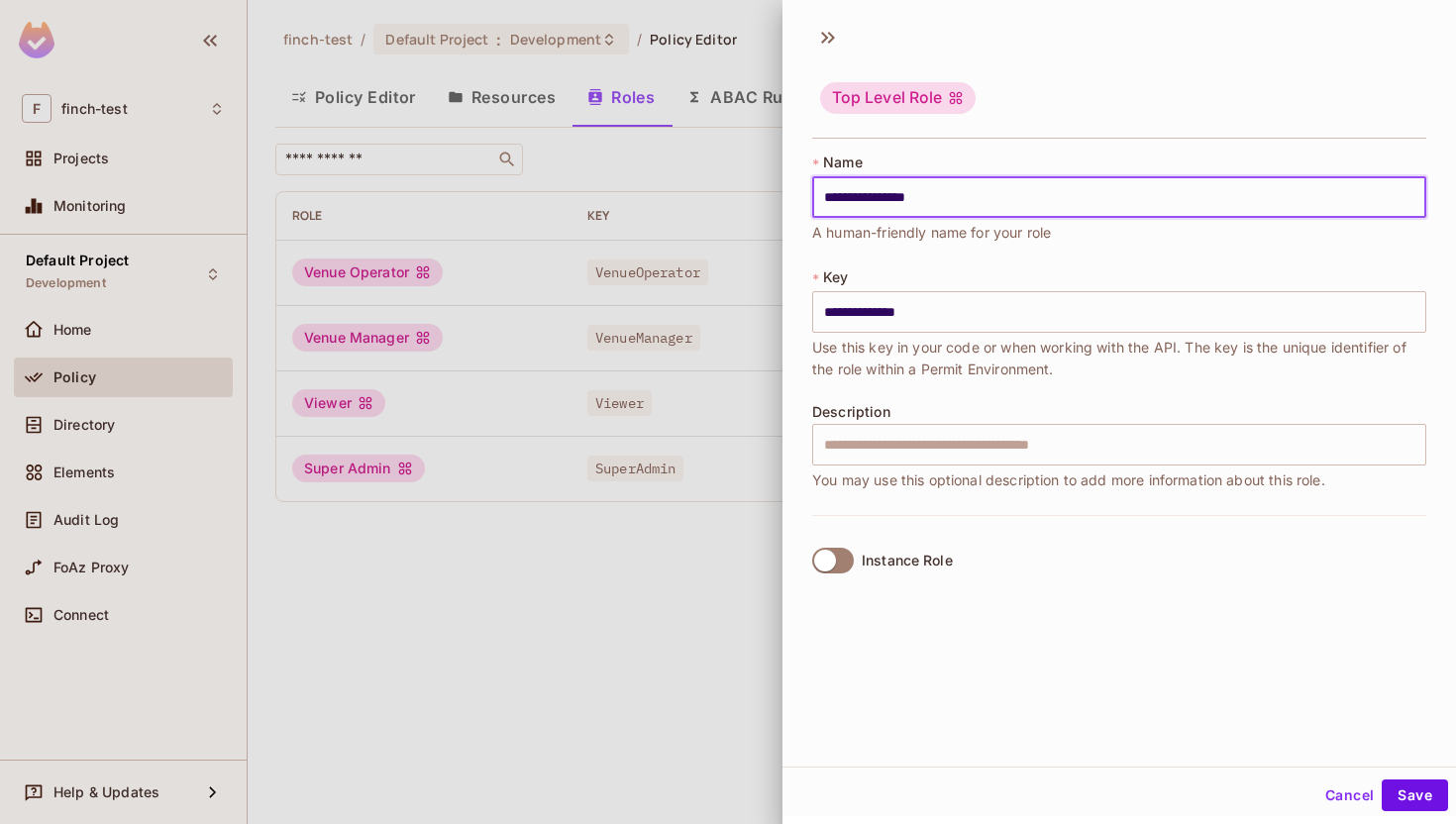 type on "**********" 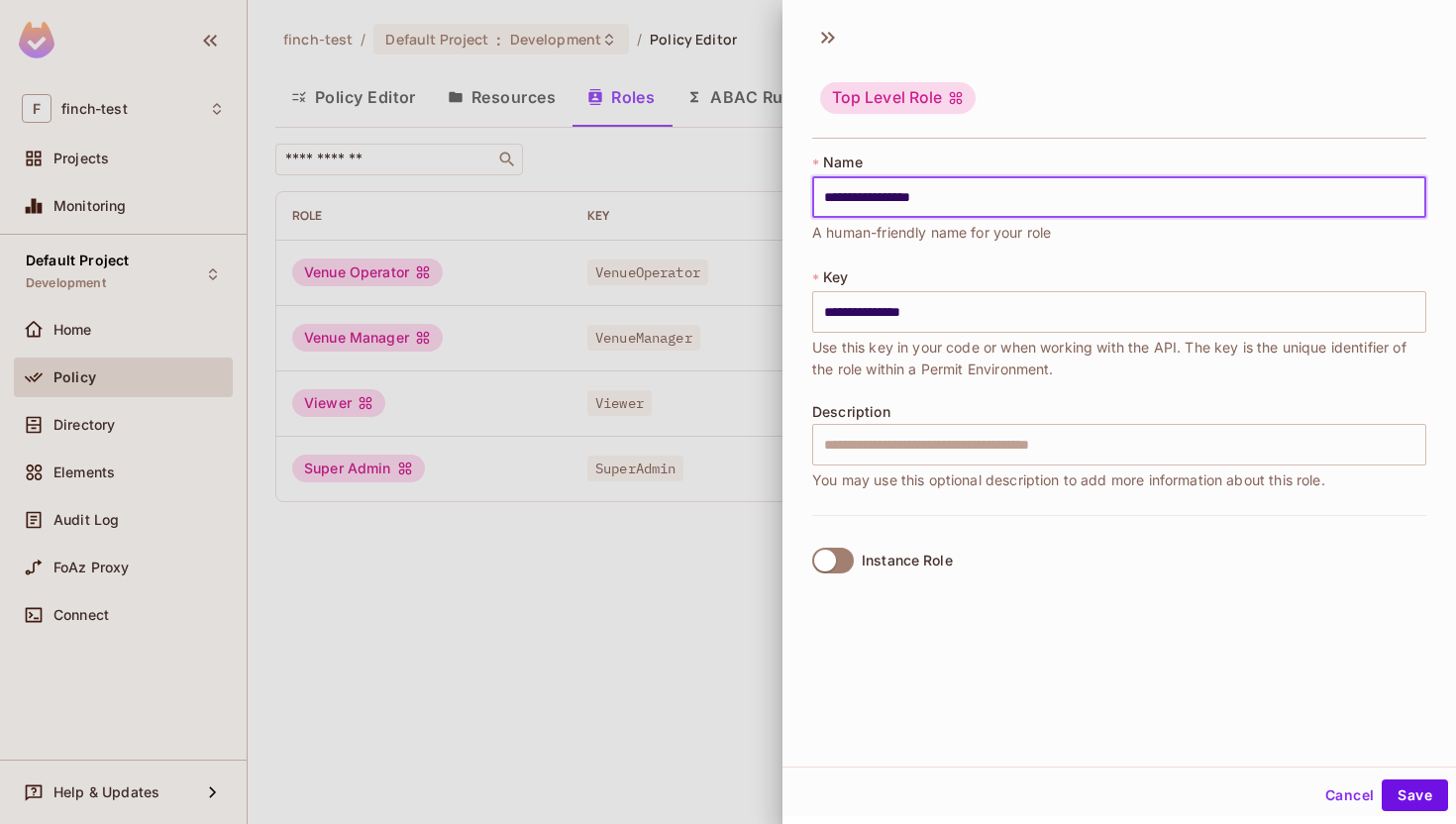 type on "**********" 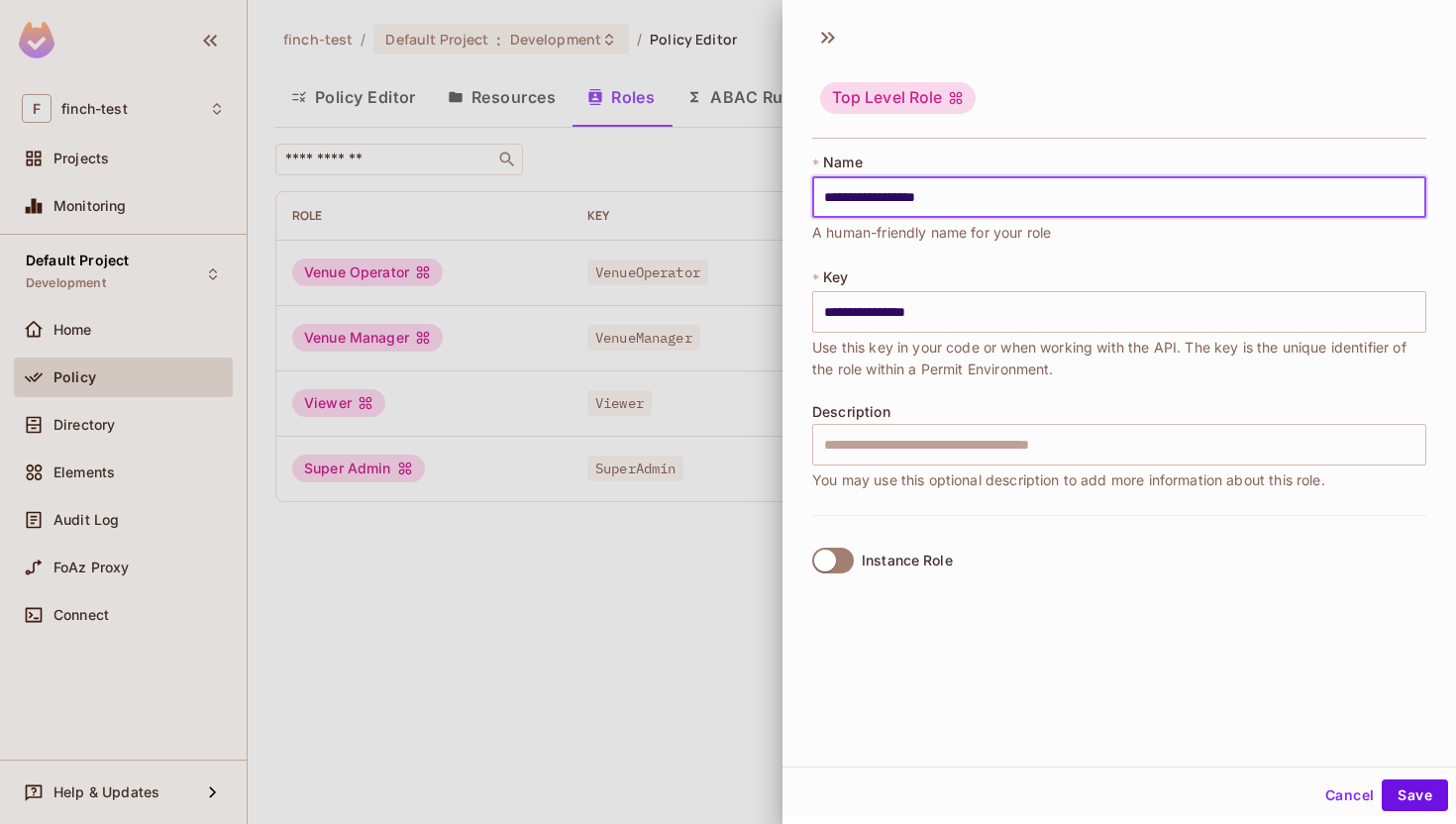 type on "**********" 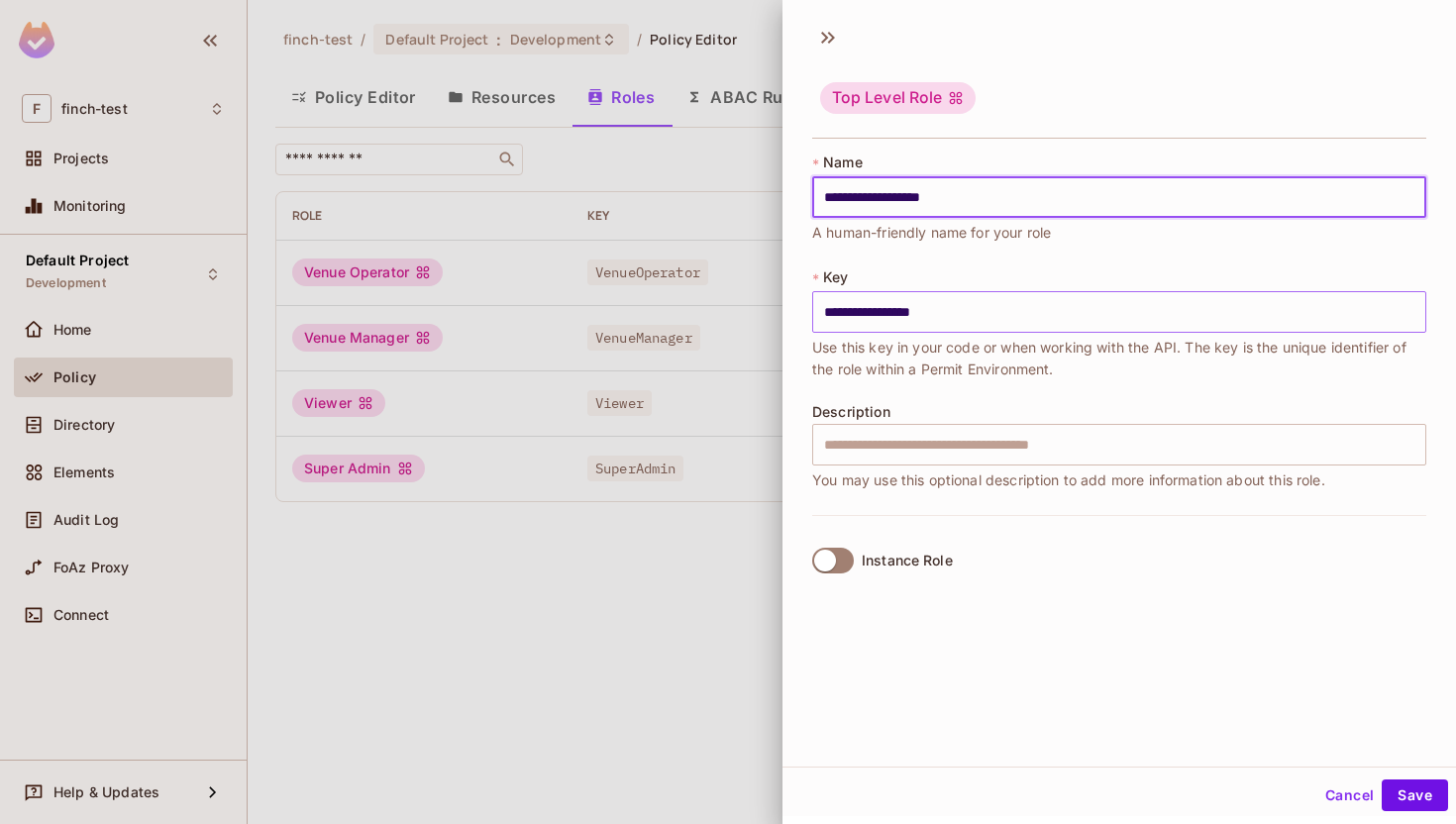 type on "**********" 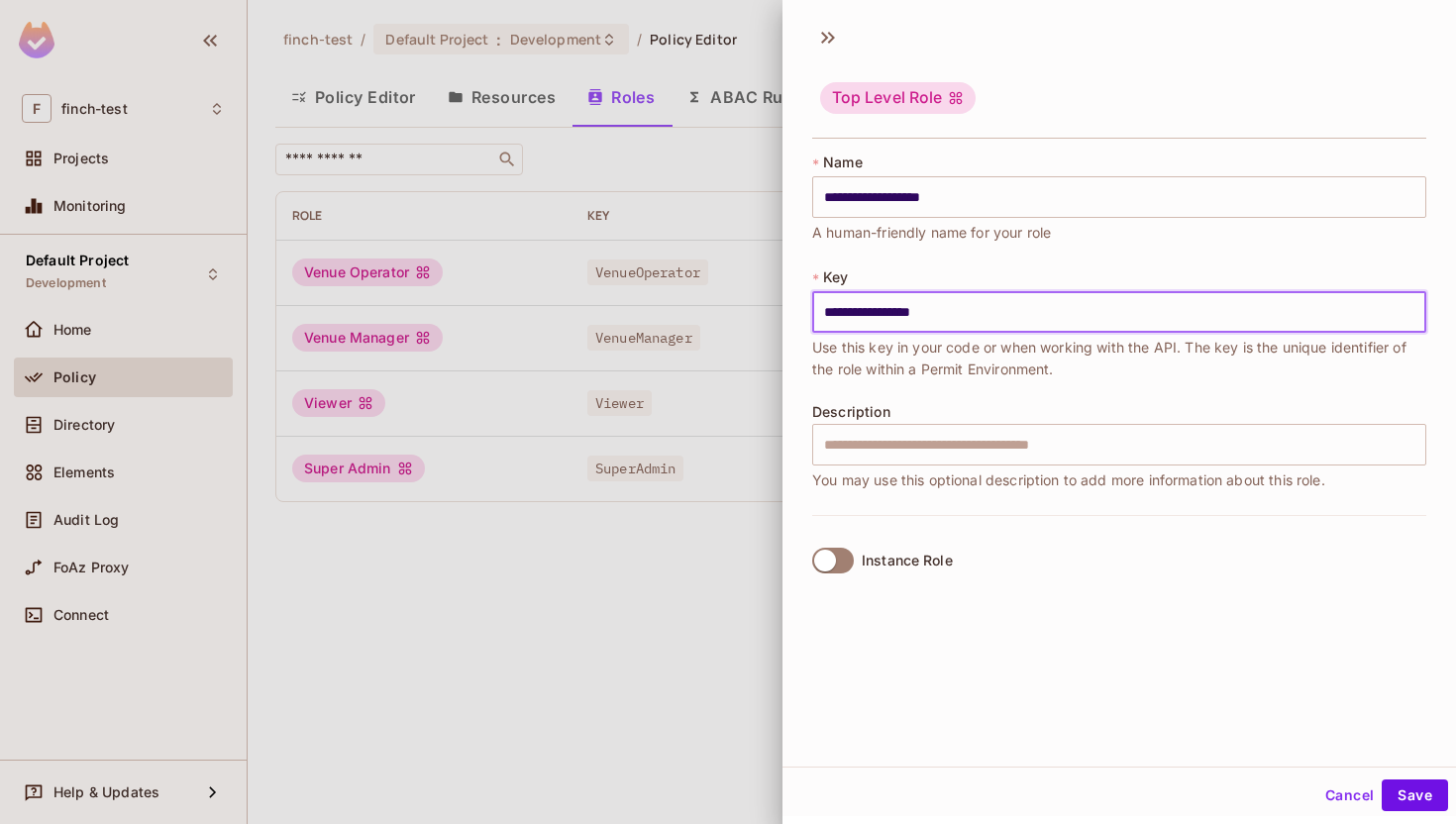 click on "**********" at bounding box center (1119, 312) 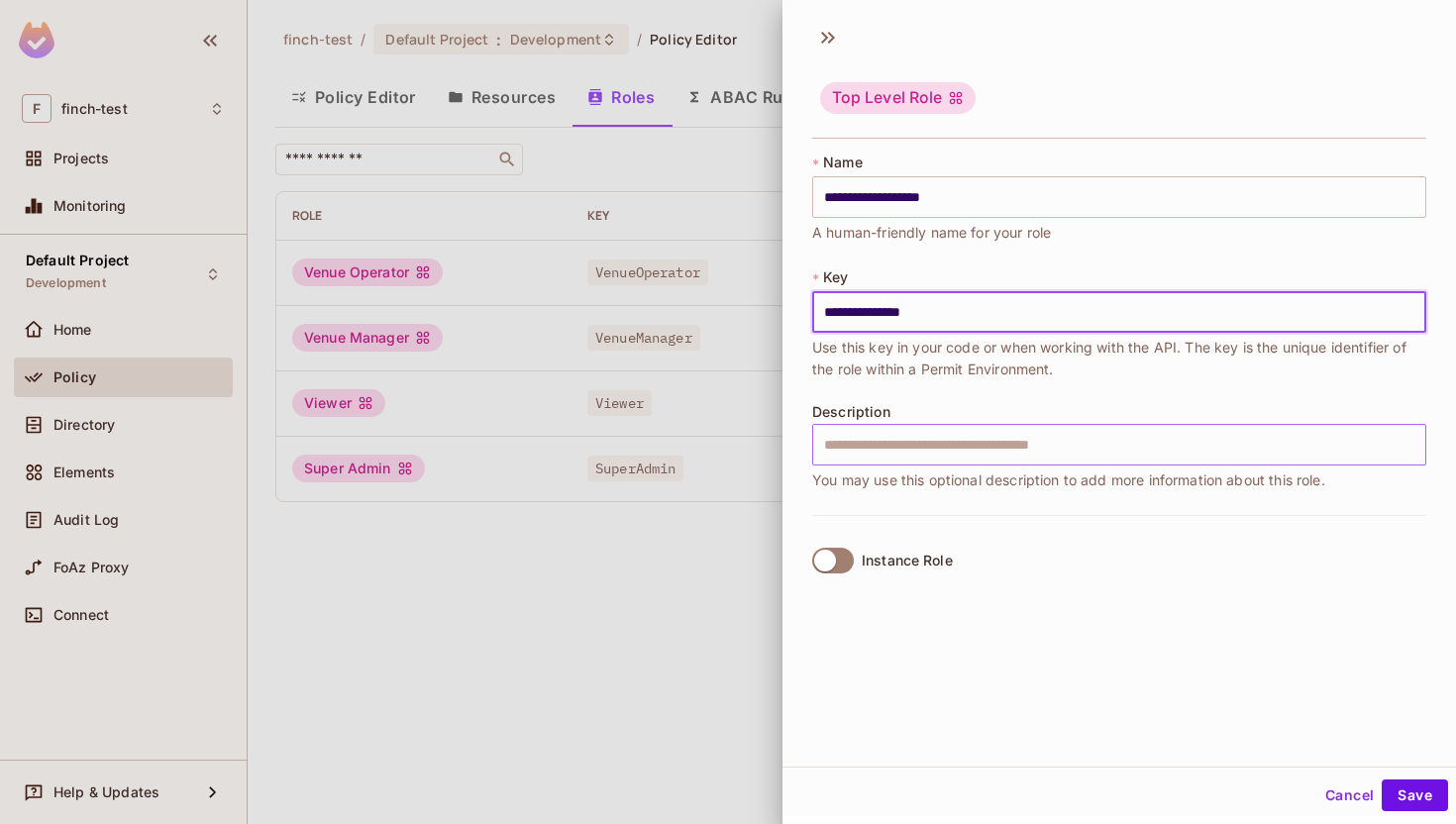 type on "**********" 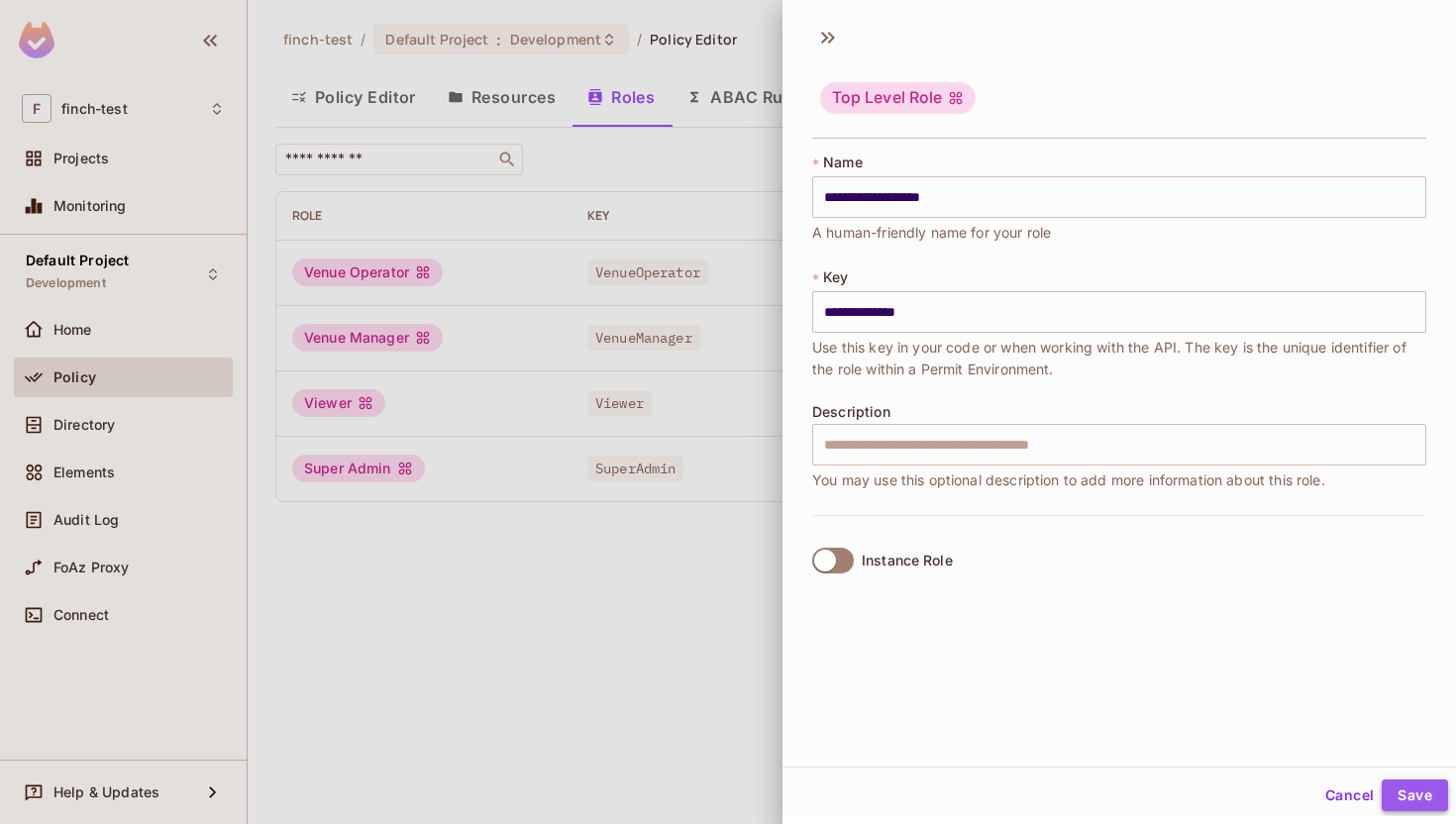 click on "Save" at bounding box center (1414, 795) 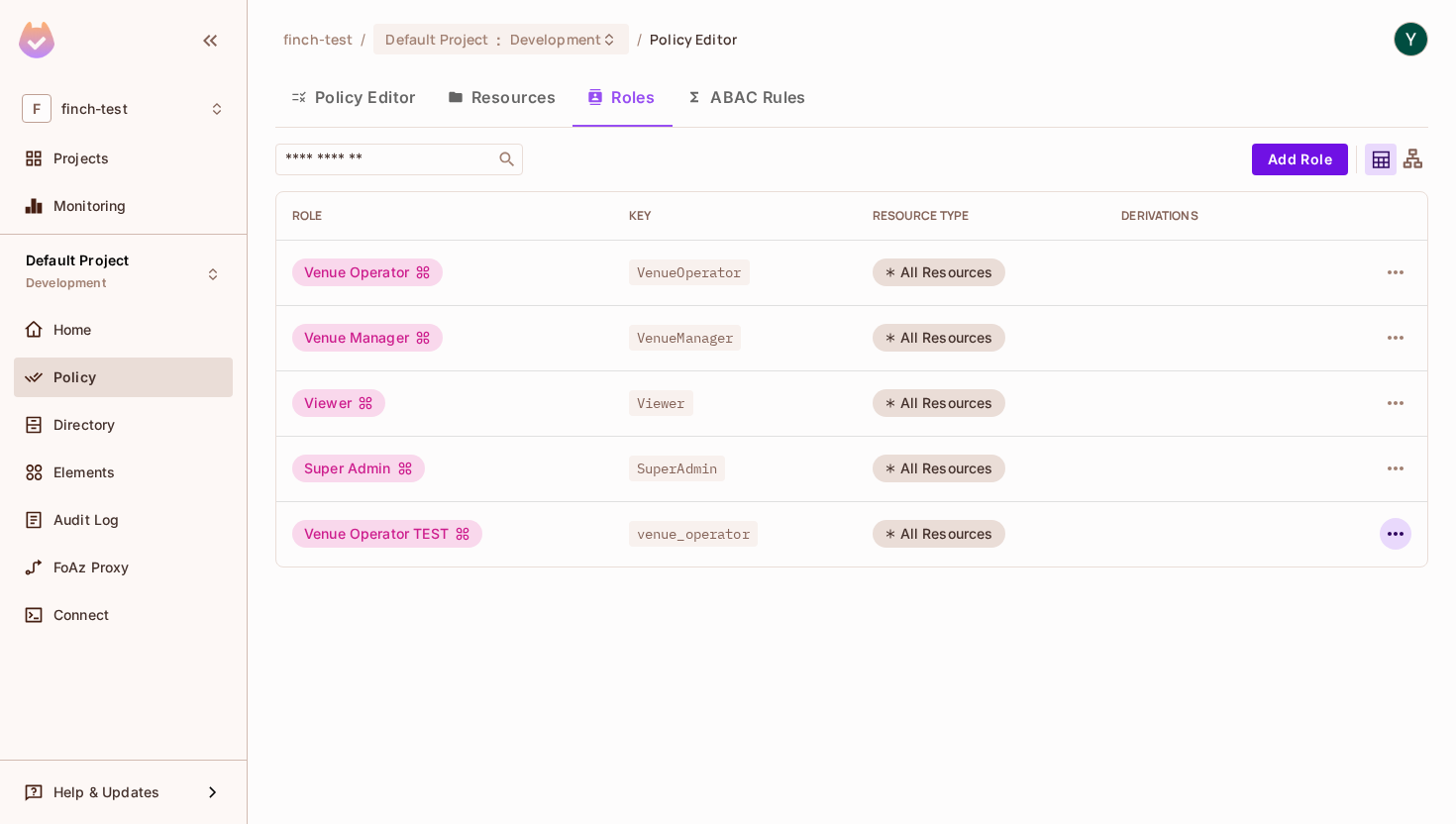 click 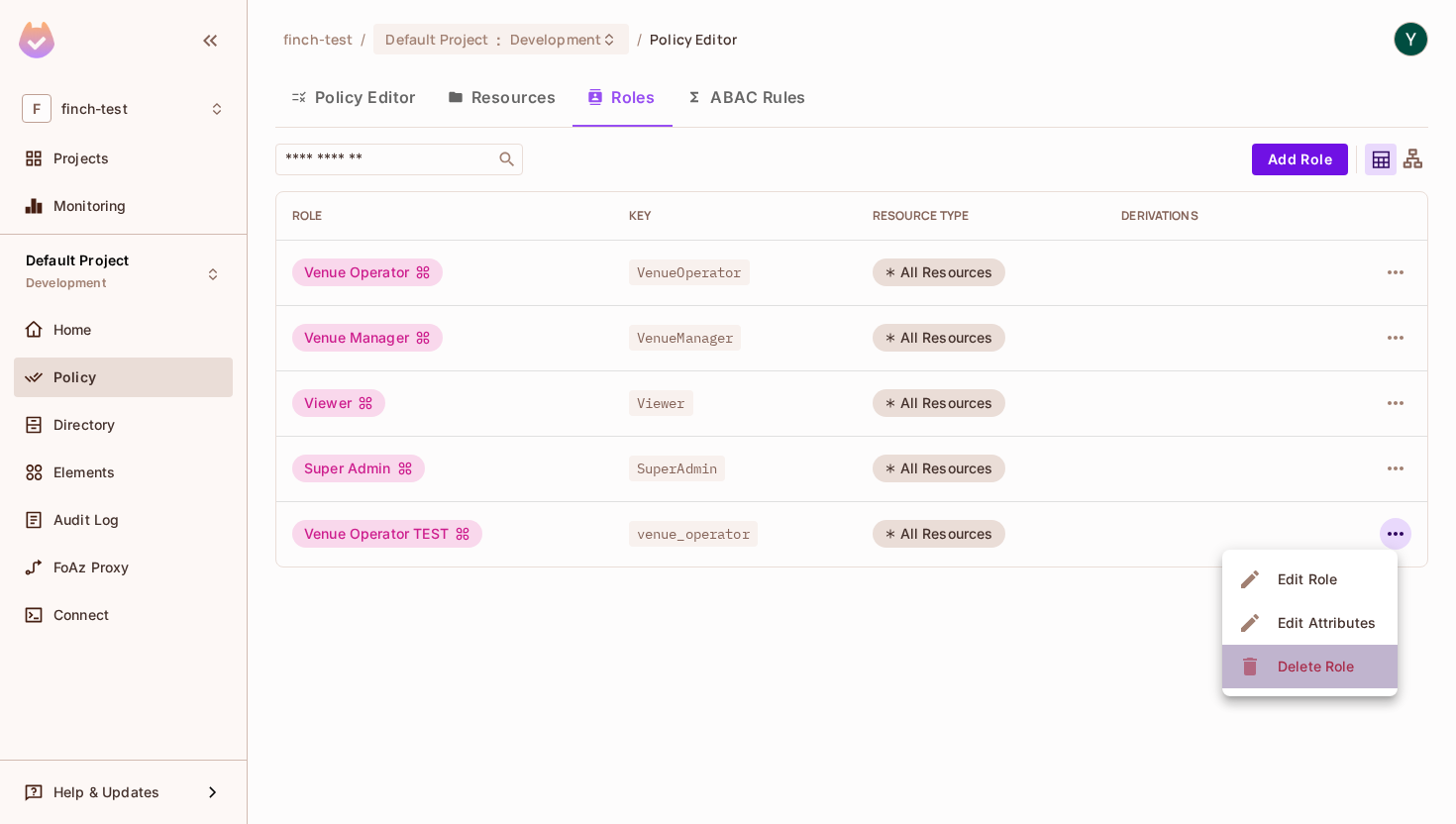 click on "Delete Role" at bounding box center [1315, 667] 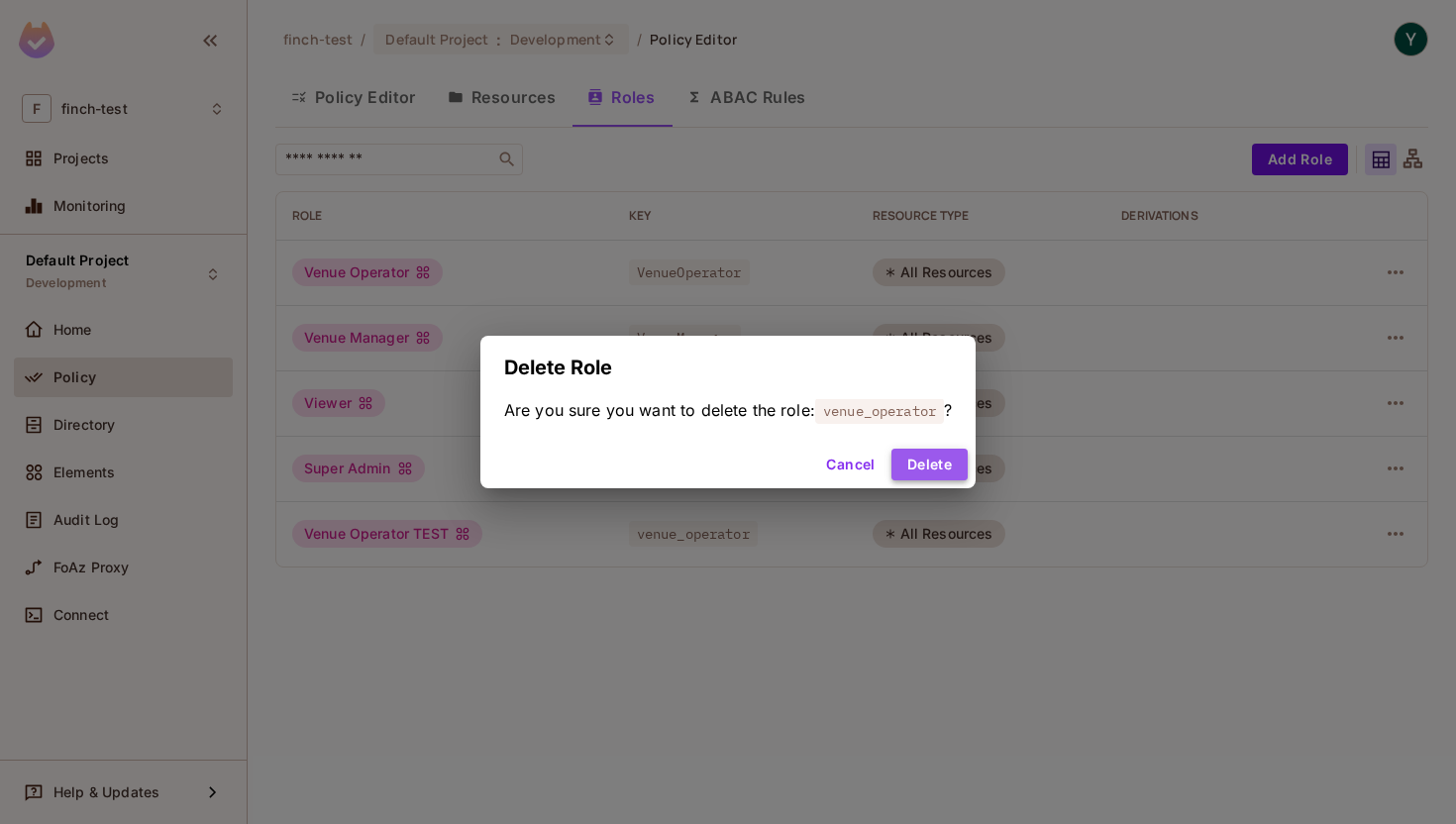 click on "Delete" at bounding box center [929, 464] 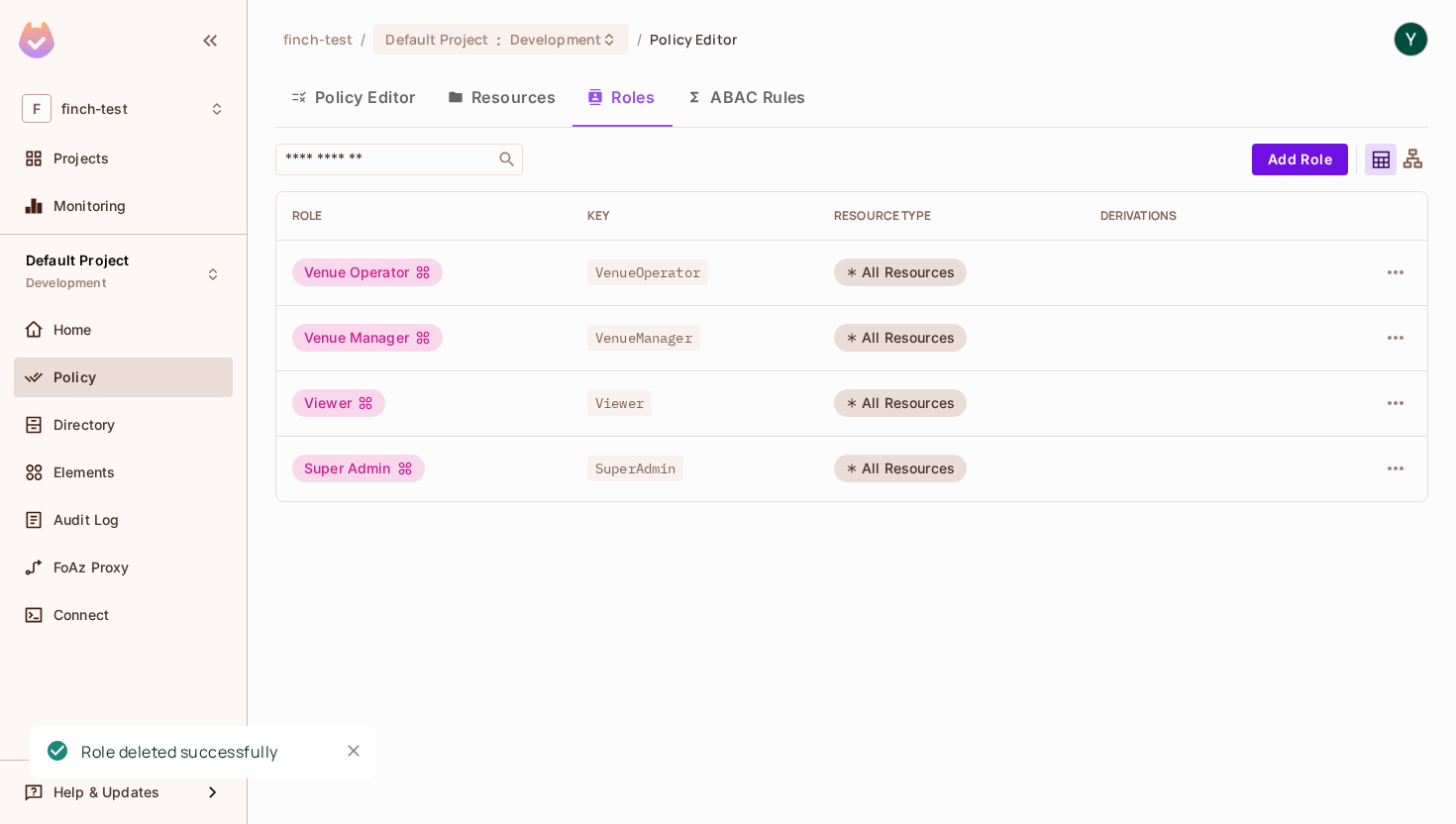click on "finch-test / Default Project : Development / Policy Editor Policy Editor Resources Roles ABAC Rules ​ Add Role Role Key RESOURCE TYPE Derivations Venue Operator VenueOperator  All Resources Venue Manager VenueManager  All Resources Viewer Viewer  All Resources Super Admin SuperAdmin  All Resources" at bounding box center (852, 412) 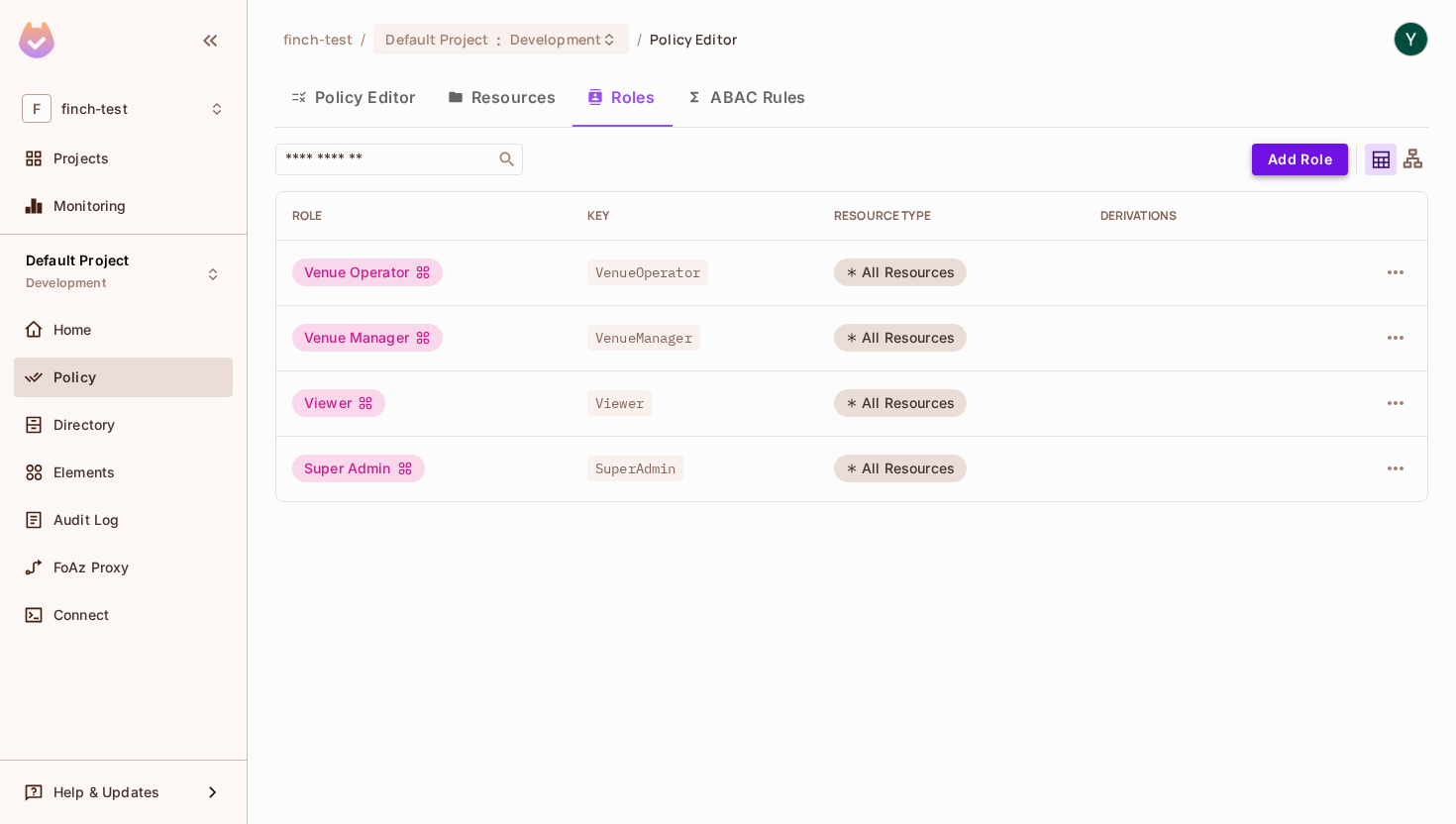 click on "Add Role" at bounding box center (1300, 159) 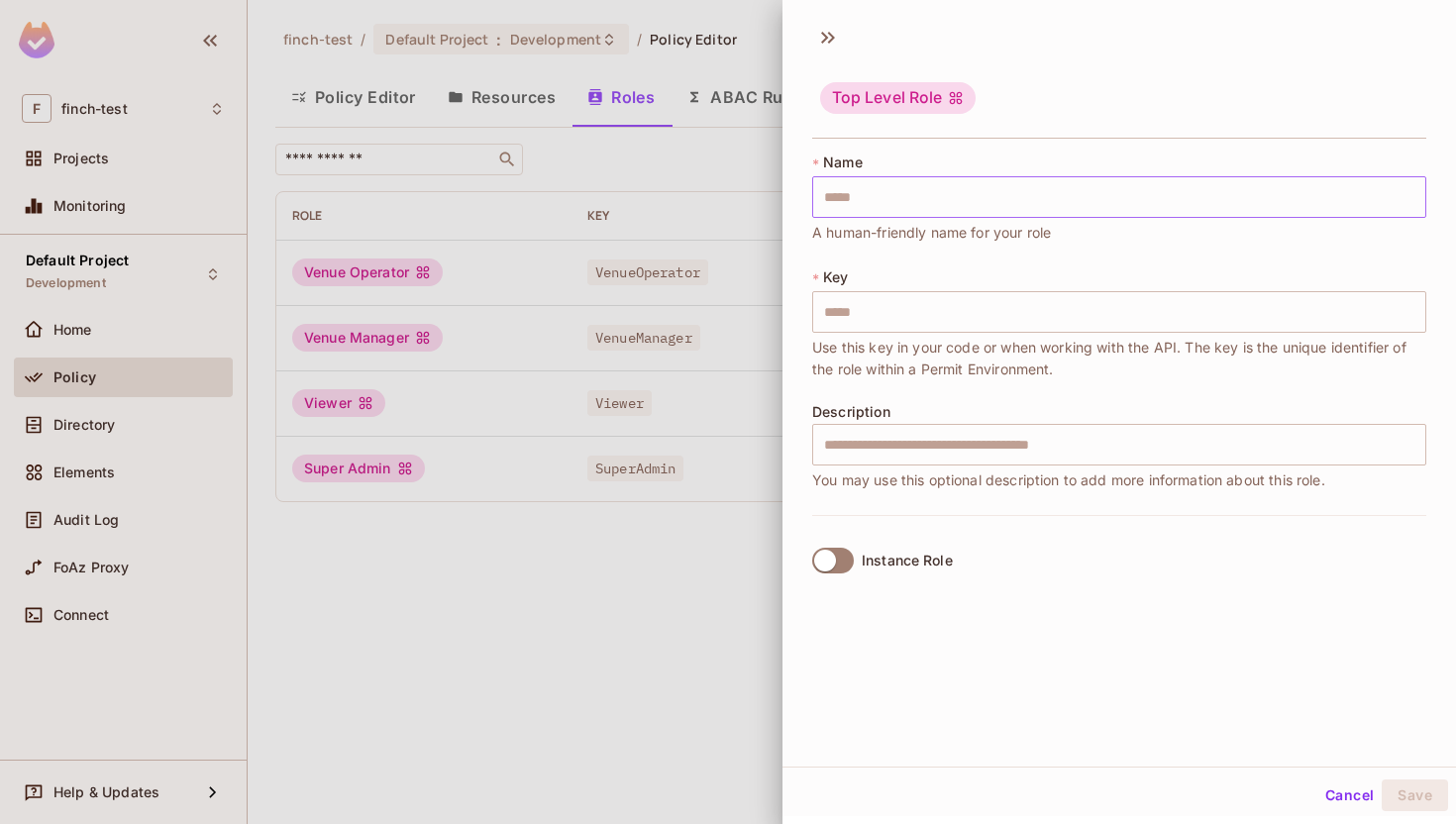 click at bounding box center (1119, 197) 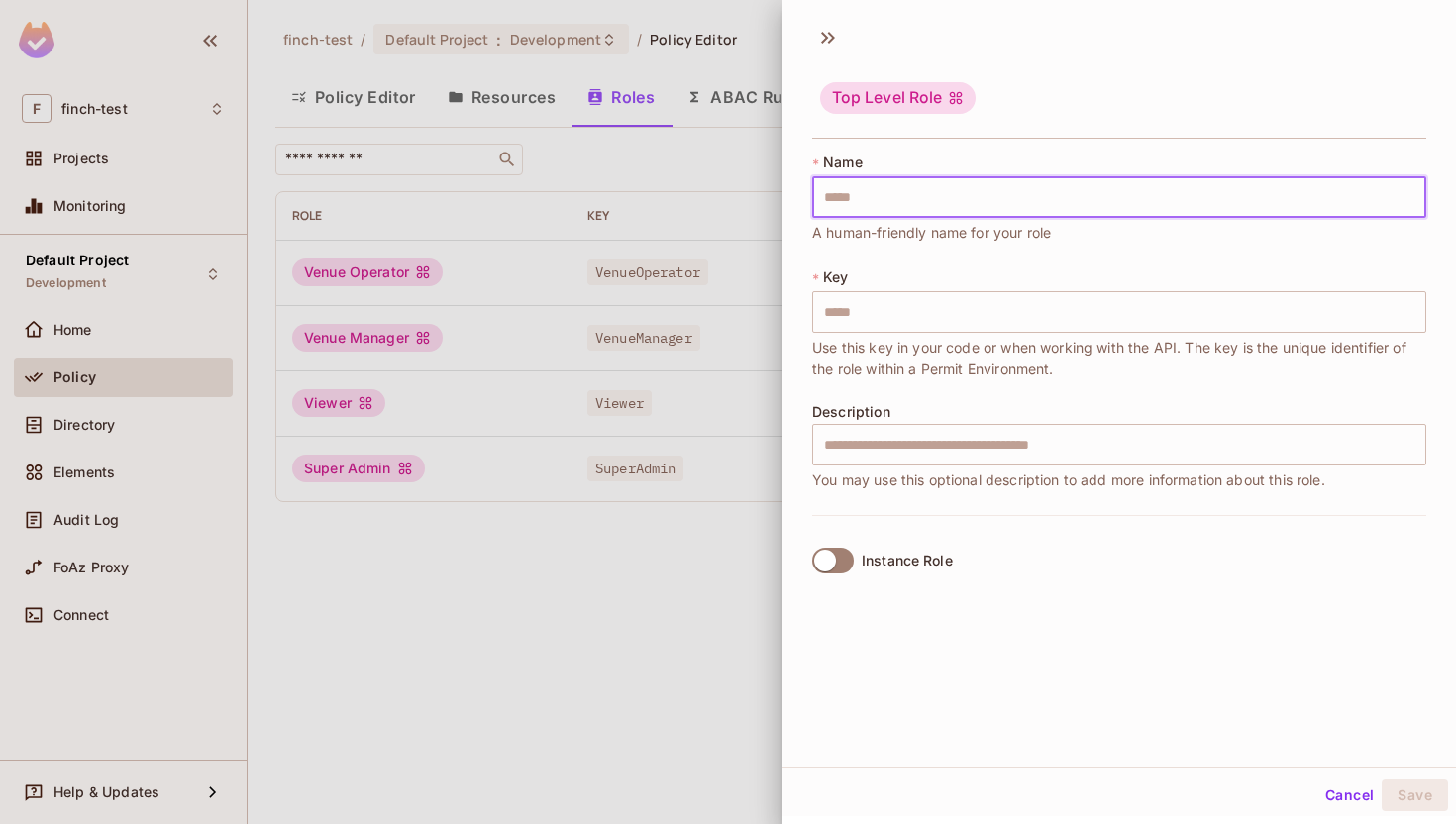 type on "*" 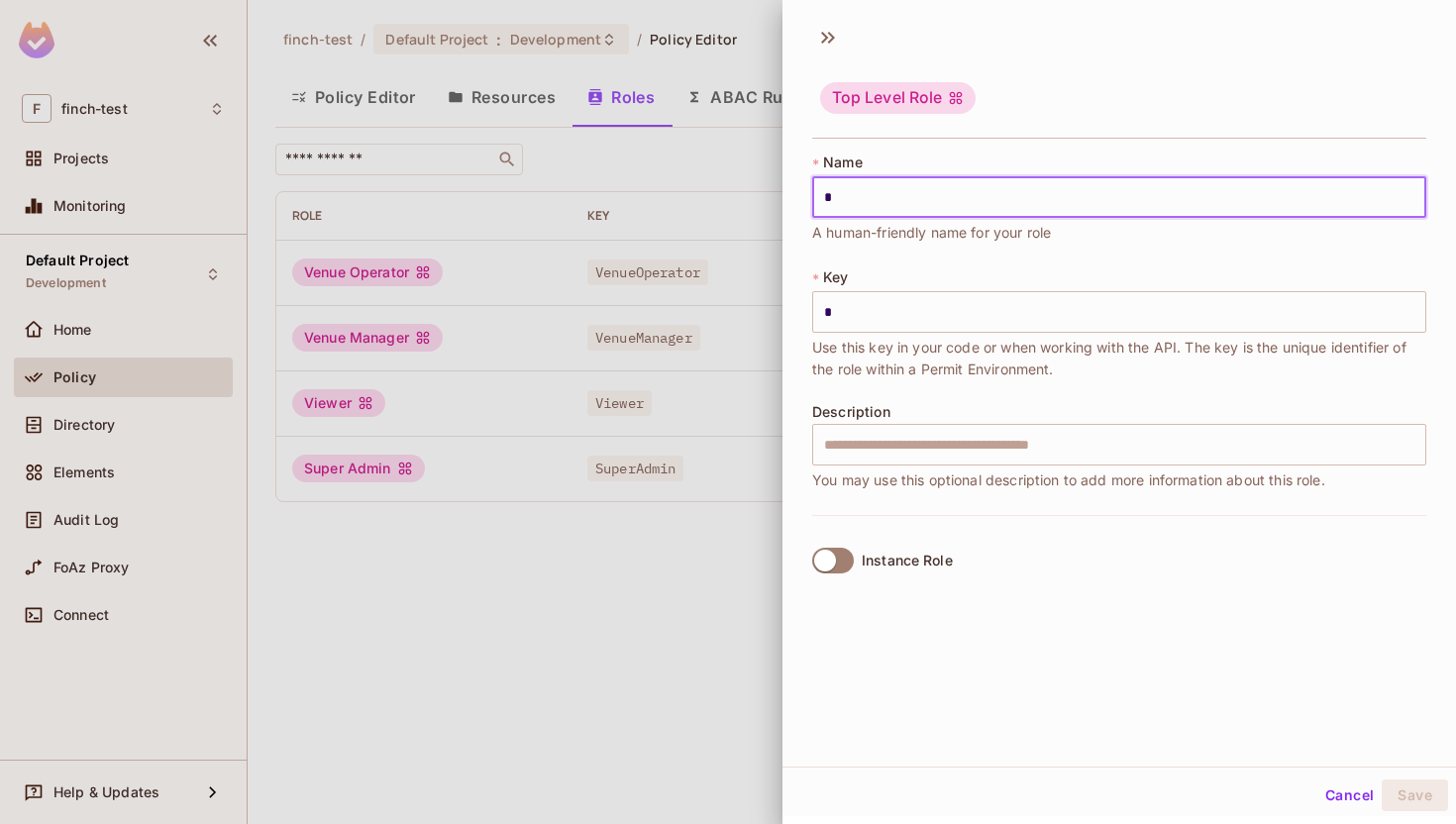 type on "**" 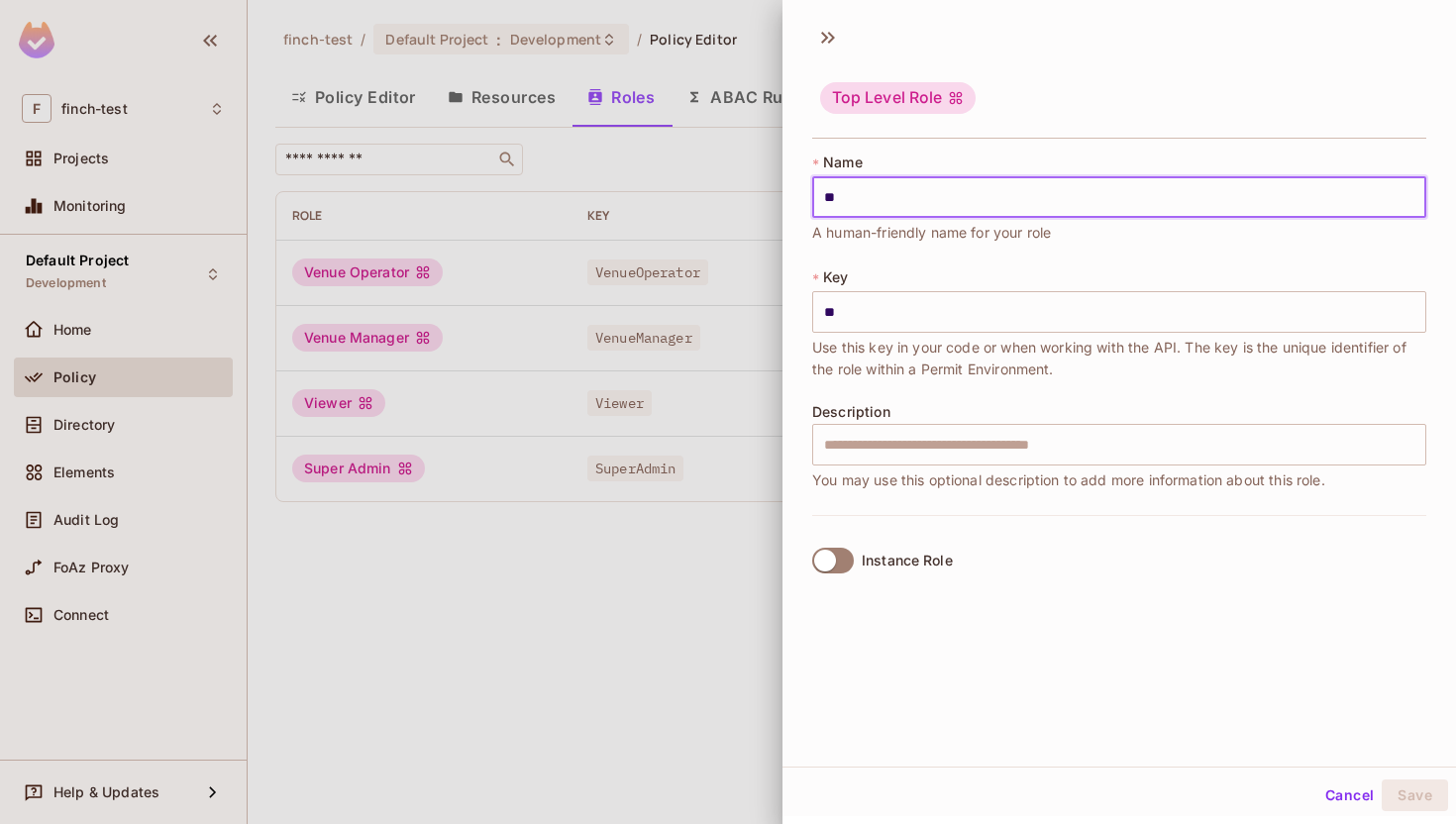 type on "***" 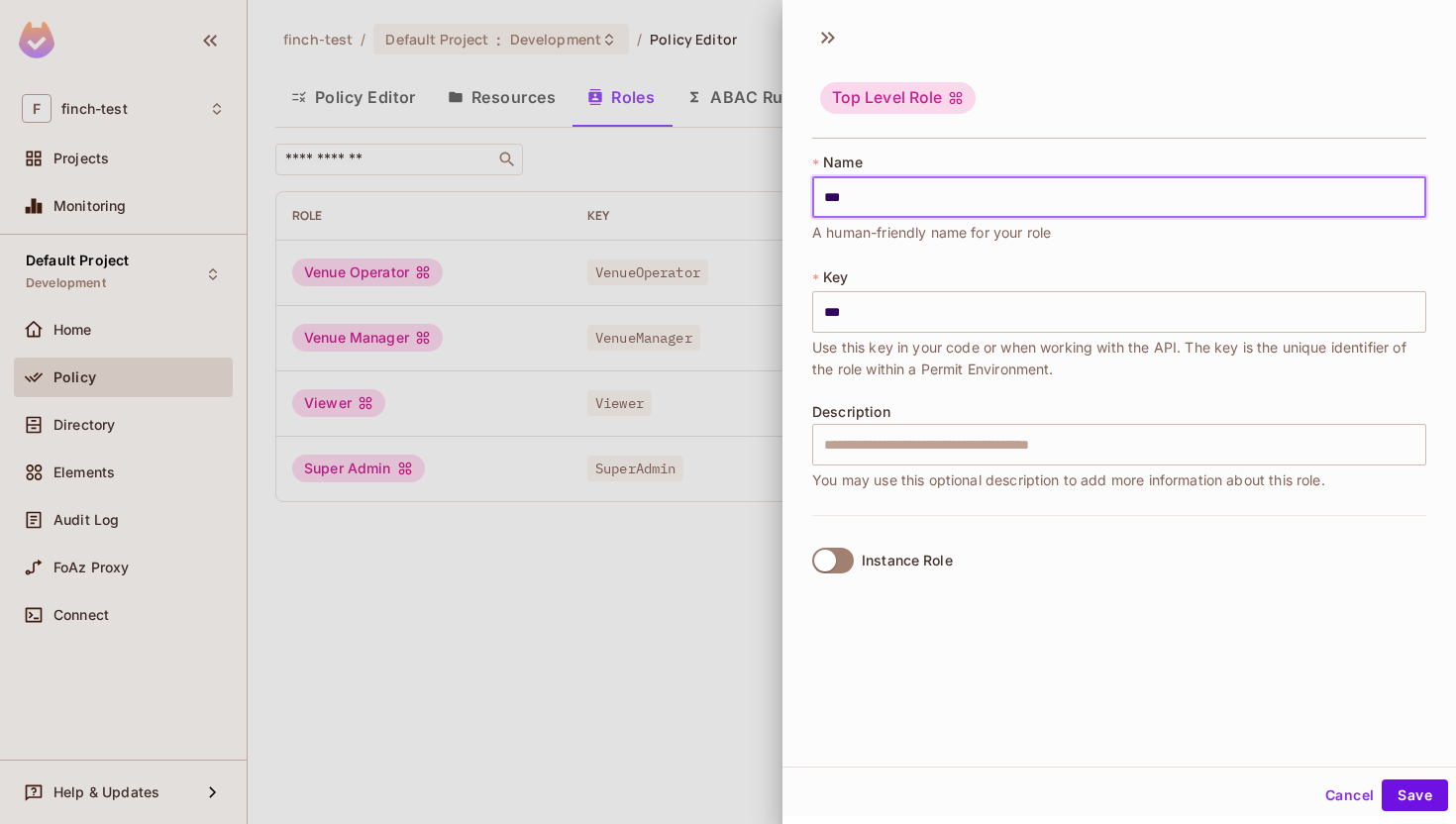 type on "****" 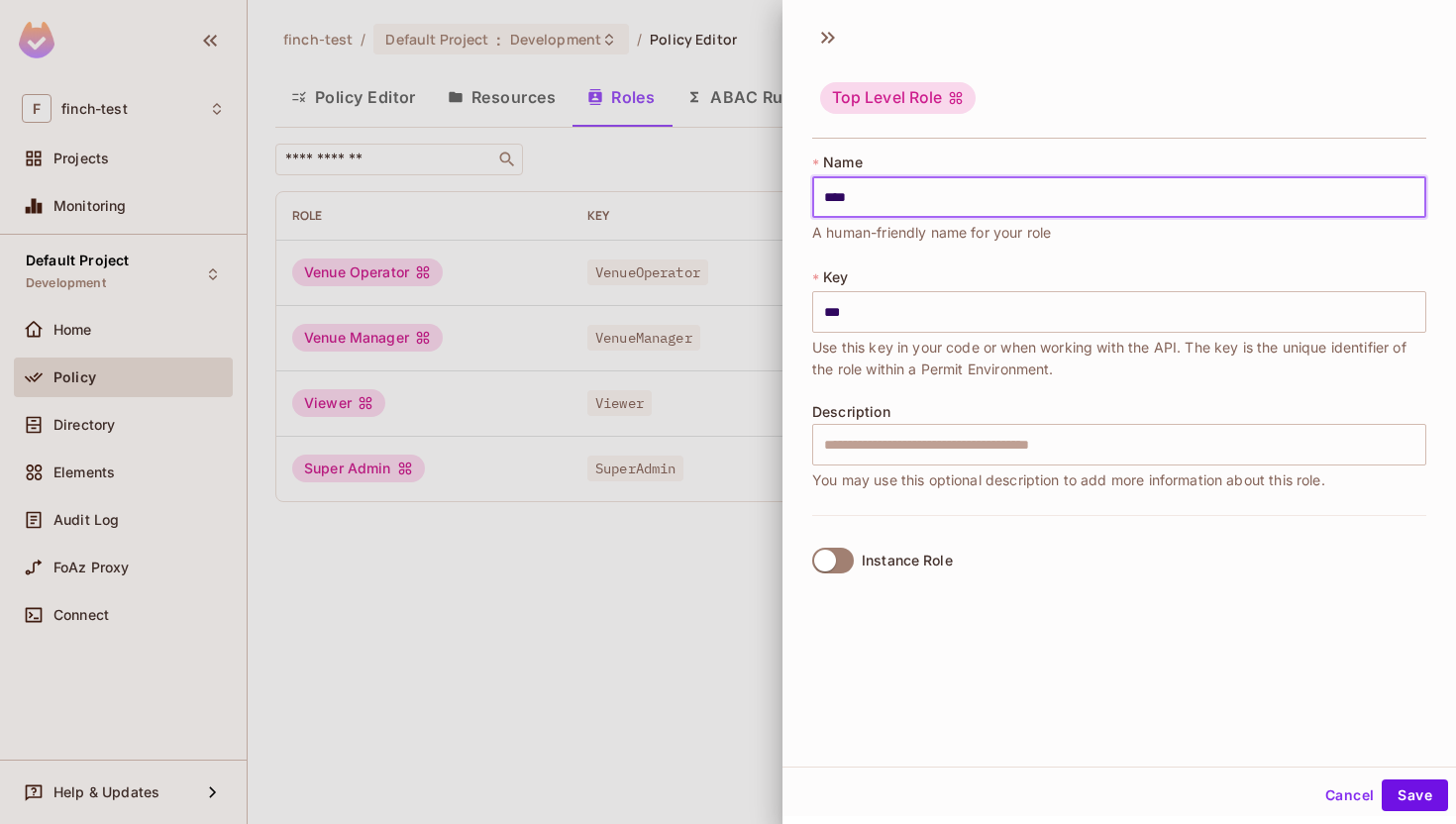 type on "****" 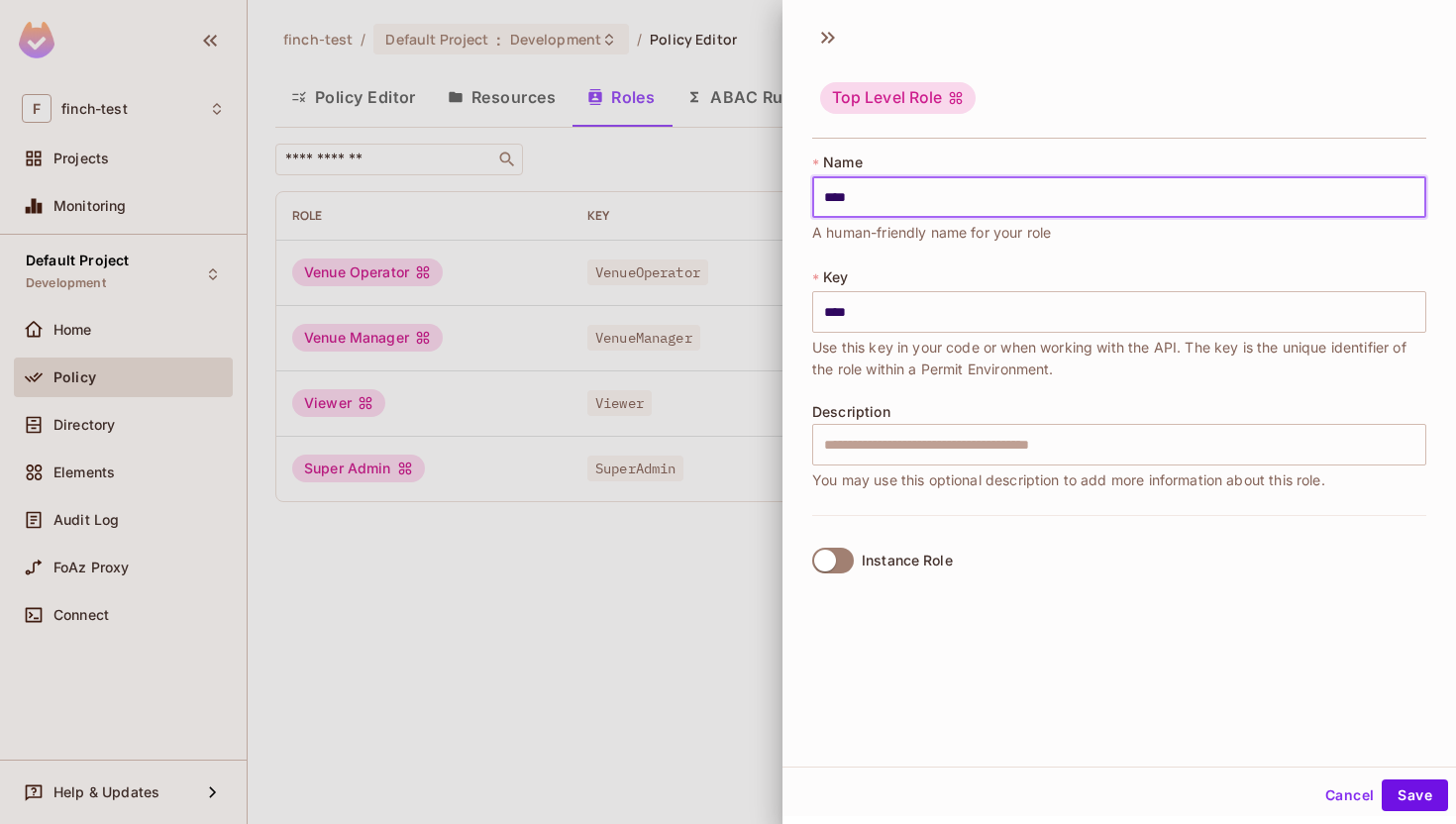 type on "*****" 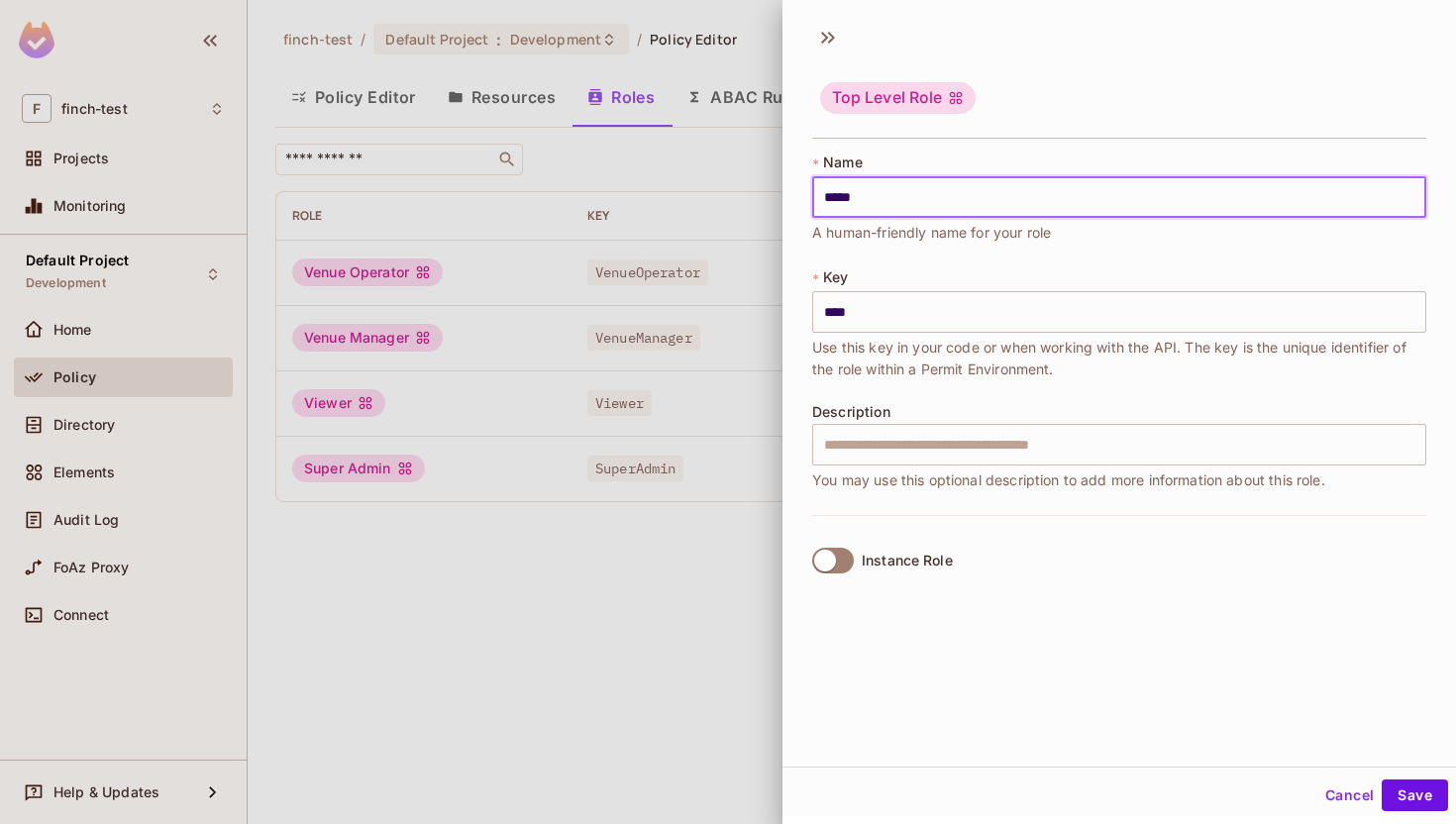 type on "*****" 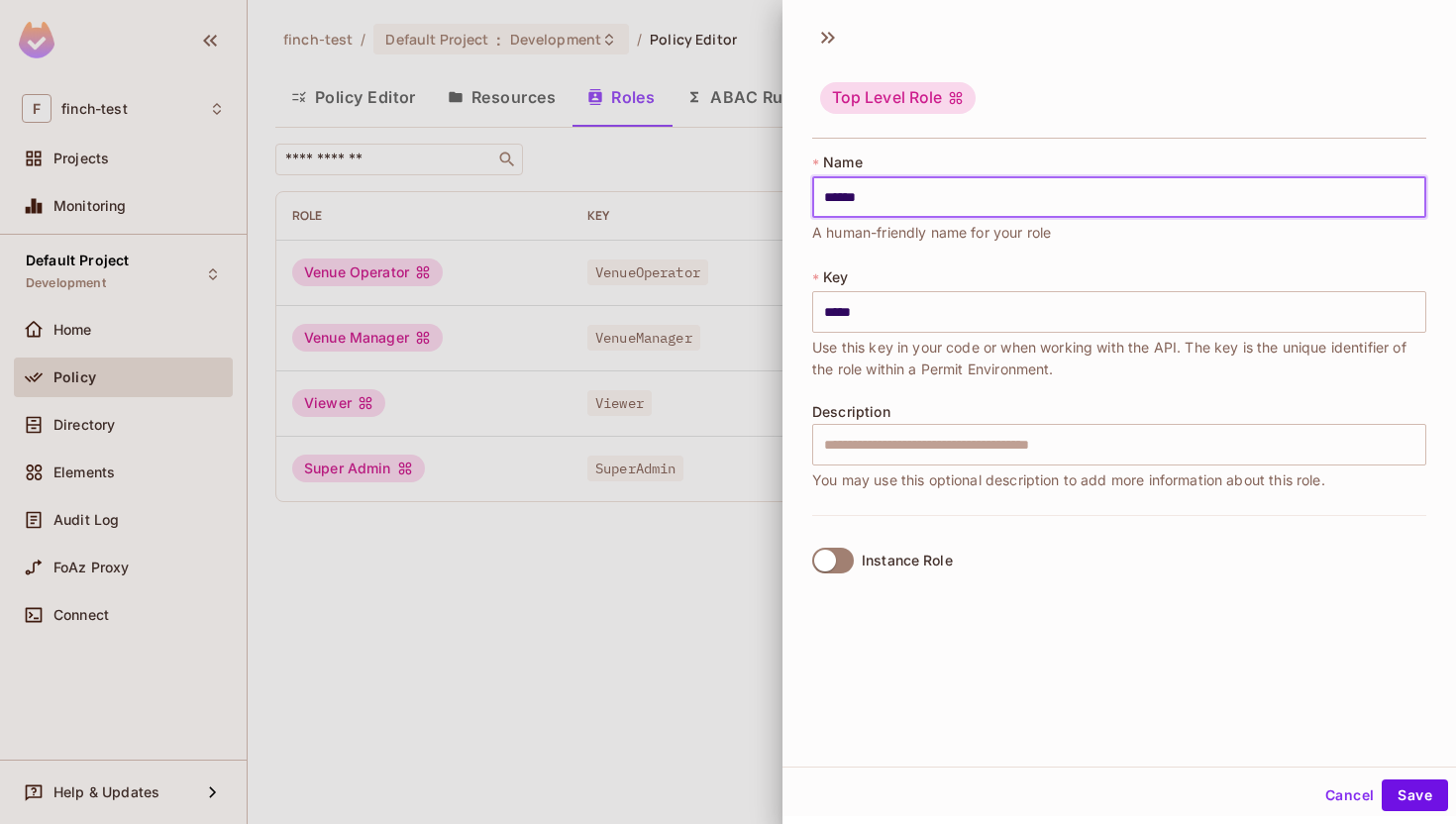type on "*******" 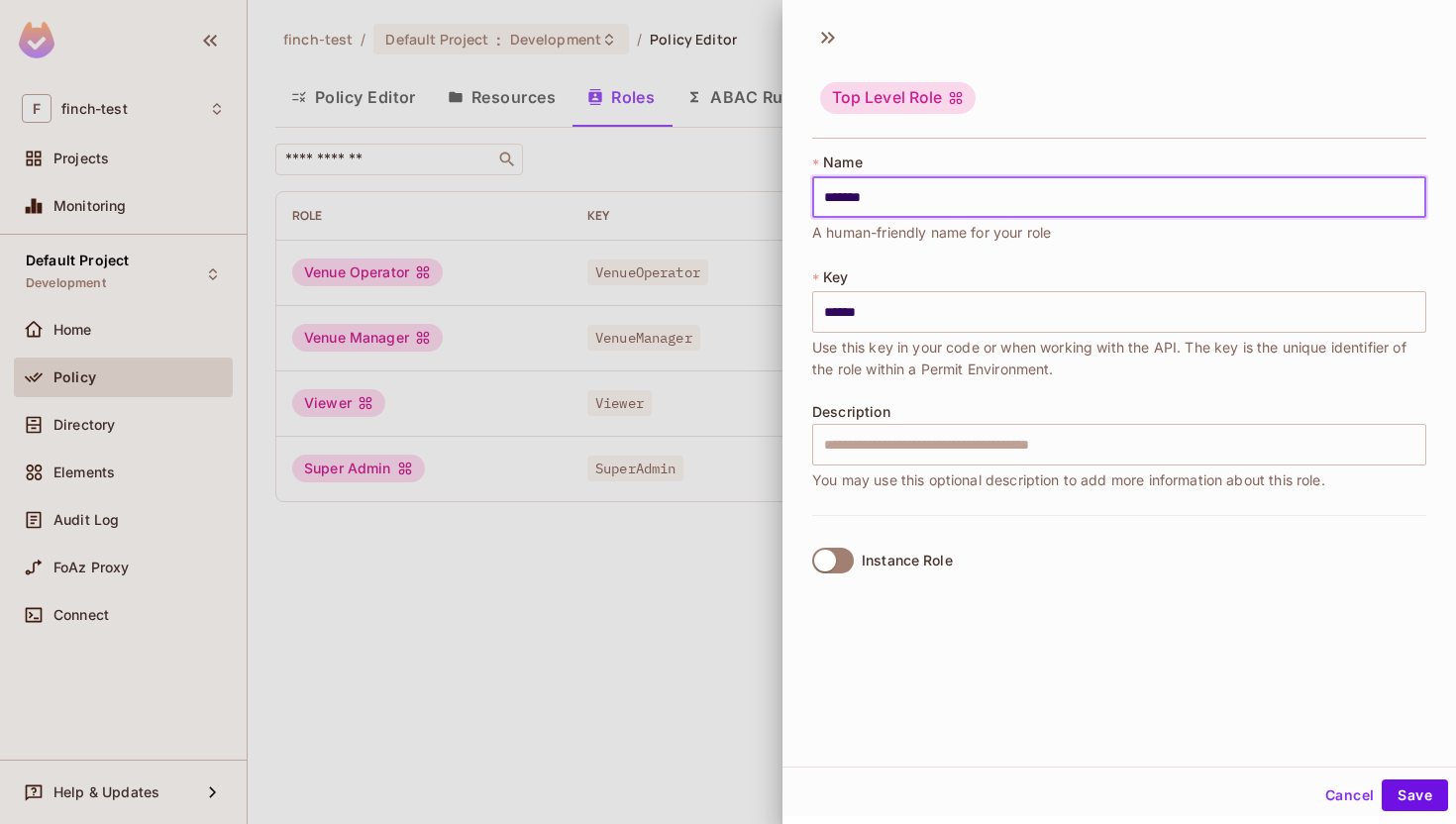 type on "********" 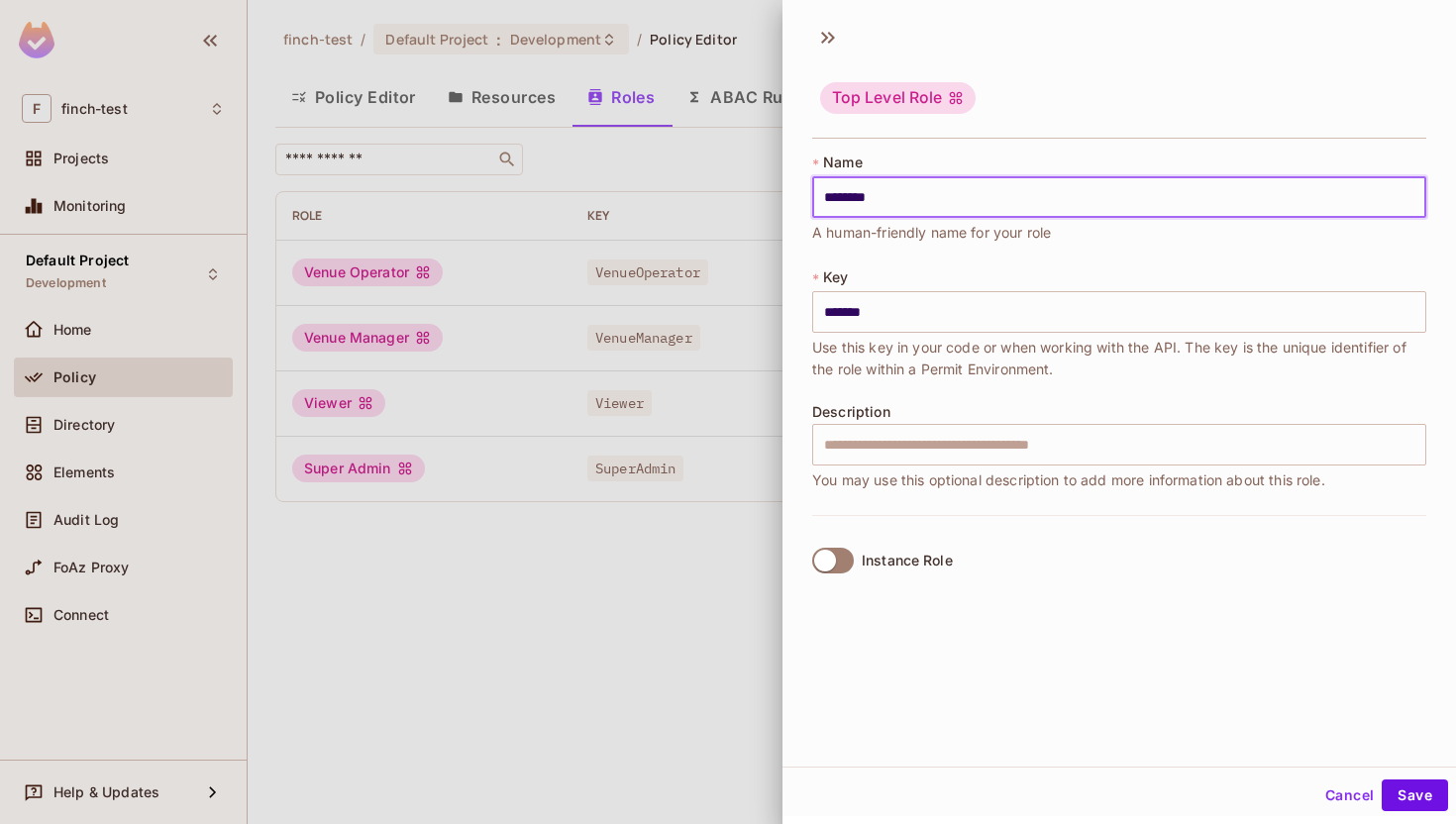 type on "*********" 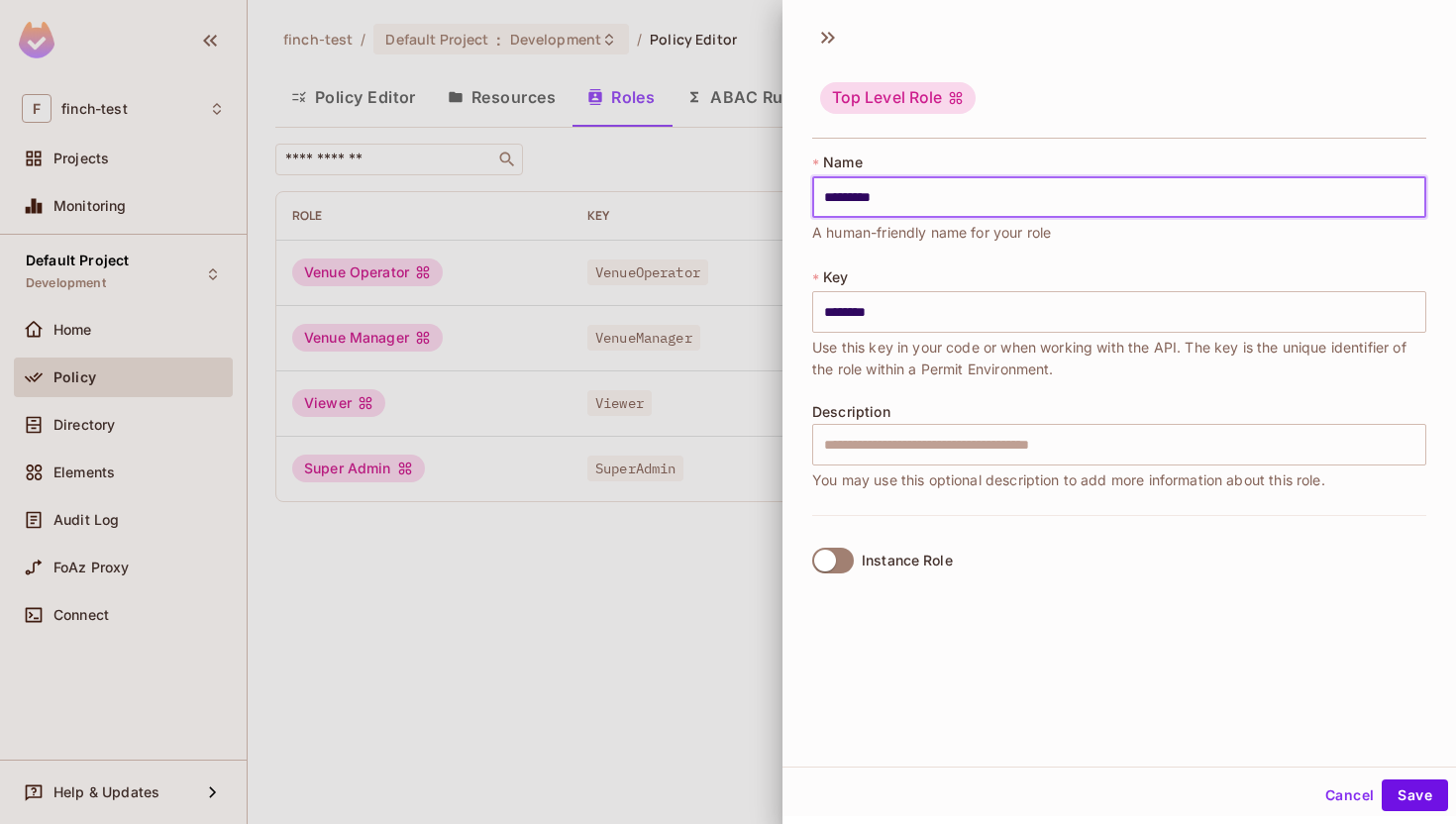 type on "**********" 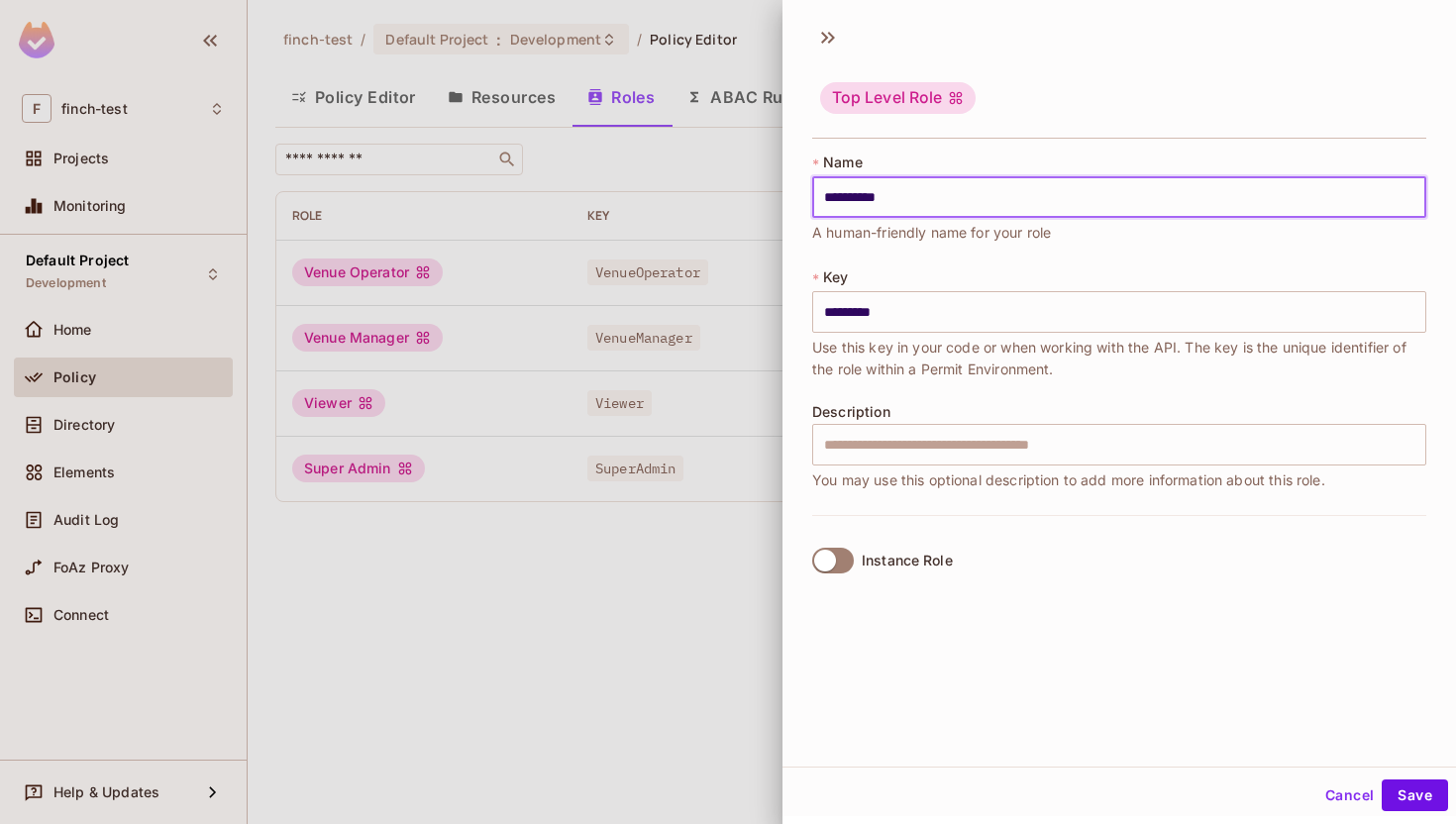 type on "**********" 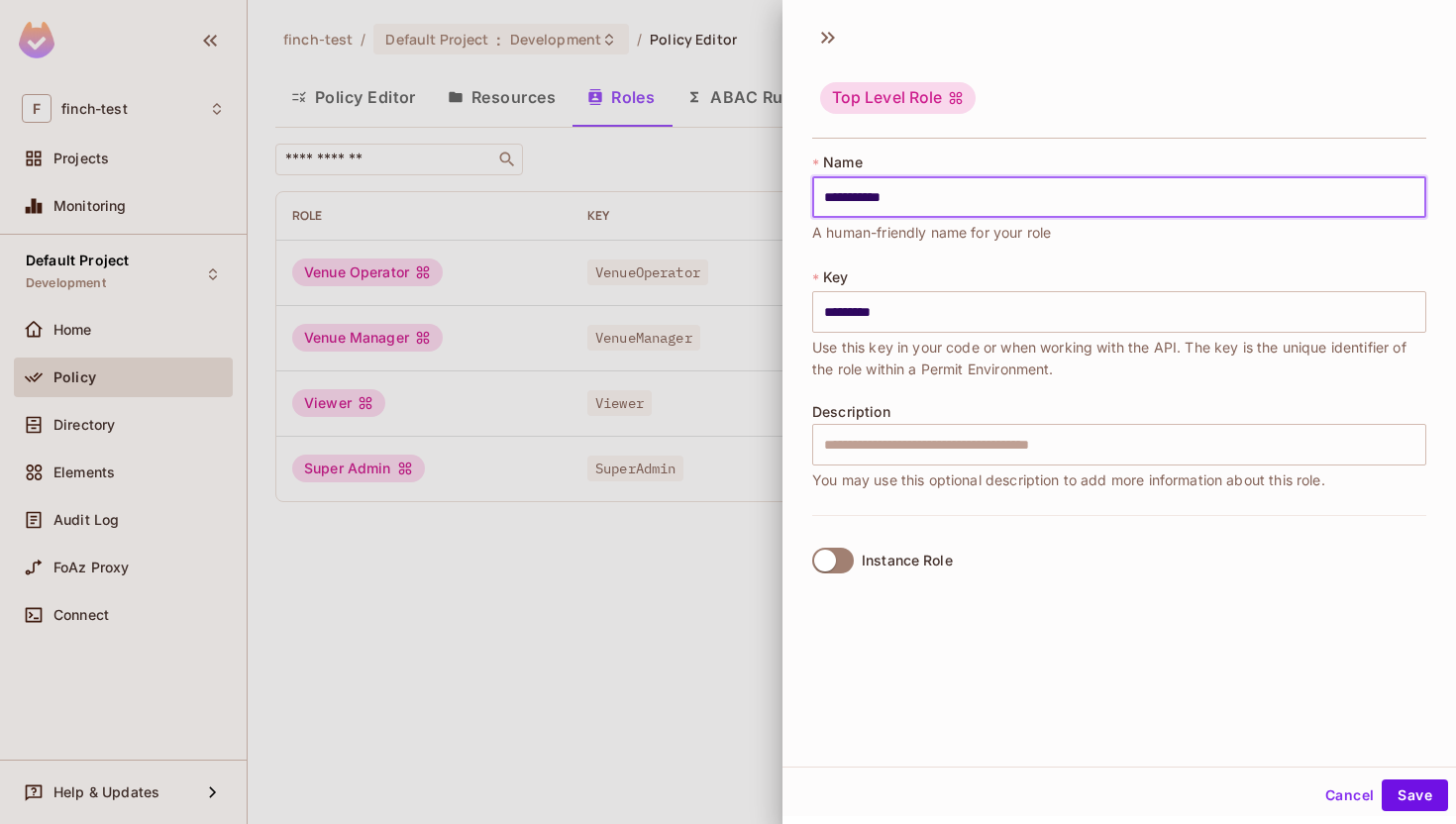 type on "**********" 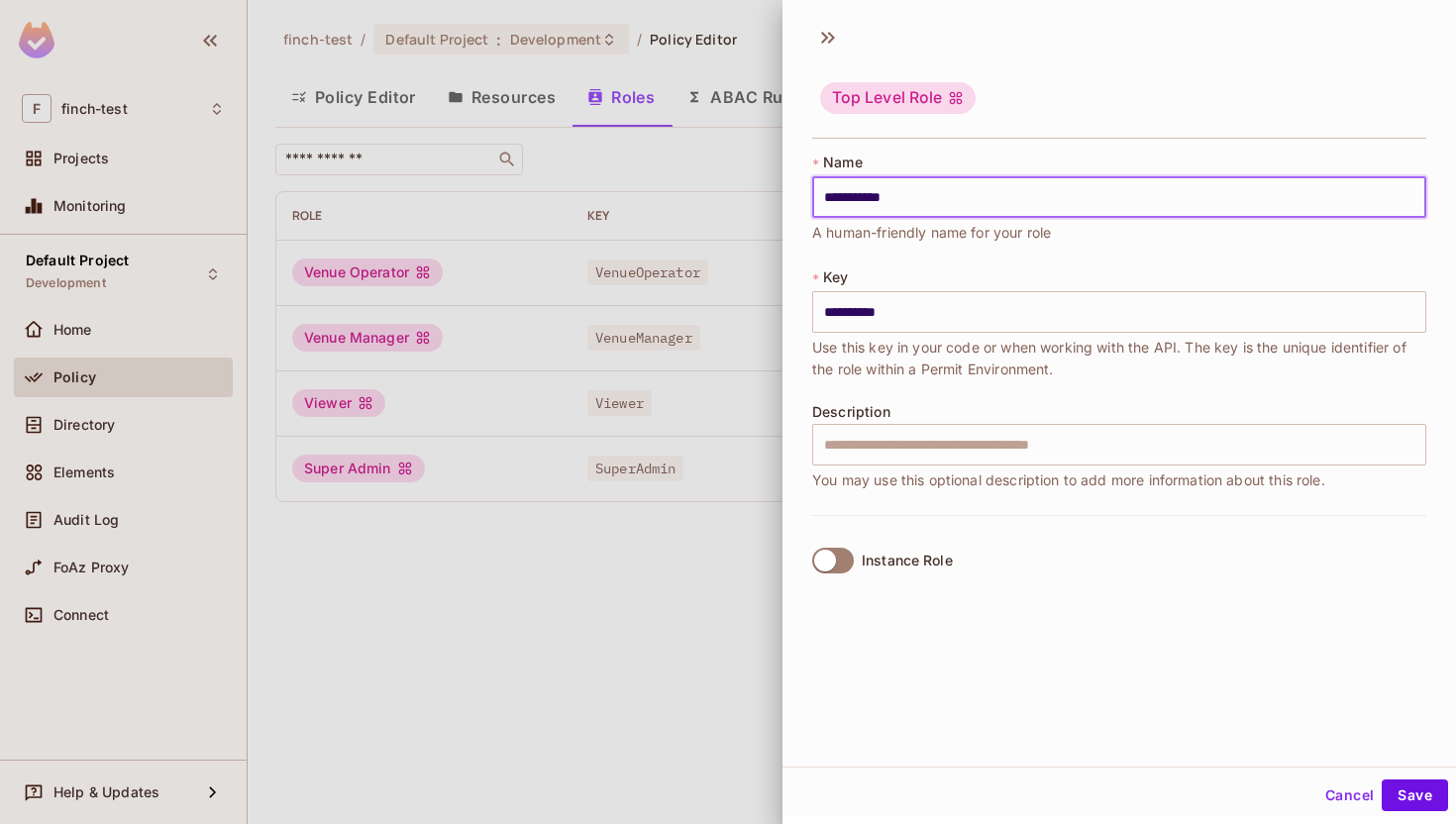 type on "**********" 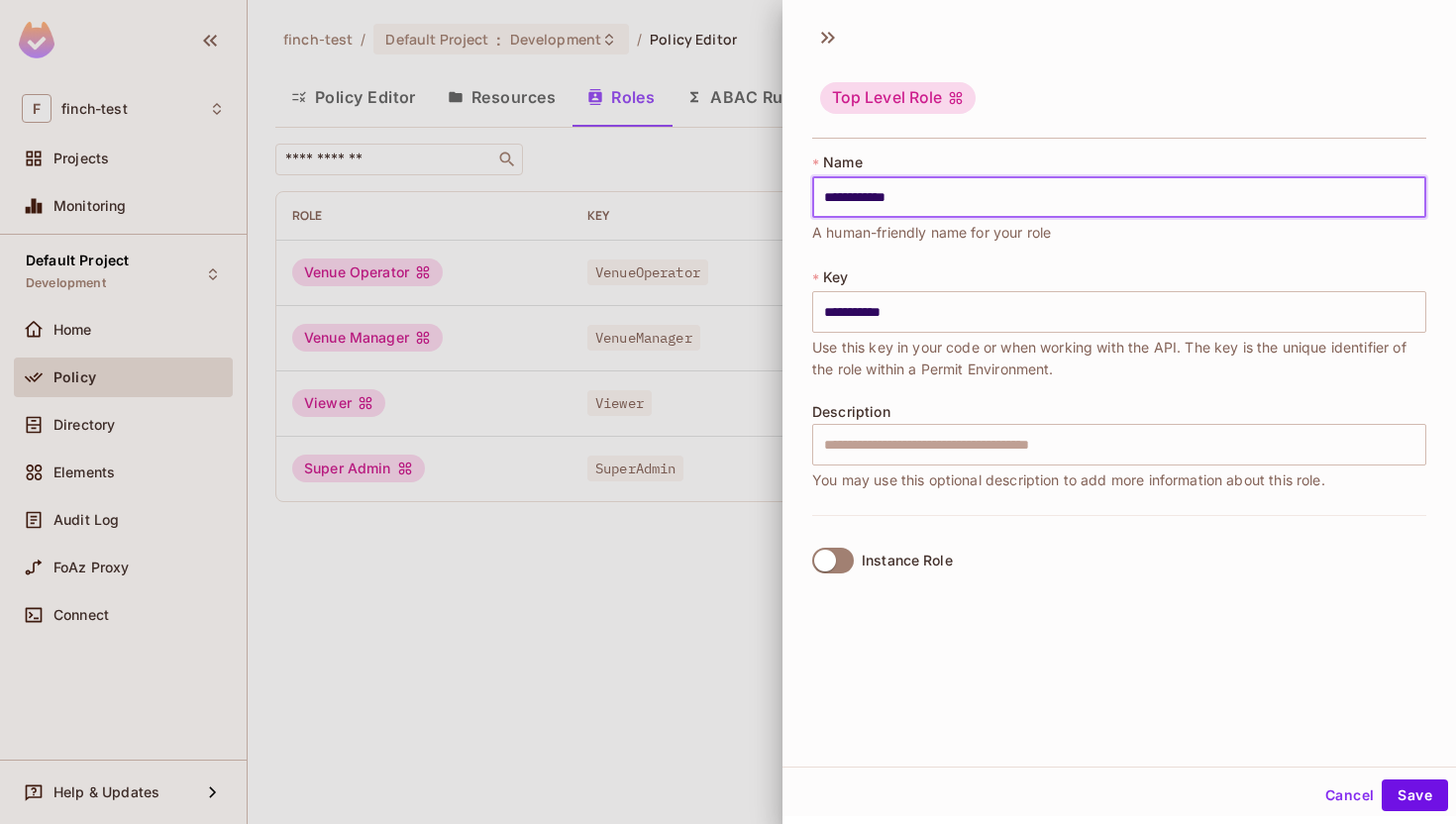 type on "**********" 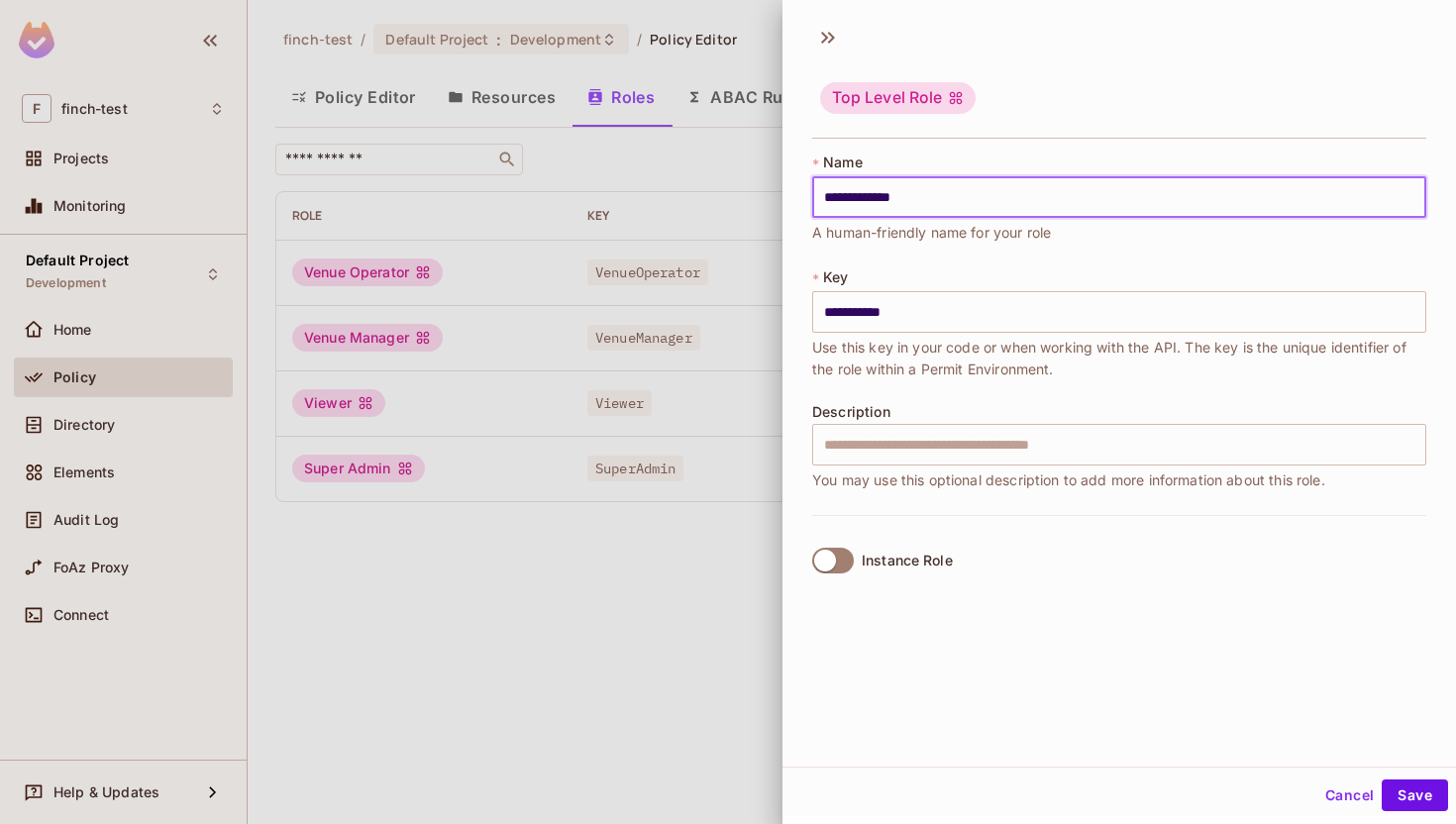 type on "**********" 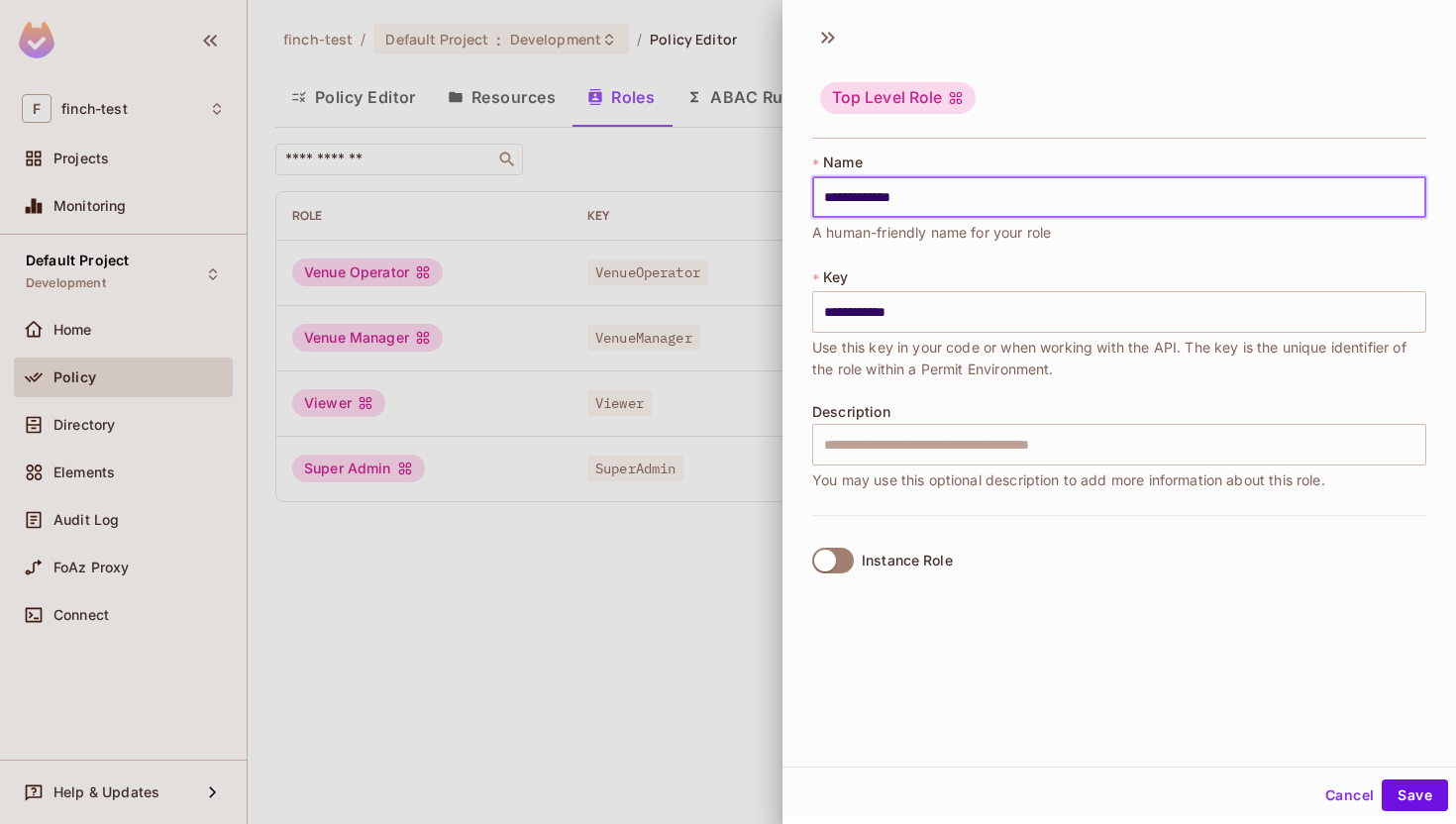 type on "**********" 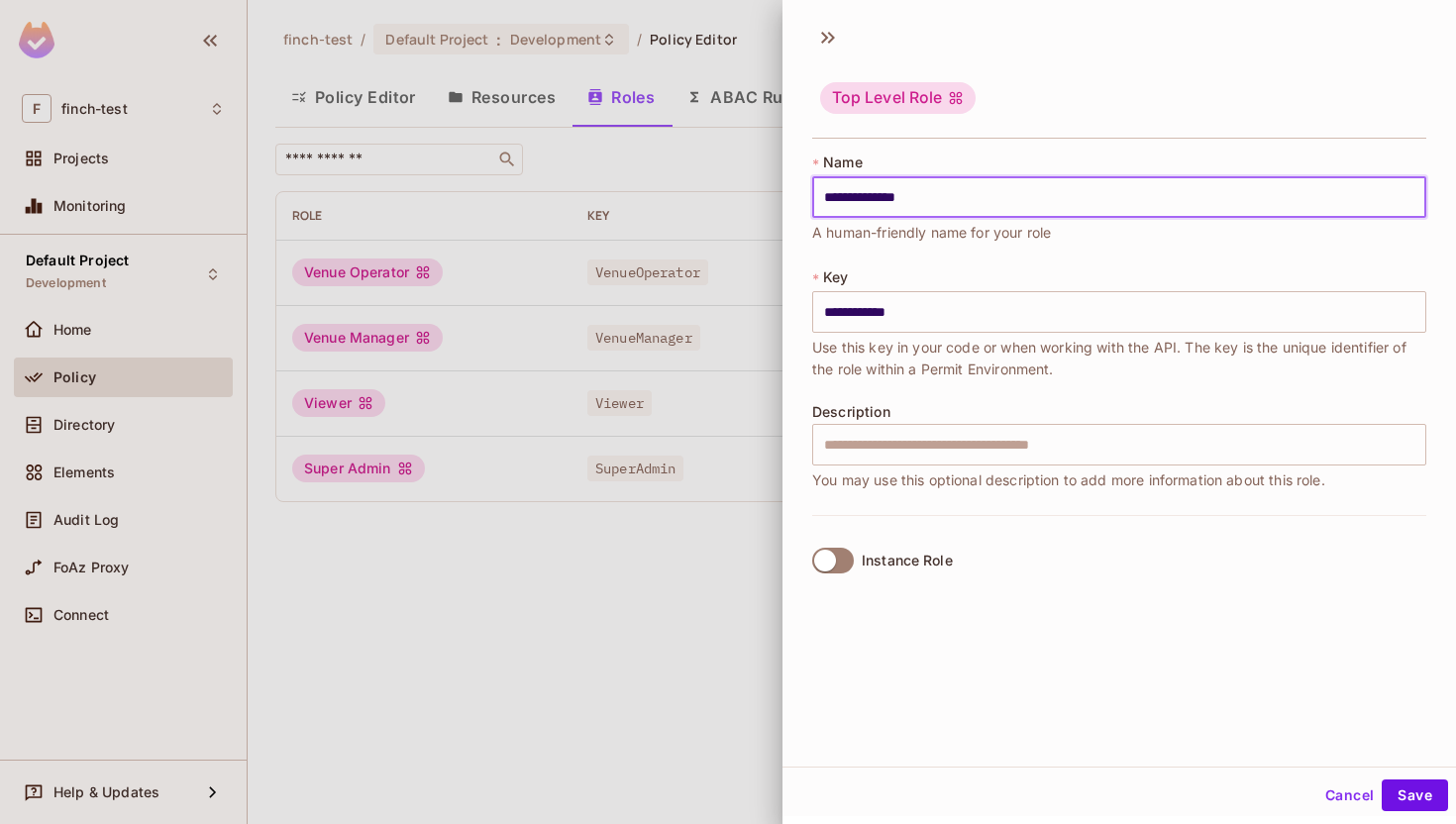 type on "**********" 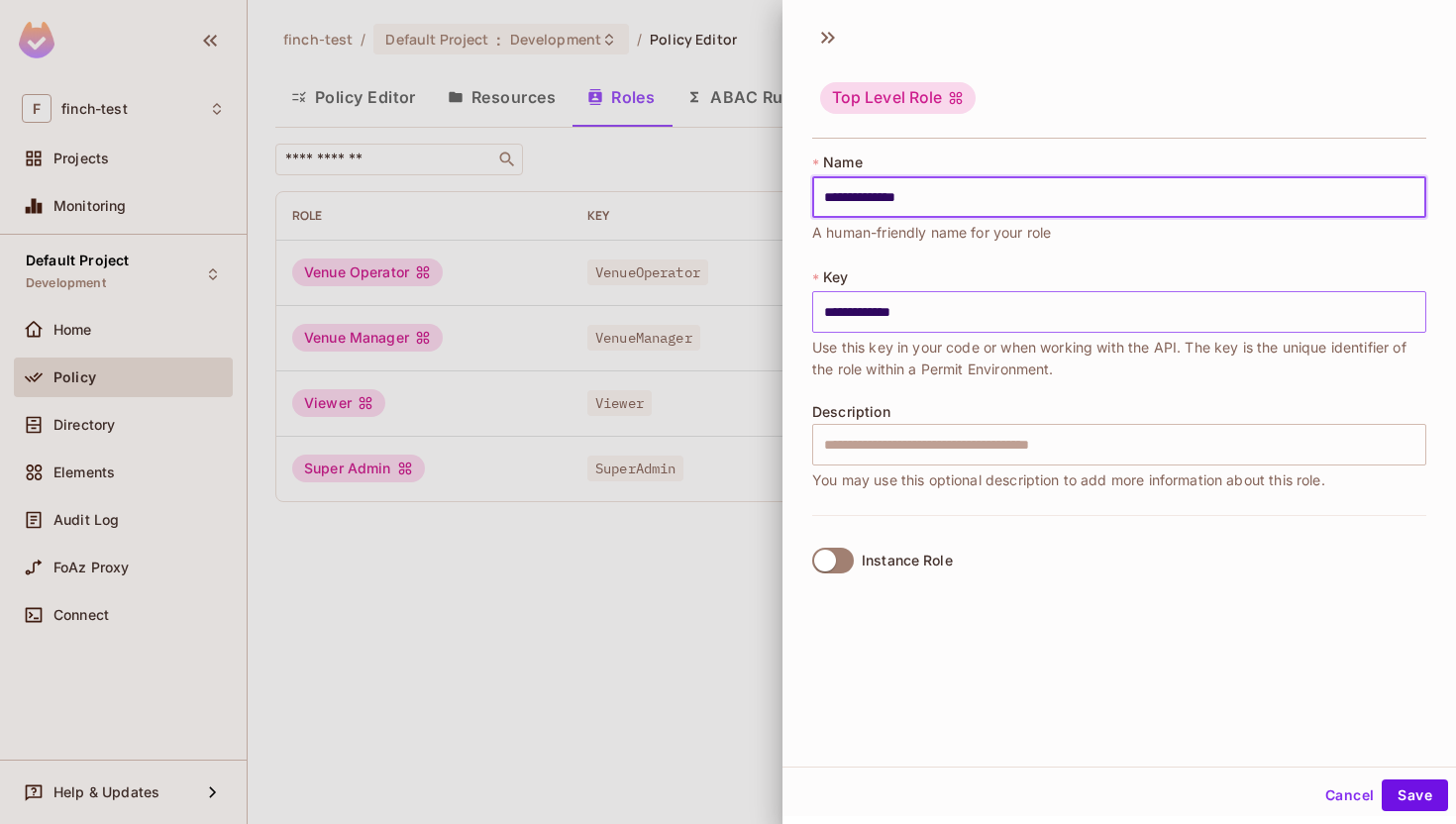 type on "**********" 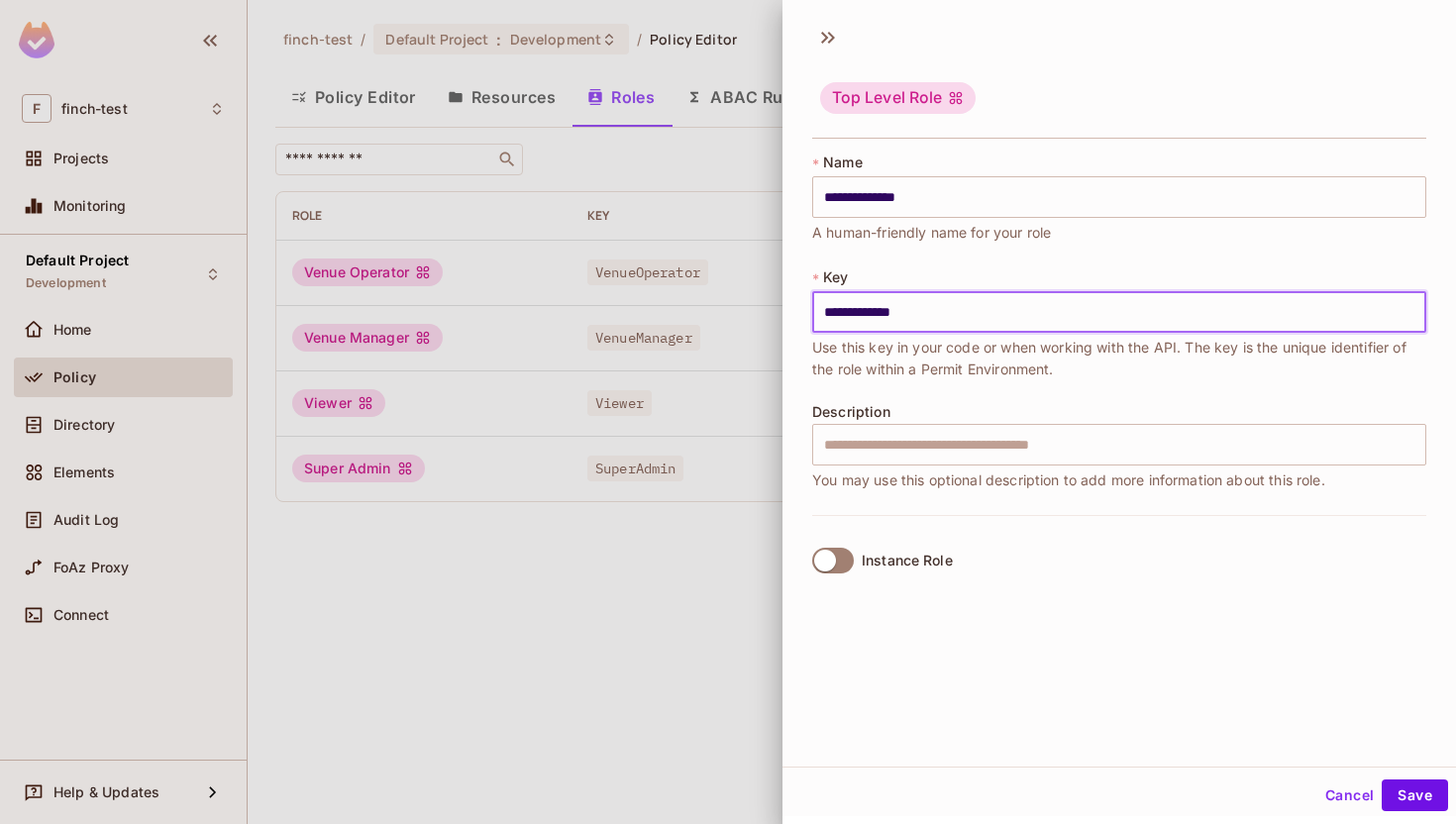 click on "**********" at bounding box center [1119, 312] 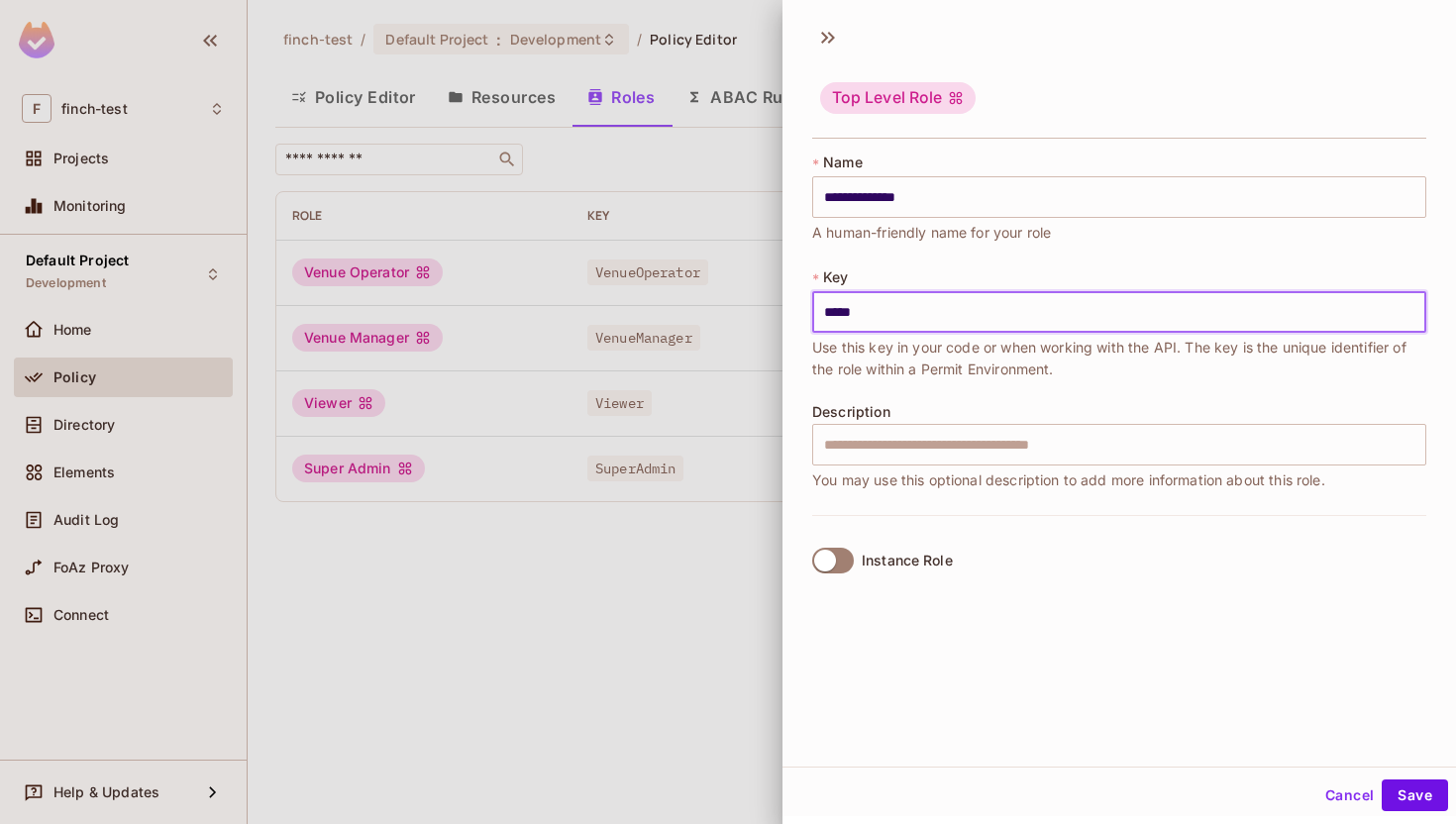 type on "**********" 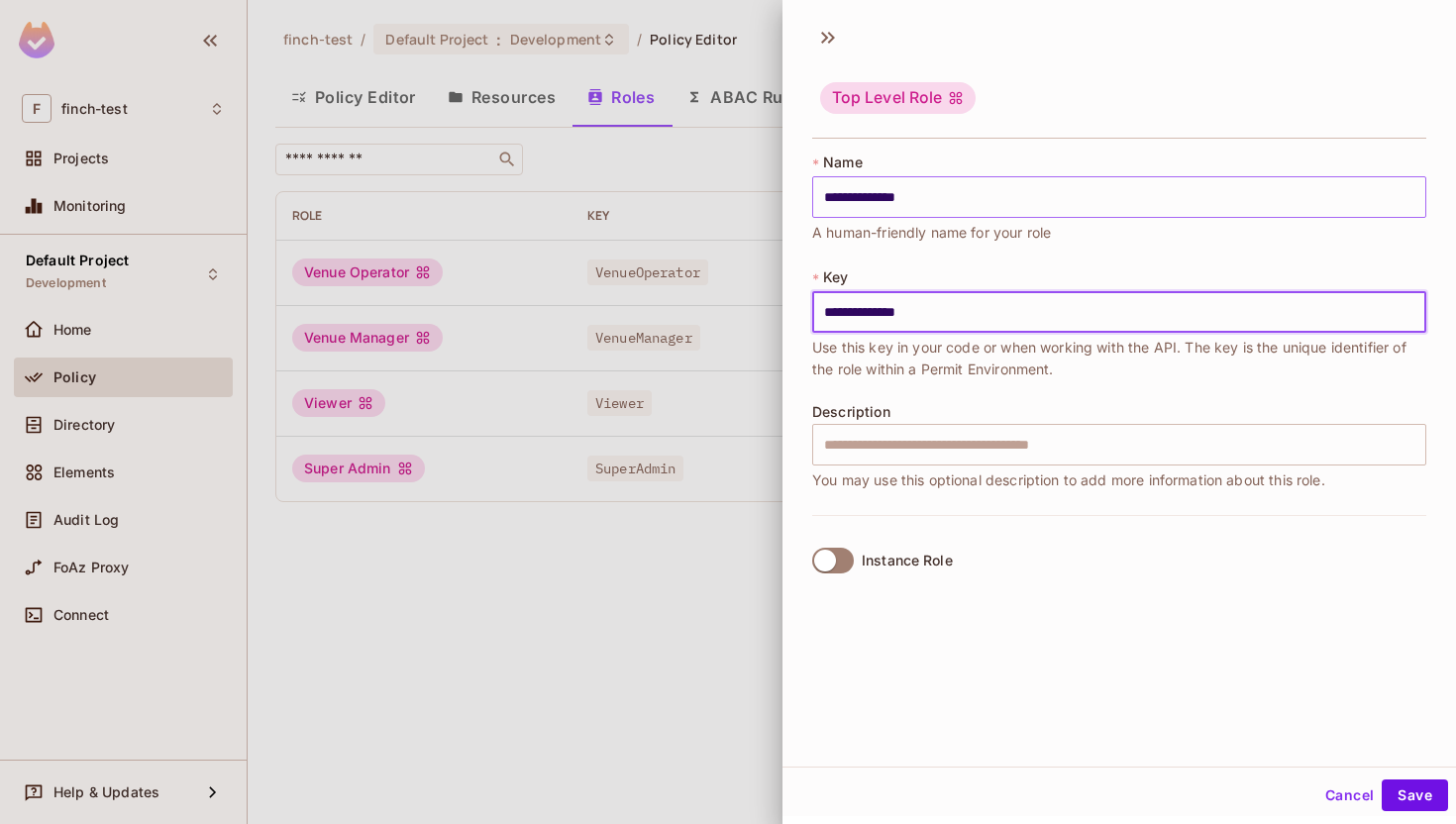 click on "**********" at bounding box center (1119, 197) 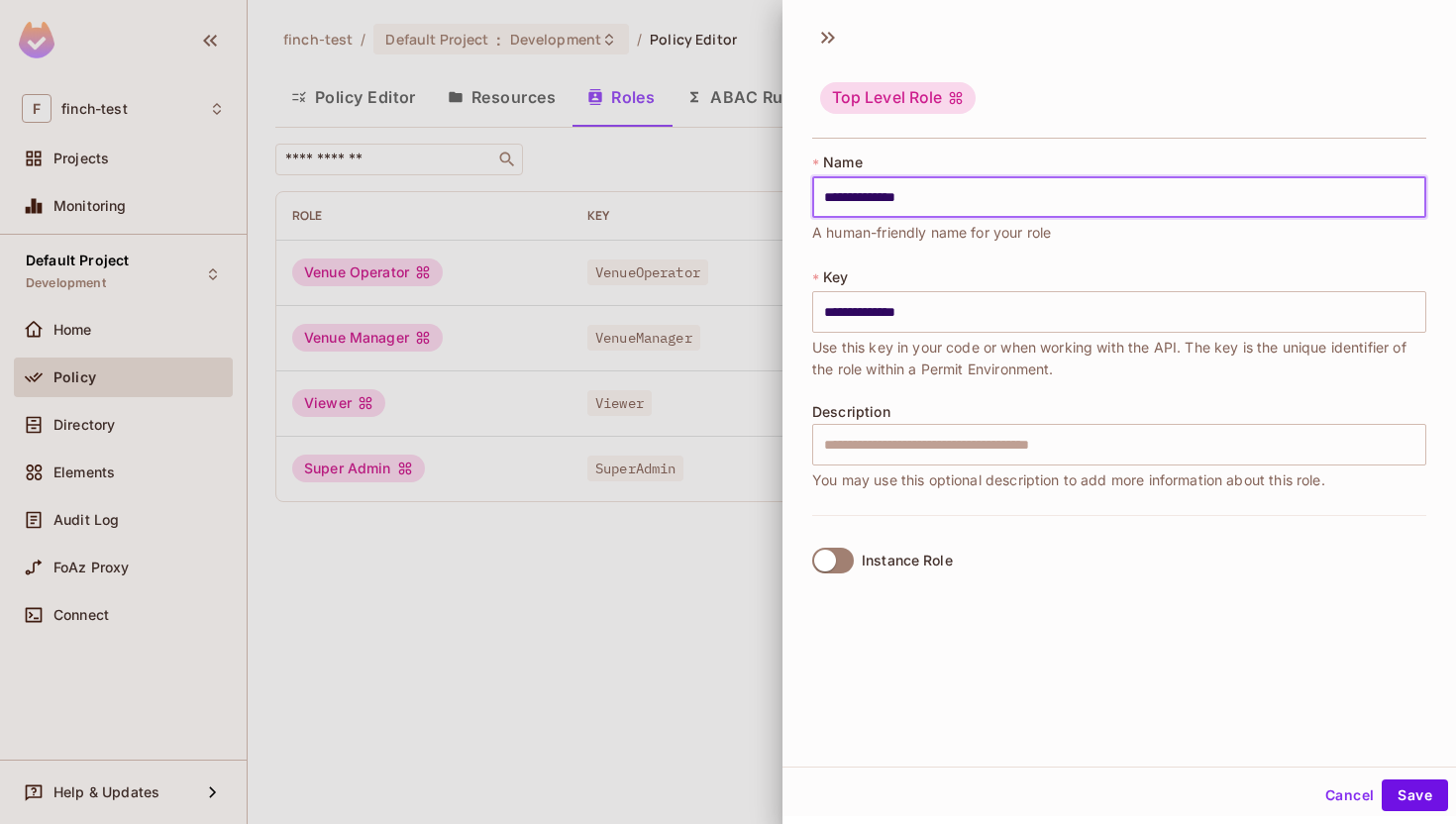 type on "**********" 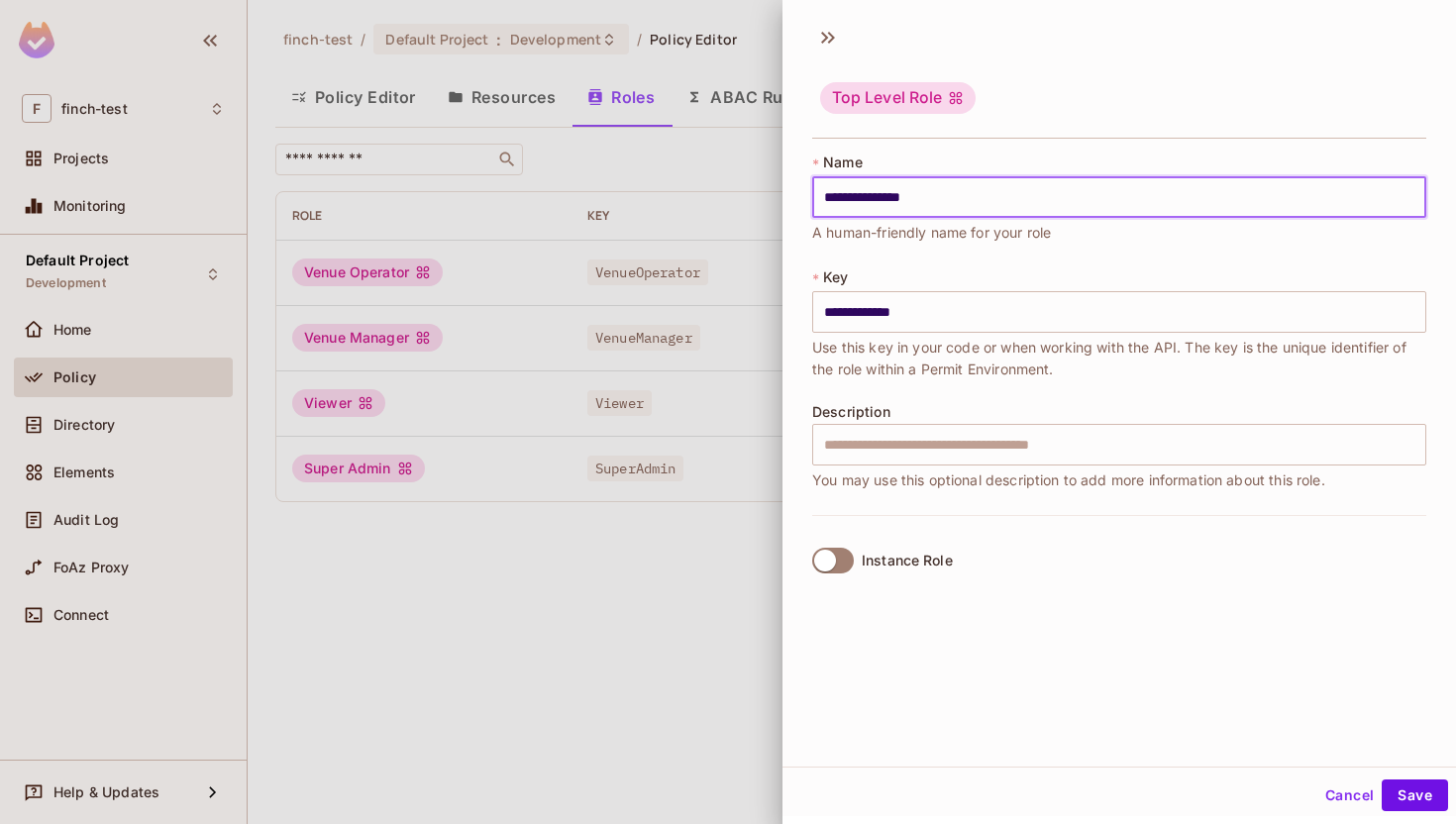 type on "**********" 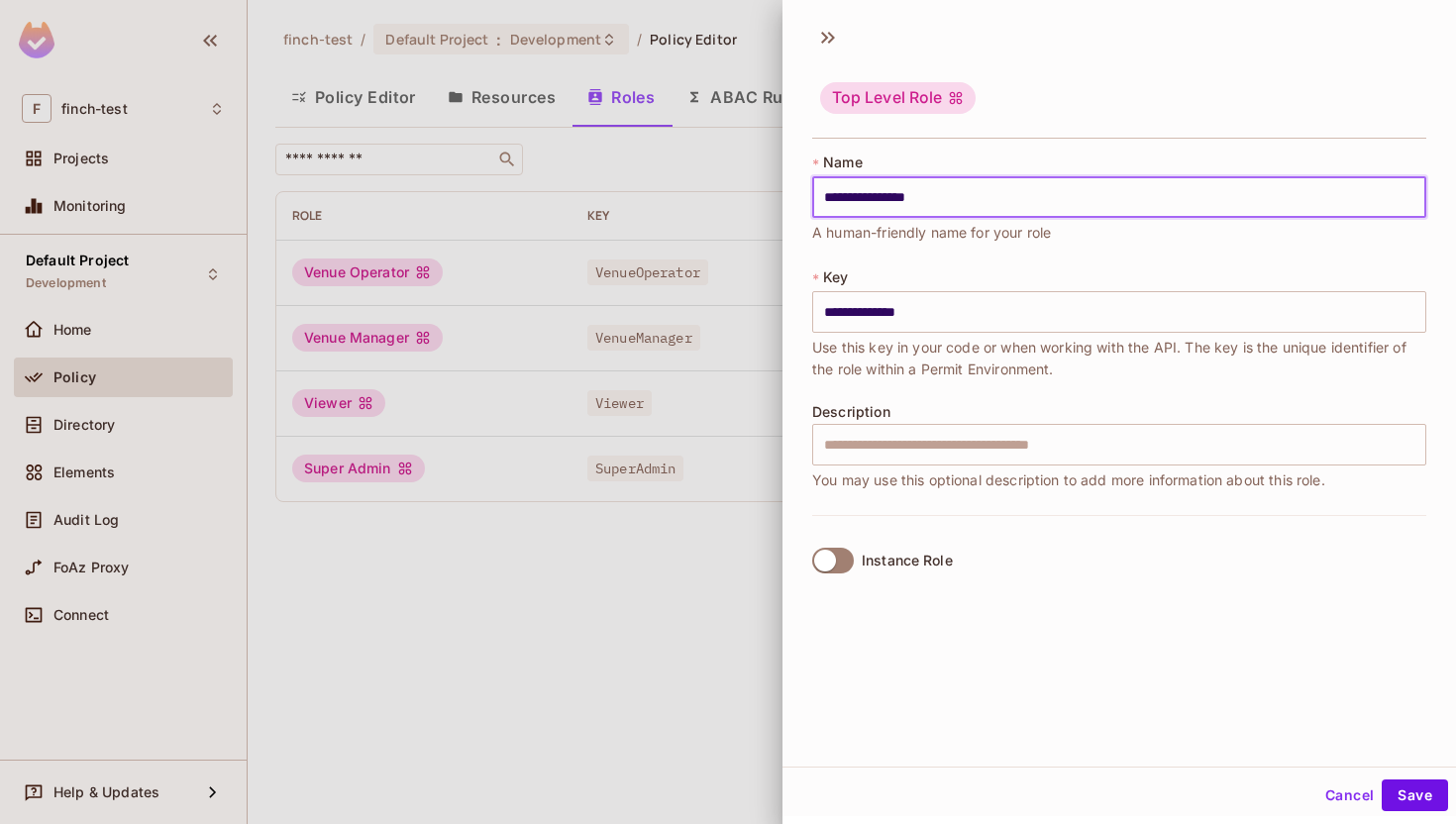 type on "**********" 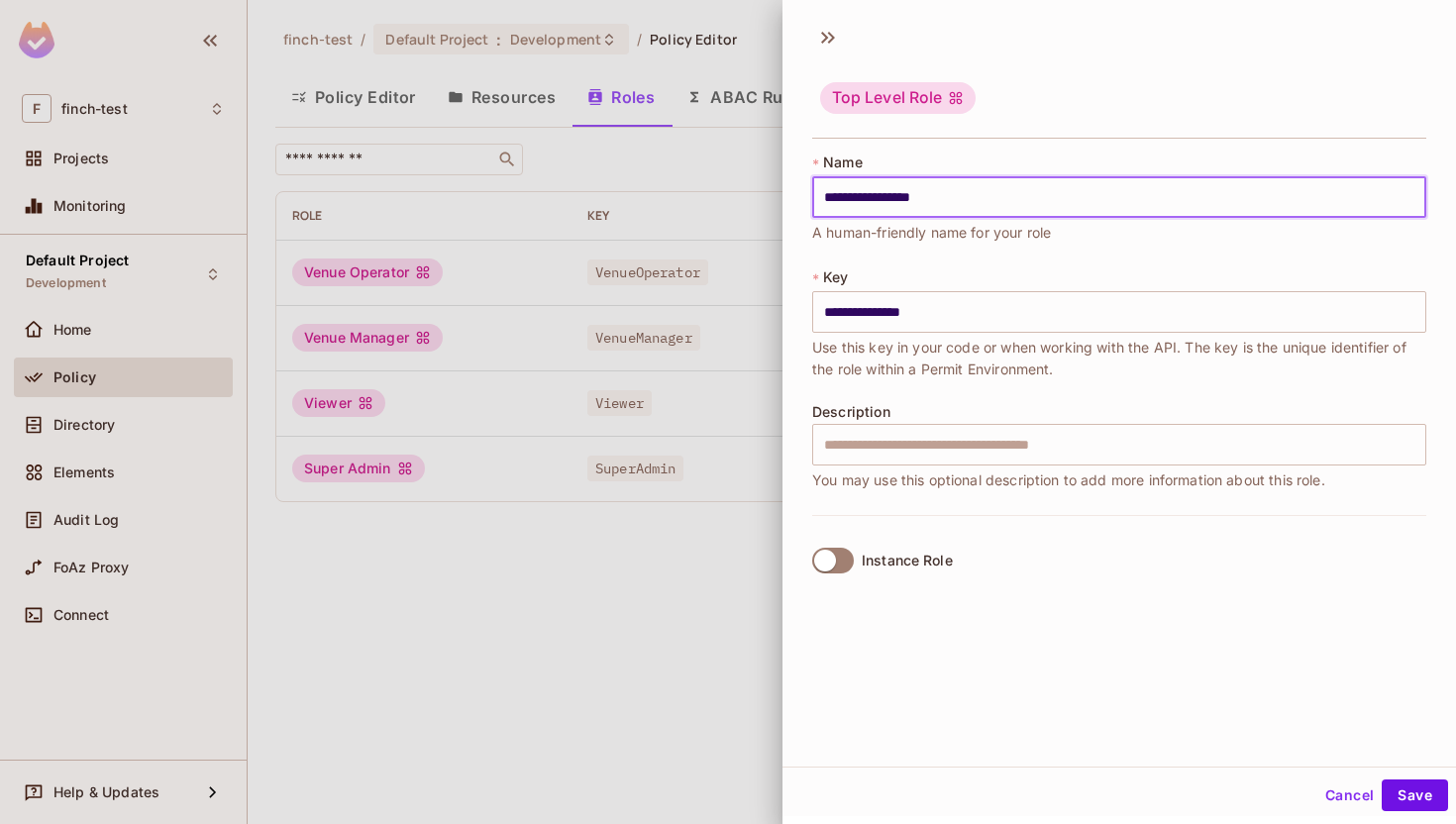 type on "**********" 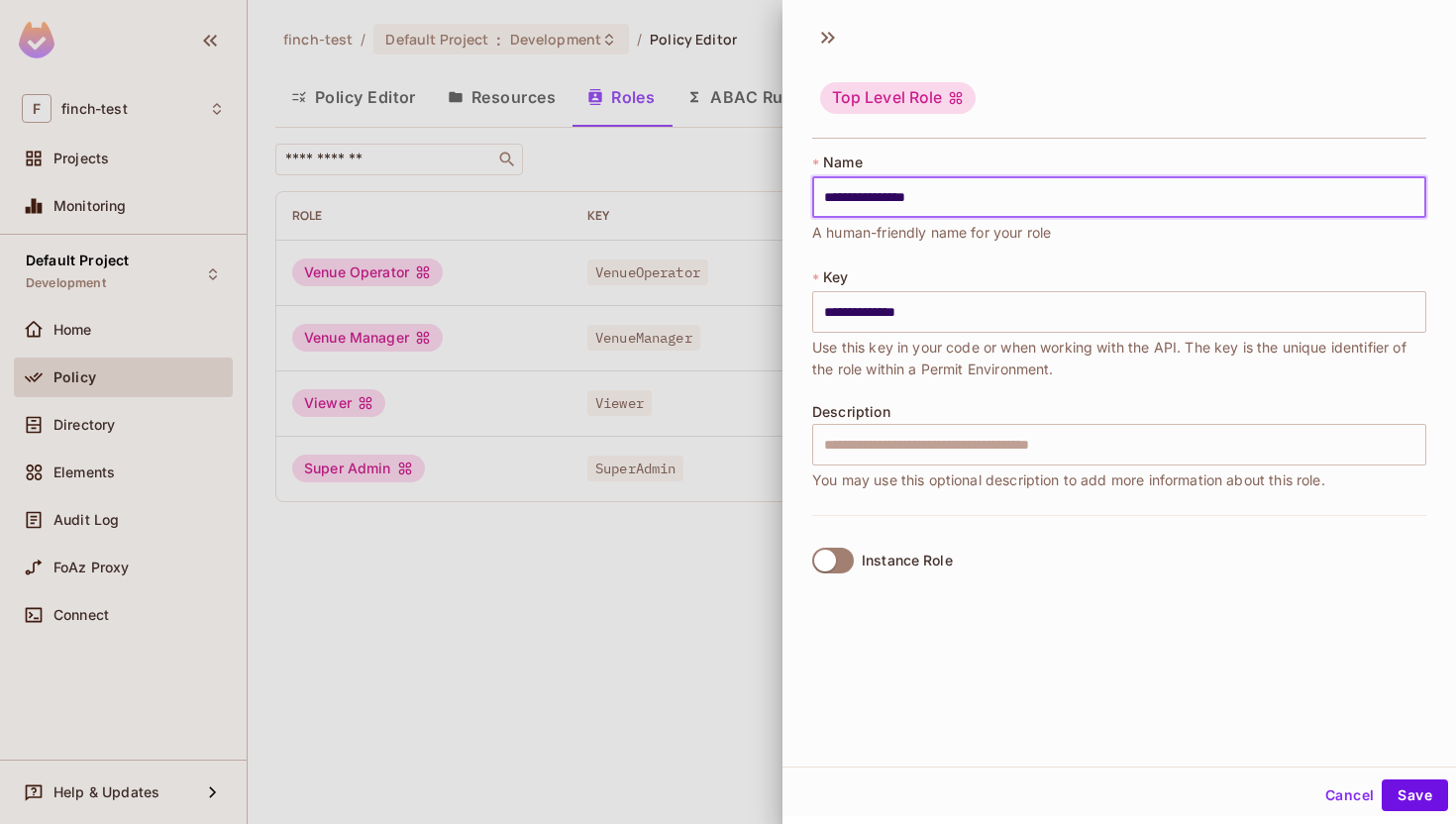 type on "**********" 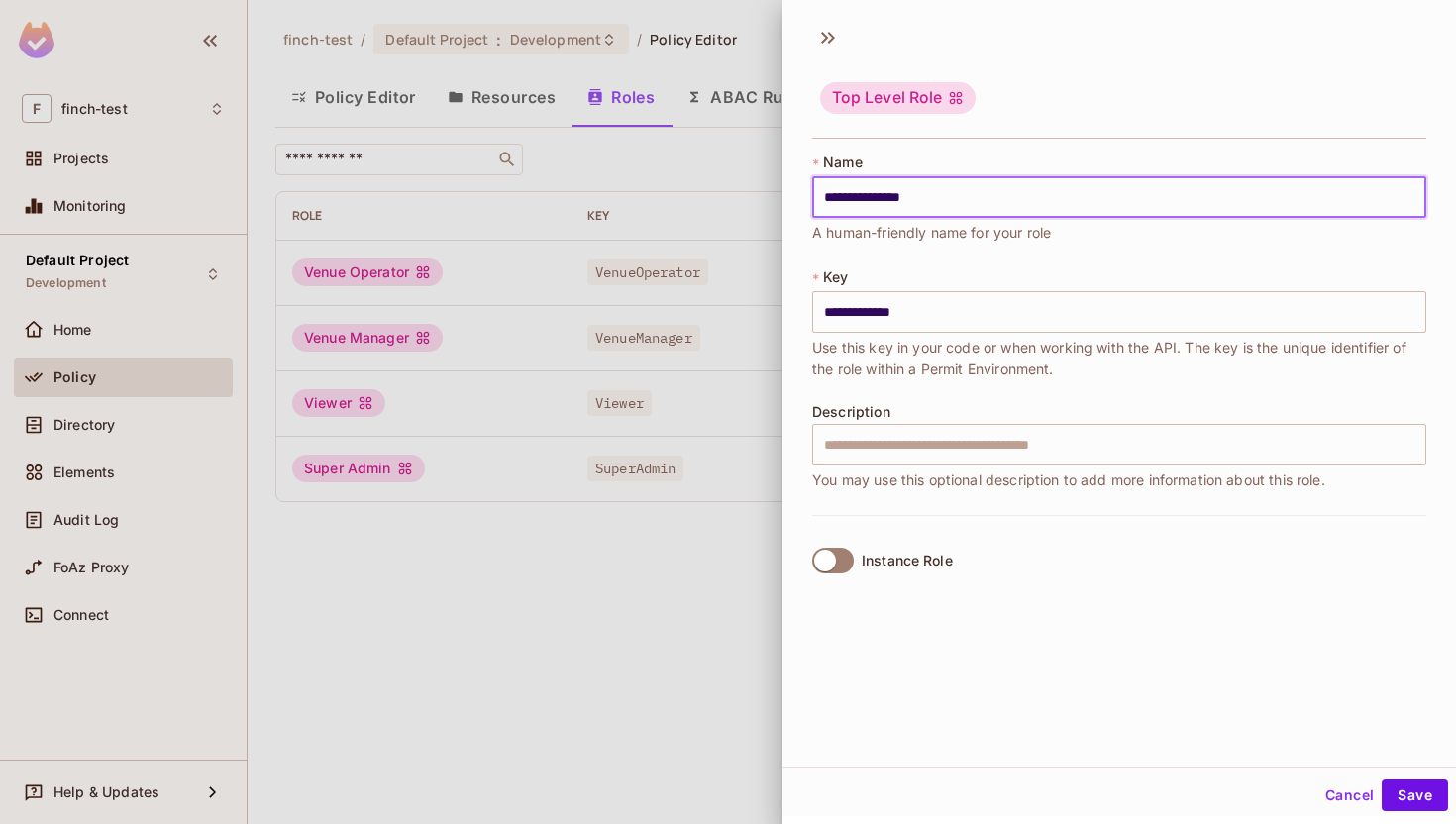 type on "**********" 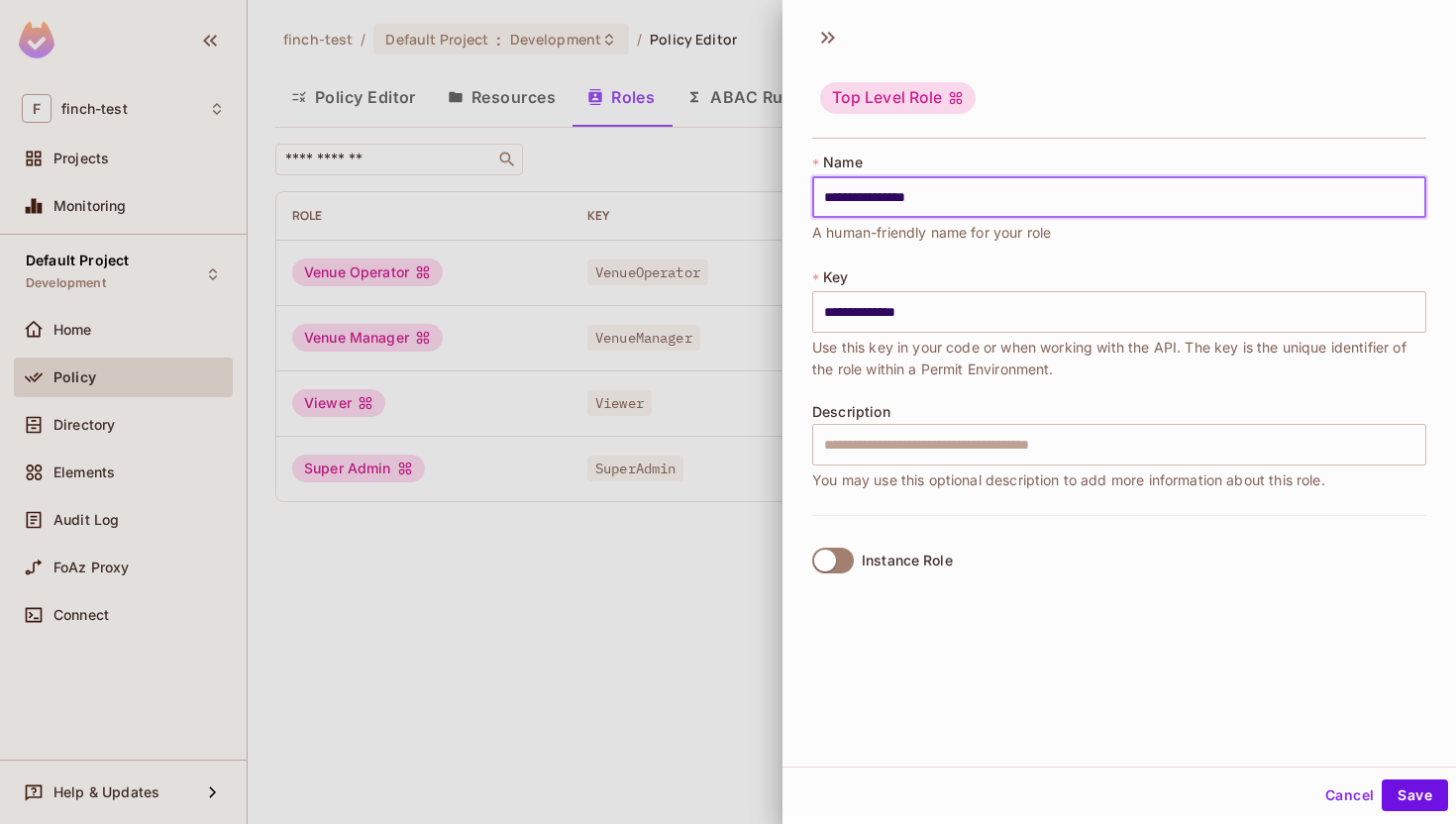 type on "**********" 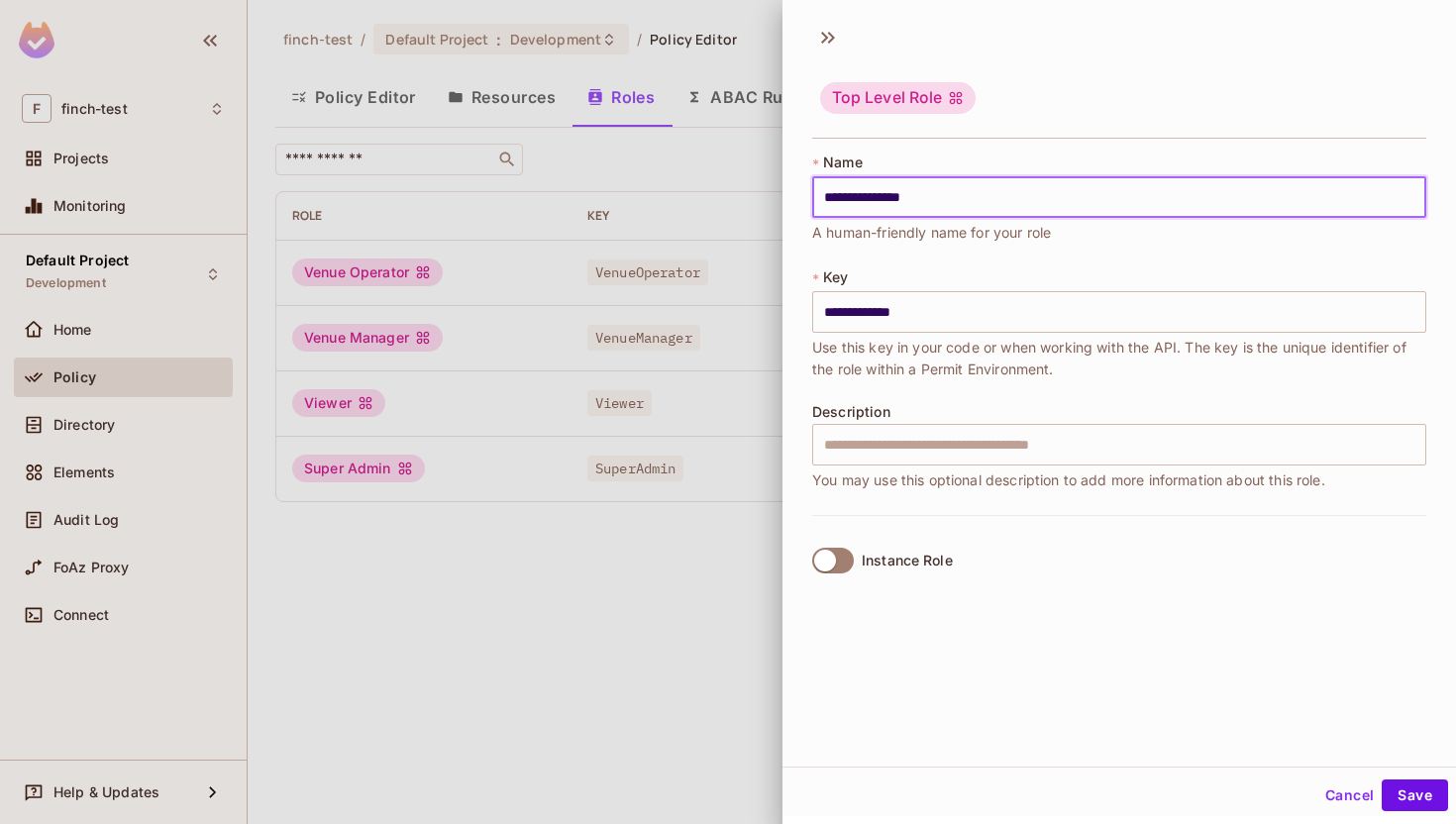 type on "**********" 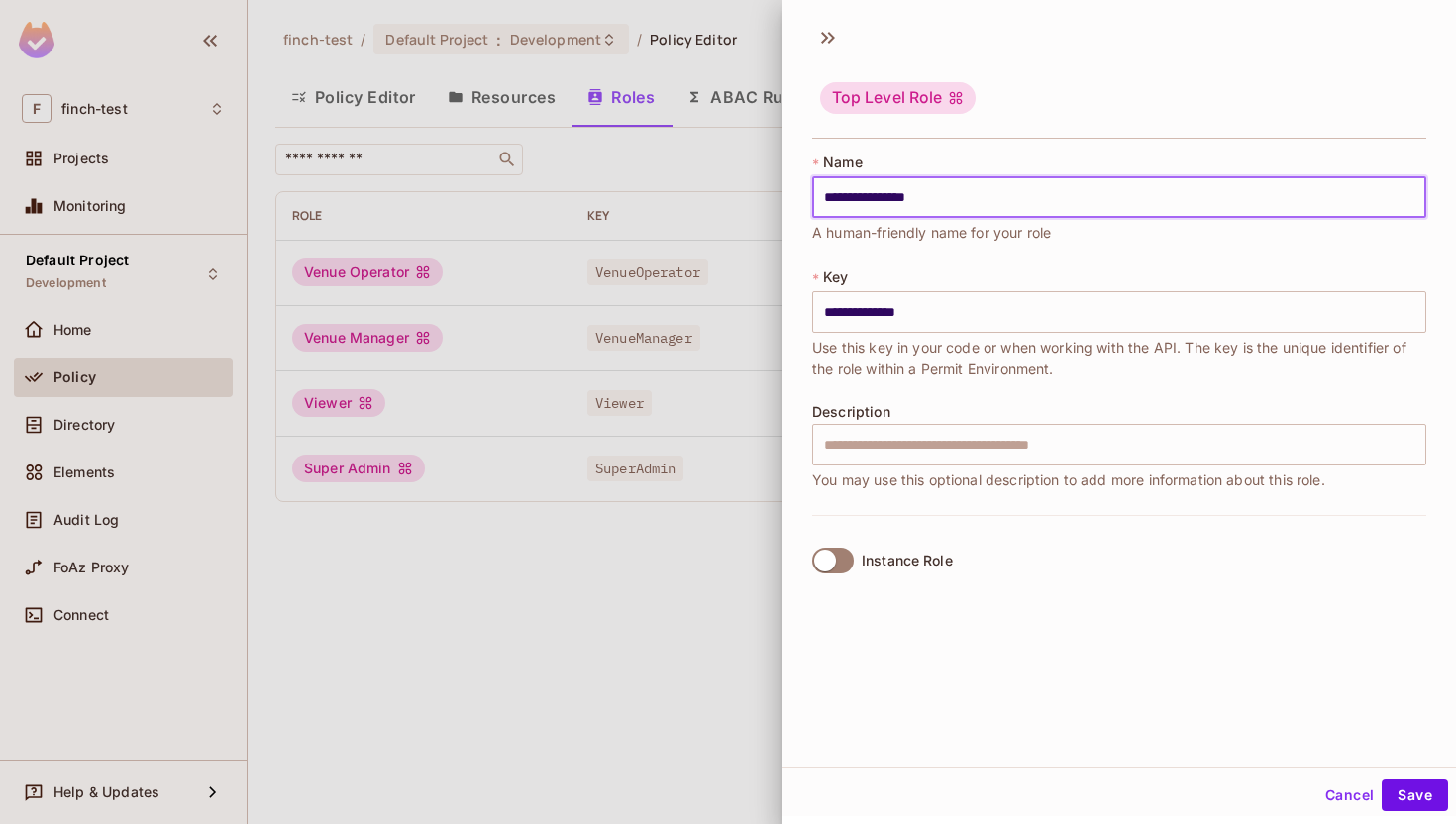 type on "**********" 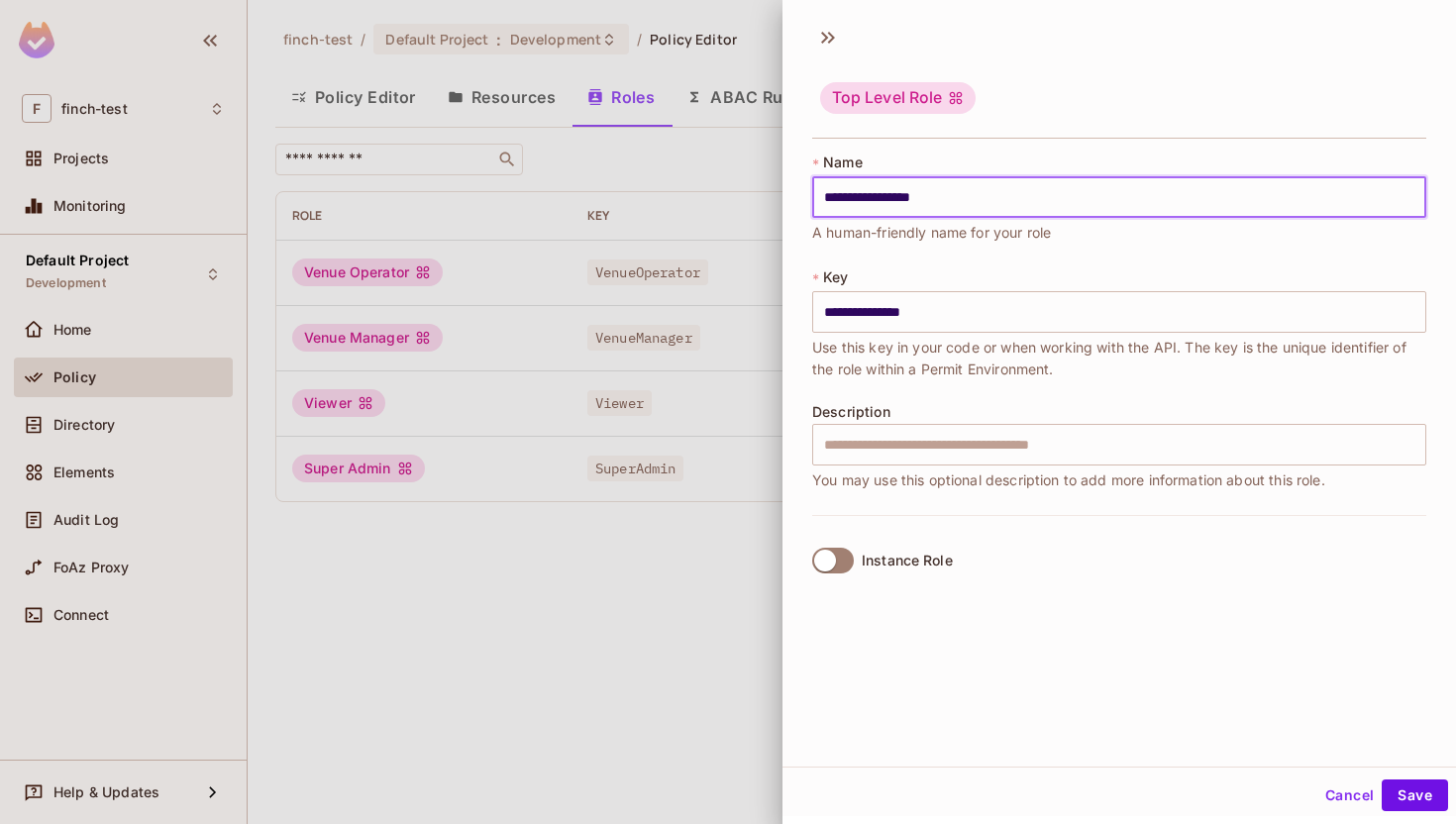type on "**********" 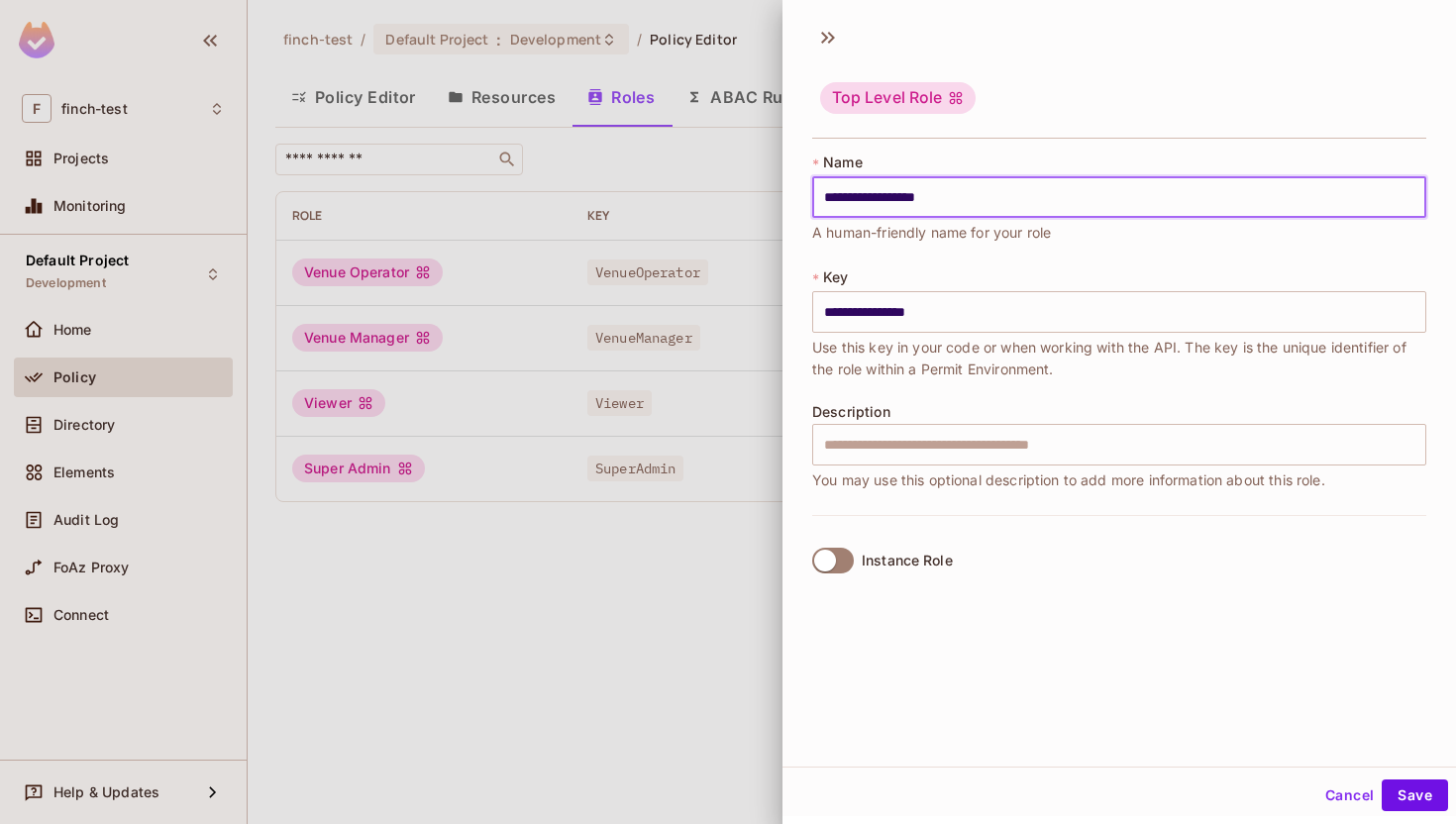 type on "**********" 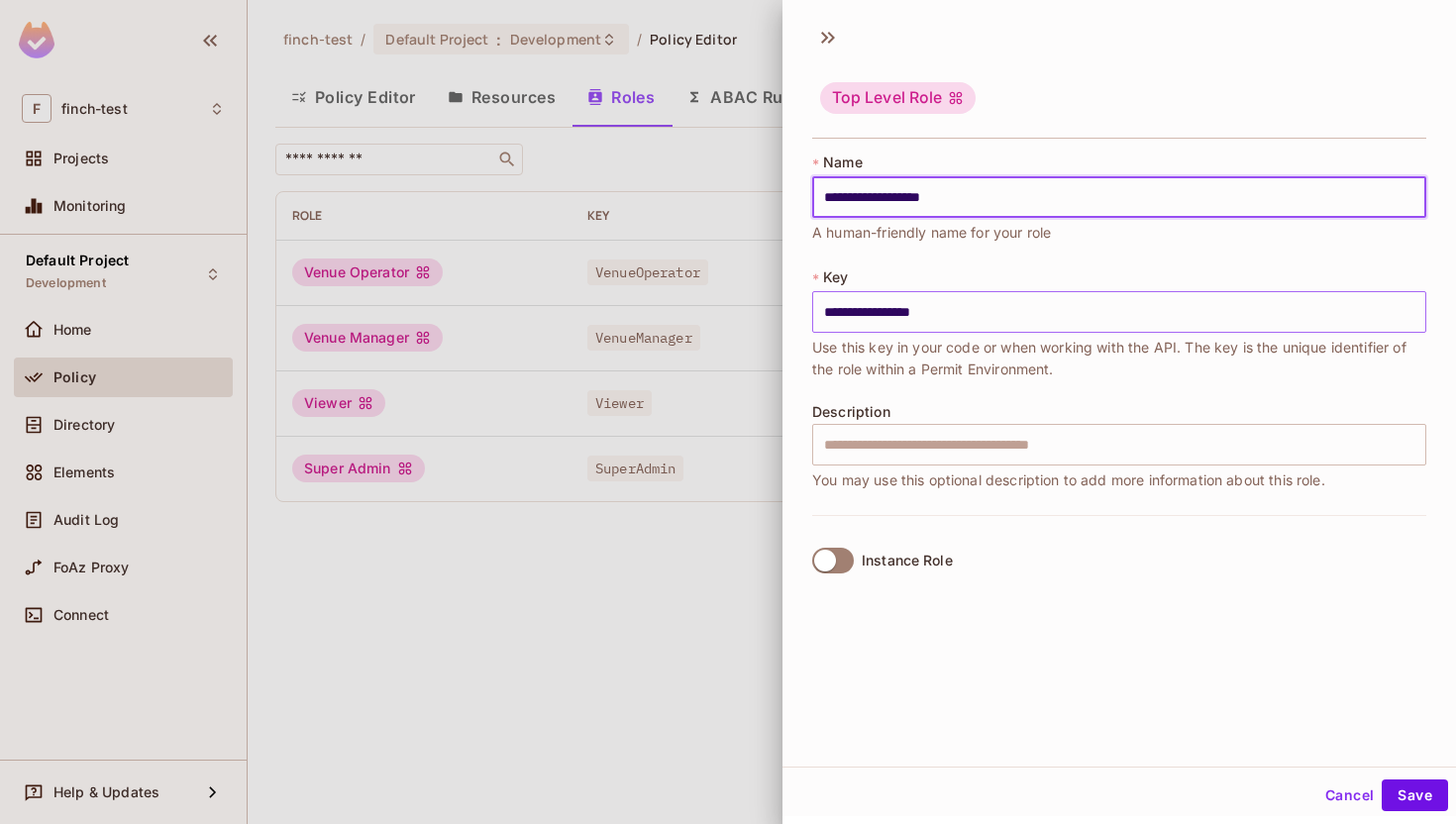 type on "**********" 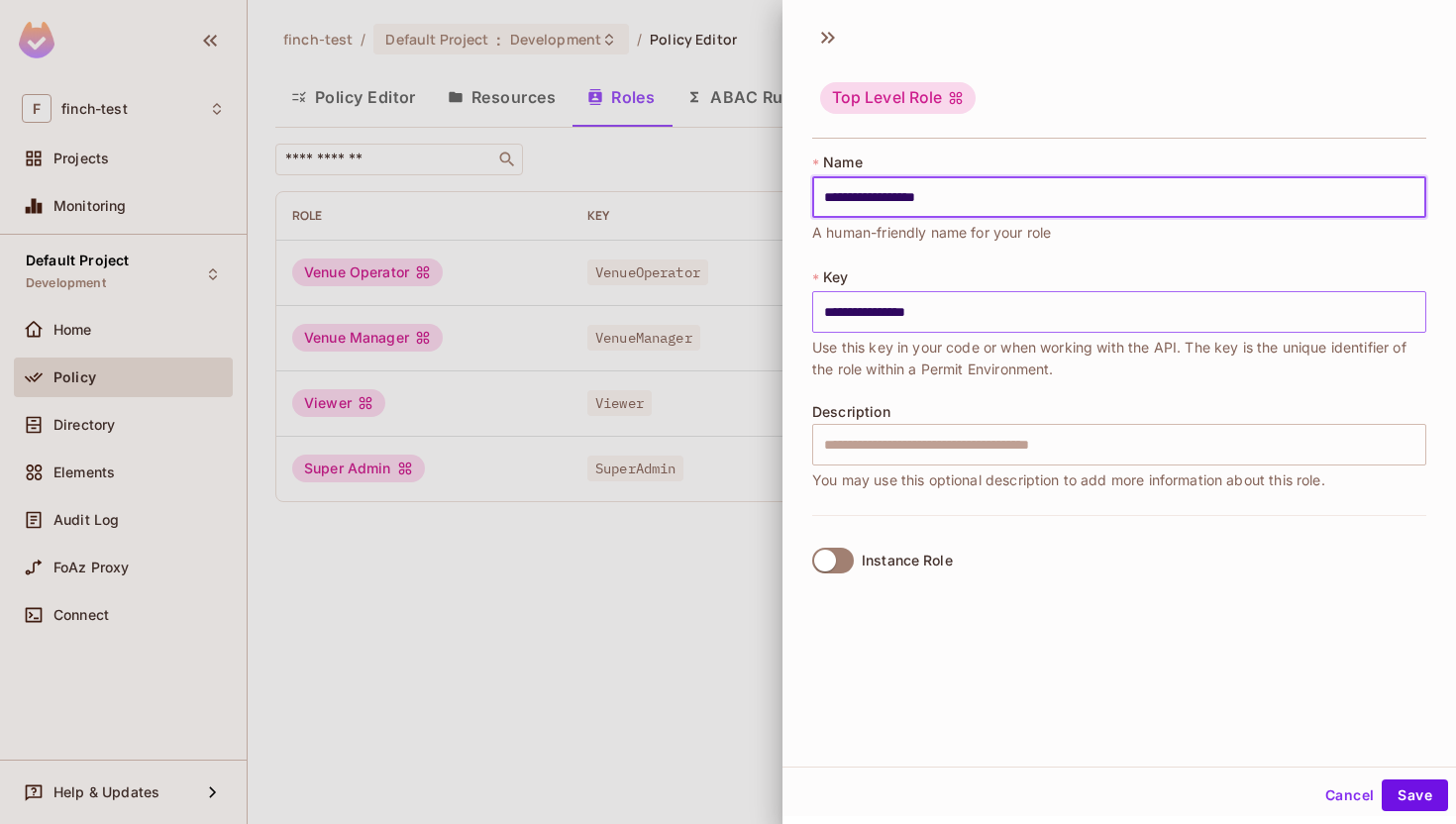 type on "**********" 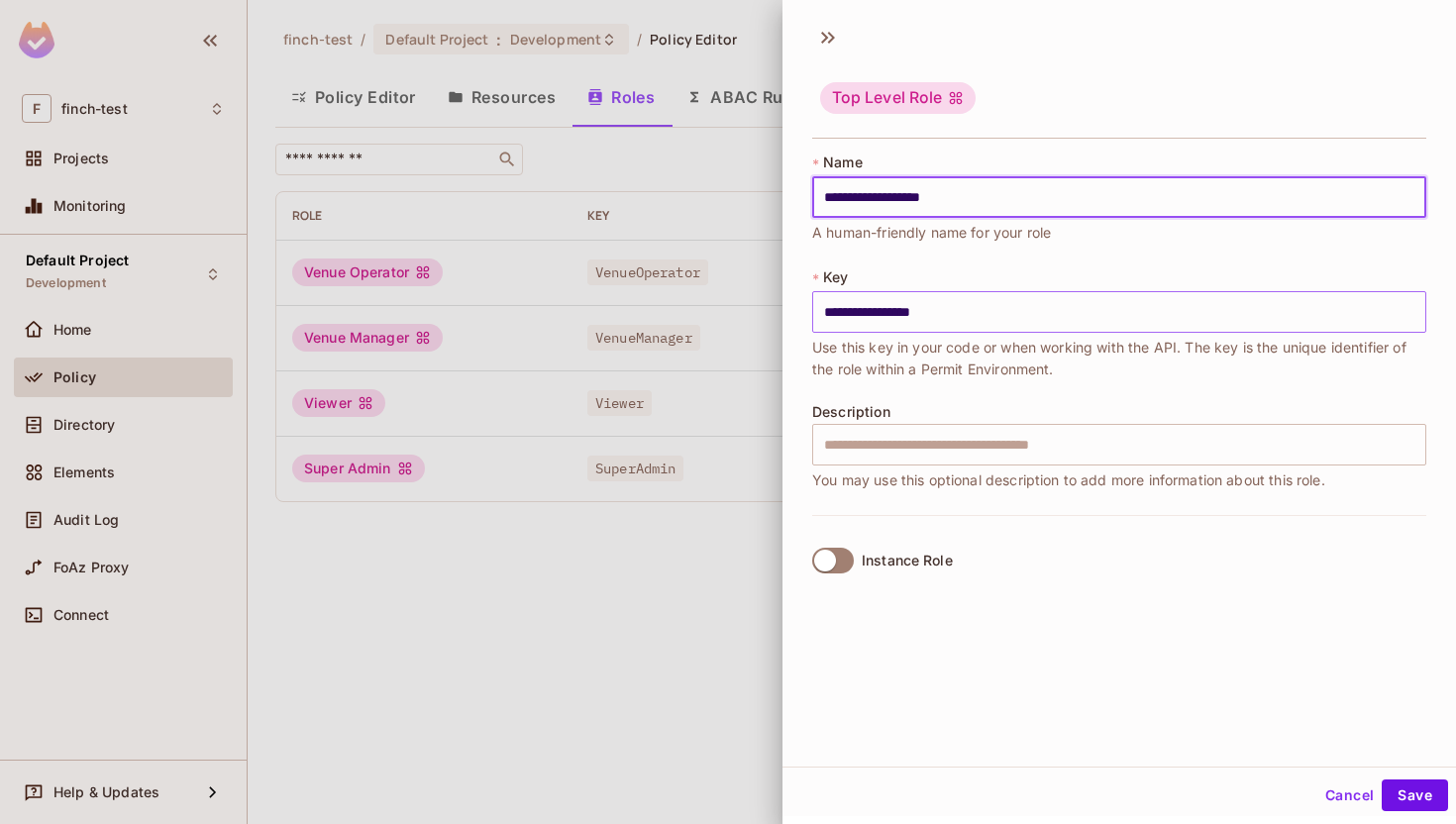 type on "**********" 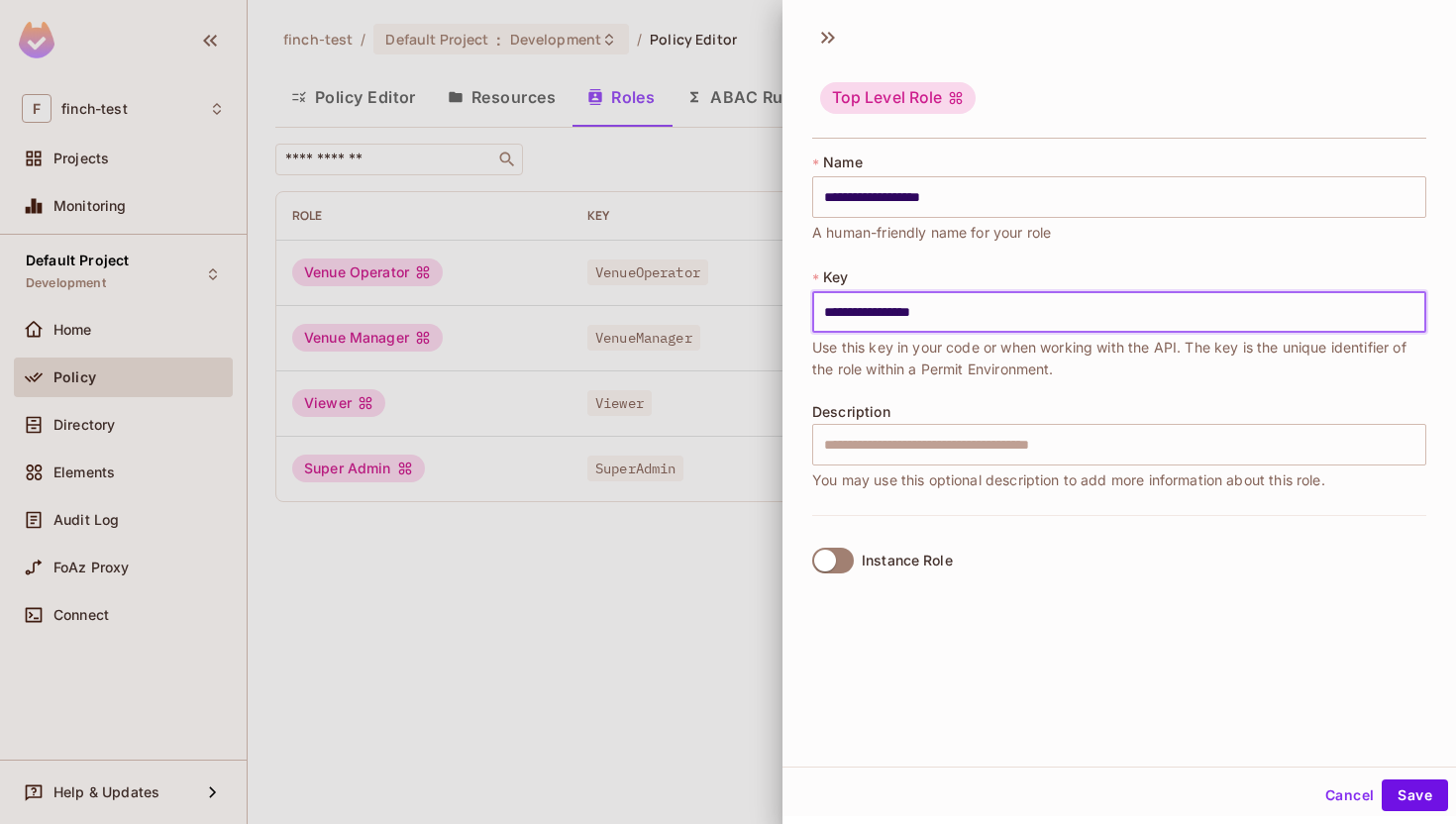 click on "**********" at bounding box center [1119, 312] 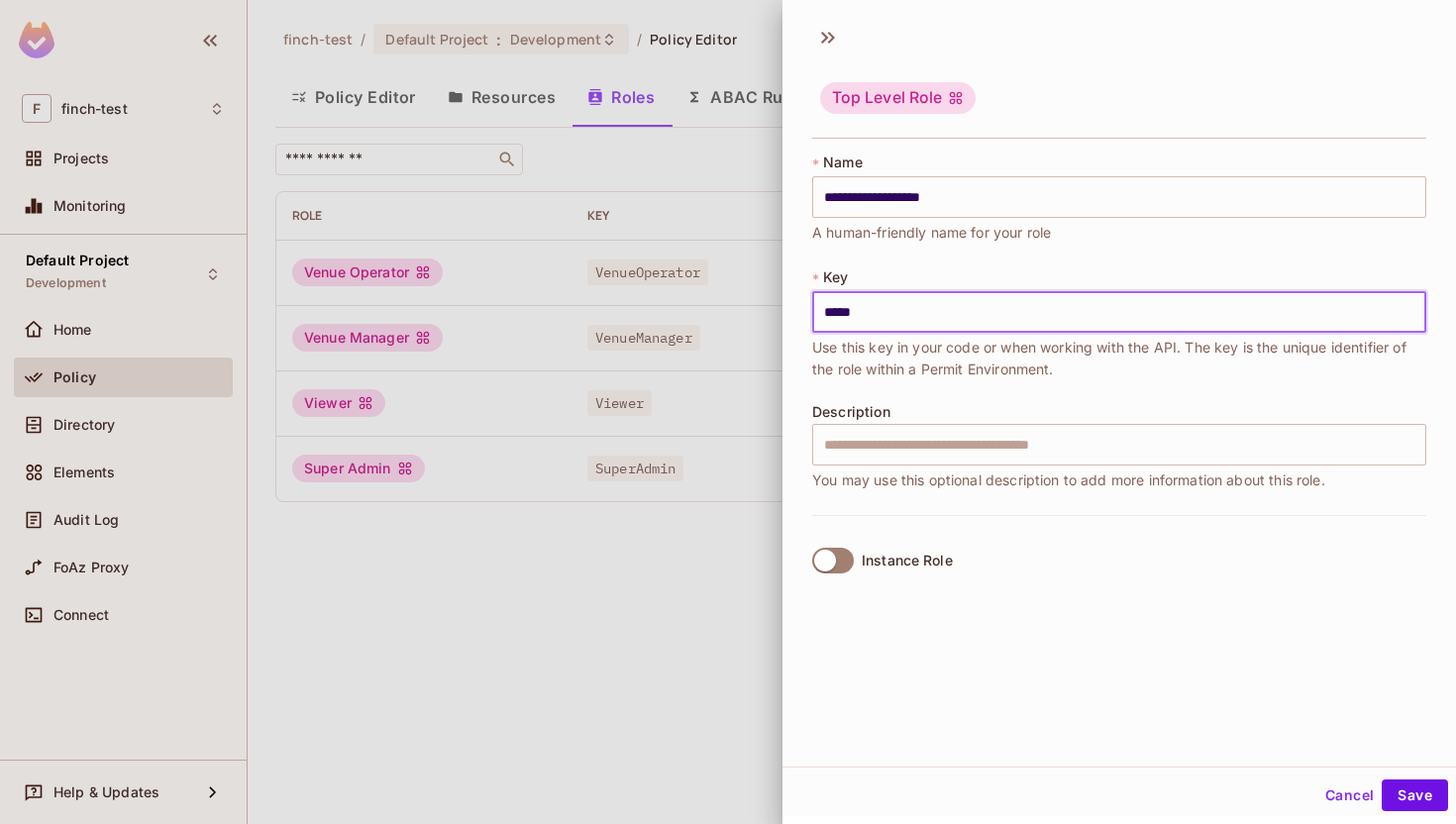 type on "**********" 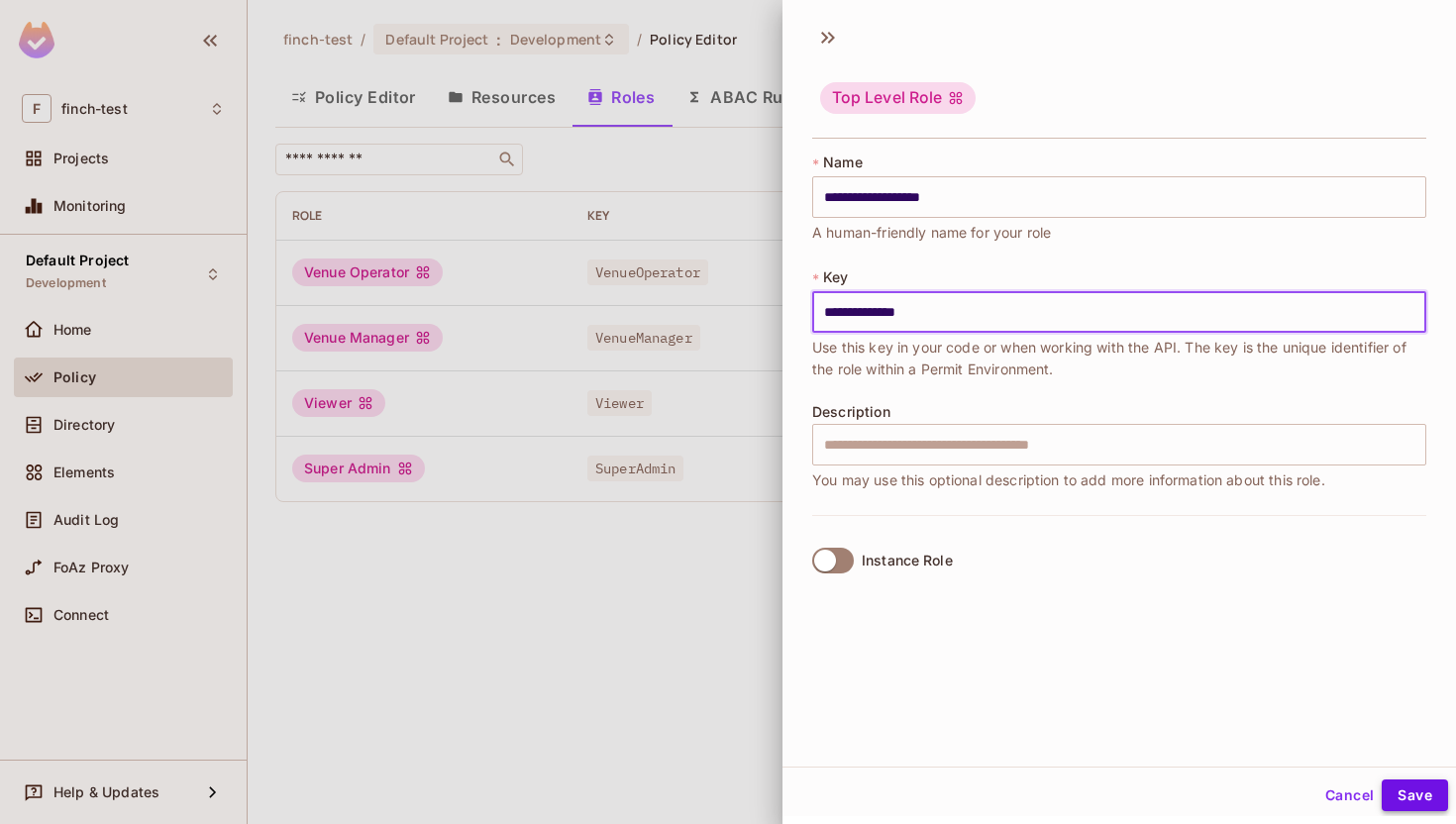 click on "Save" at bounding box center (1414, 795) 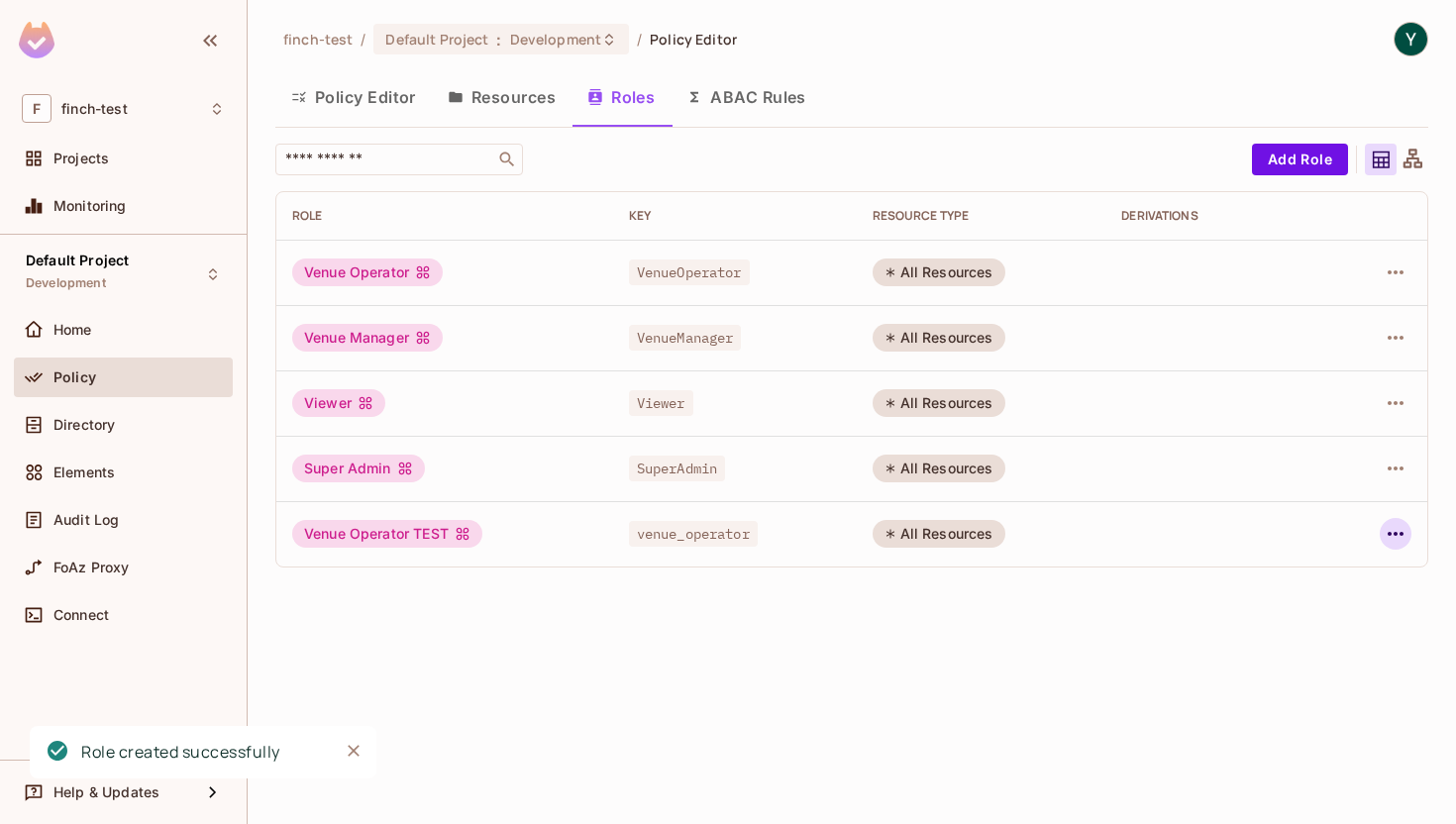 click at bounding box center (1396, 534) 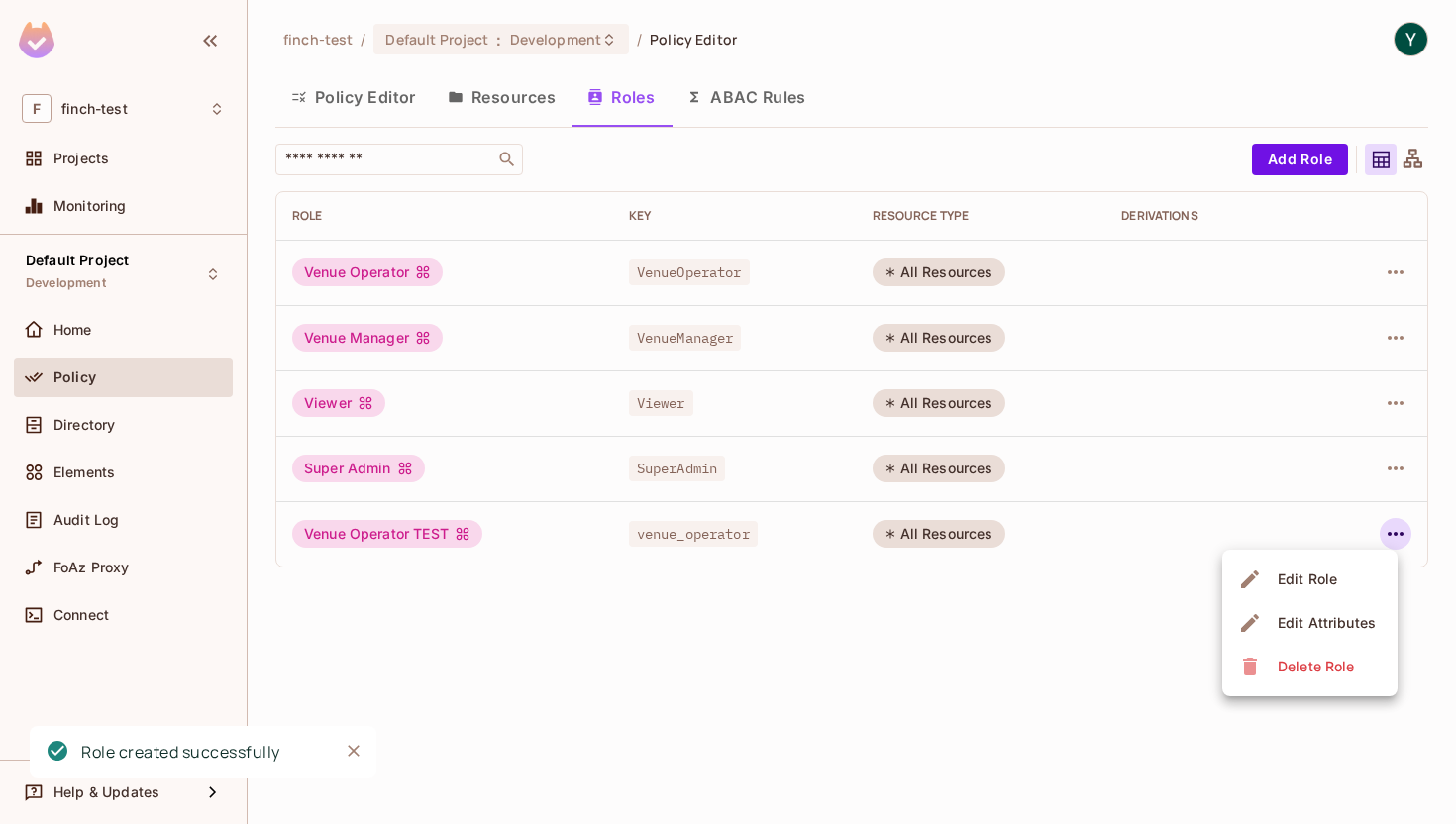 click on "Edit Role" at bounding box center (1307, 579) 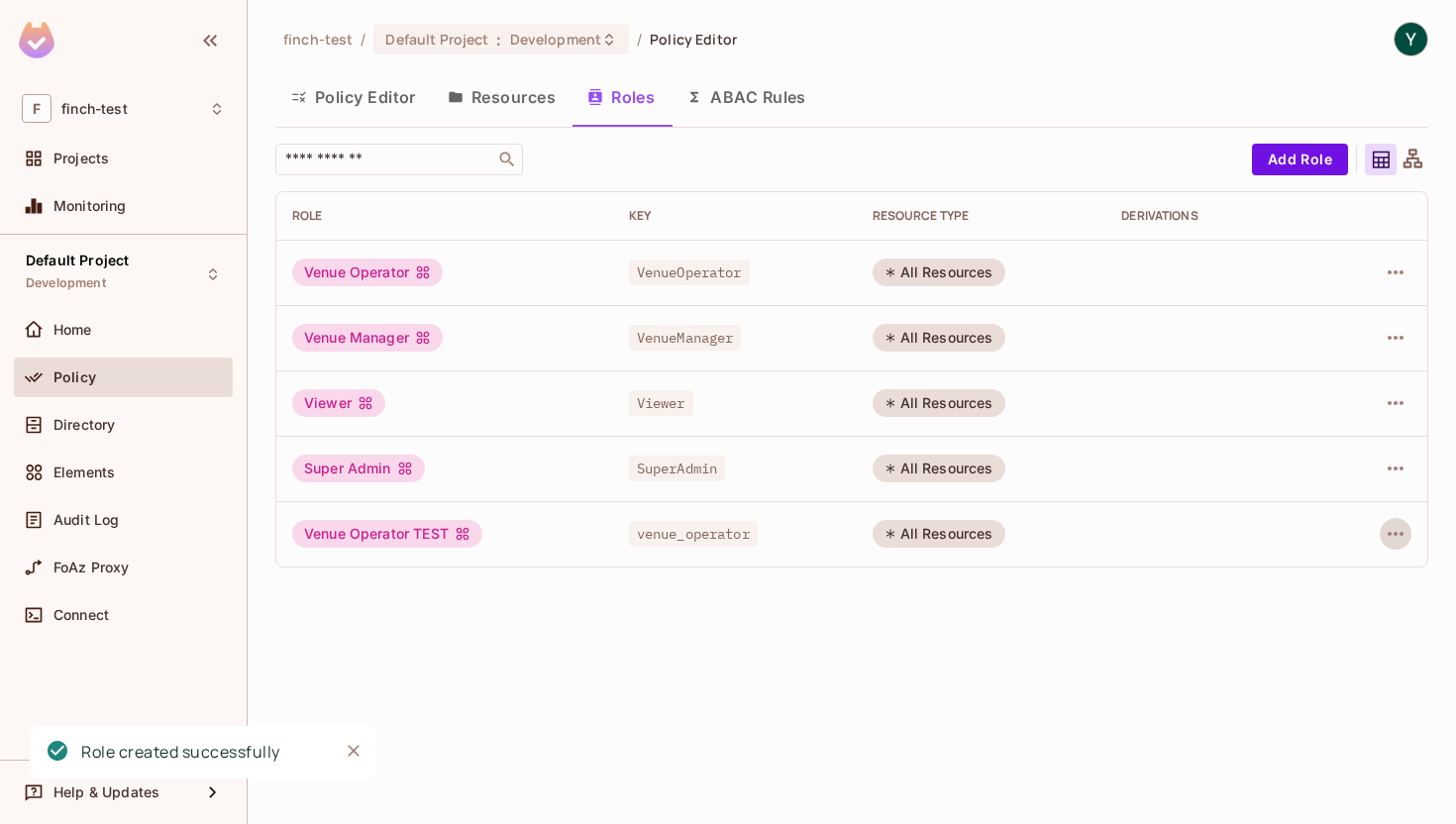 type 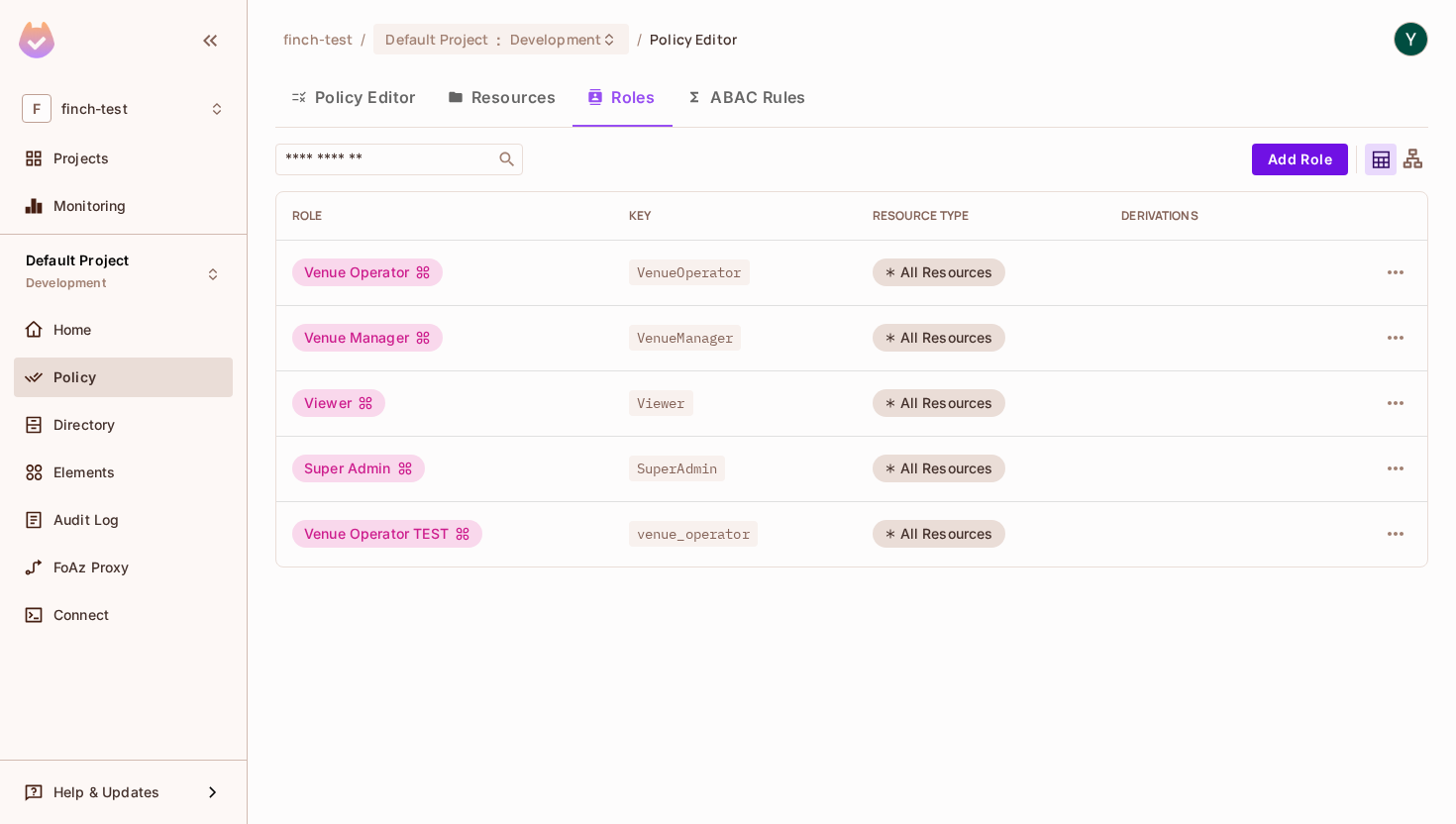 click on "finch-test / Default Project : Development / Policy Editor Policy Editor Resources Roles ABAC Rules ​ Add Role Role Key RESOURCE TYPE Derivations Venue Operator VenueOperator  All Resources Venue Manager VenueManager  All Resources Viewer Viewer  All Resources Super Admin SuperAdmin  All Resources Venue Operator TEST venue_operator  All Resources" at bounding box center (852, 412) 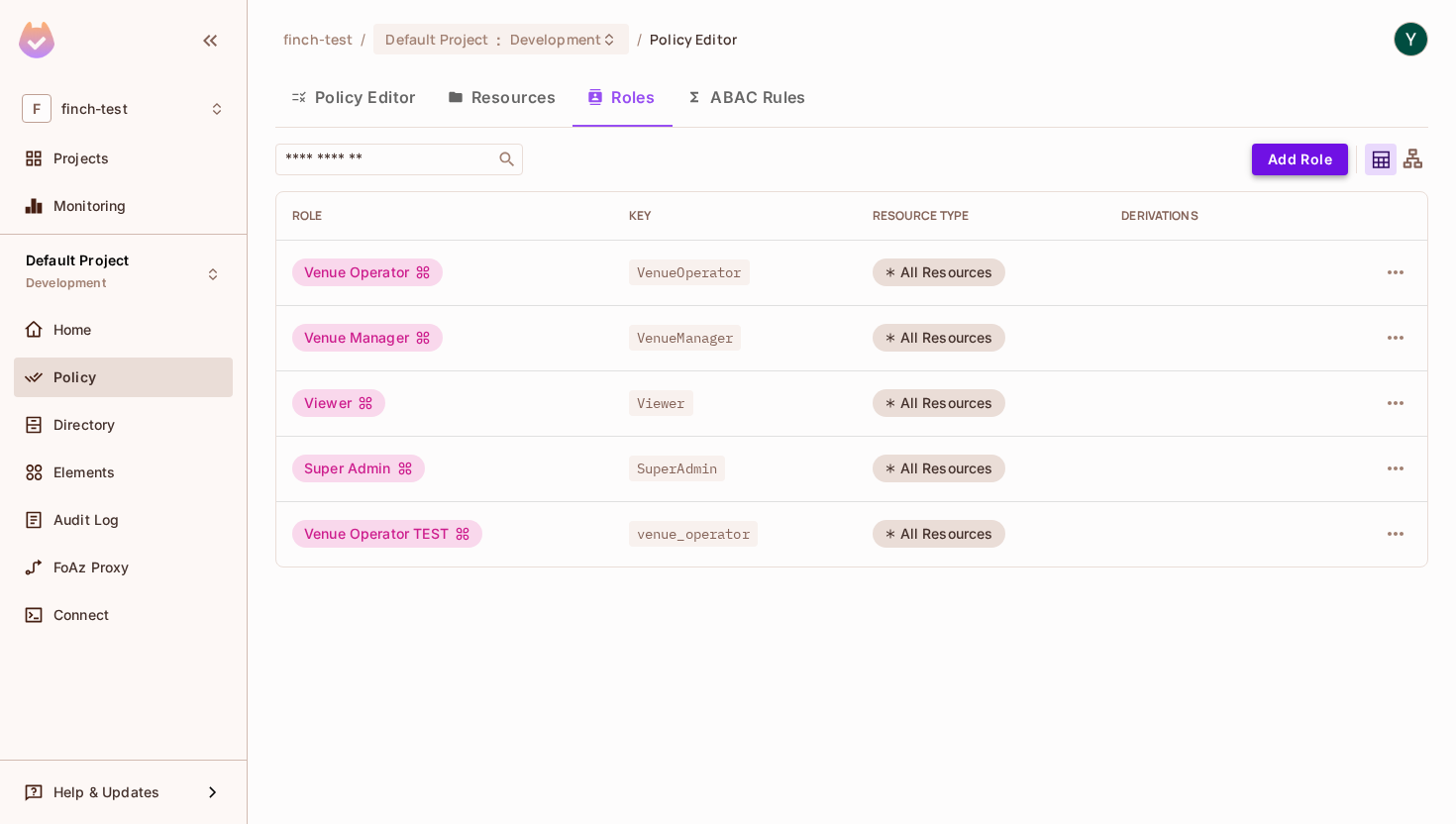 click on "Add Role" at bounding box center (1300, 159) 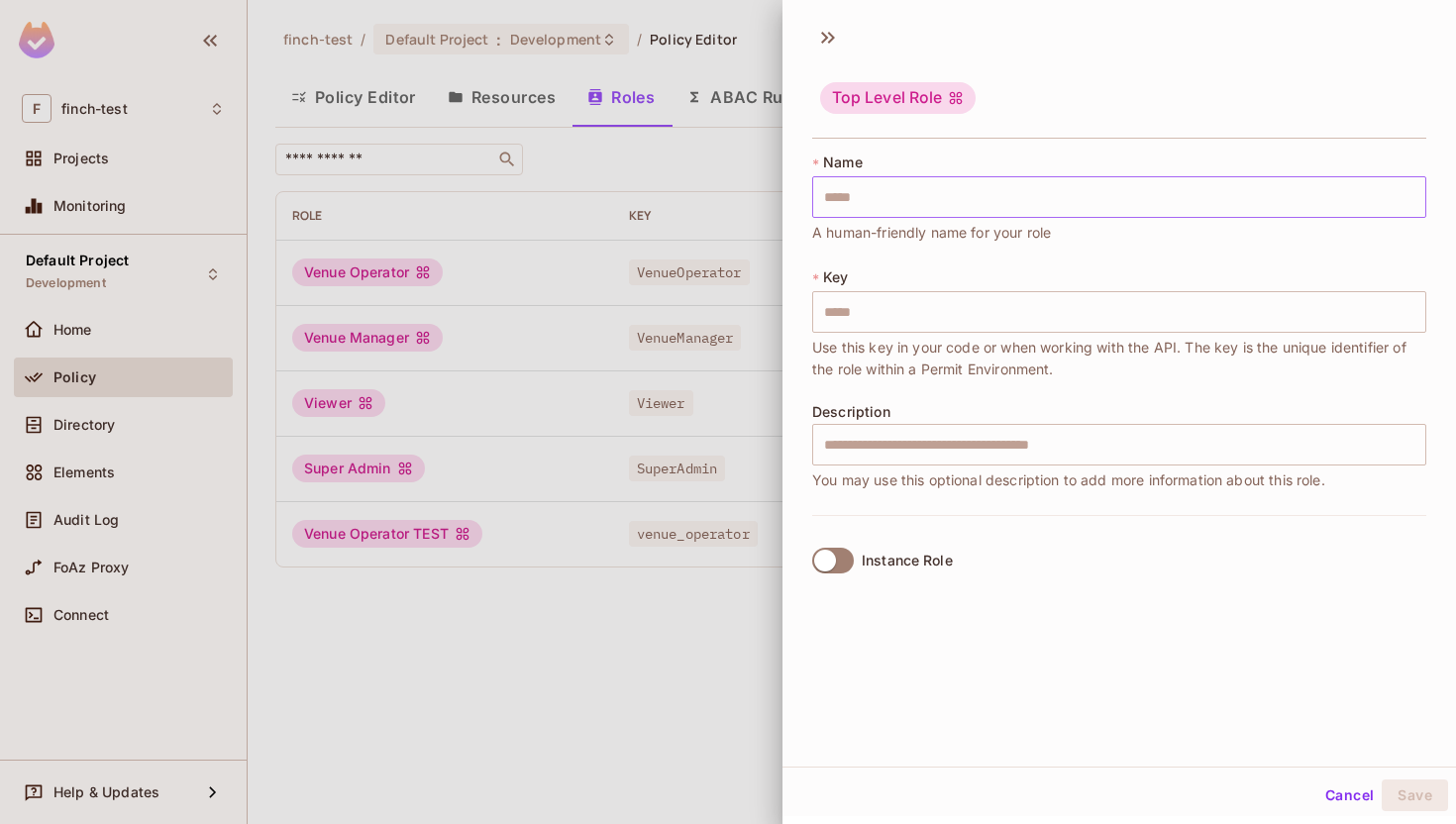 click at bounding box center (1119, 197) 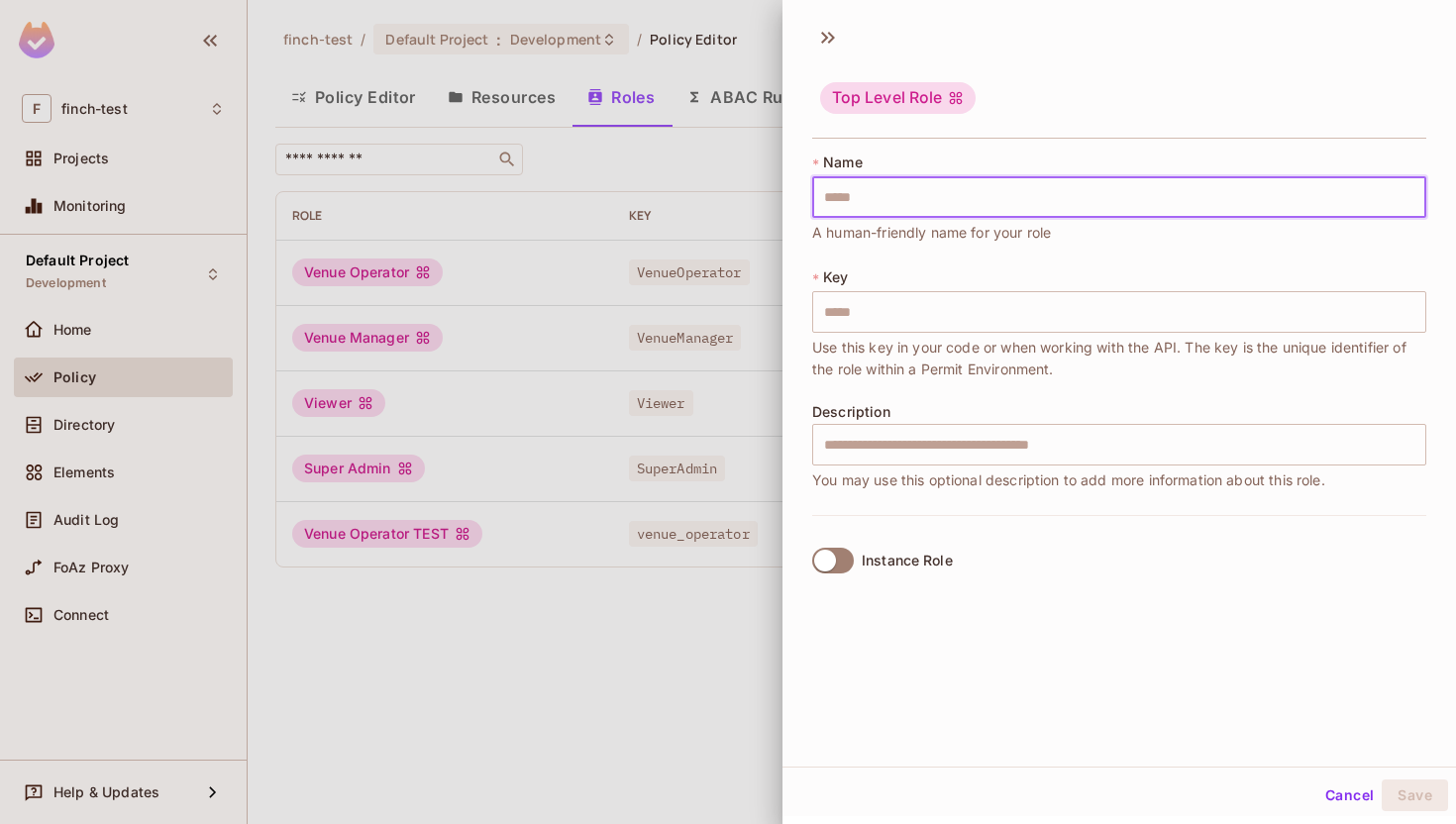 type on "*" 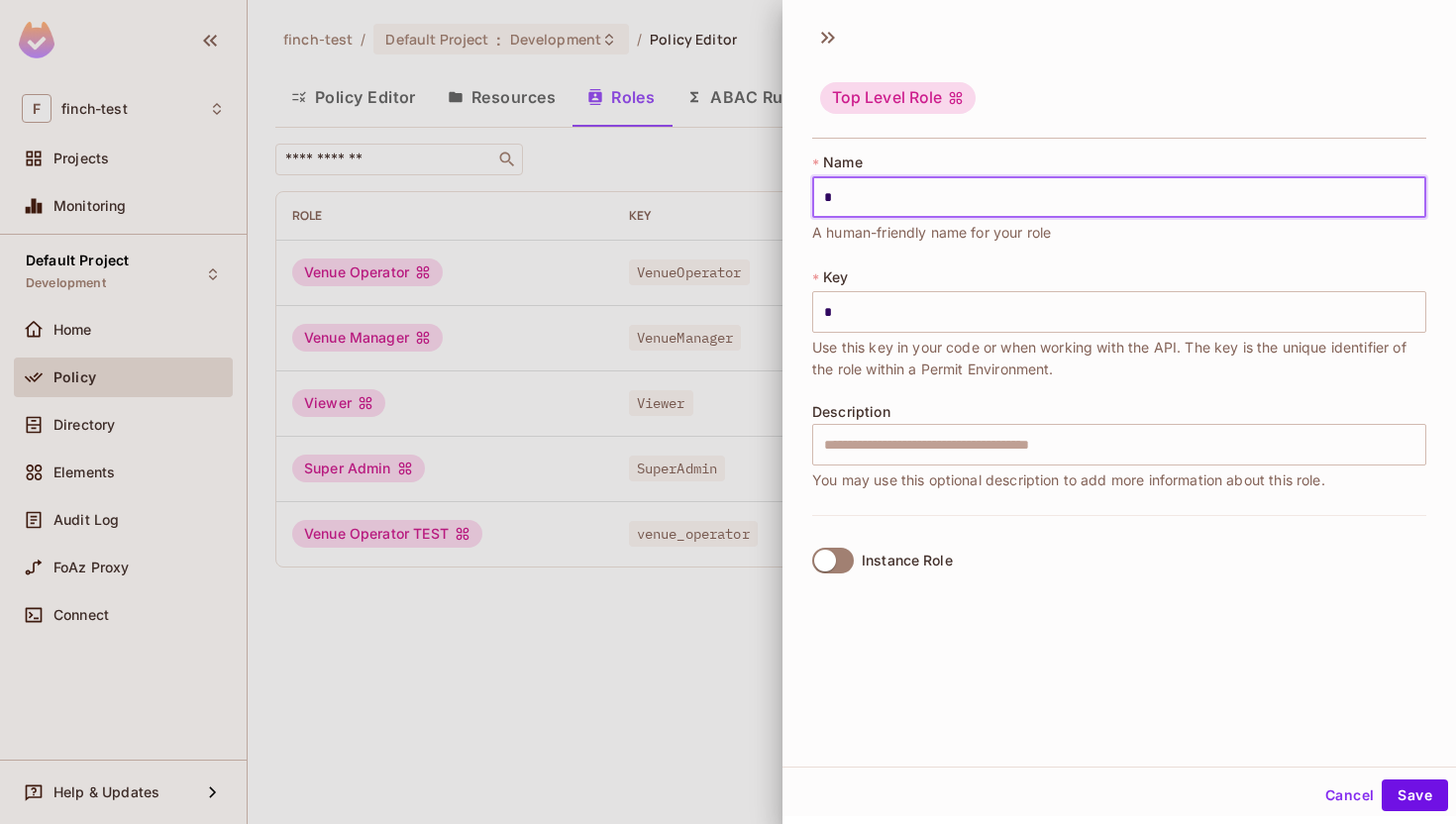 type on "**" 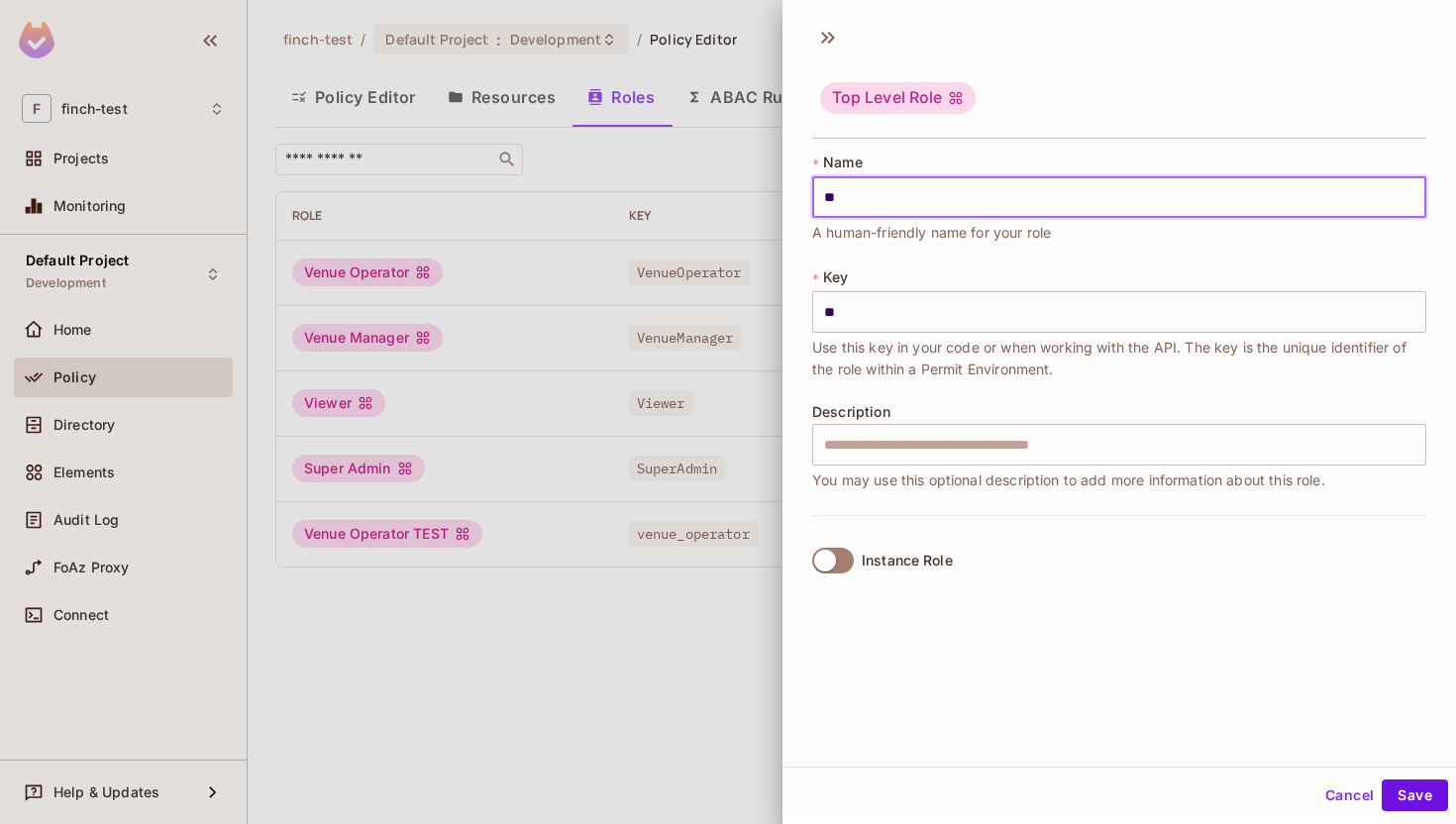 type on "***" 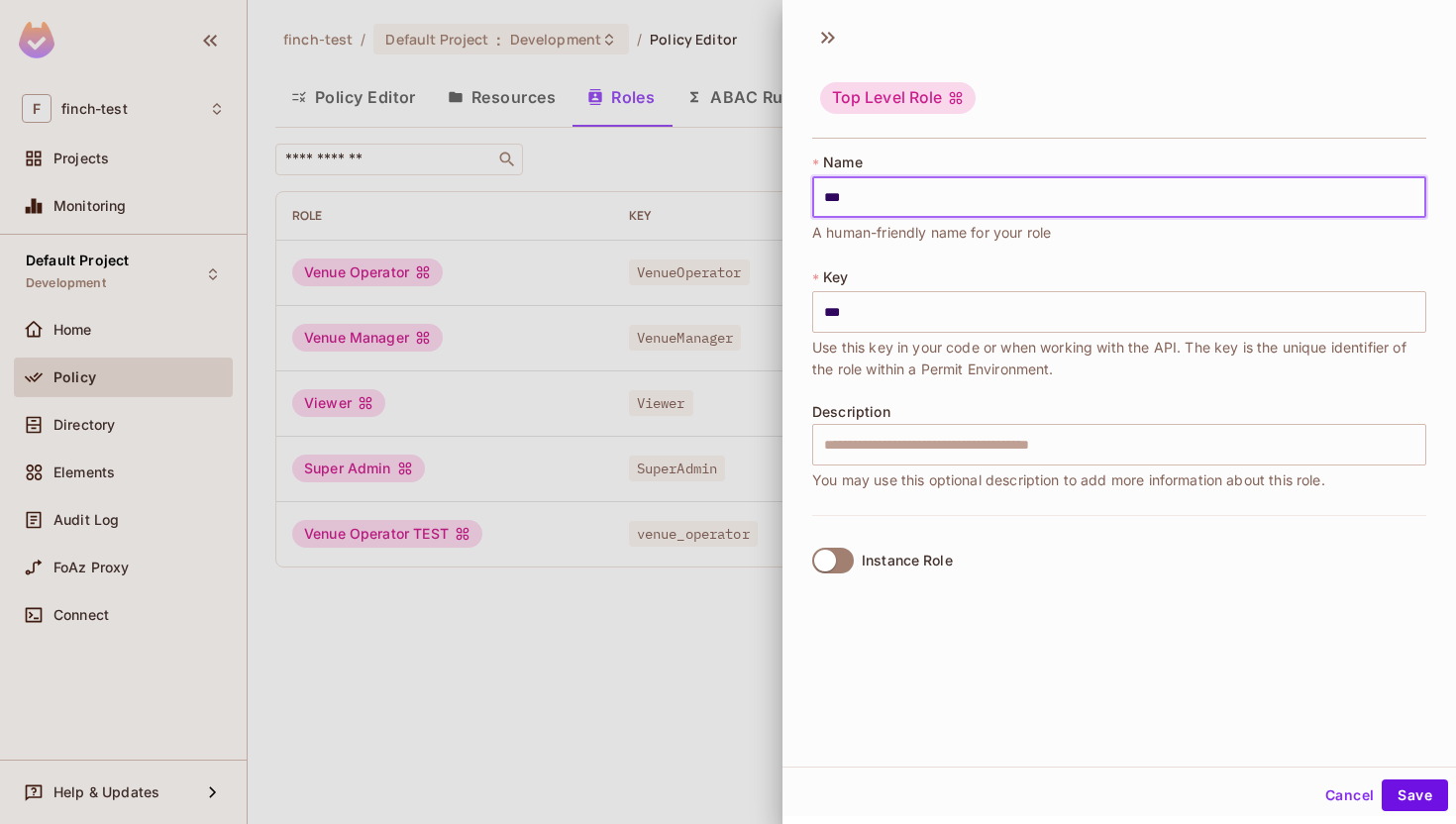 type on "****" 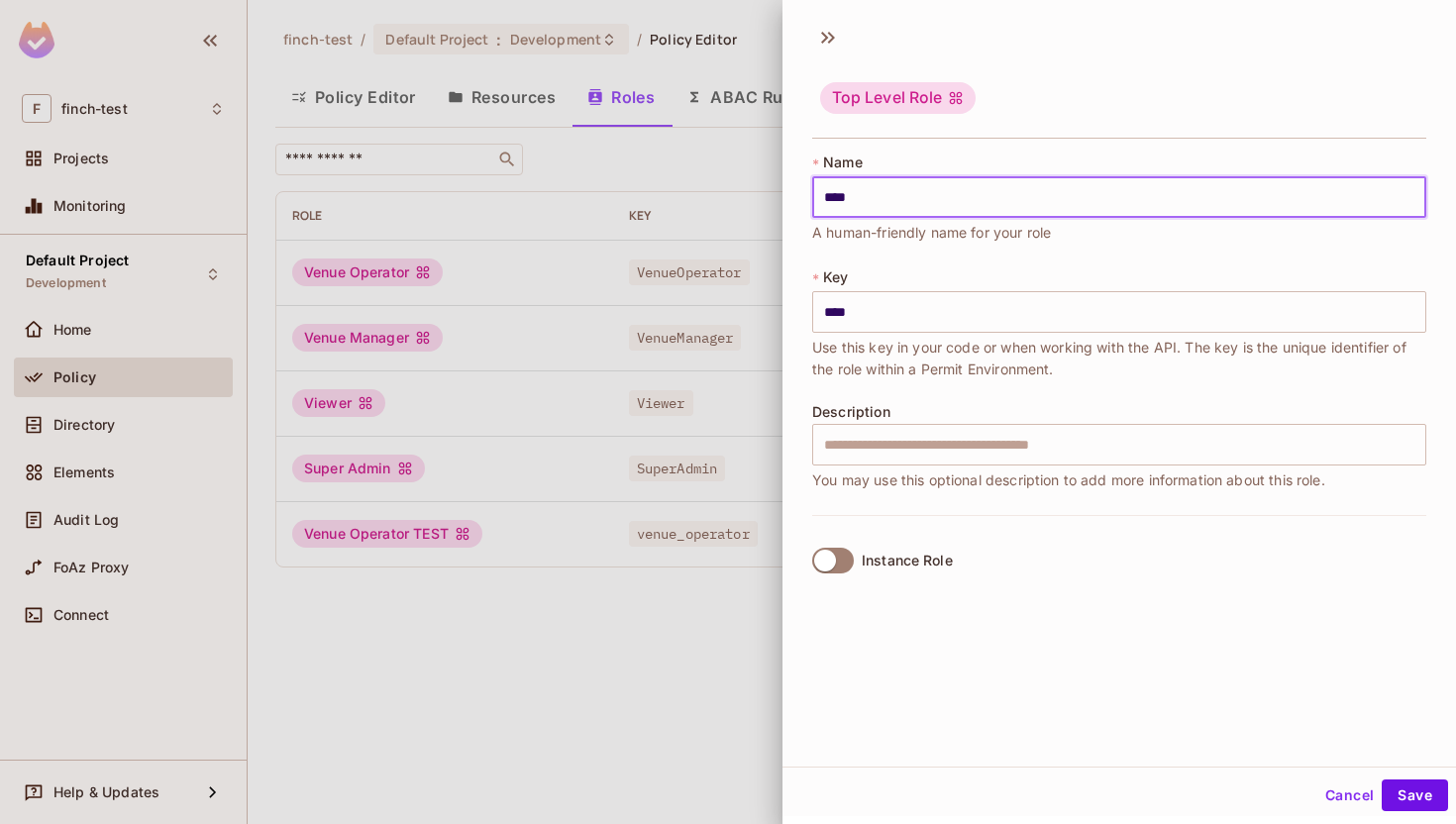 type on "*****" 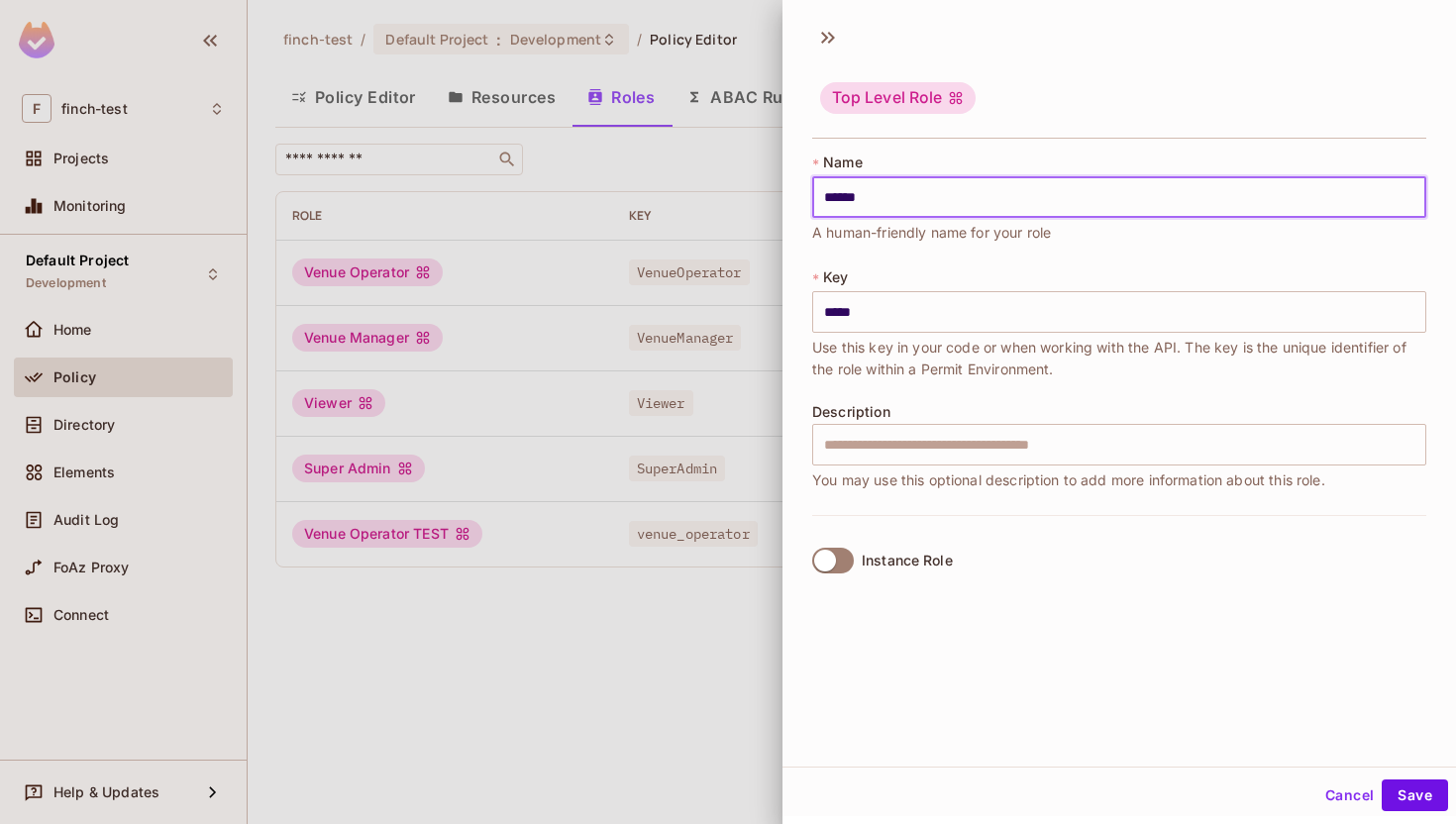 type on "*******" 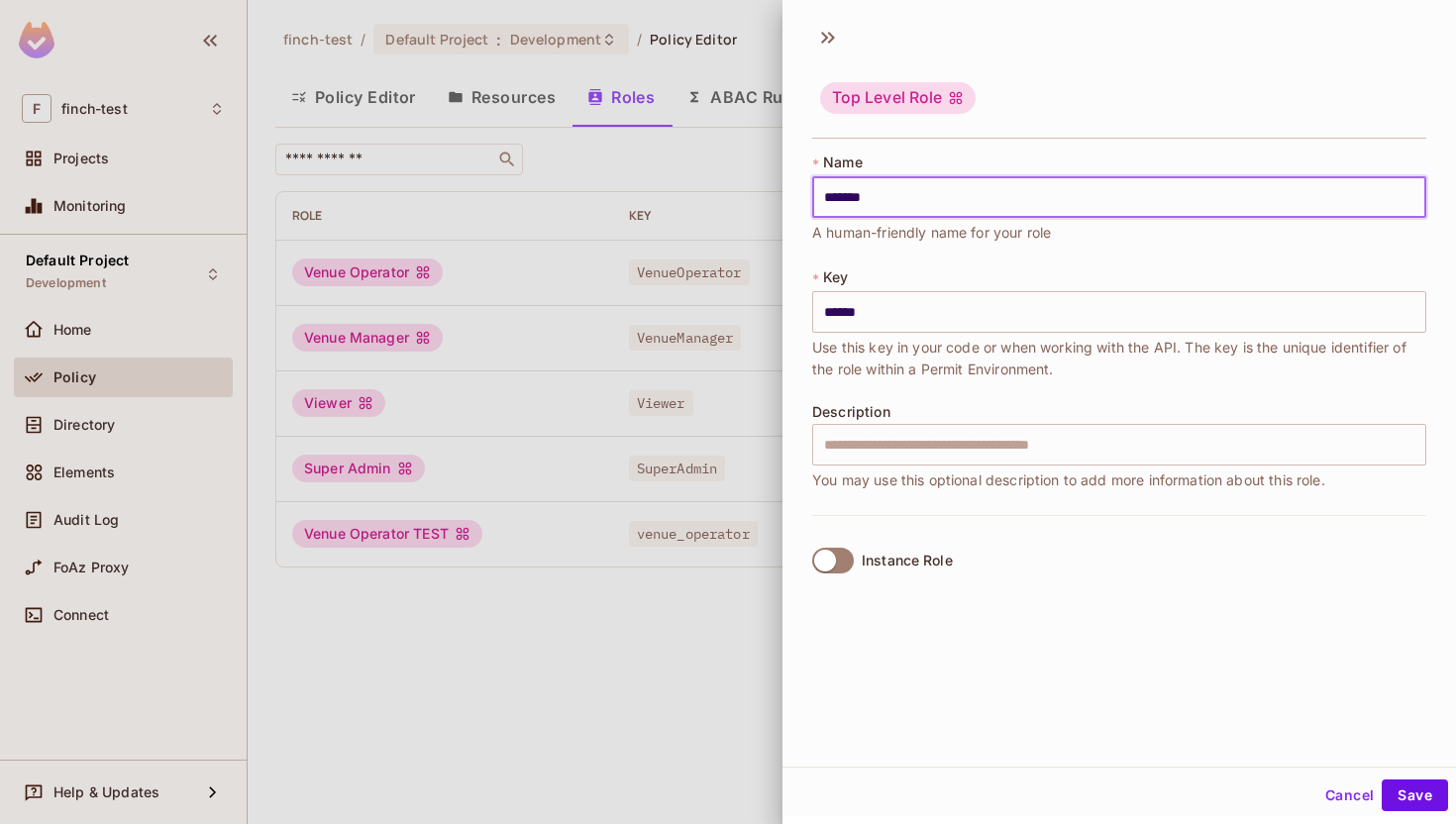 type on "********" 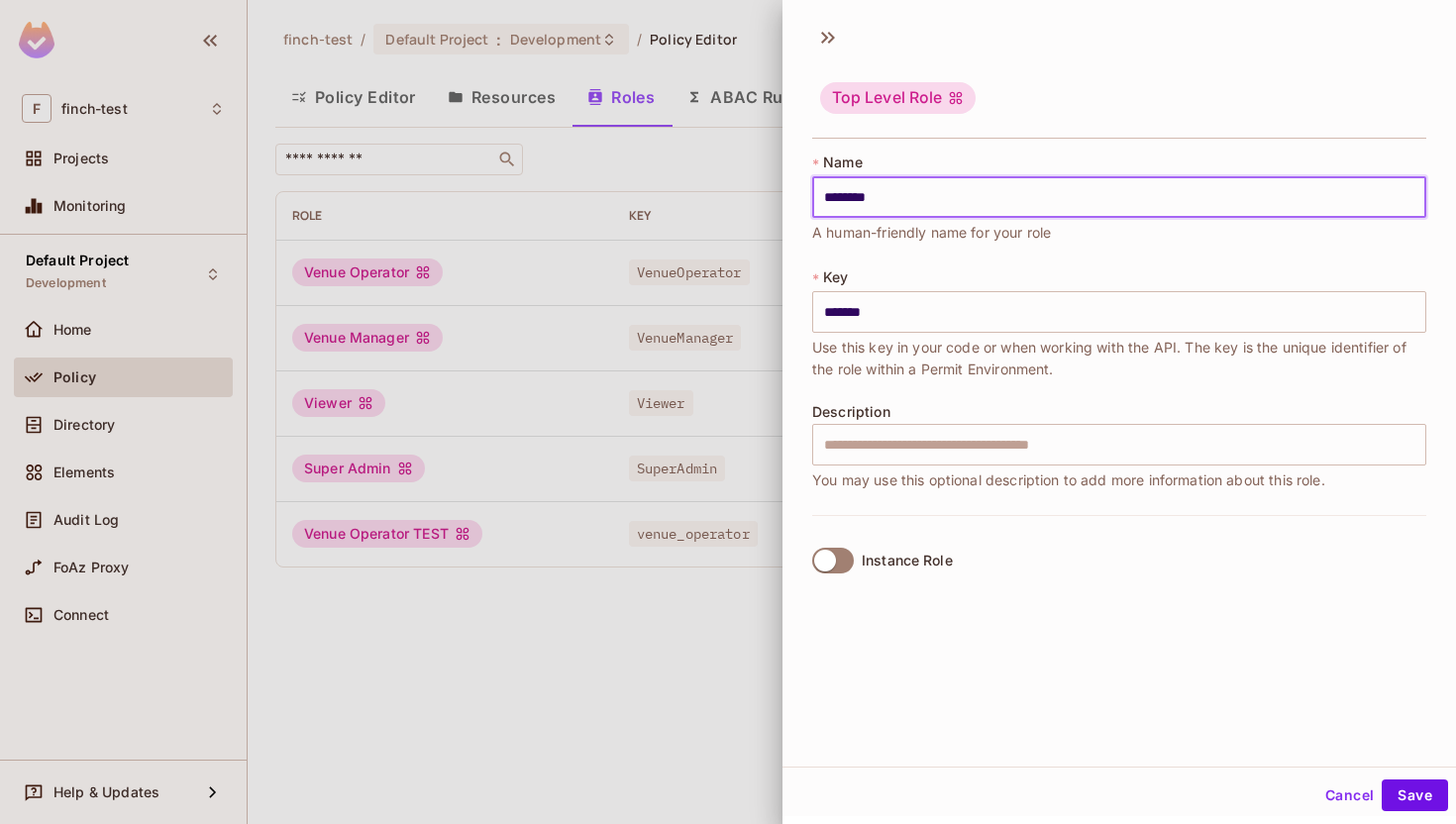 type on "*********" 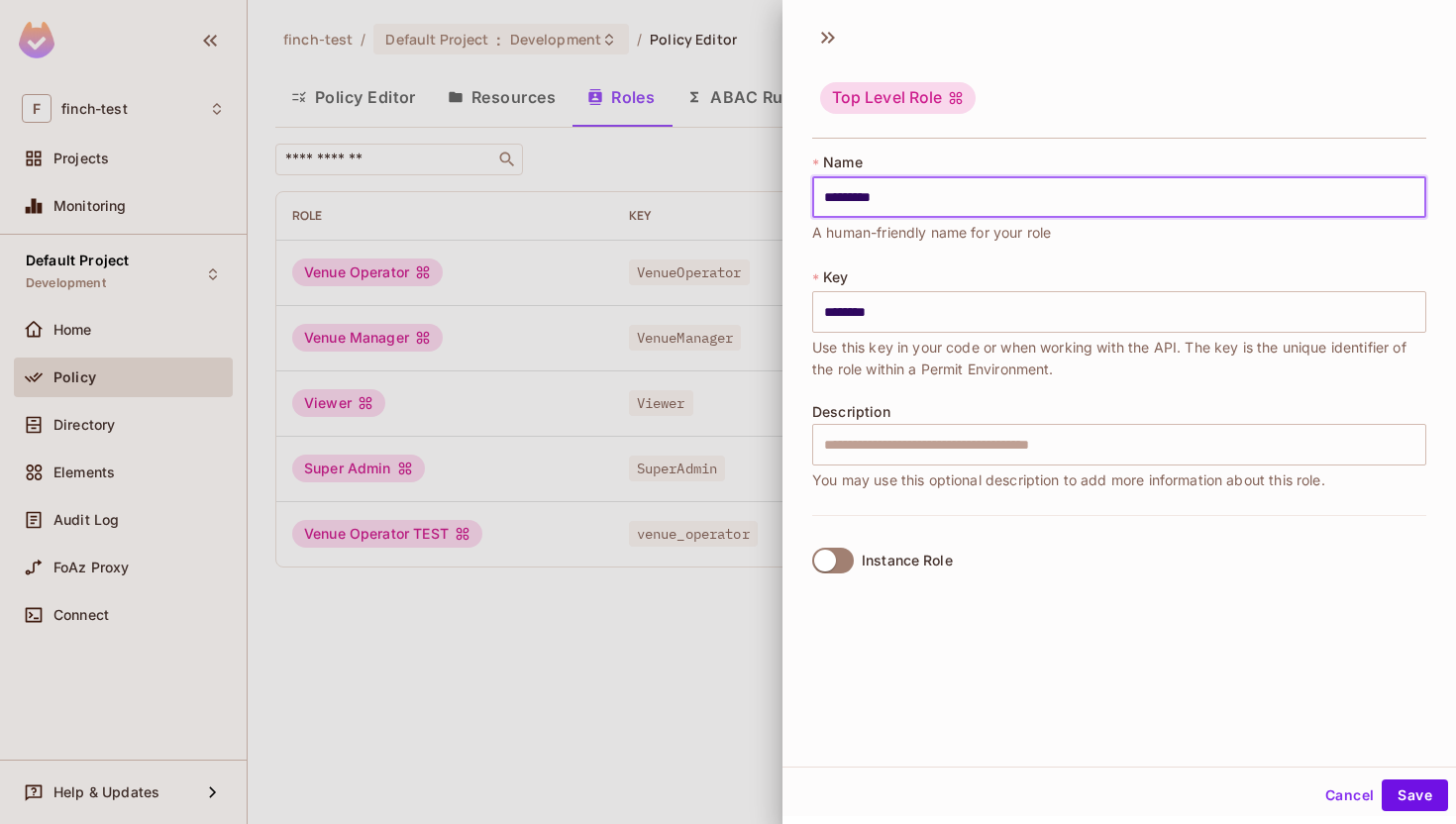type on "**********" 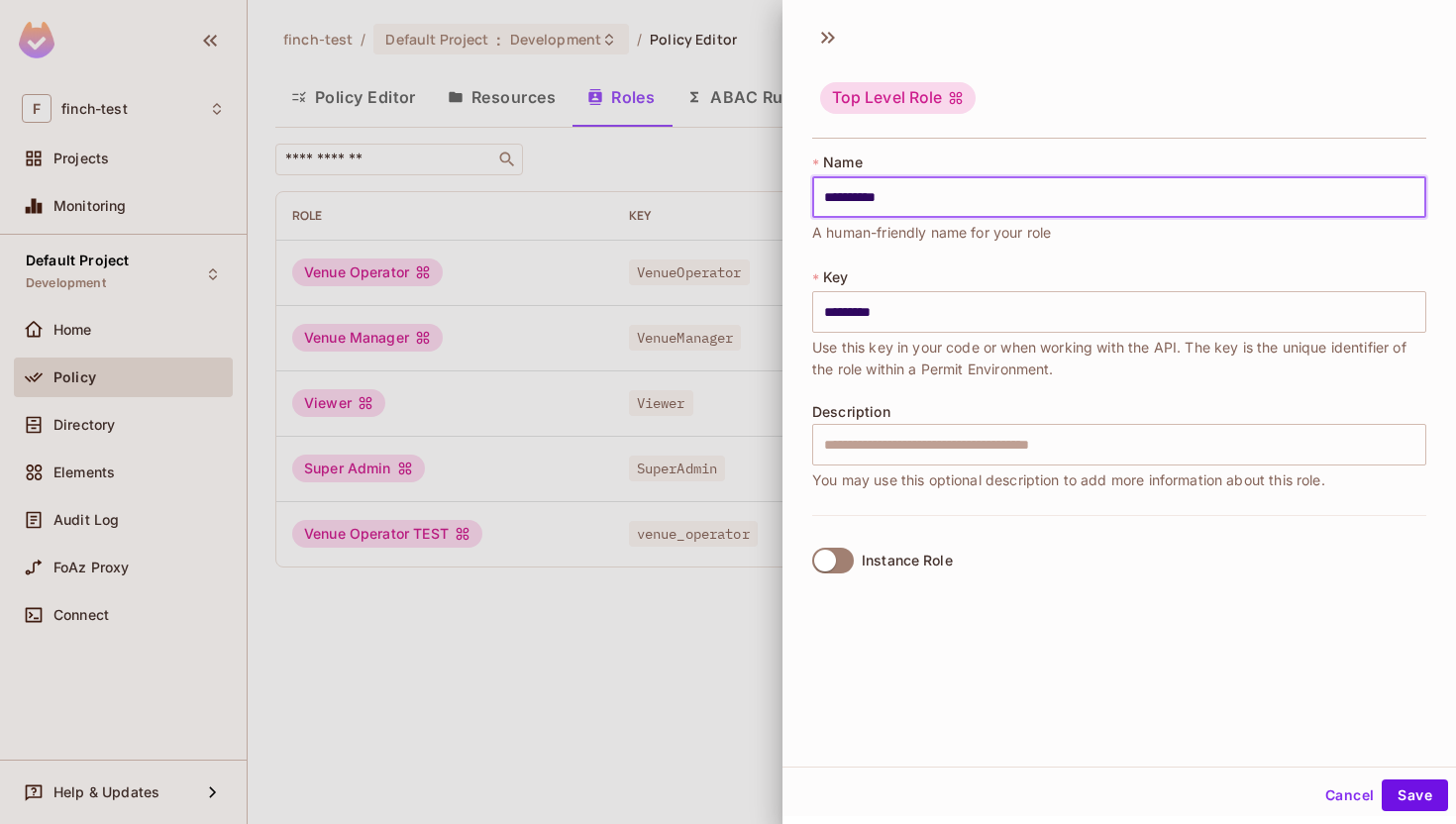 type on "**********" 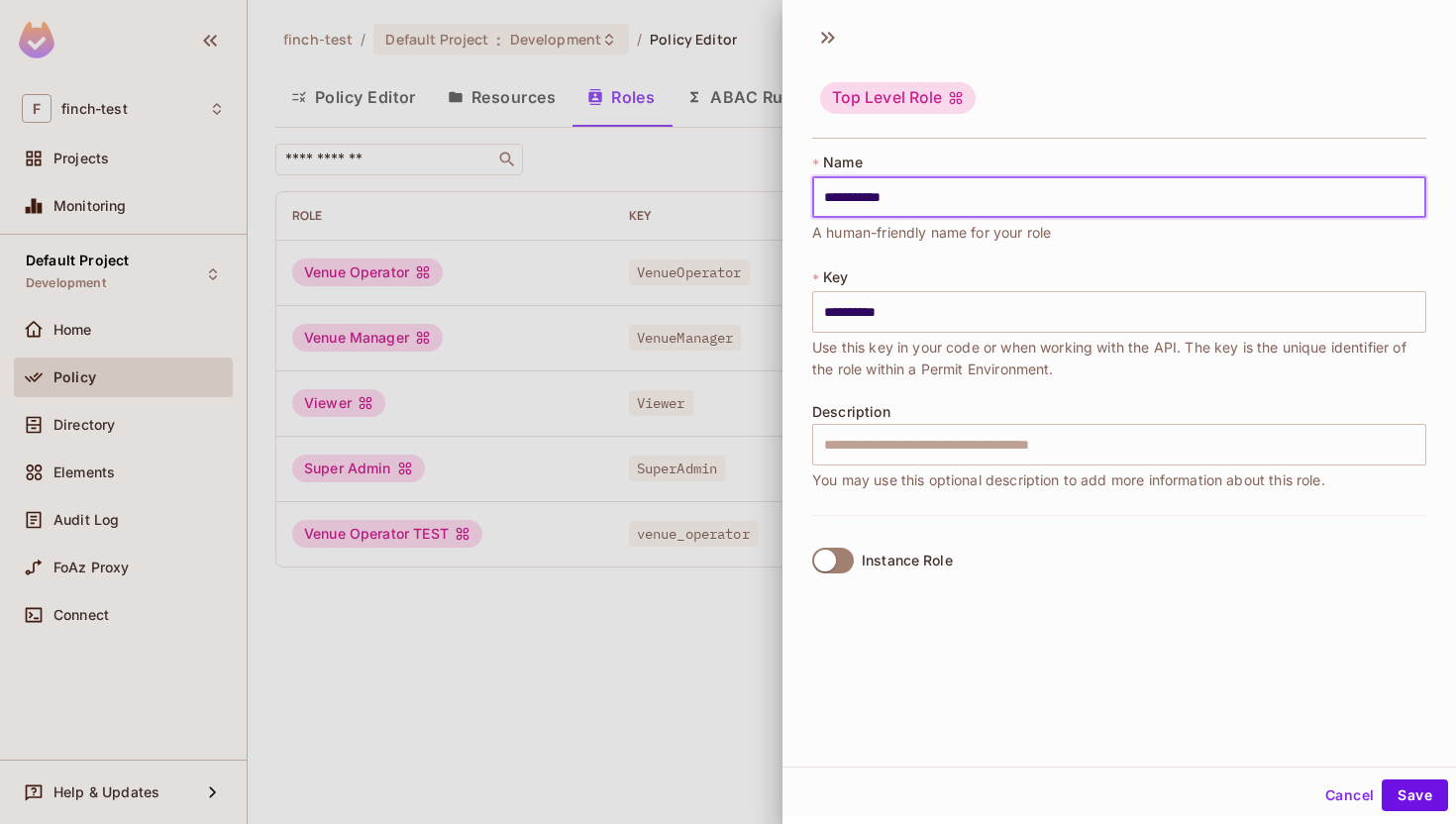 type on "**********" 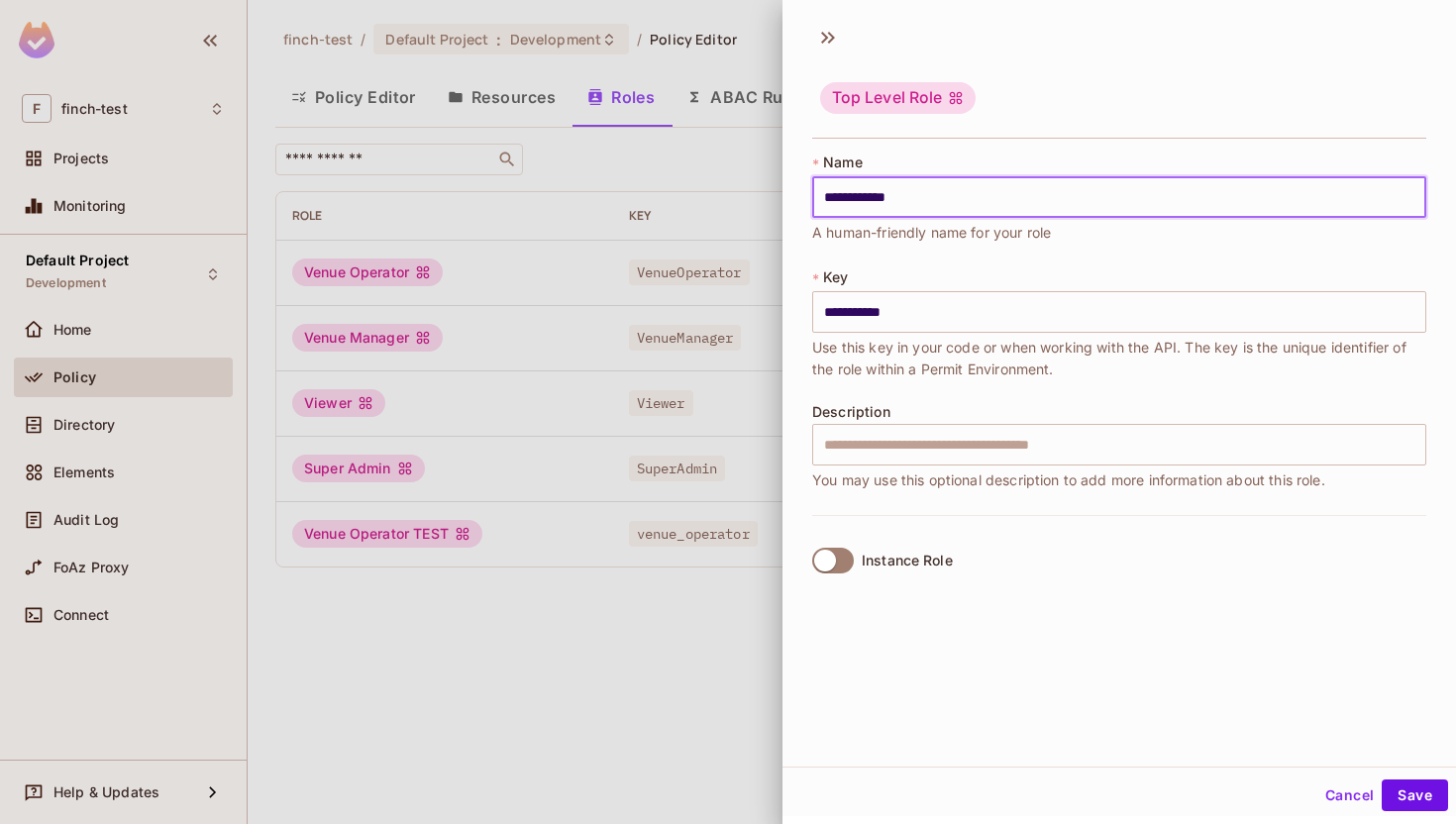 type on "**********" 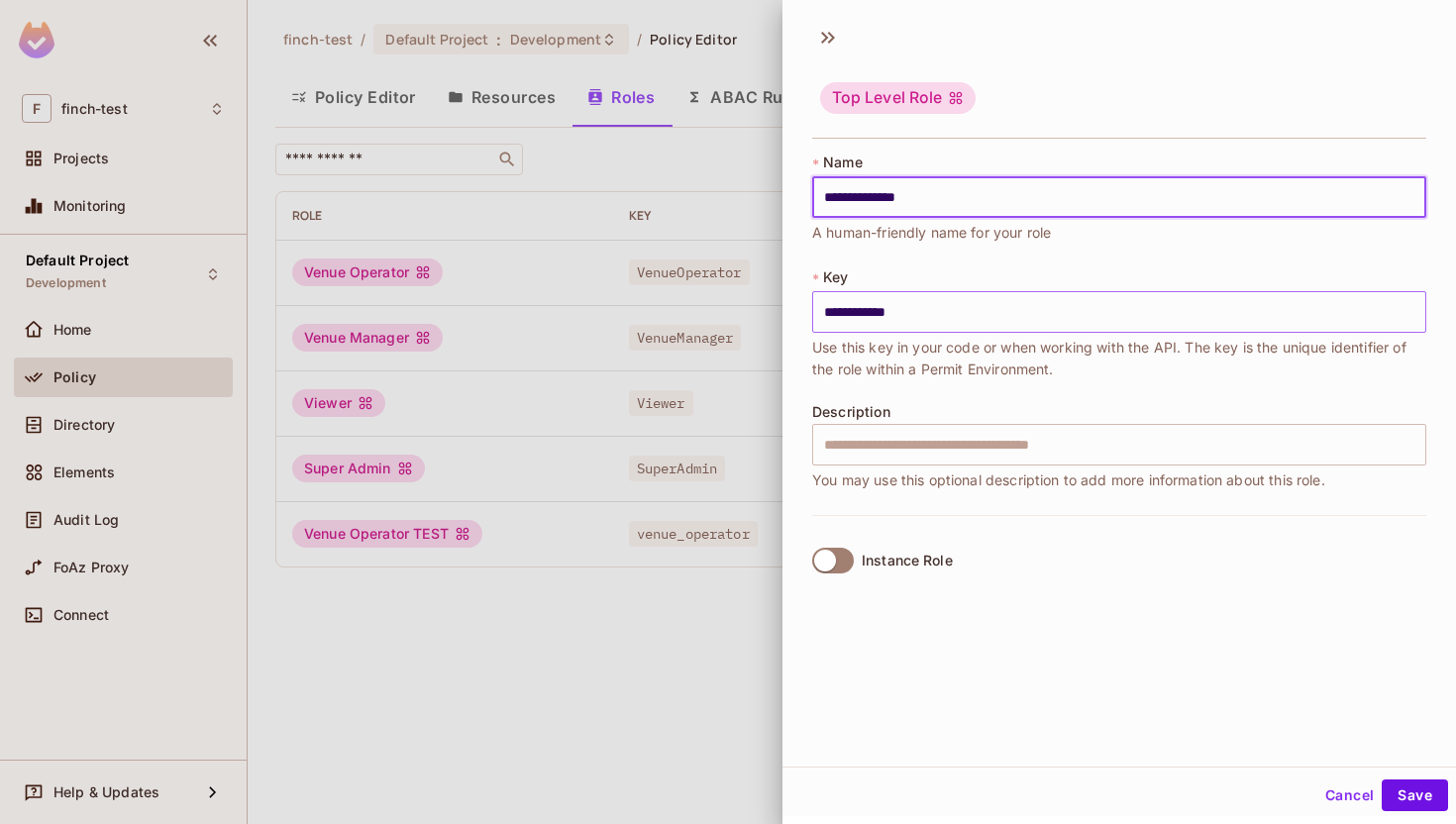 type on "**********" 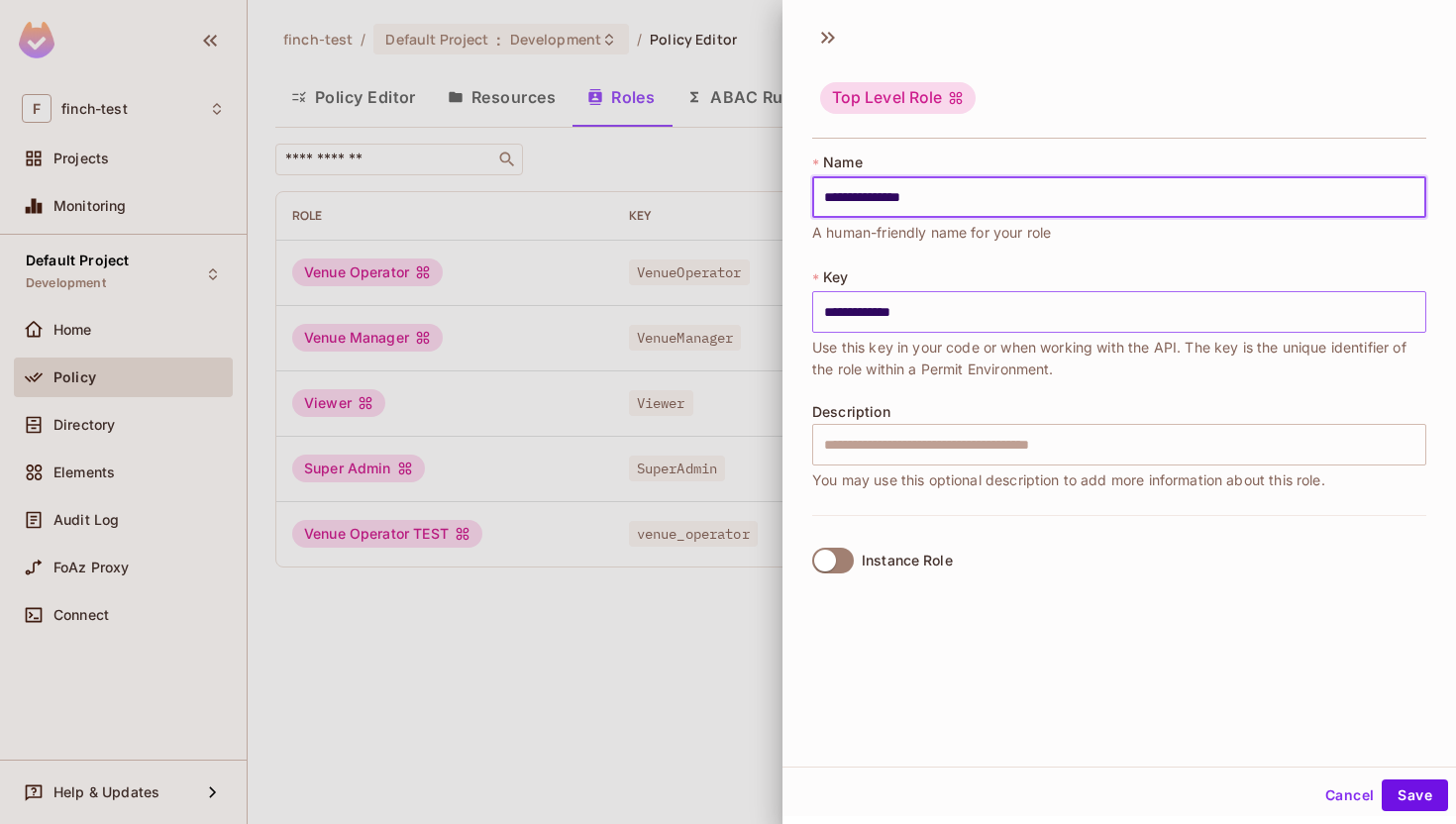 type on "**********" 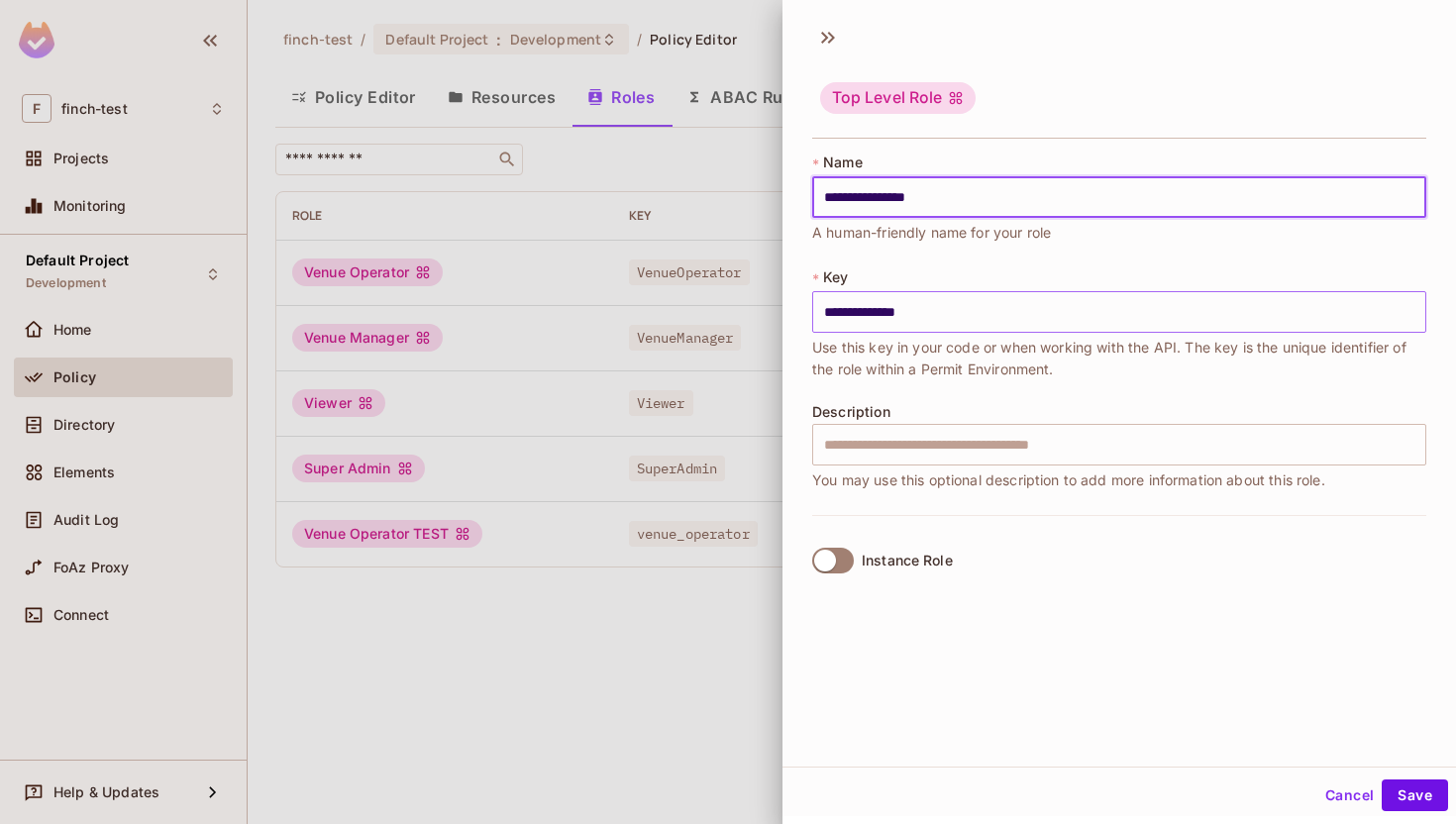 type on "**********" 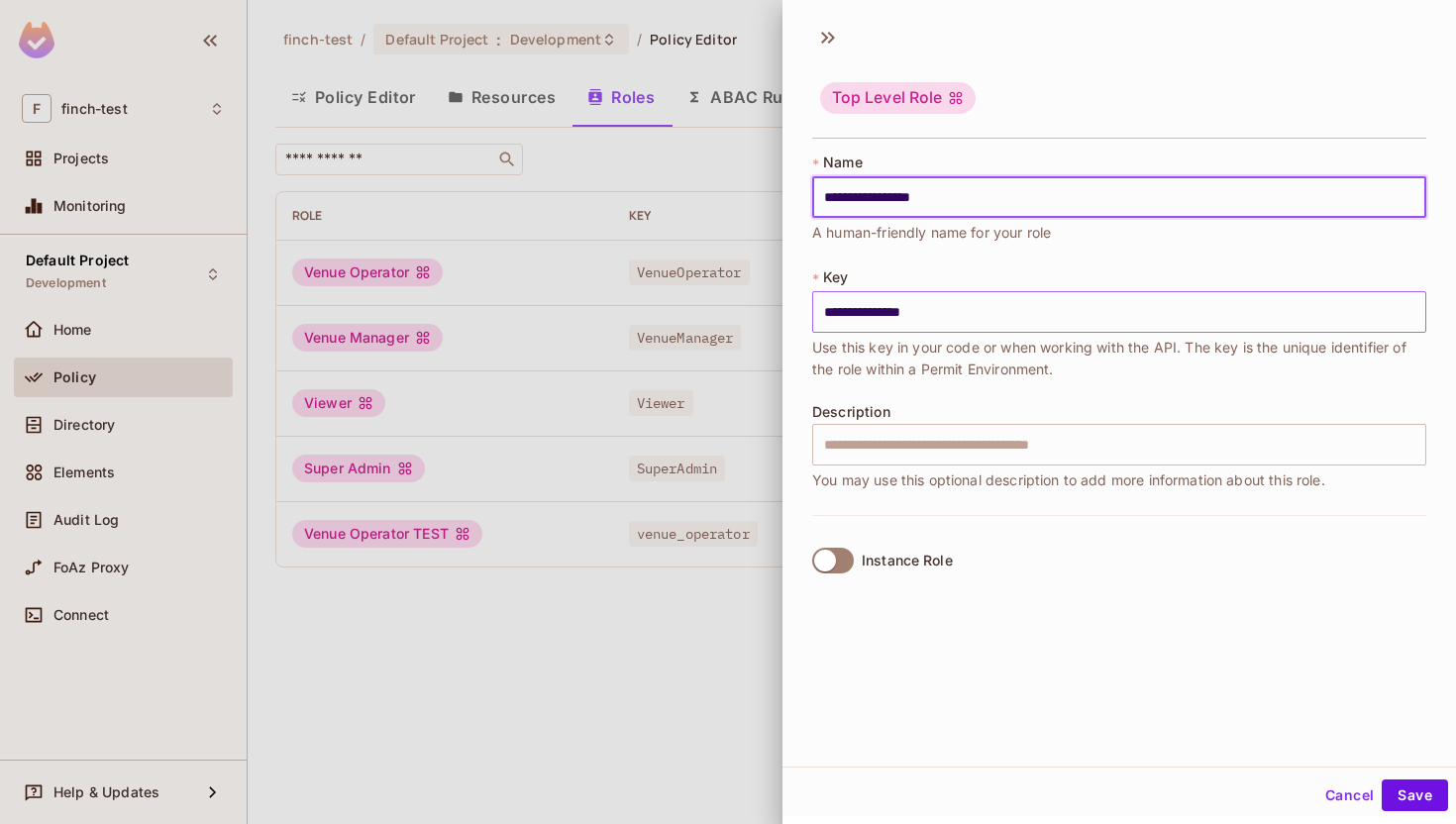 type on "**********" 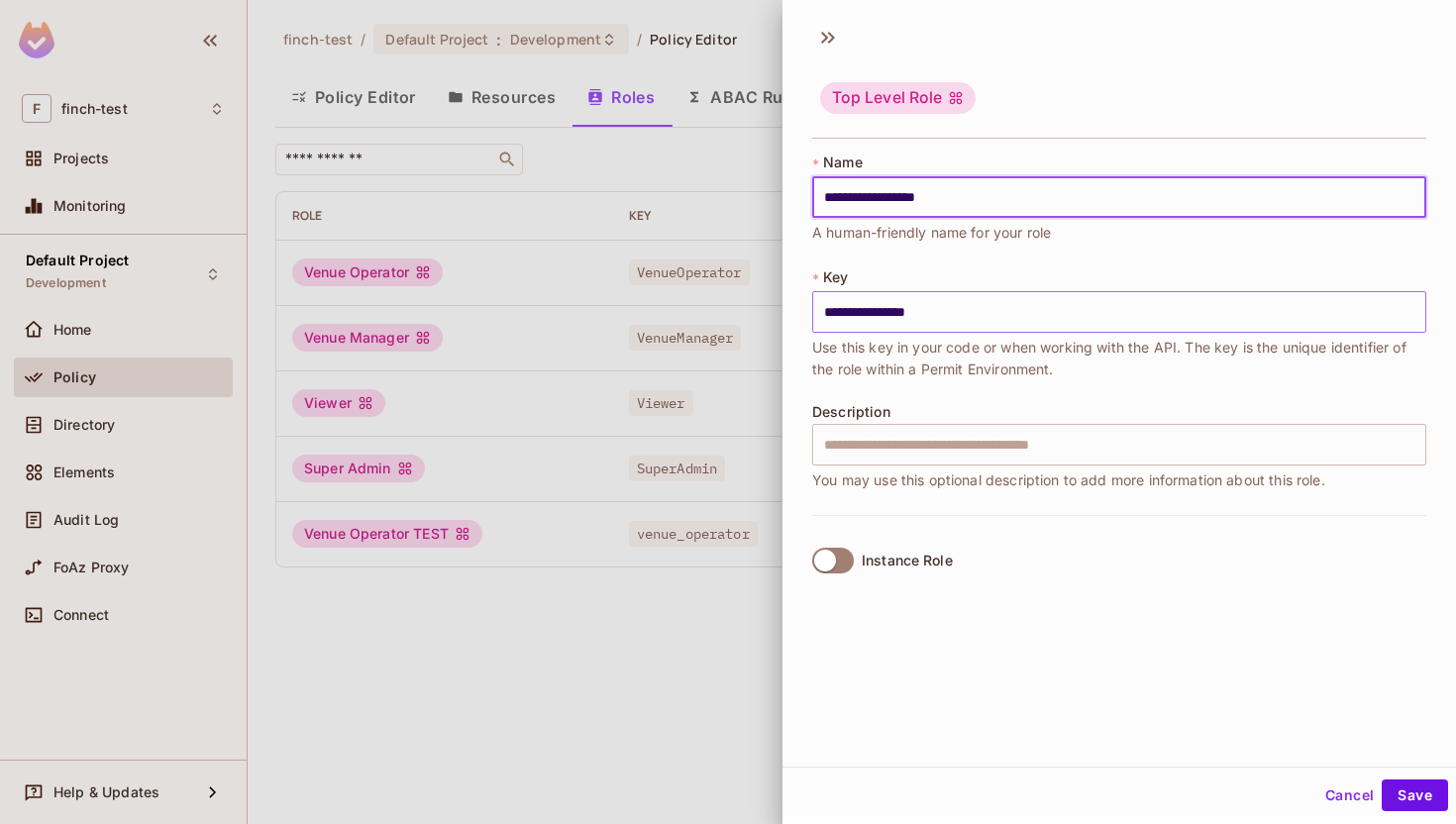 type on "**********" 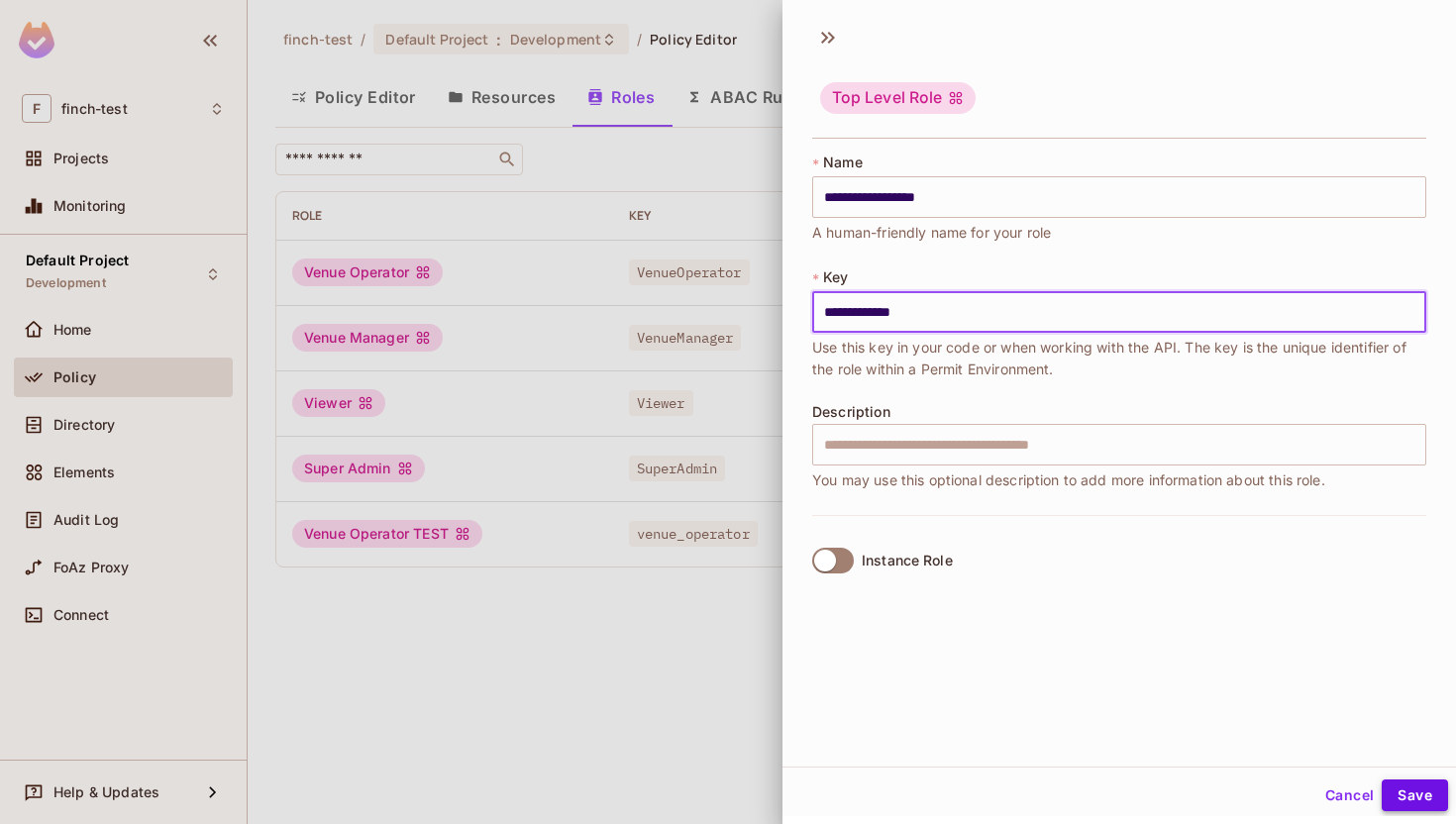 type on "**********" 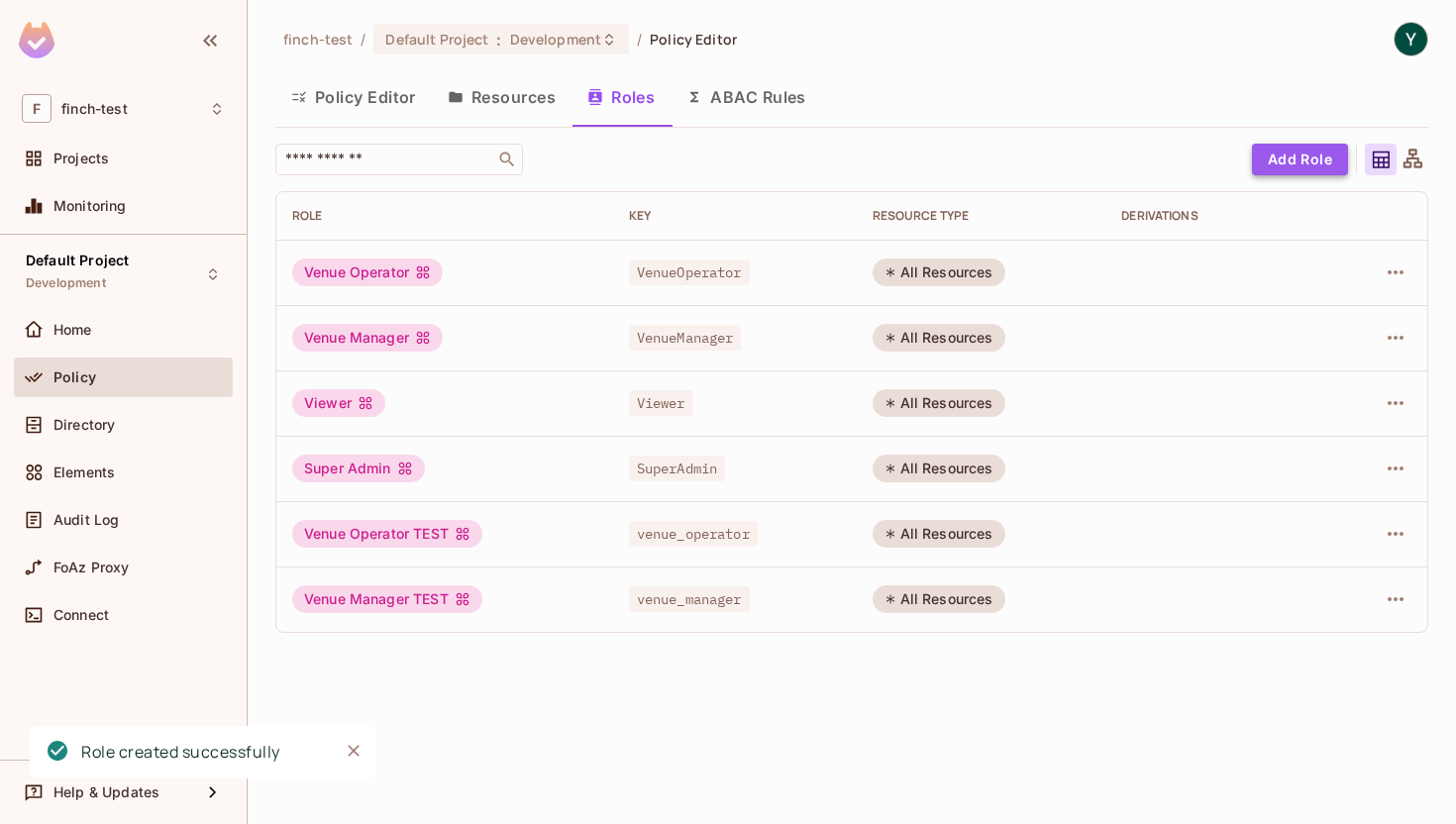 click on "Add Role" at bounding box center (1300, 159) 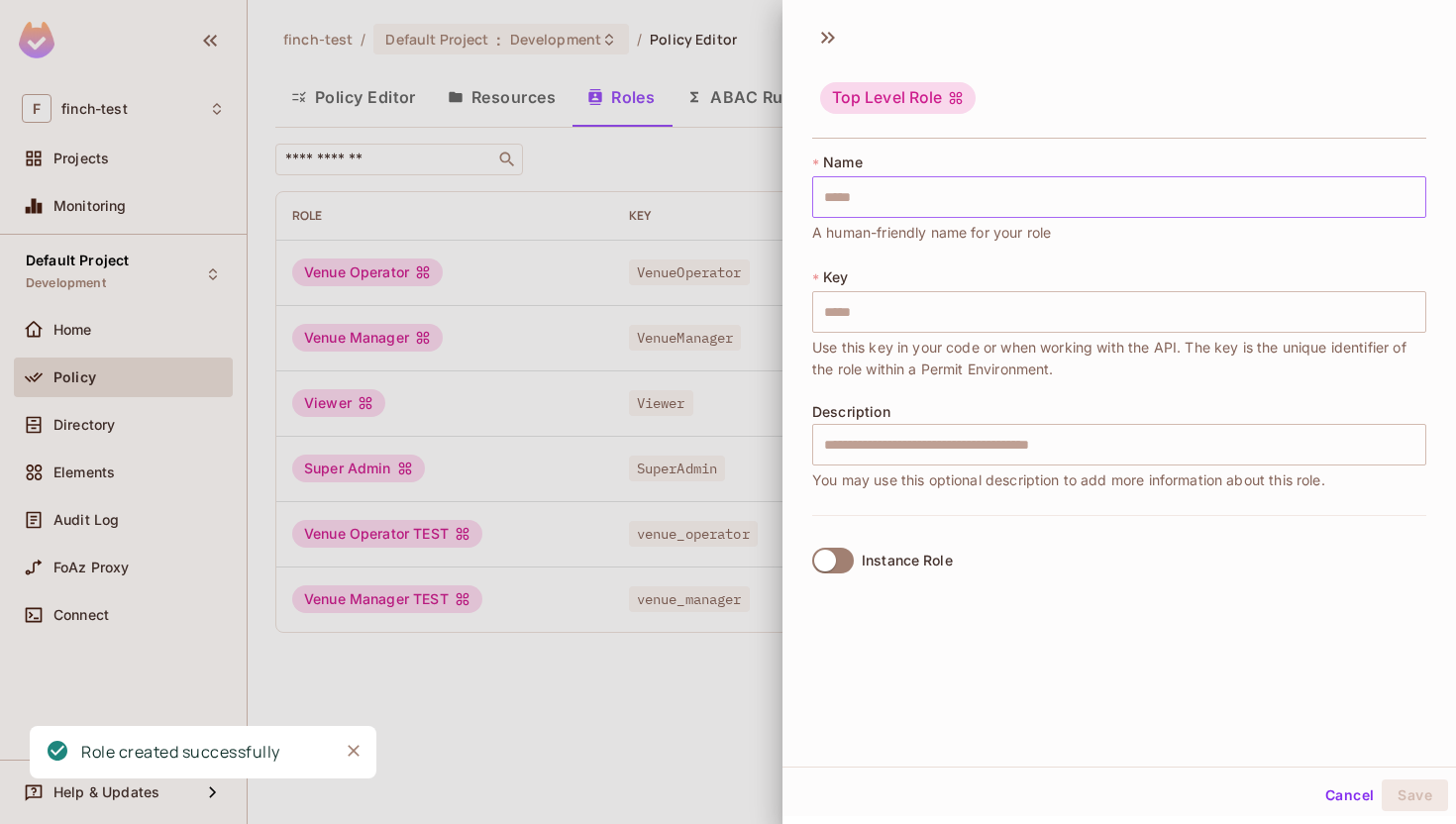 click at bounding box center (1119, 197) 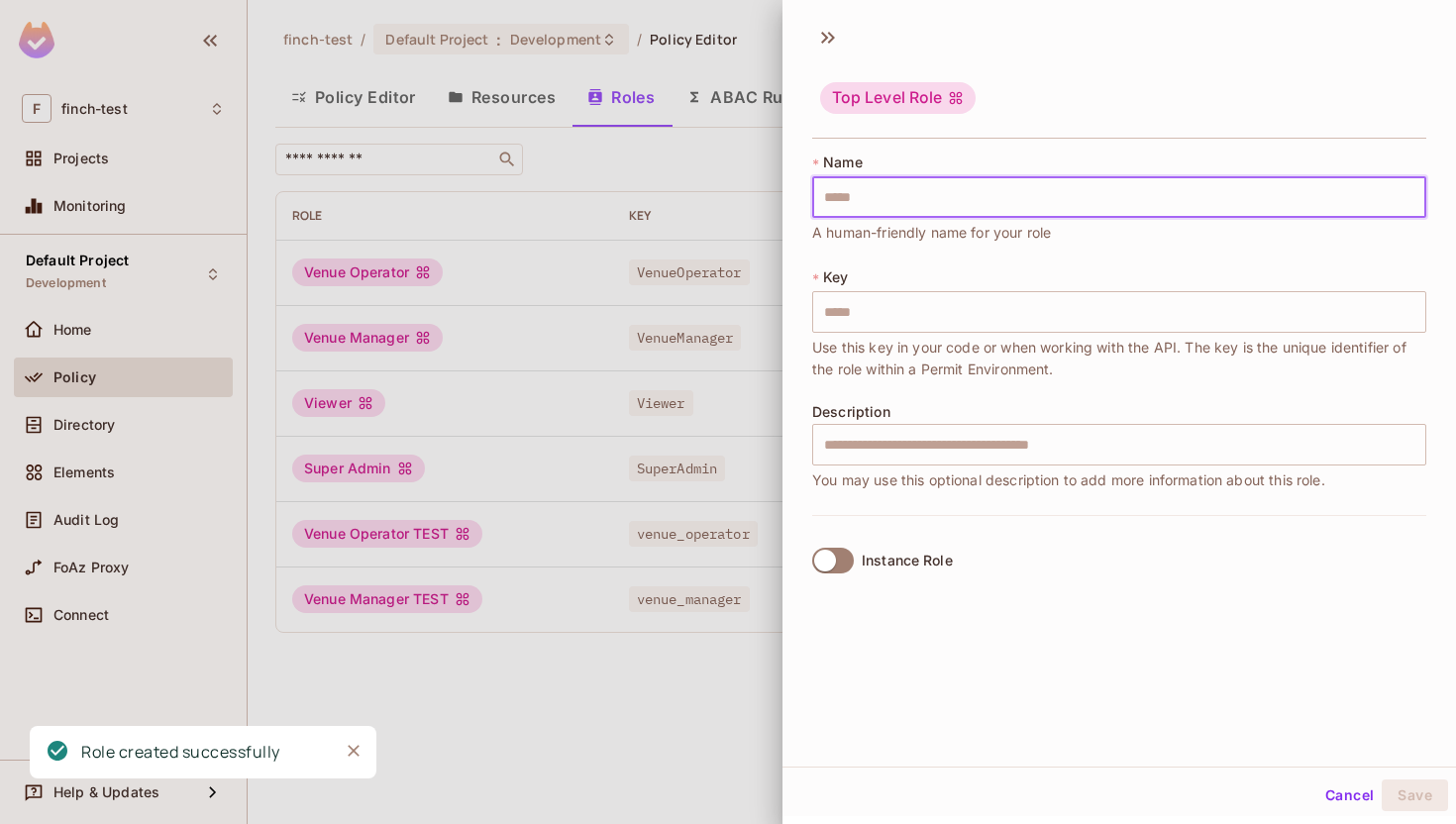 type on "*" 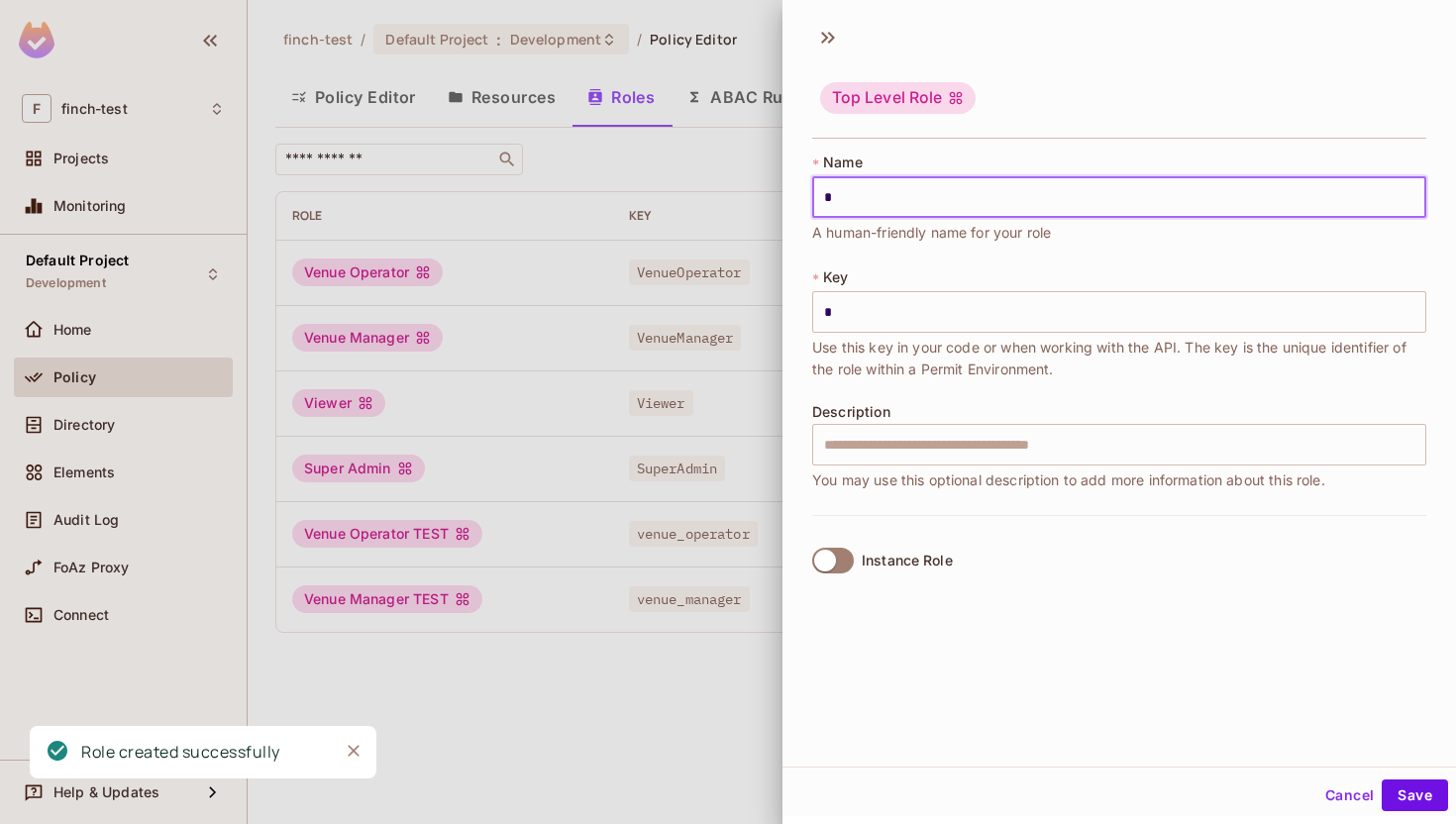 type on "**" 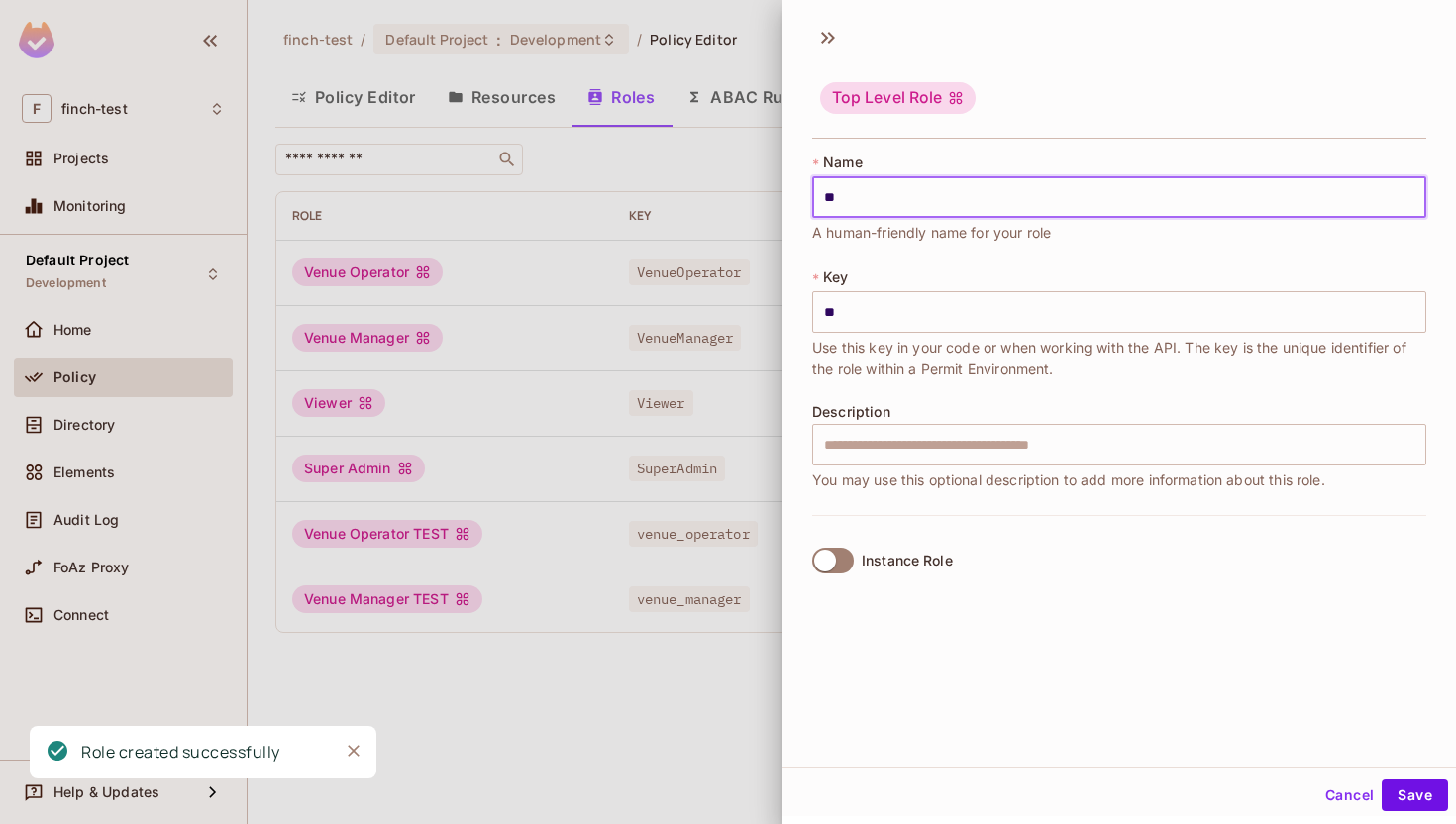 type on "***" 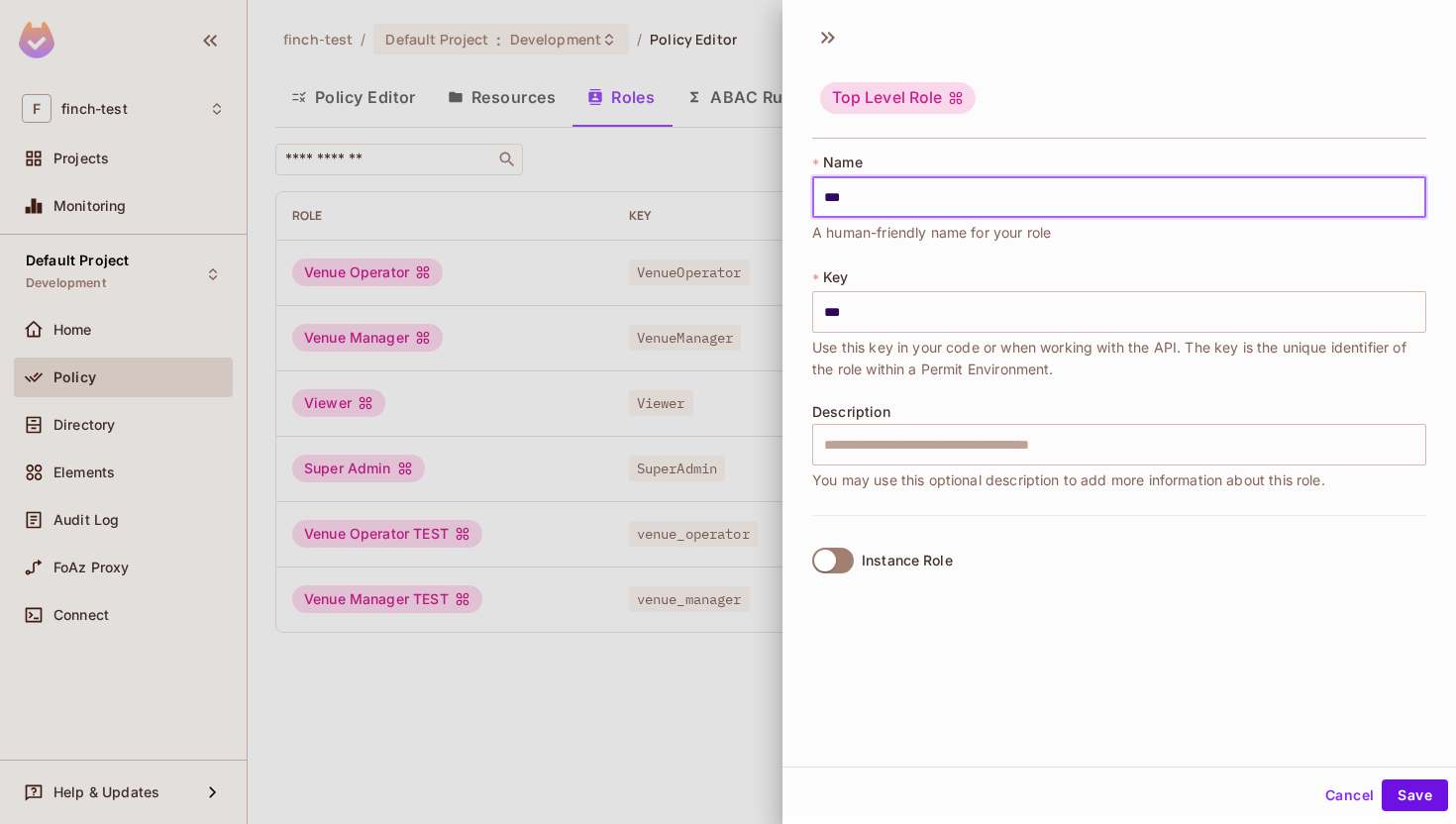 type on "****" 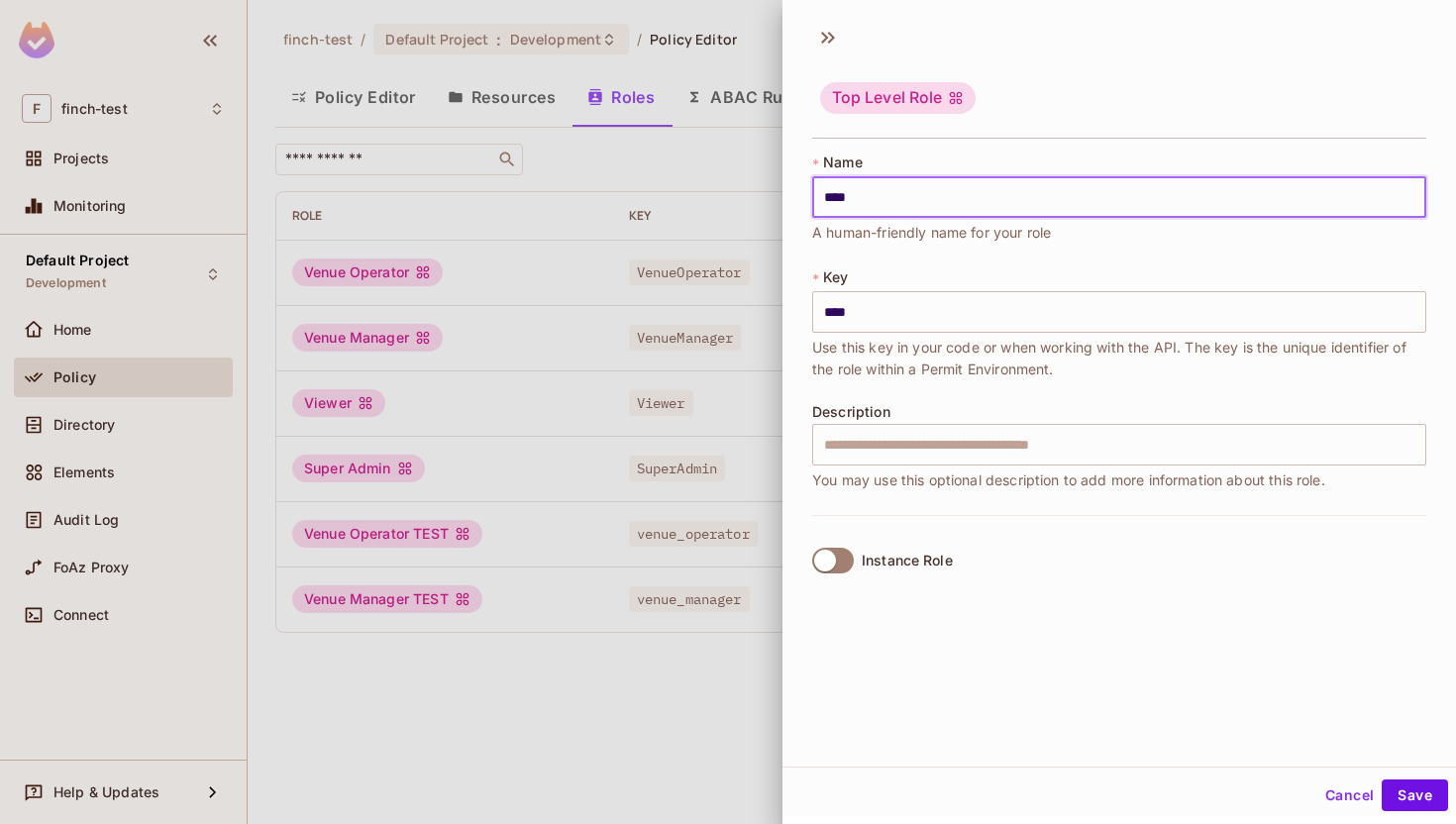 type on "*****" 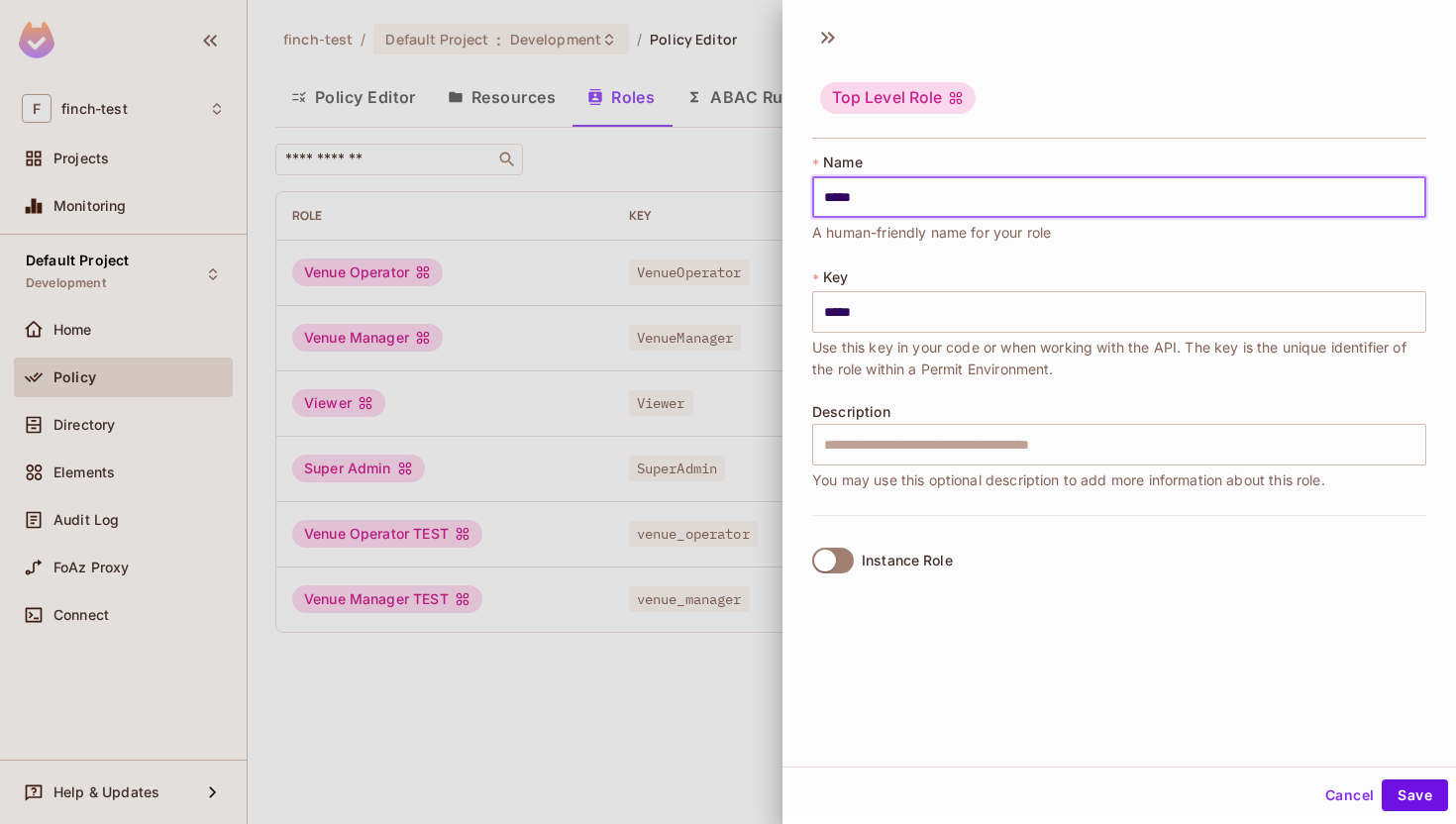 type on "******" 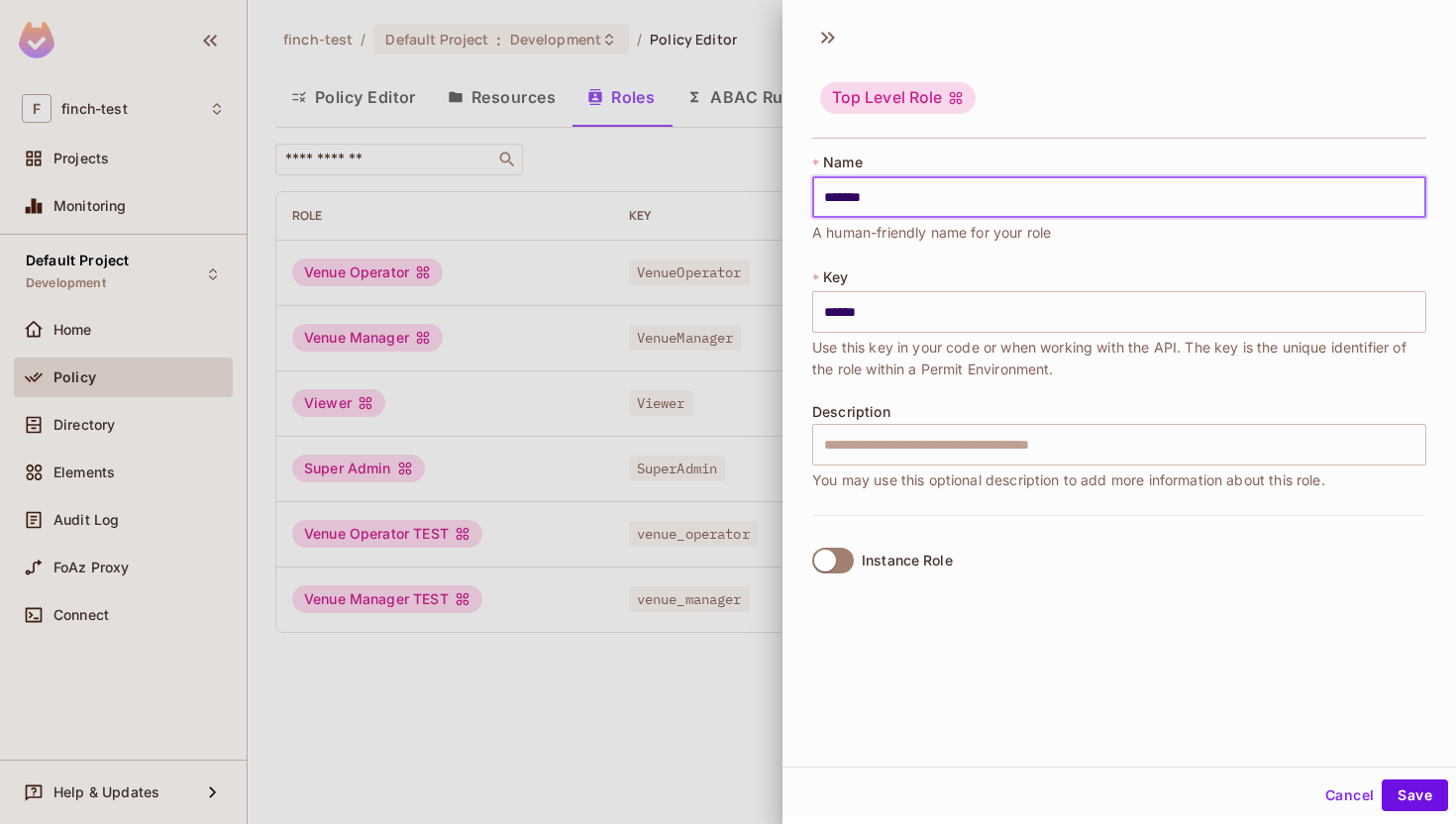 type on "********" 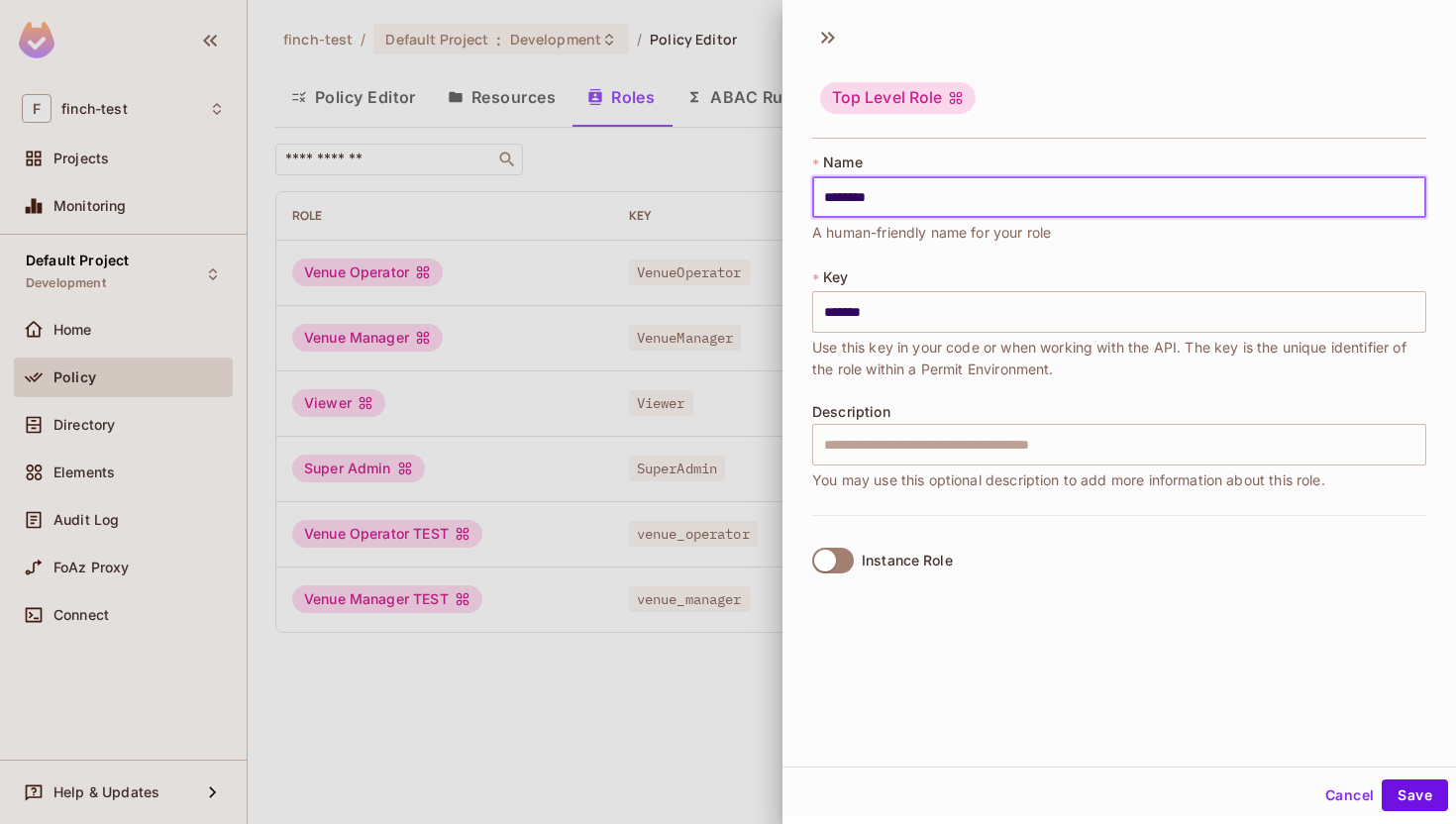 type on "*********" 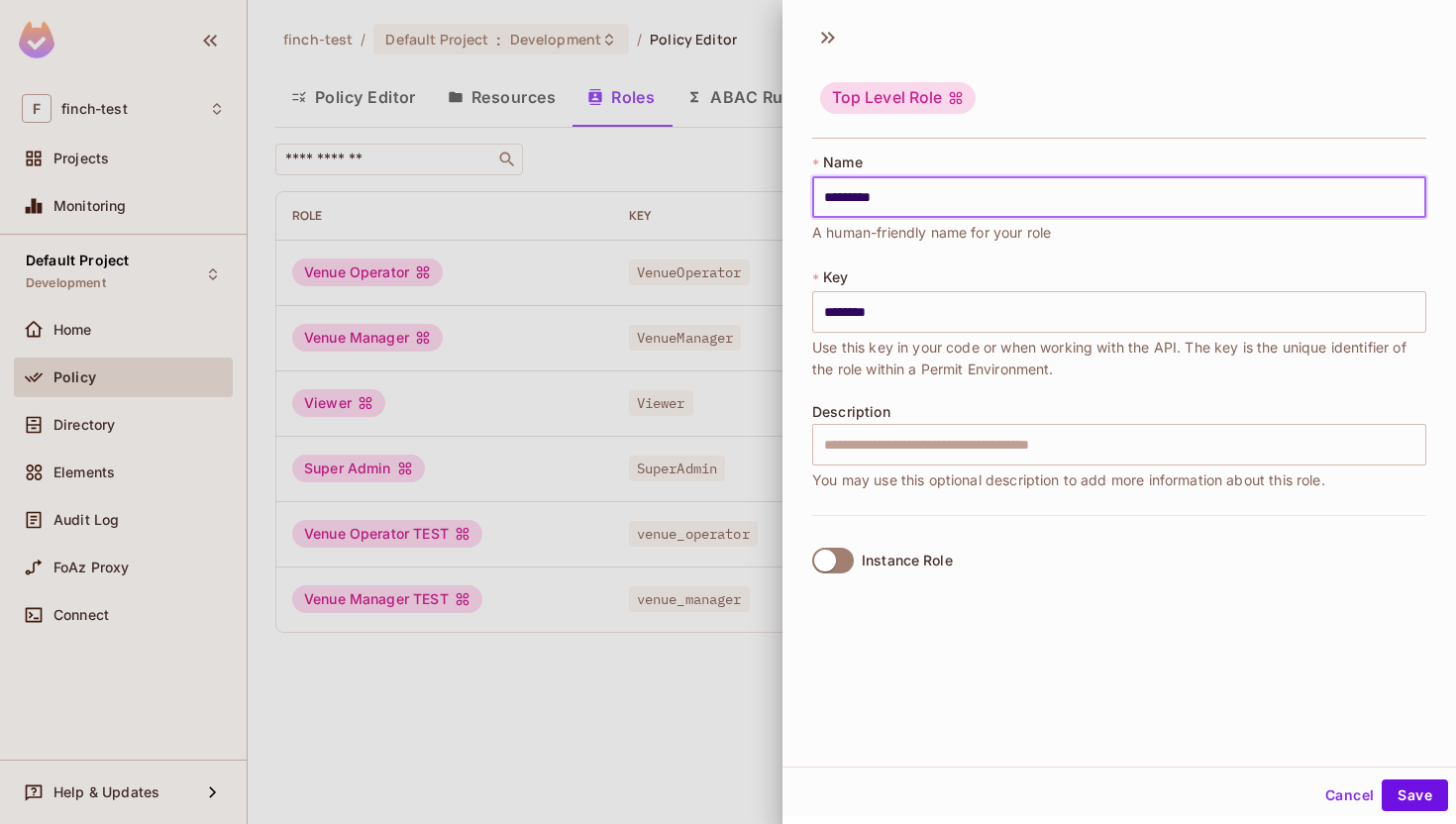 type on "**********" 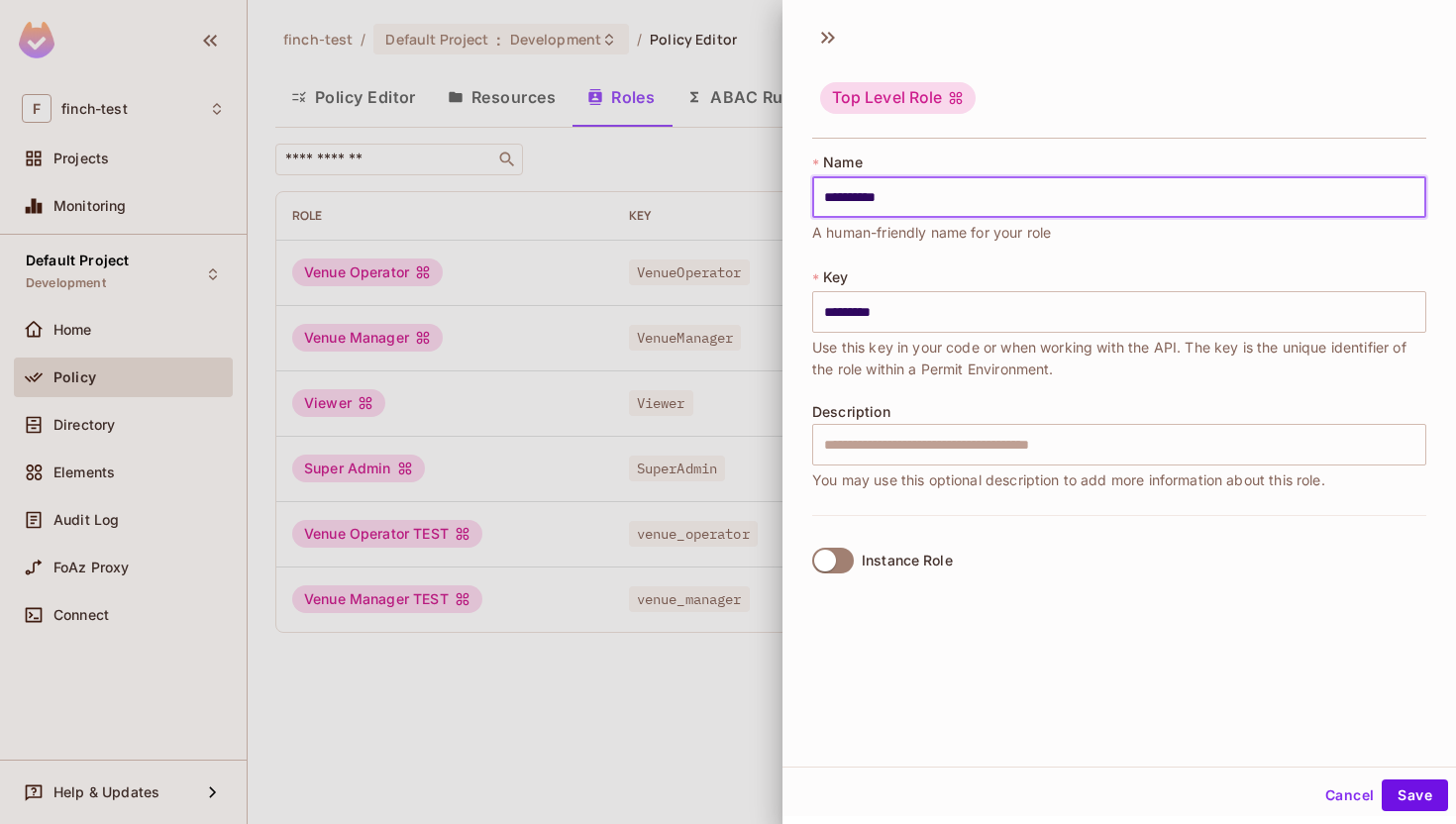 type on "**********" 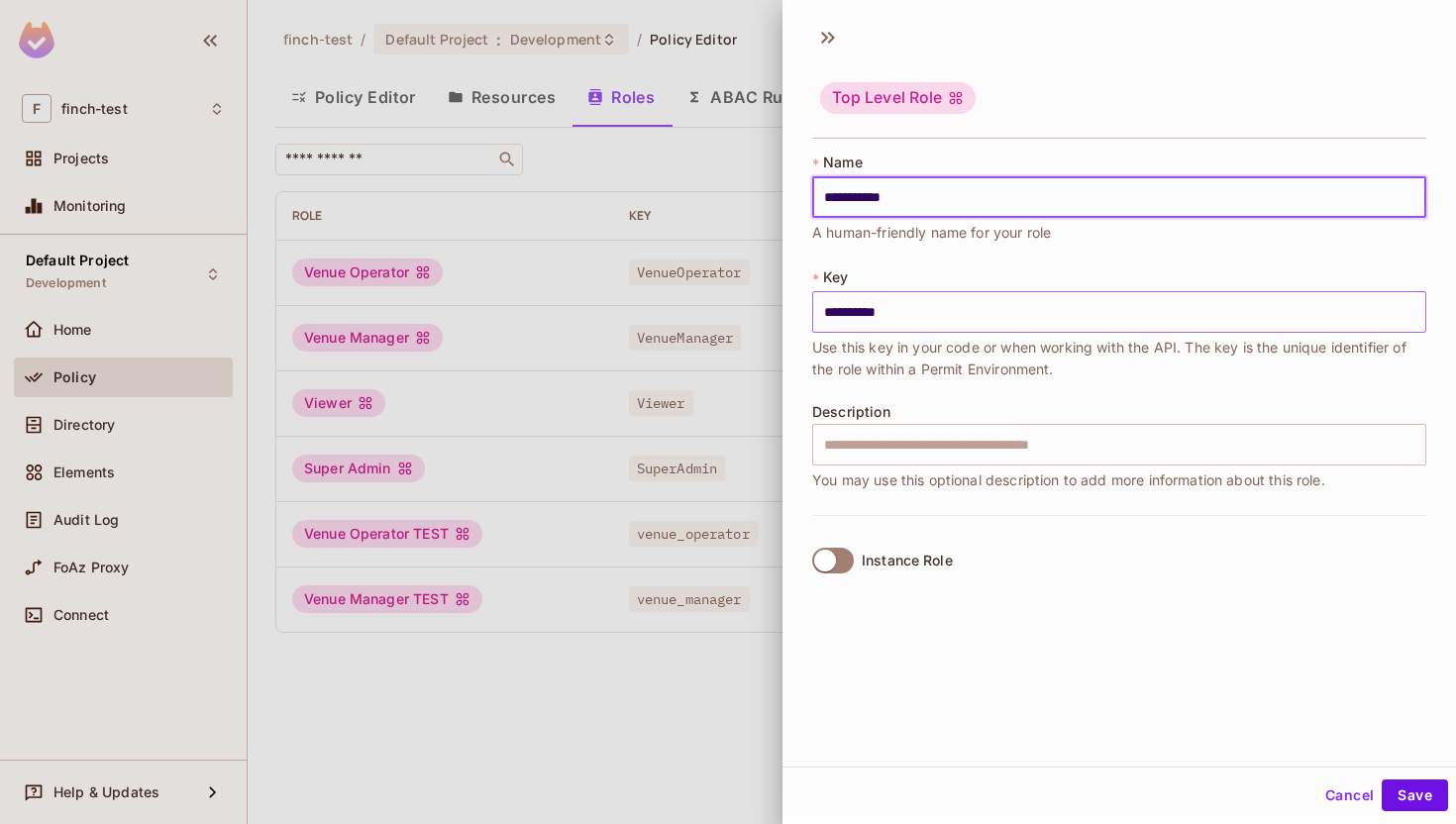 type on "**********" 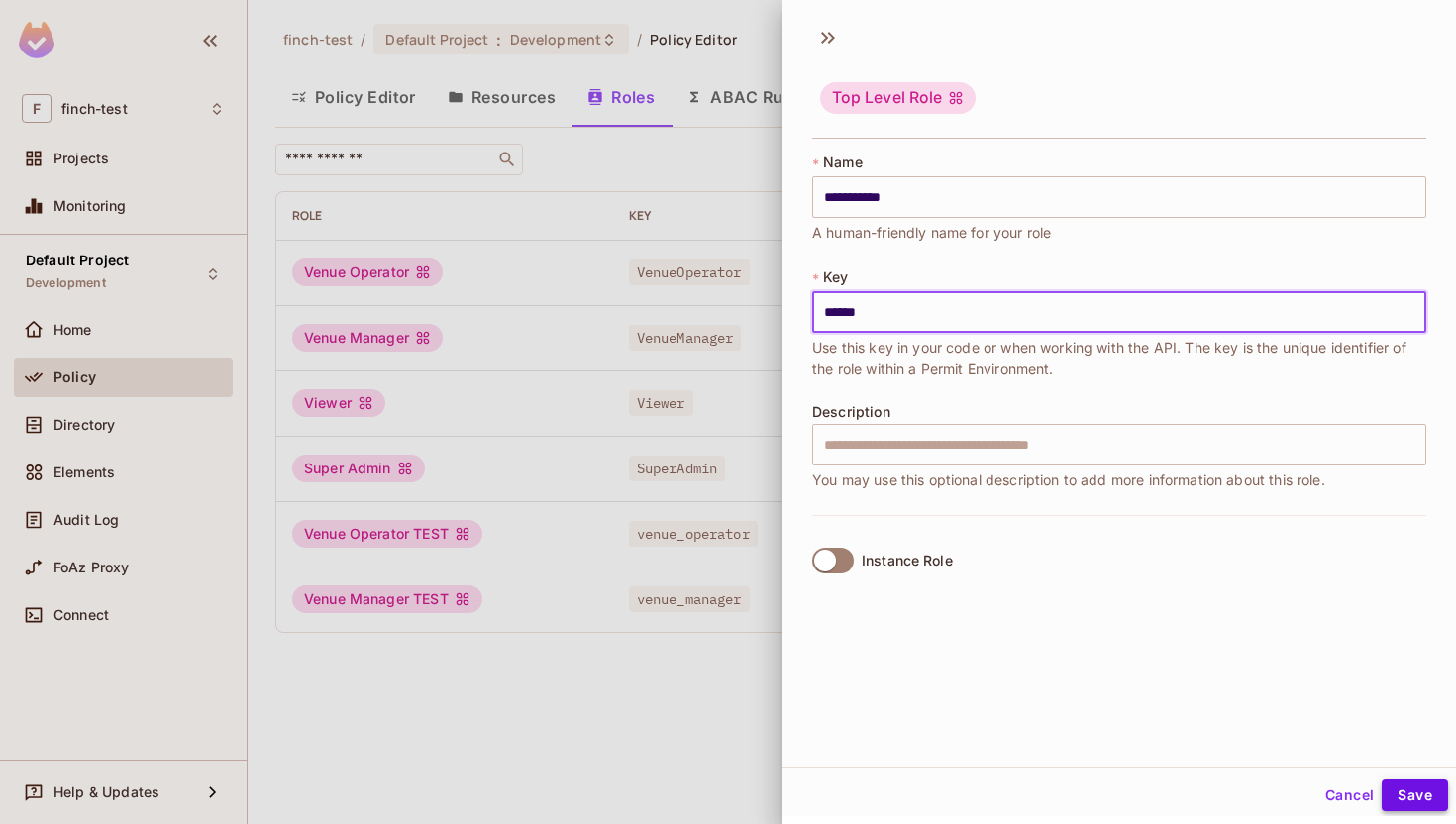 type on "******" 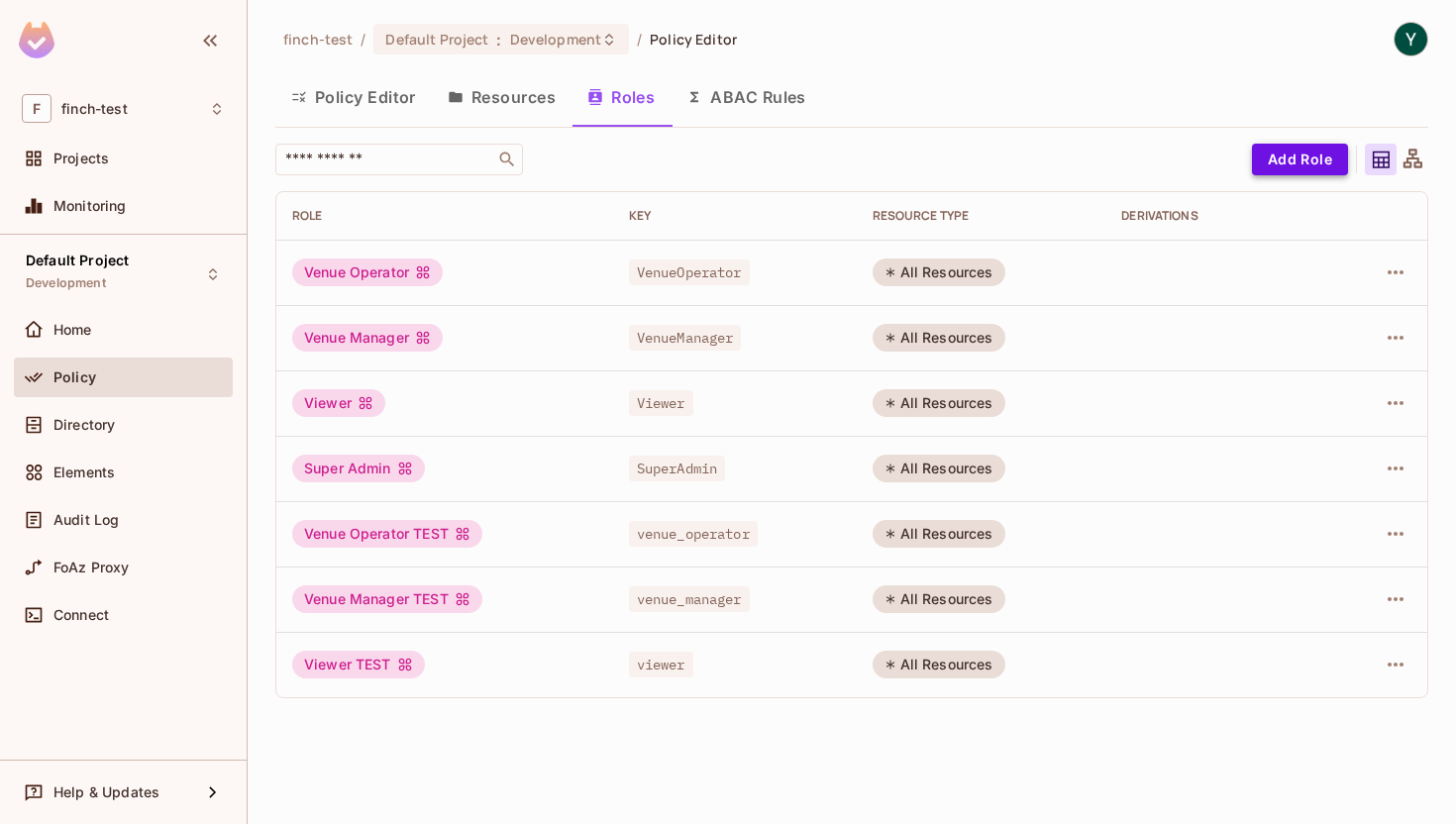 click on "Add Role" at bounding box center [1300, 159] 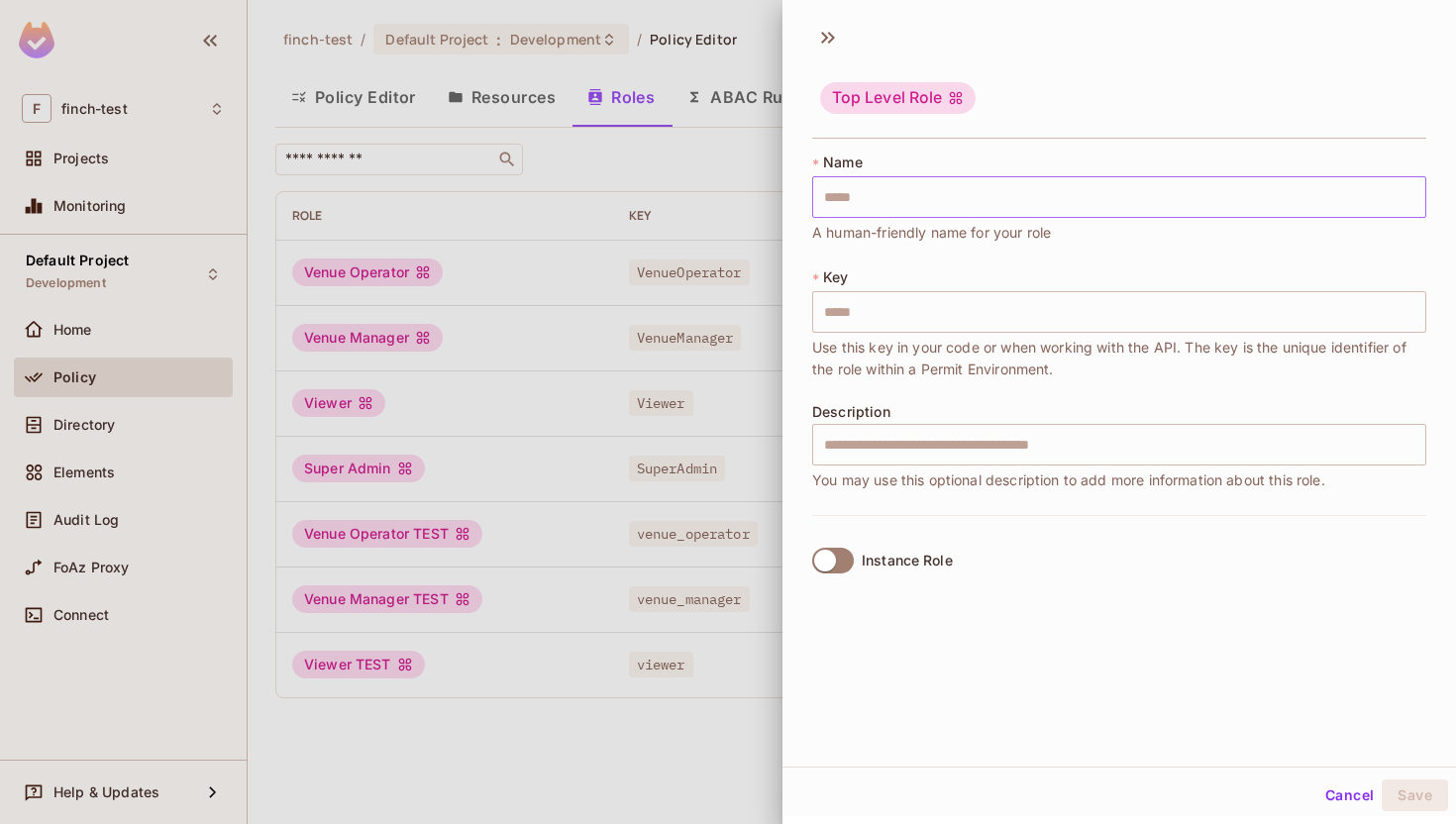 click at bounding box center [1119, 197] 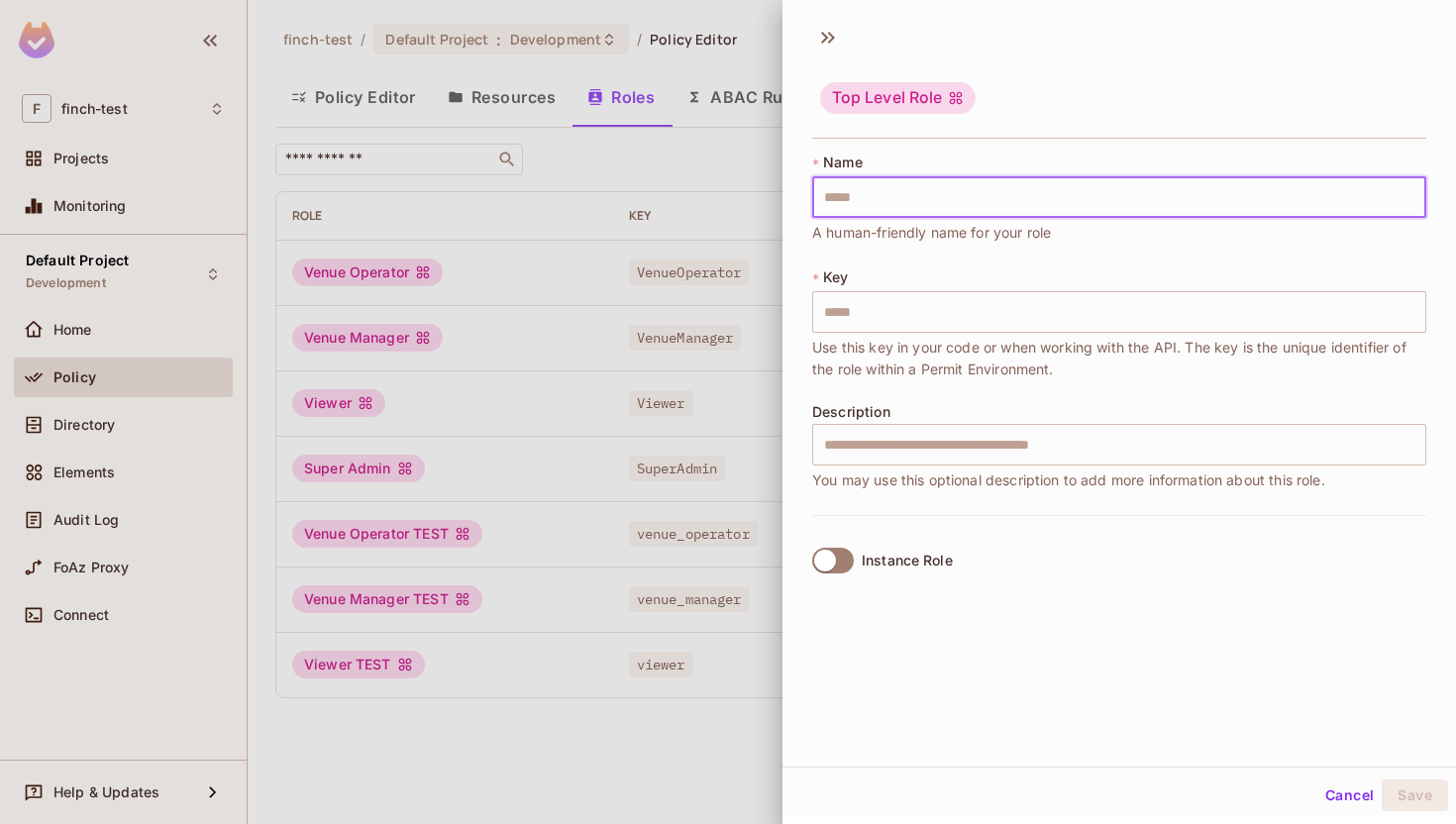 type on "*" 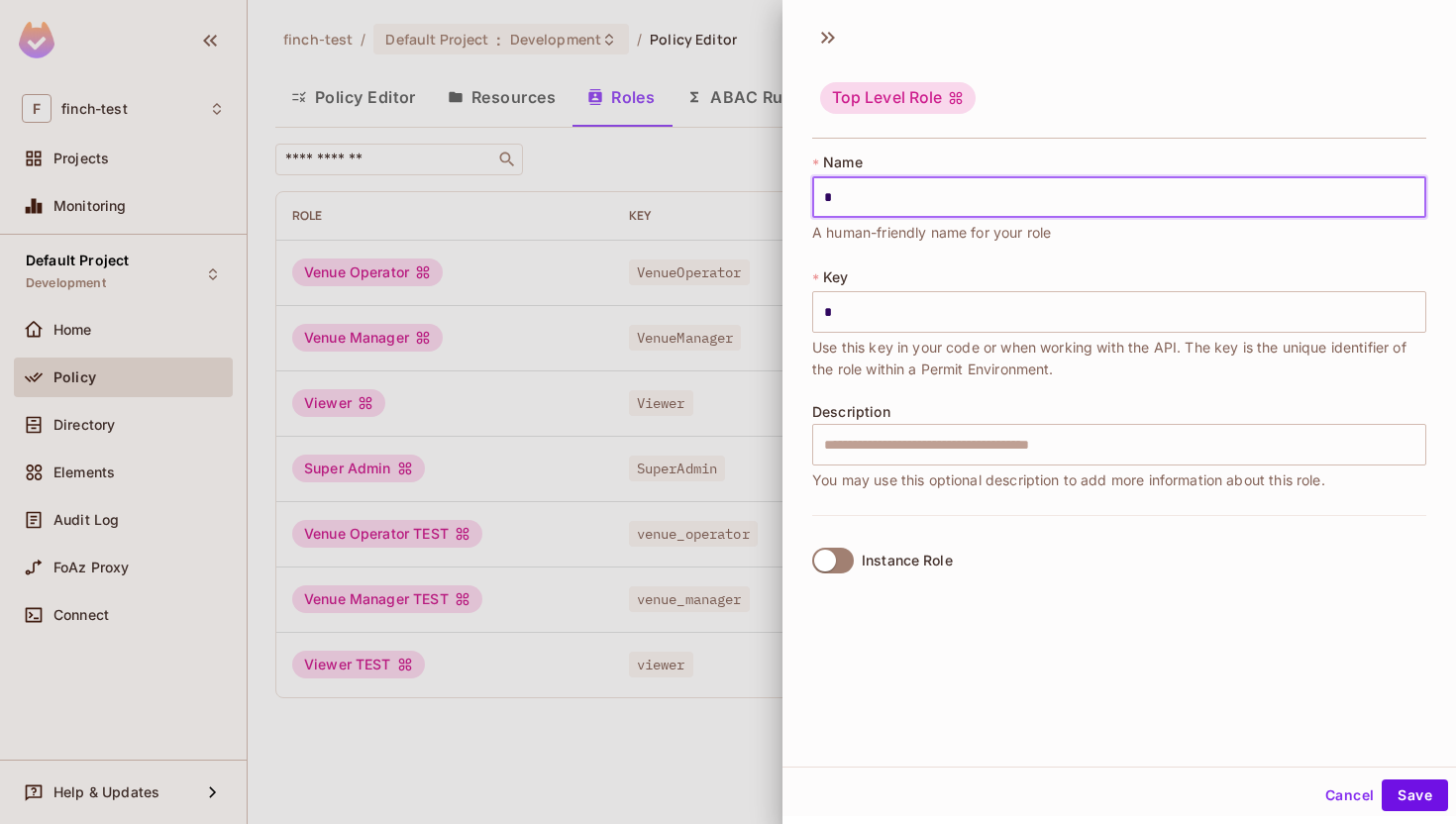 type on "**" 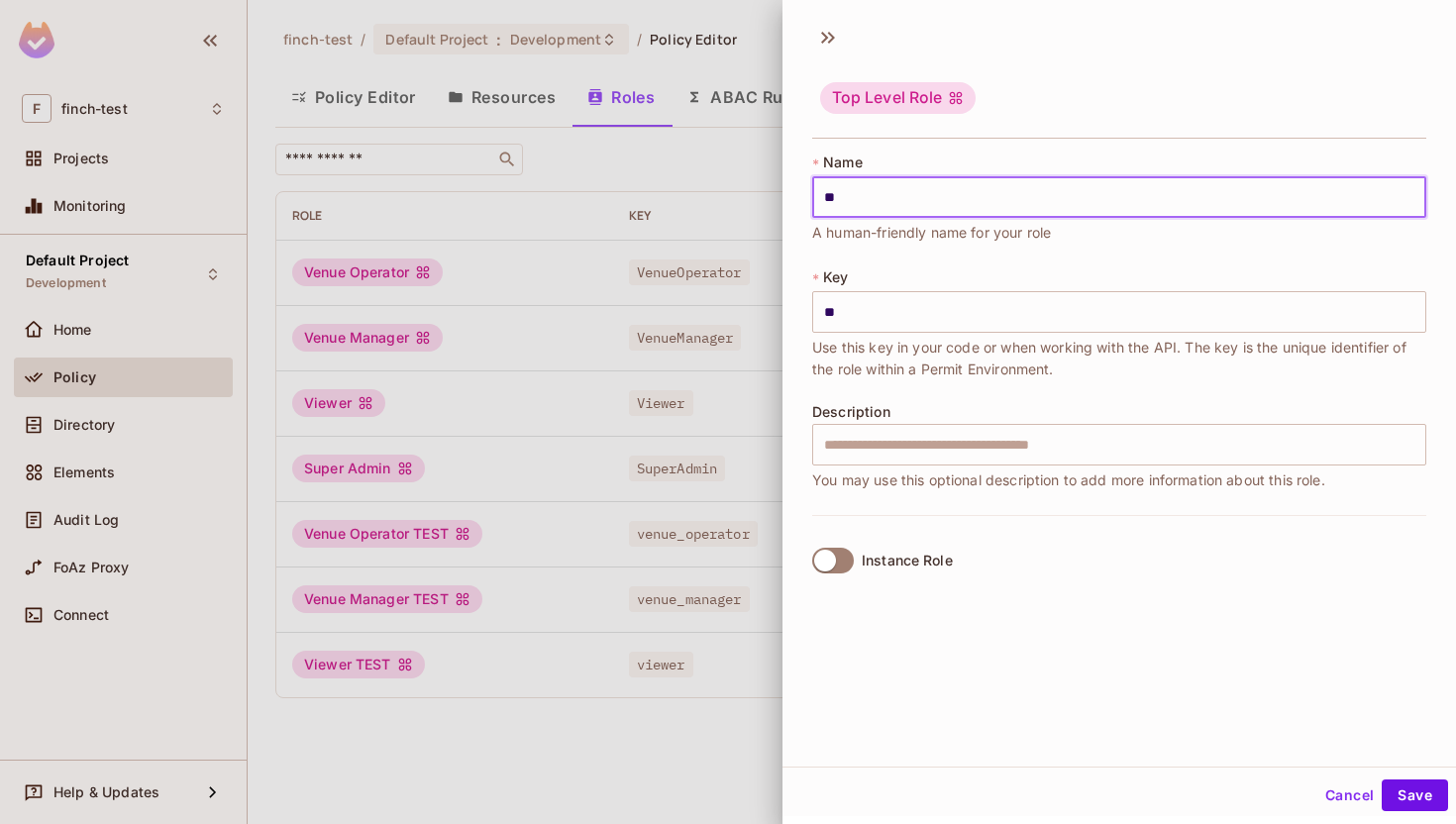type on "***" 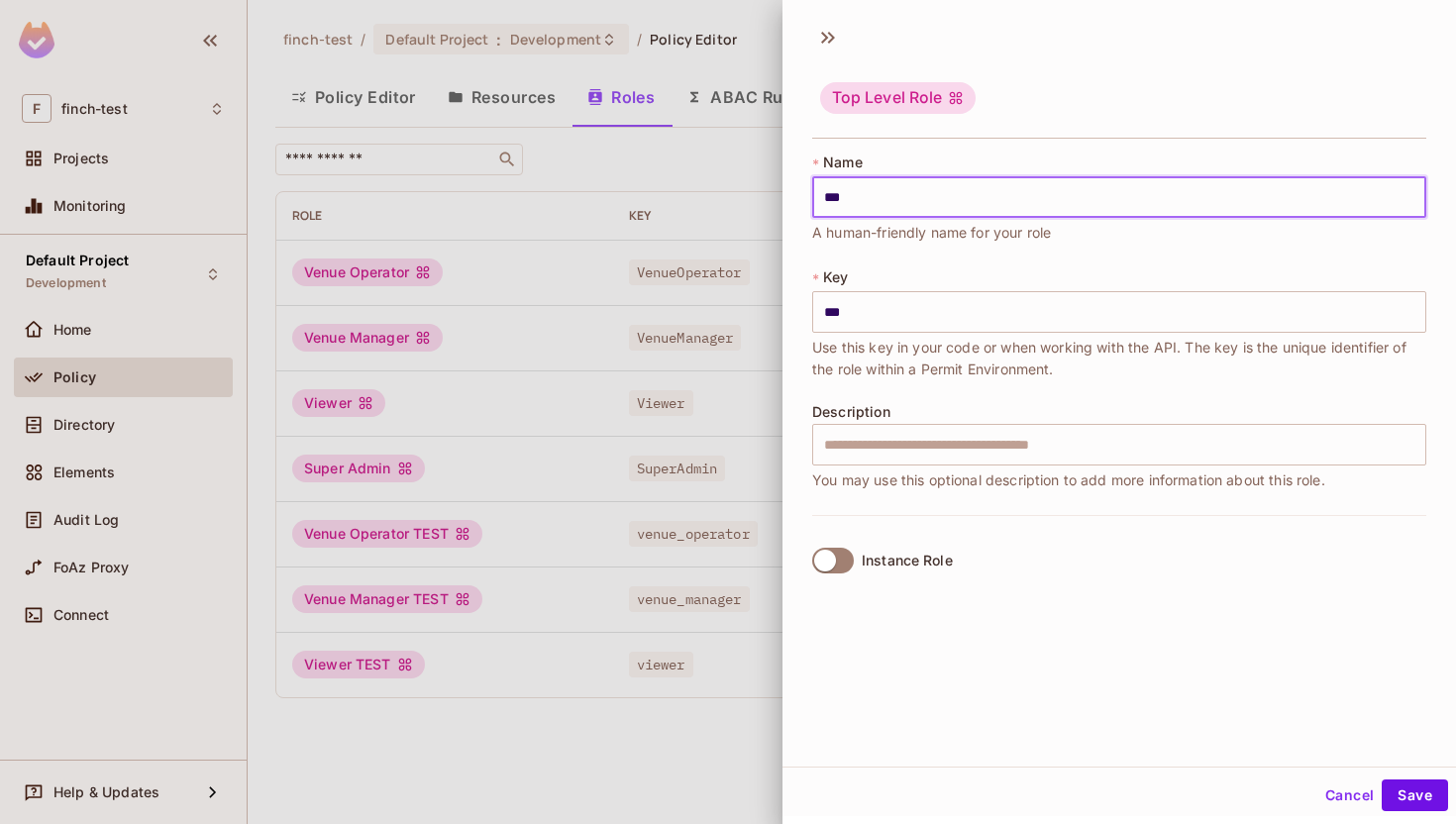 type on "****" 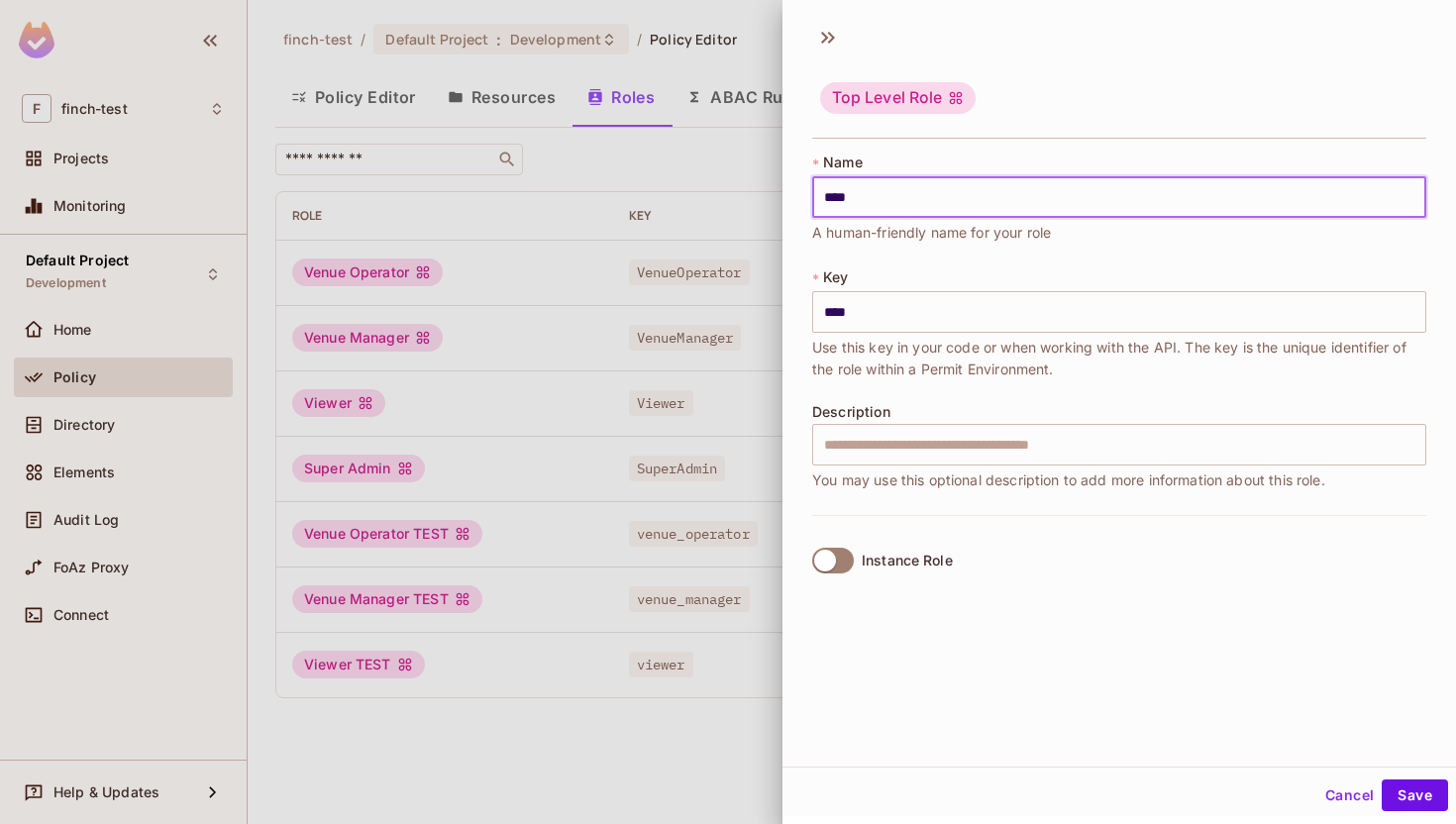type on "*****" 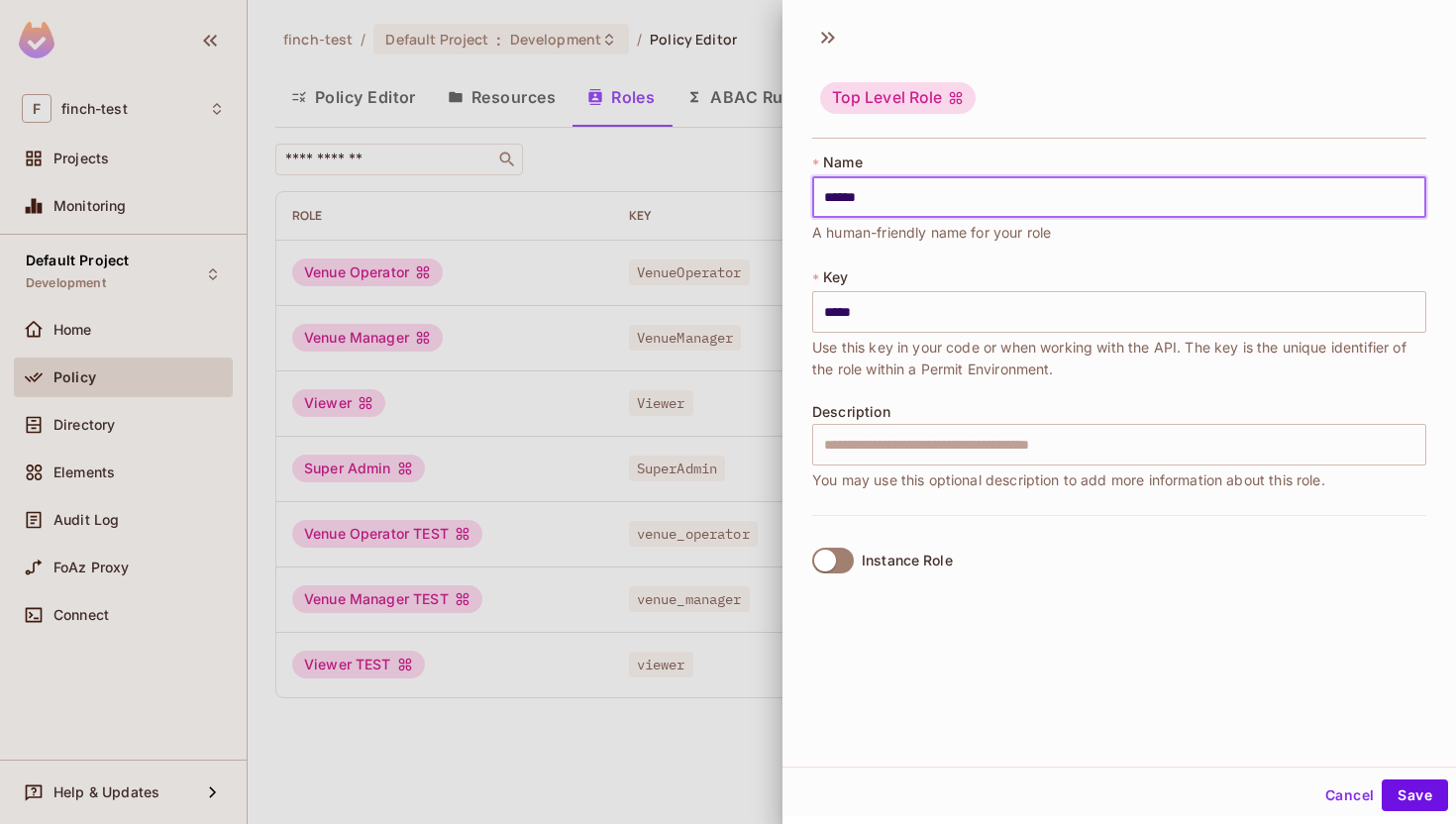 type on "*******" 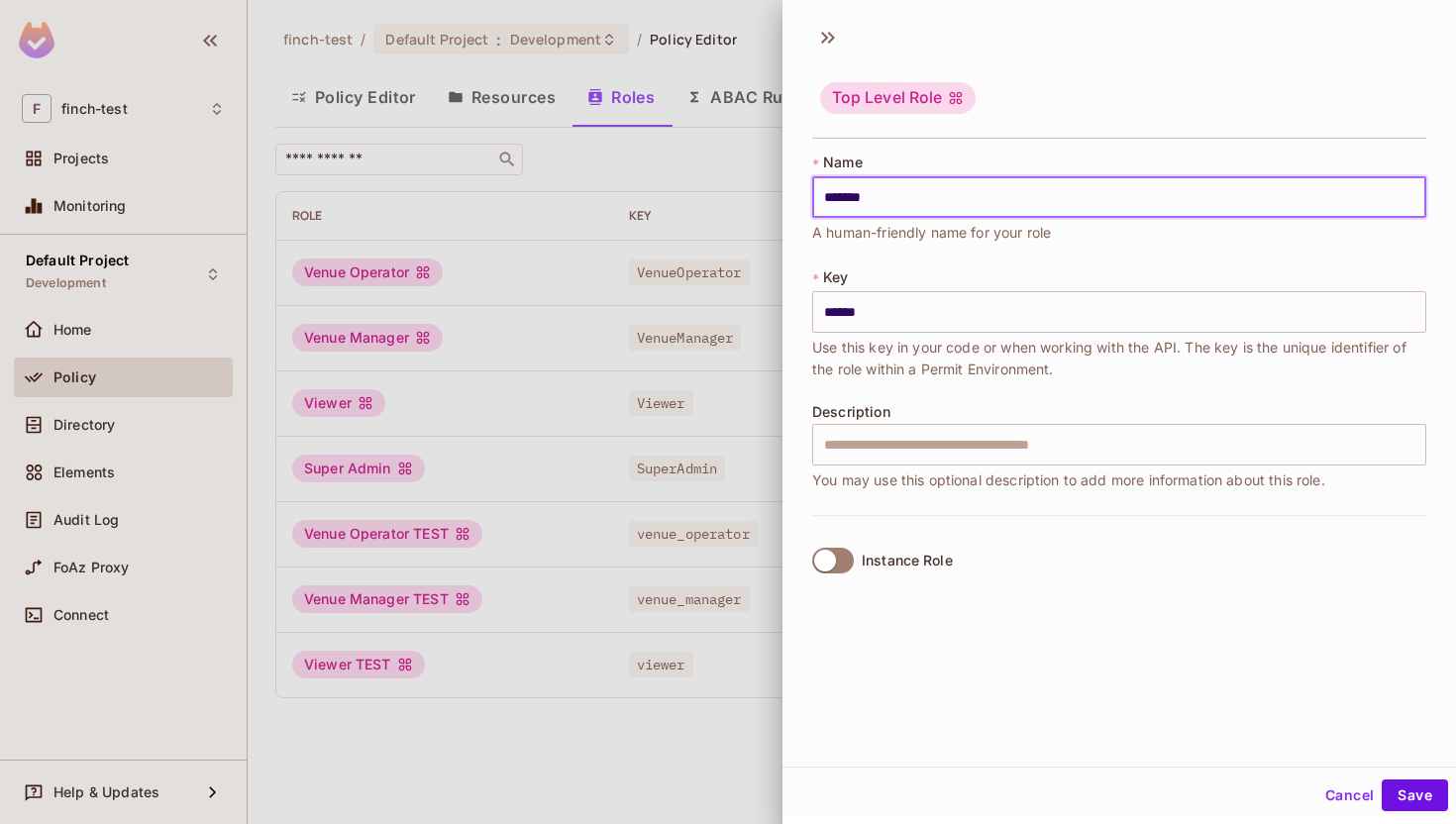 type on "********" 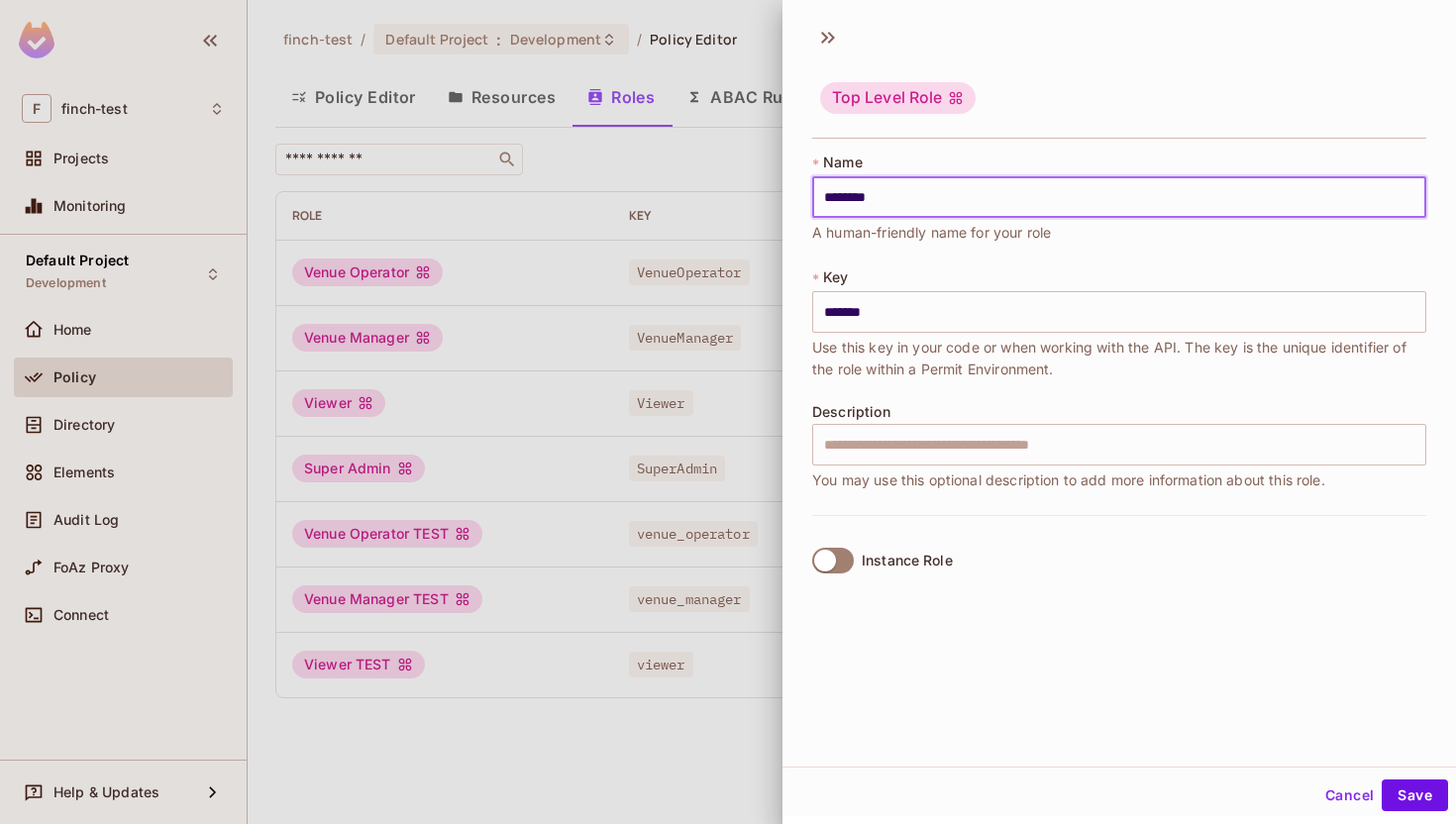 type on "*********" 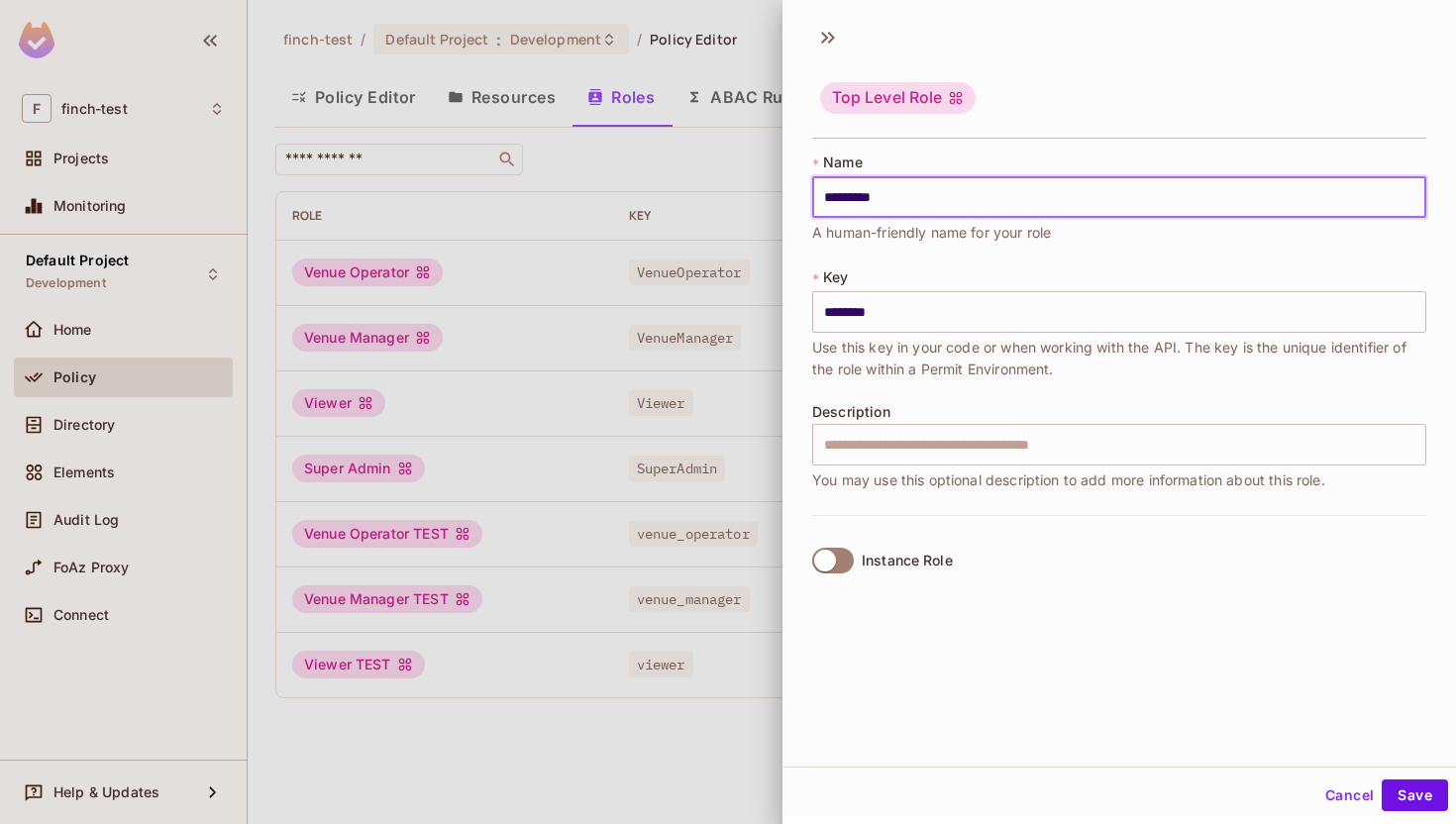type on "**********" 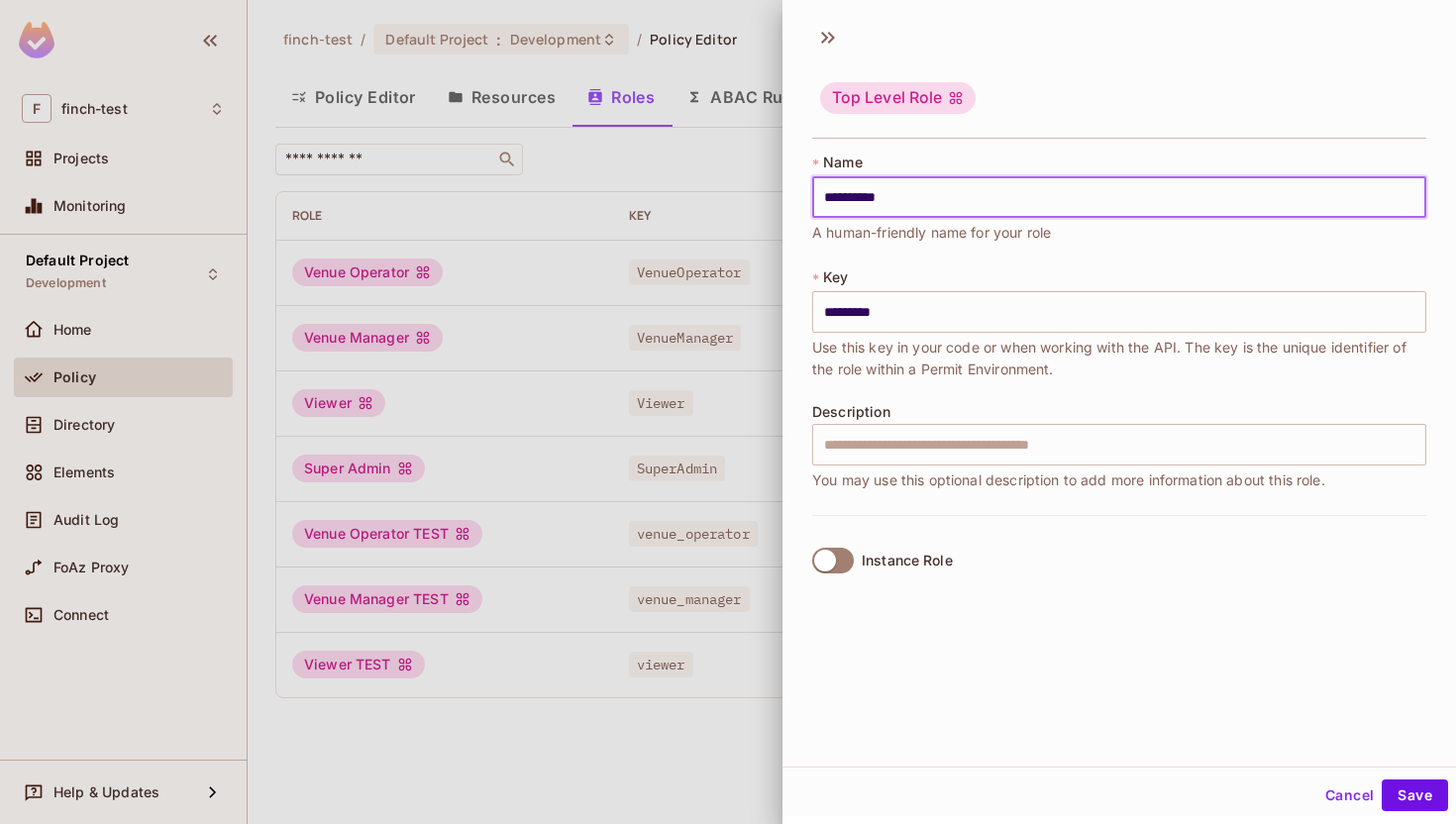 type on "**********" 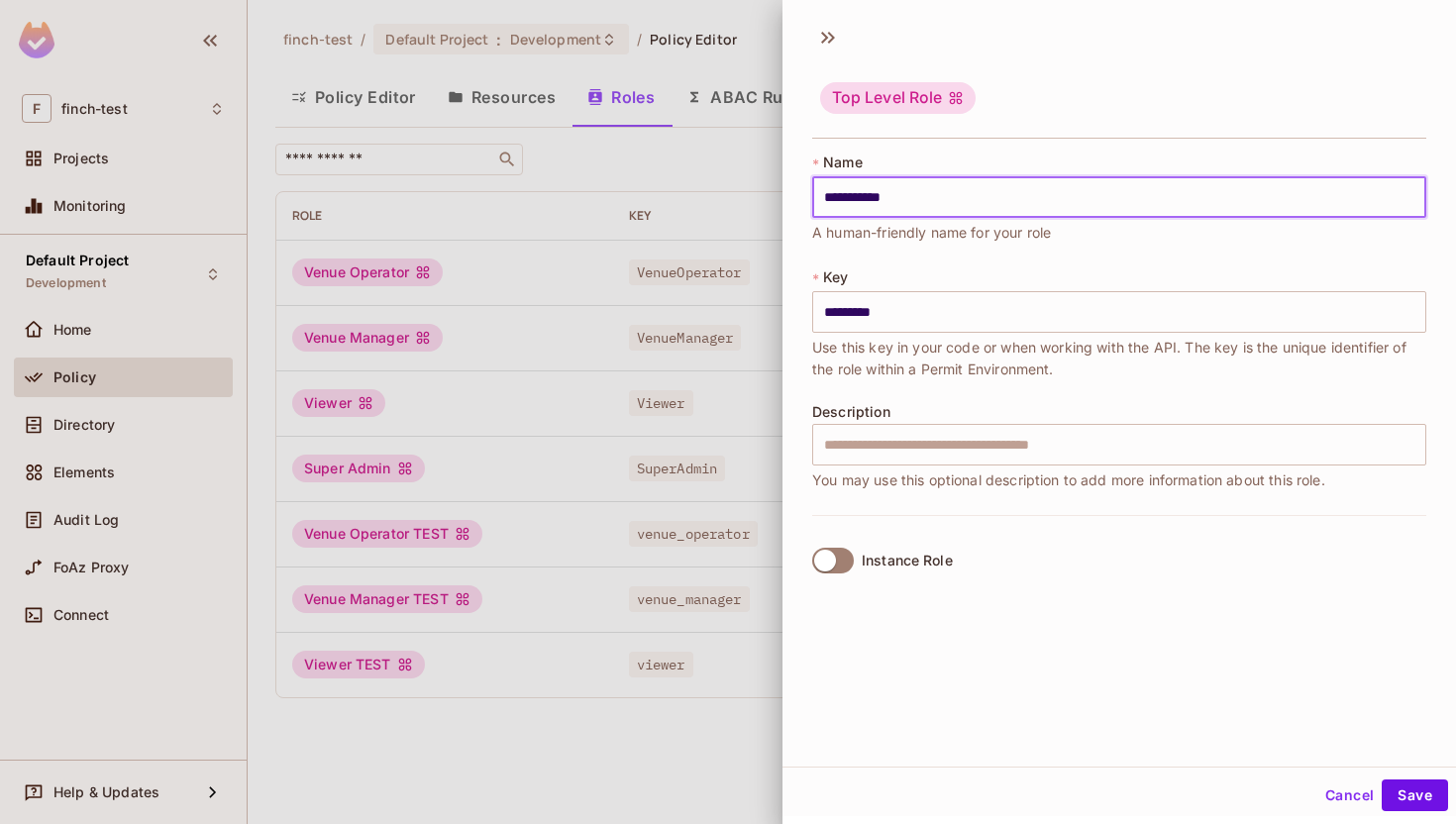 type on "**********" 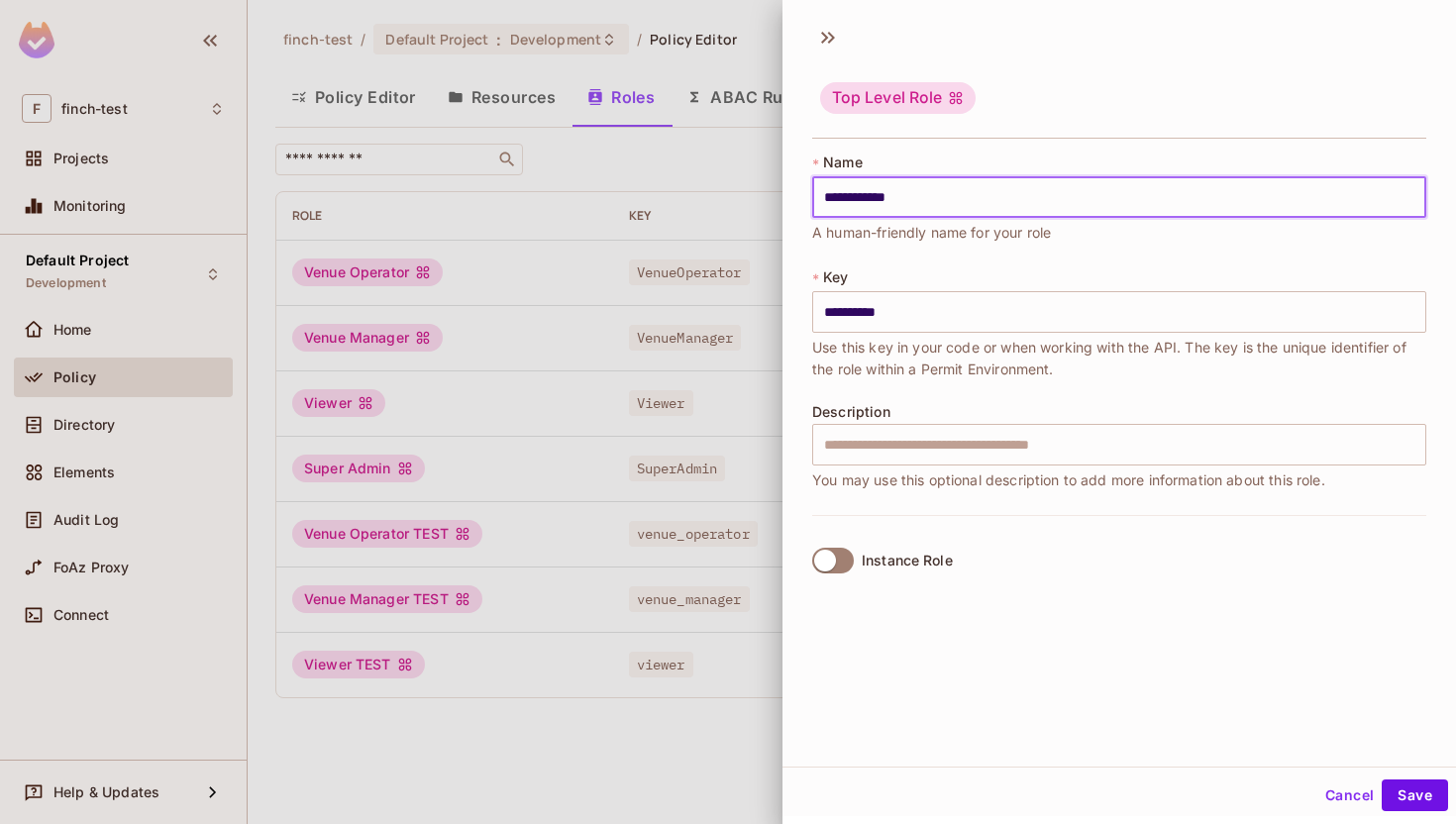 type on "**********" 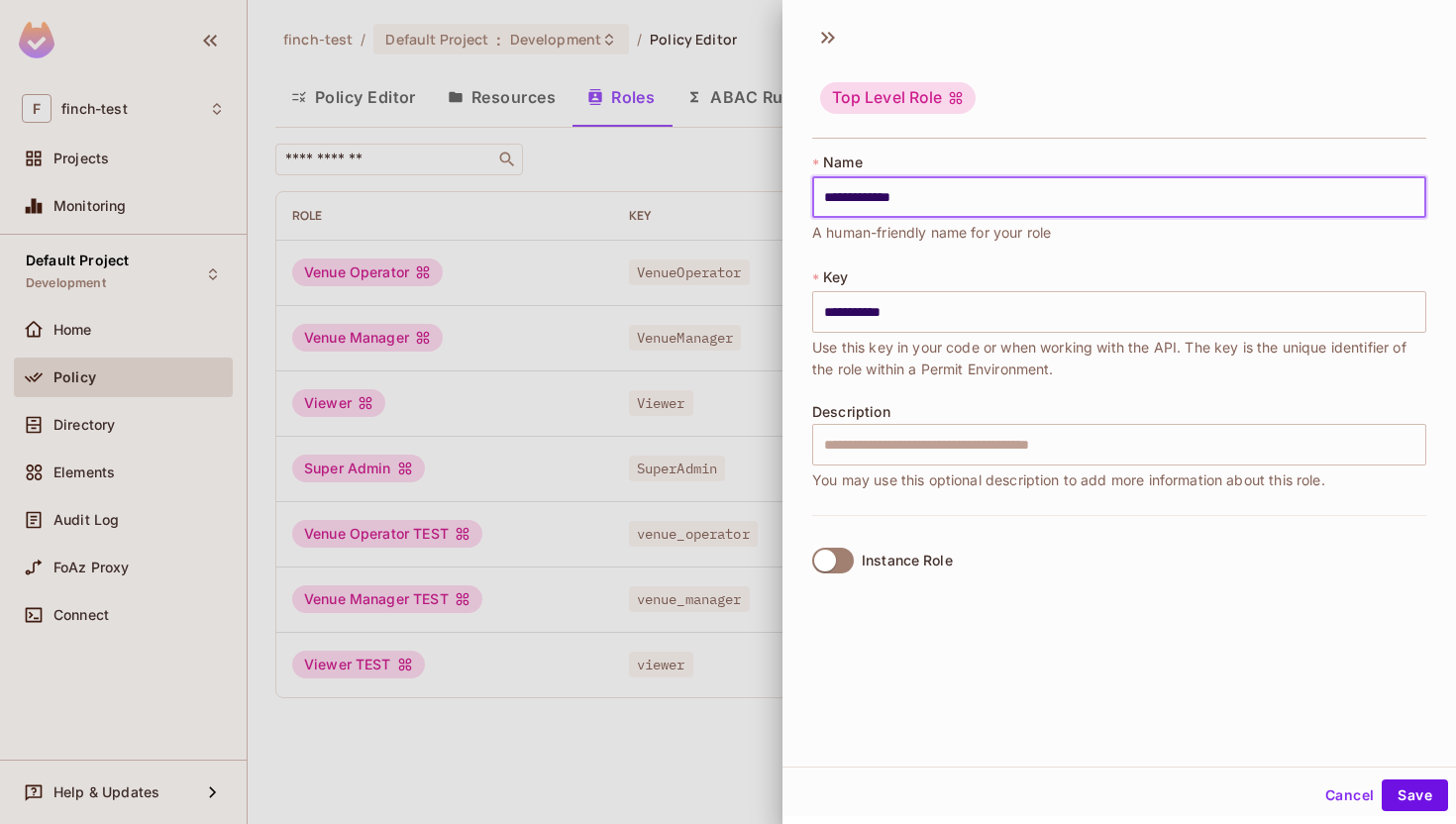 type on "**********" 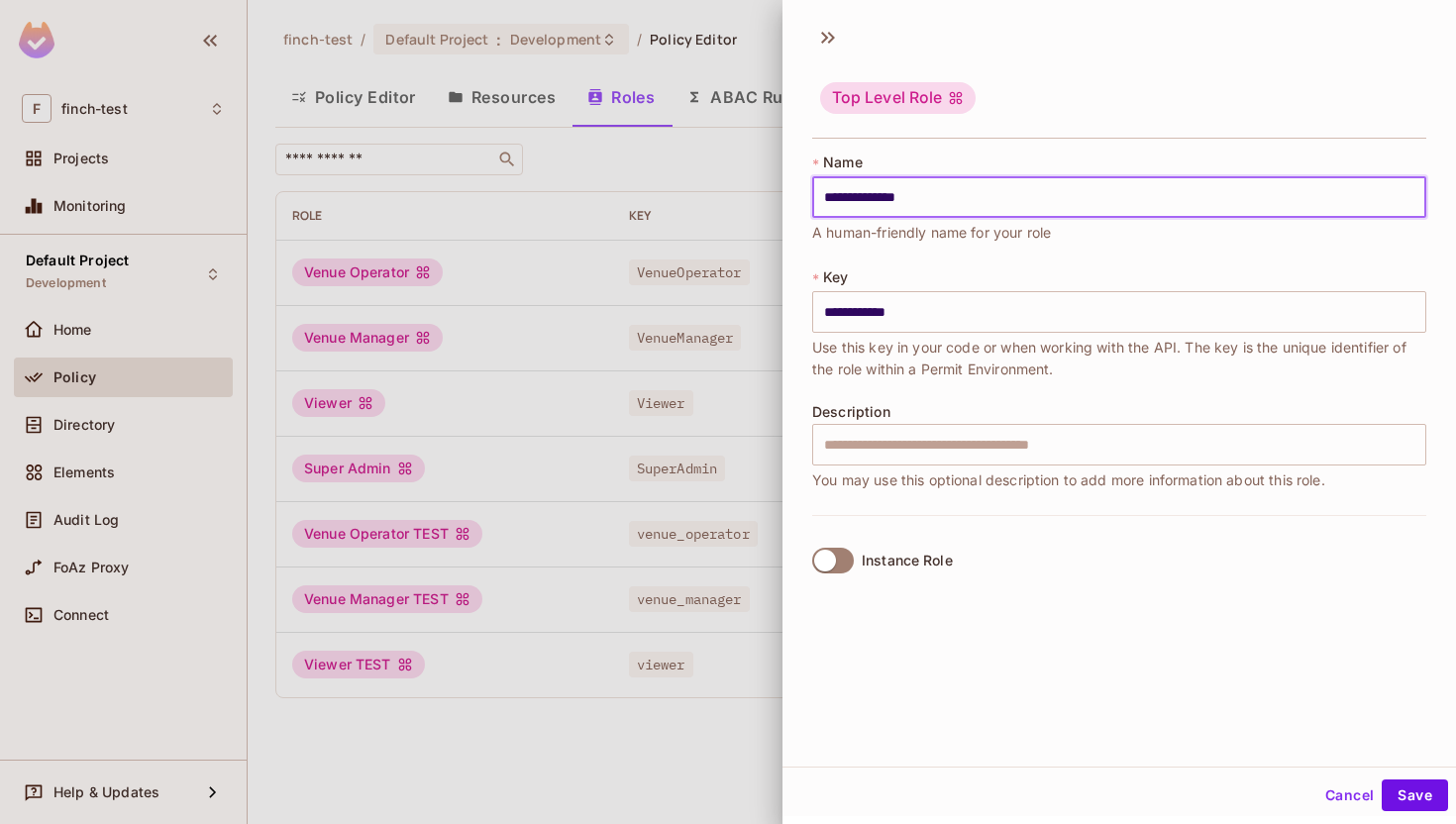 type on "**********" 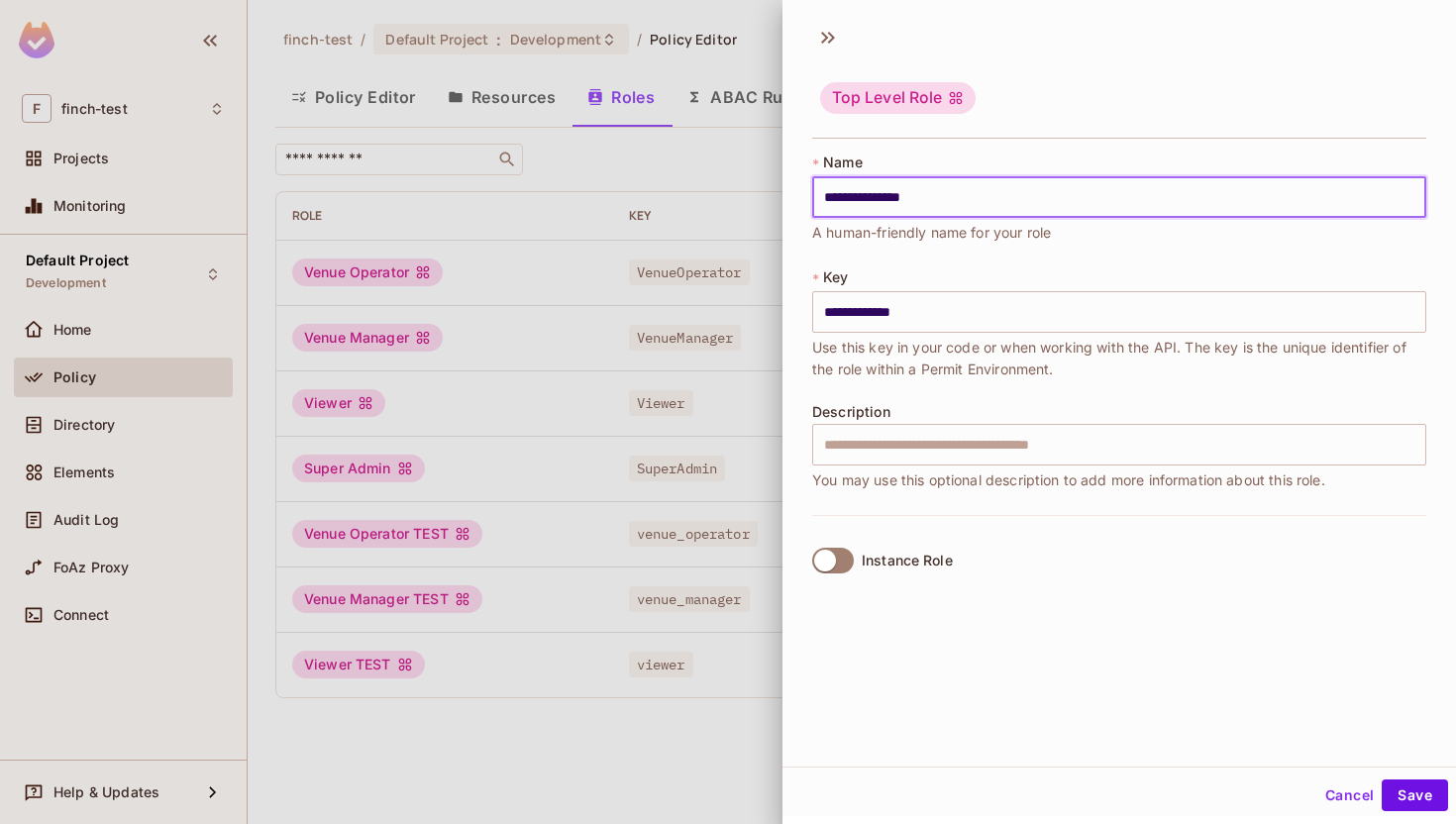 type on "**********" 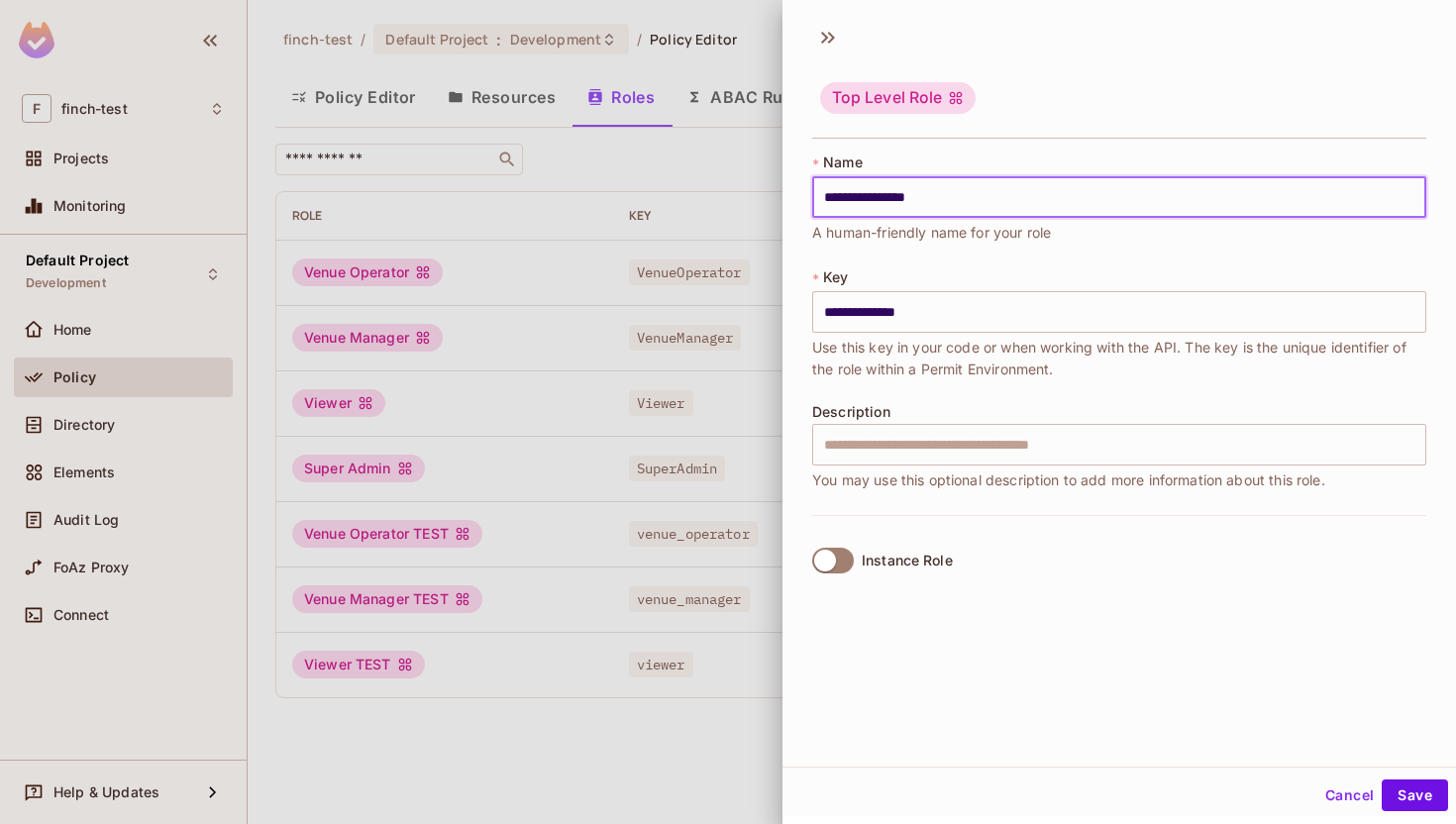 type on "**********" 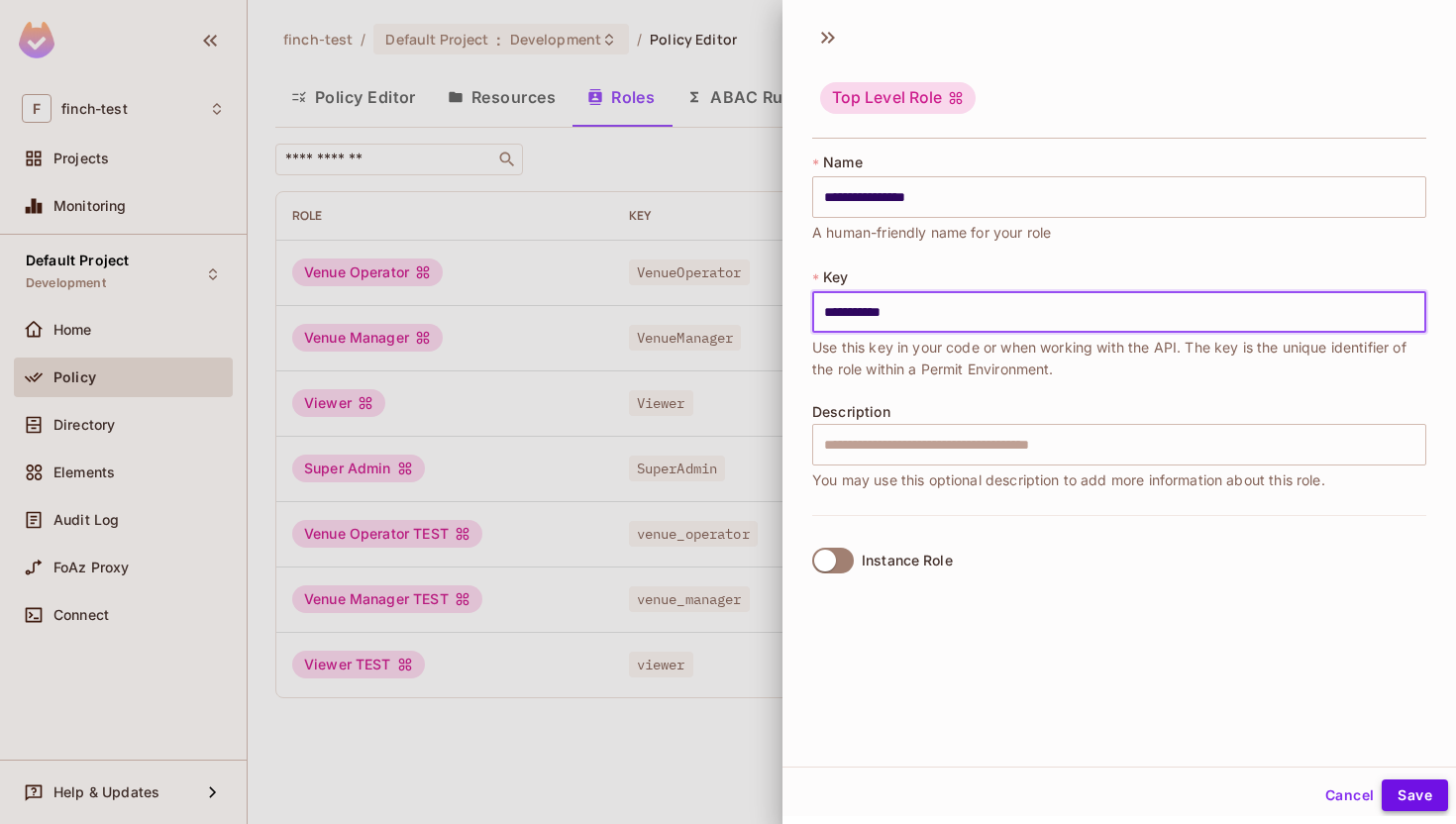 type on "**********" 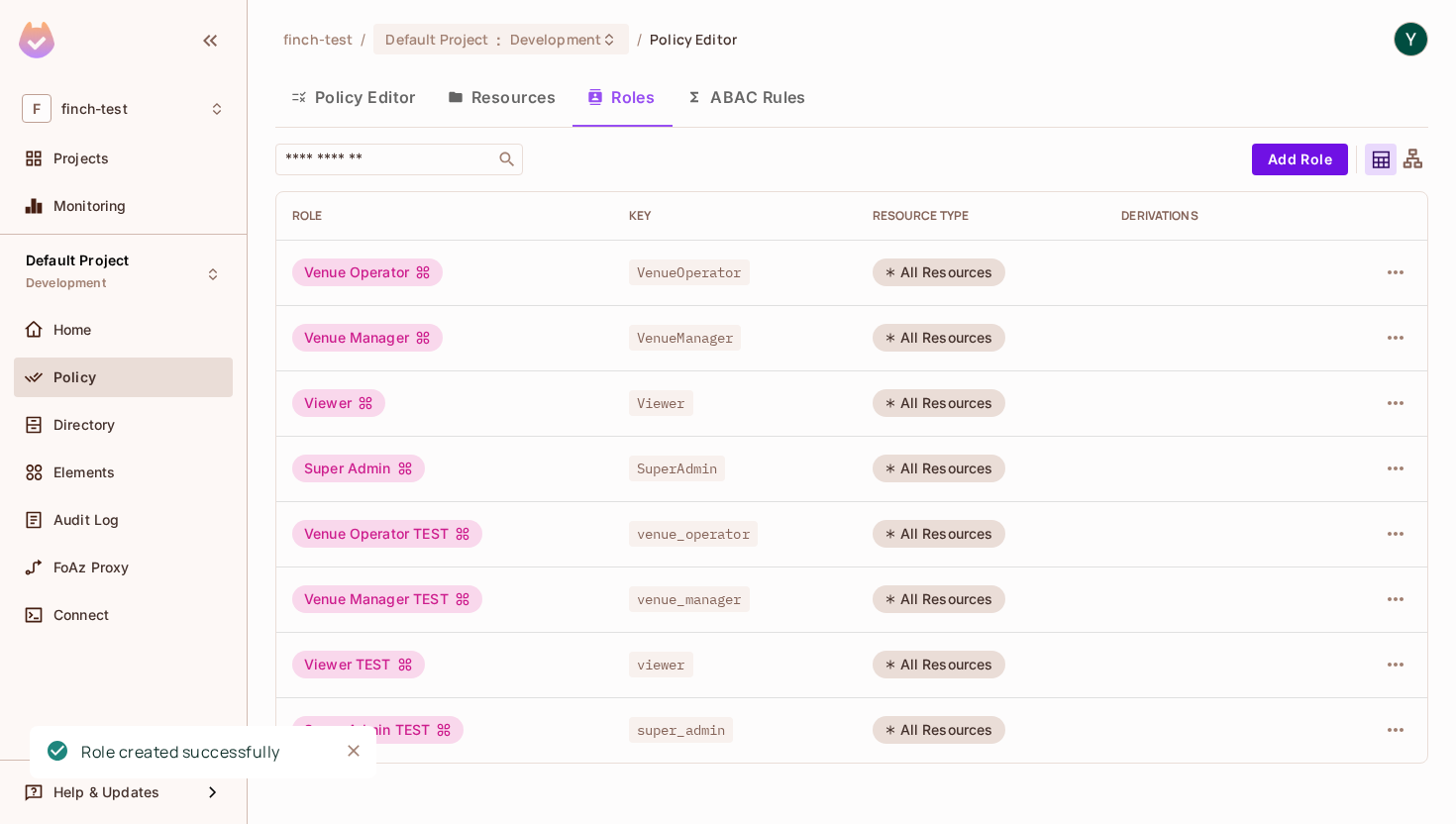 click on "Resources" at bounding box center (501, 97) 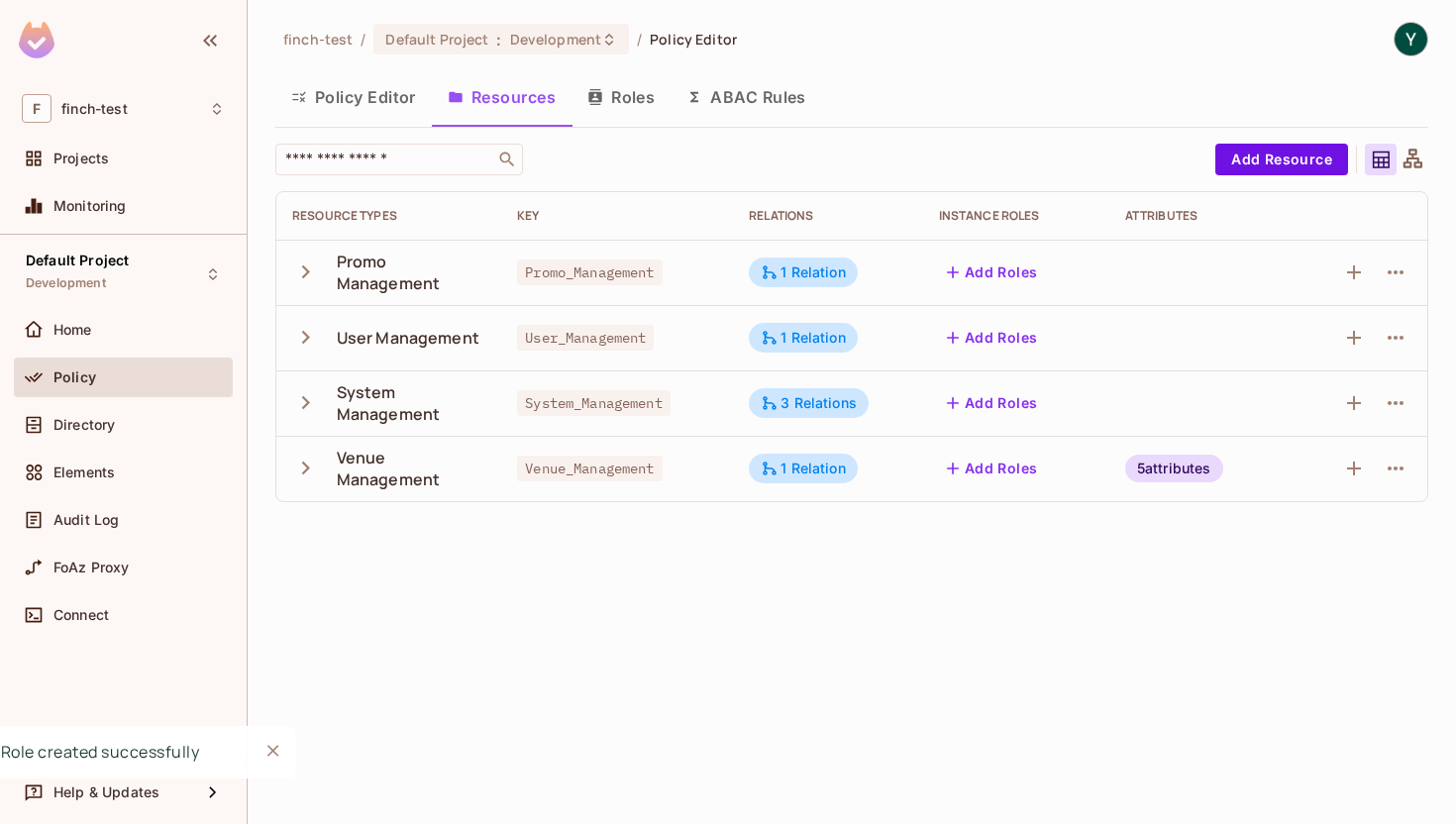 click 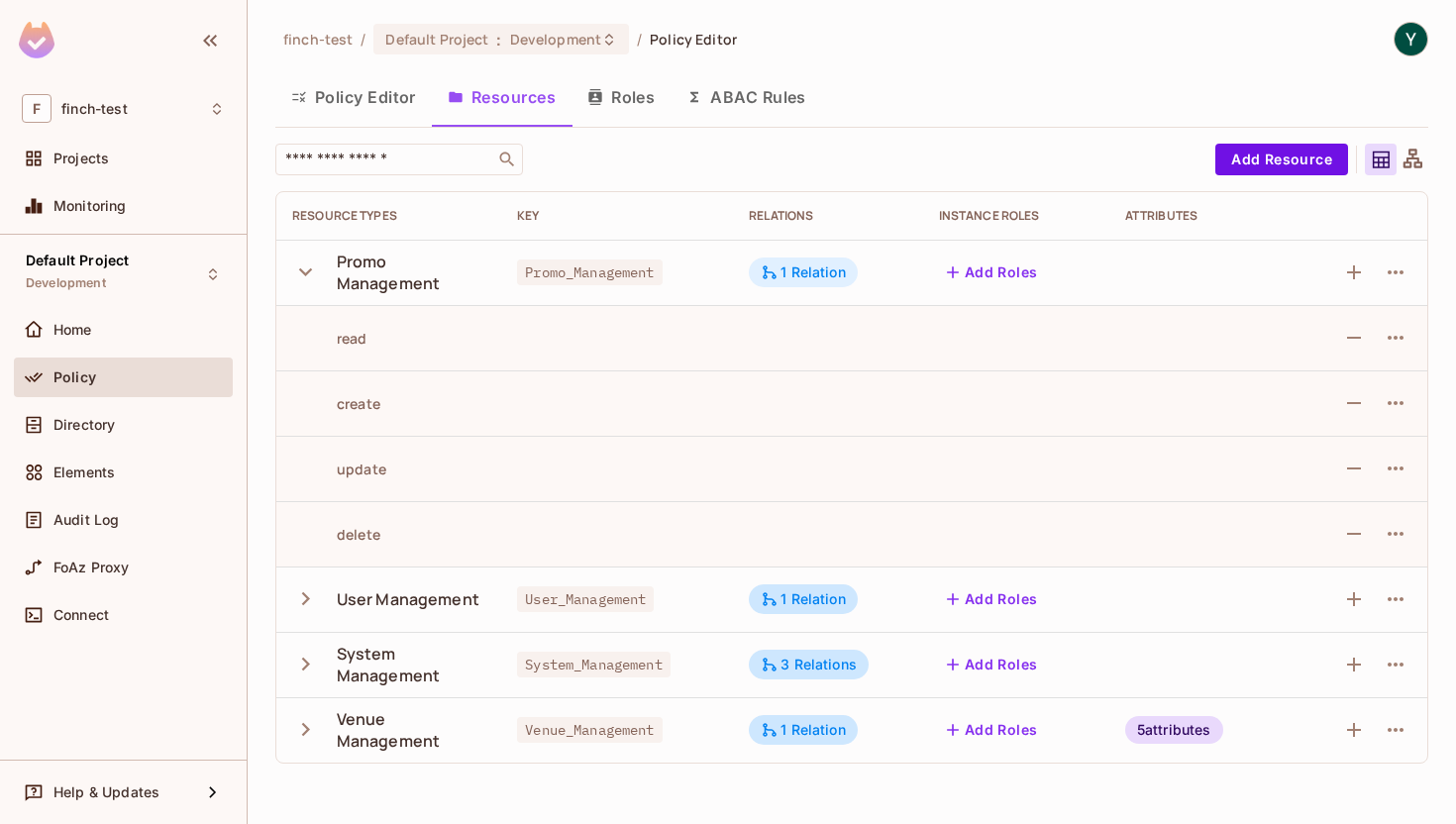 click on "1 Relation" at bounding box center [803, 272] 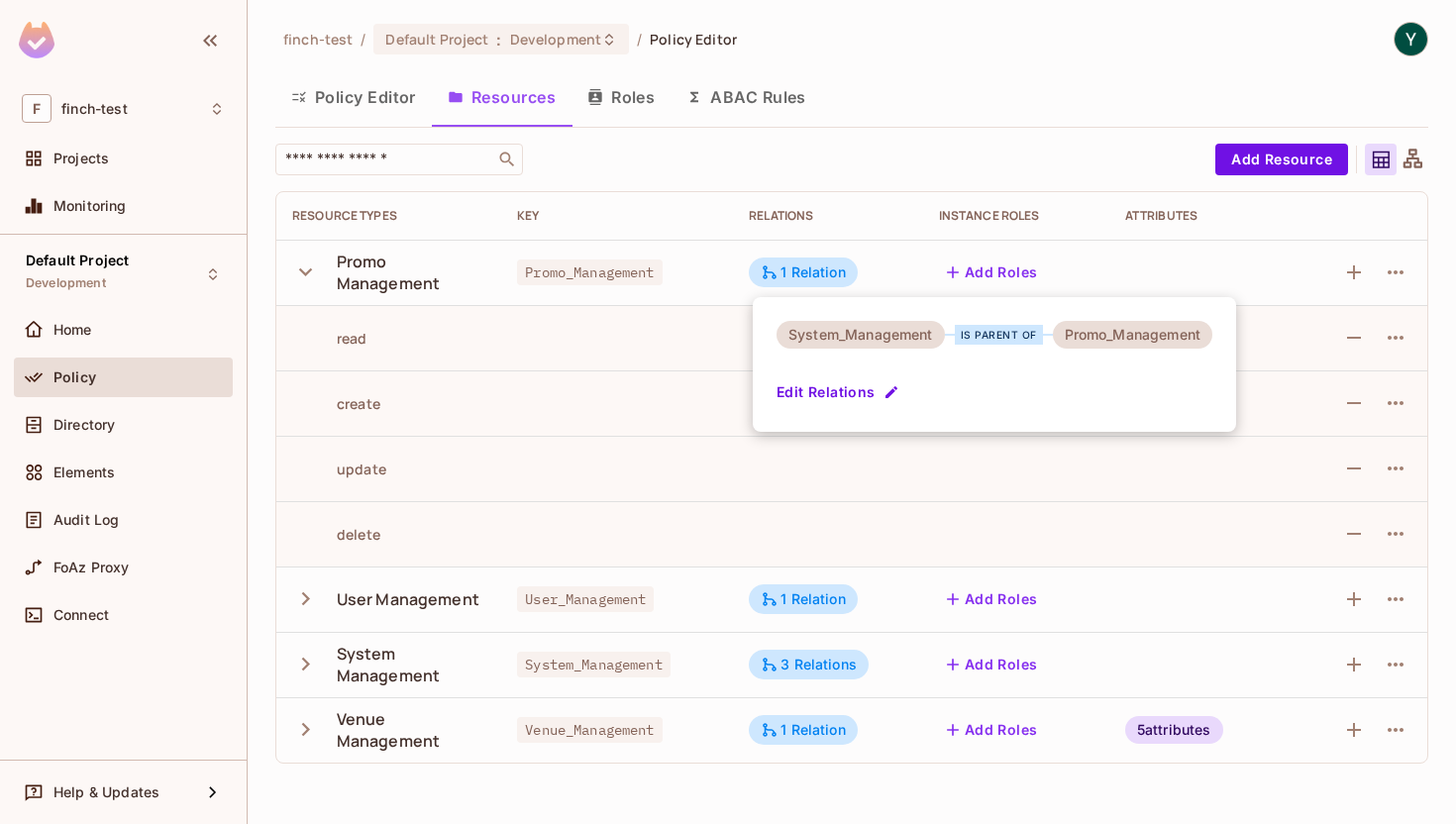 click at bounding box center [728, 412] 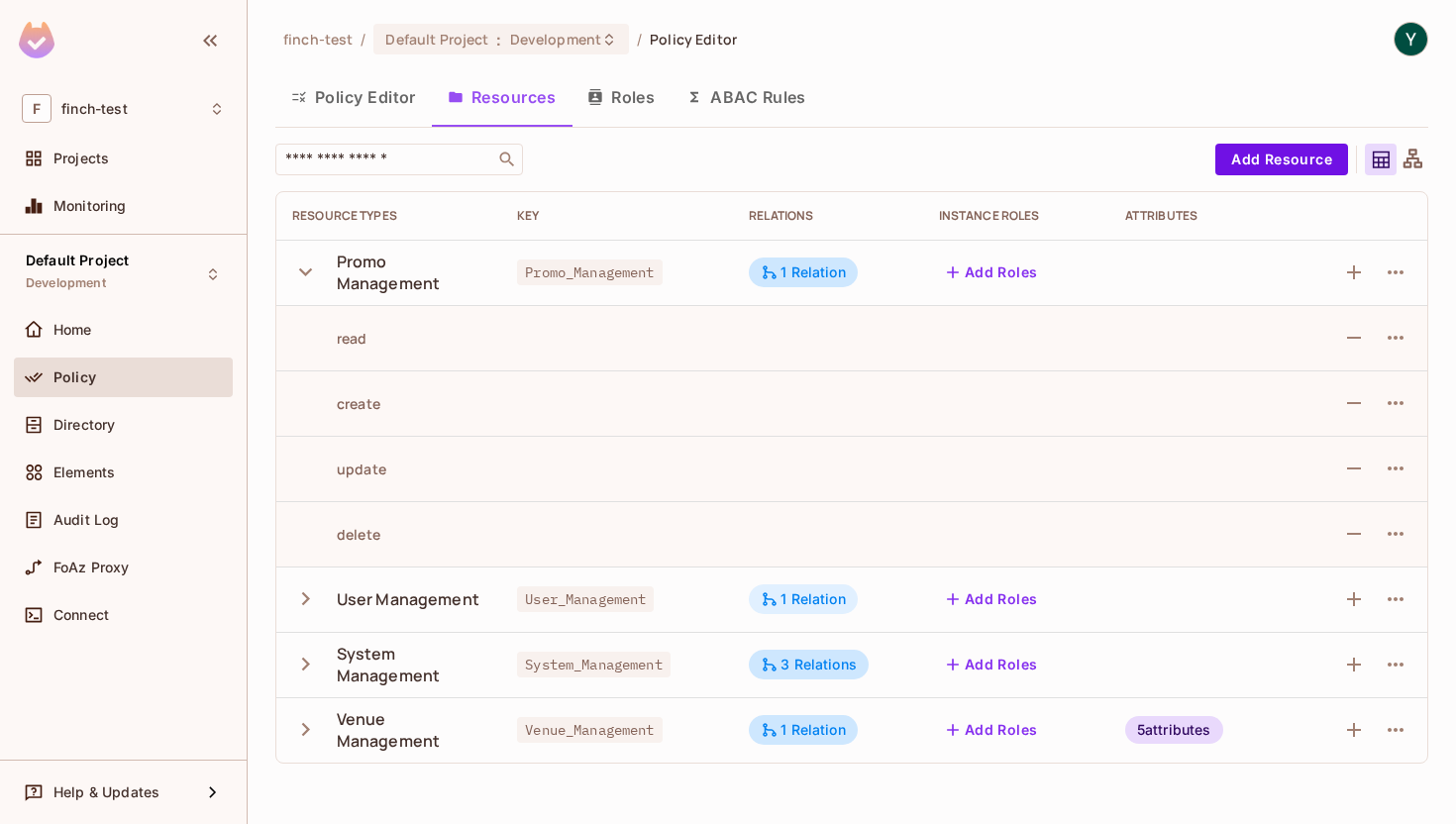 click on "1 Relation" at bounding box center (803, 599) 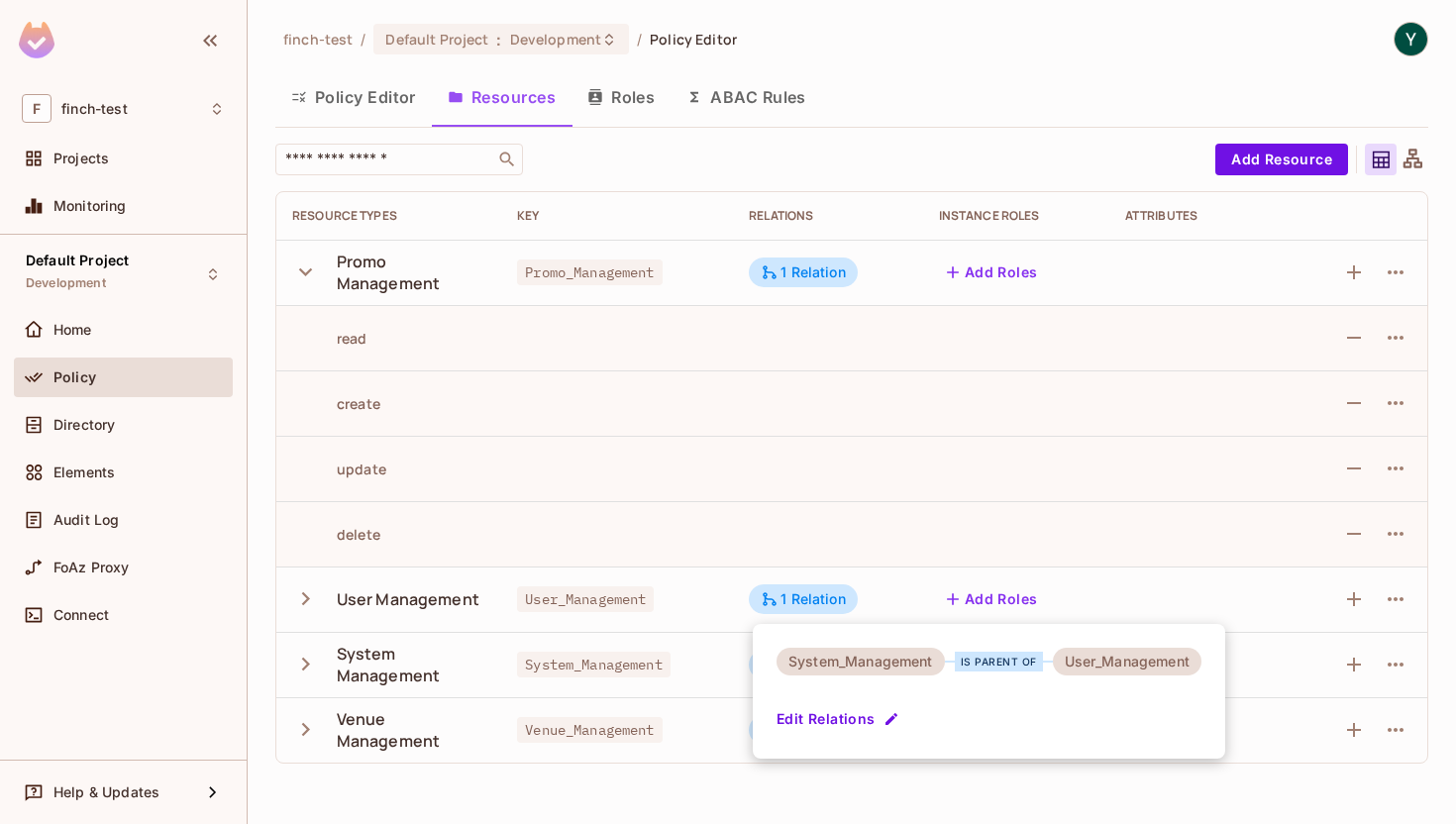 click at bounding box center [728, 412] 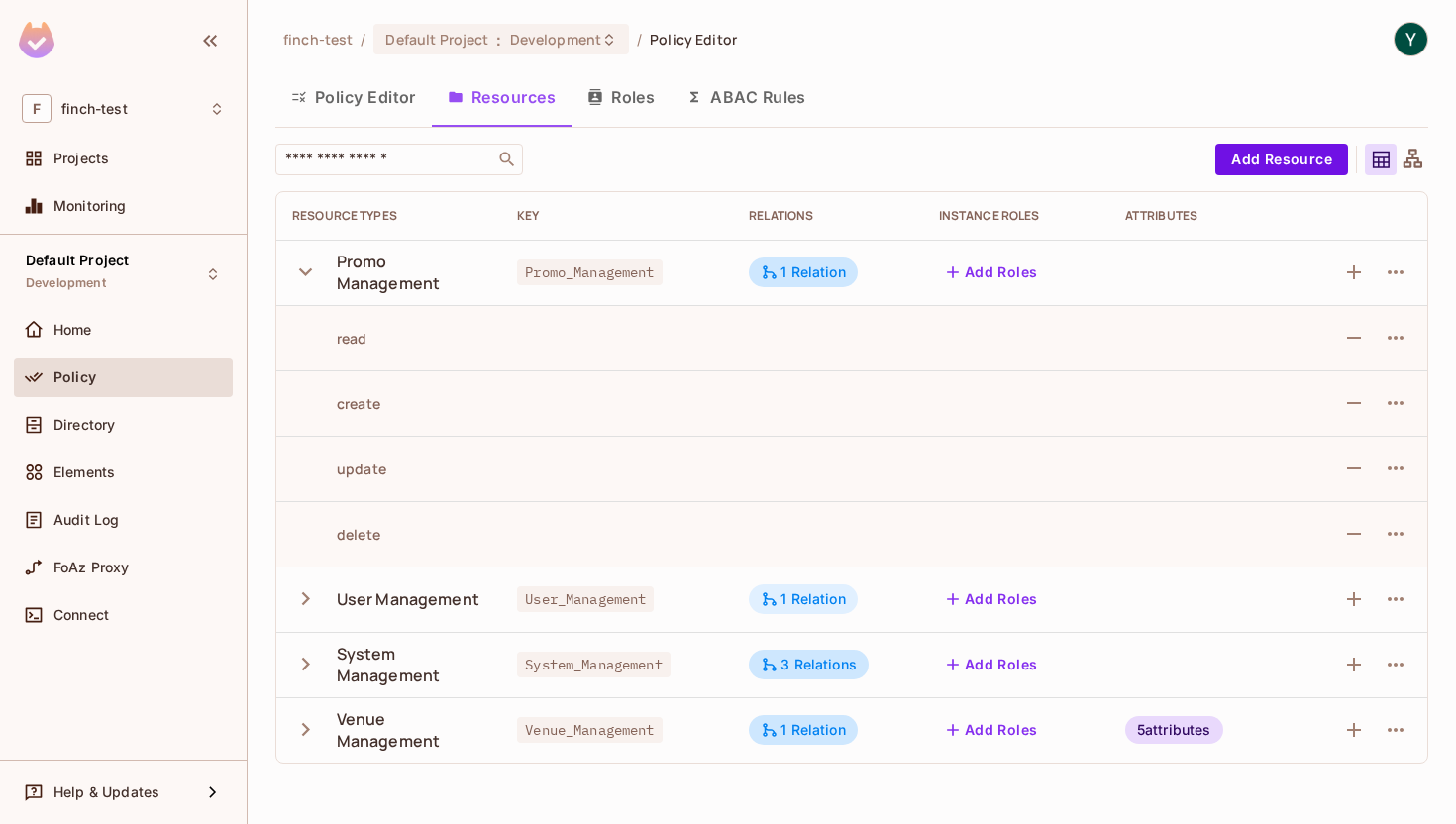 click on "1 Relation" at bounding box center [803, 599] 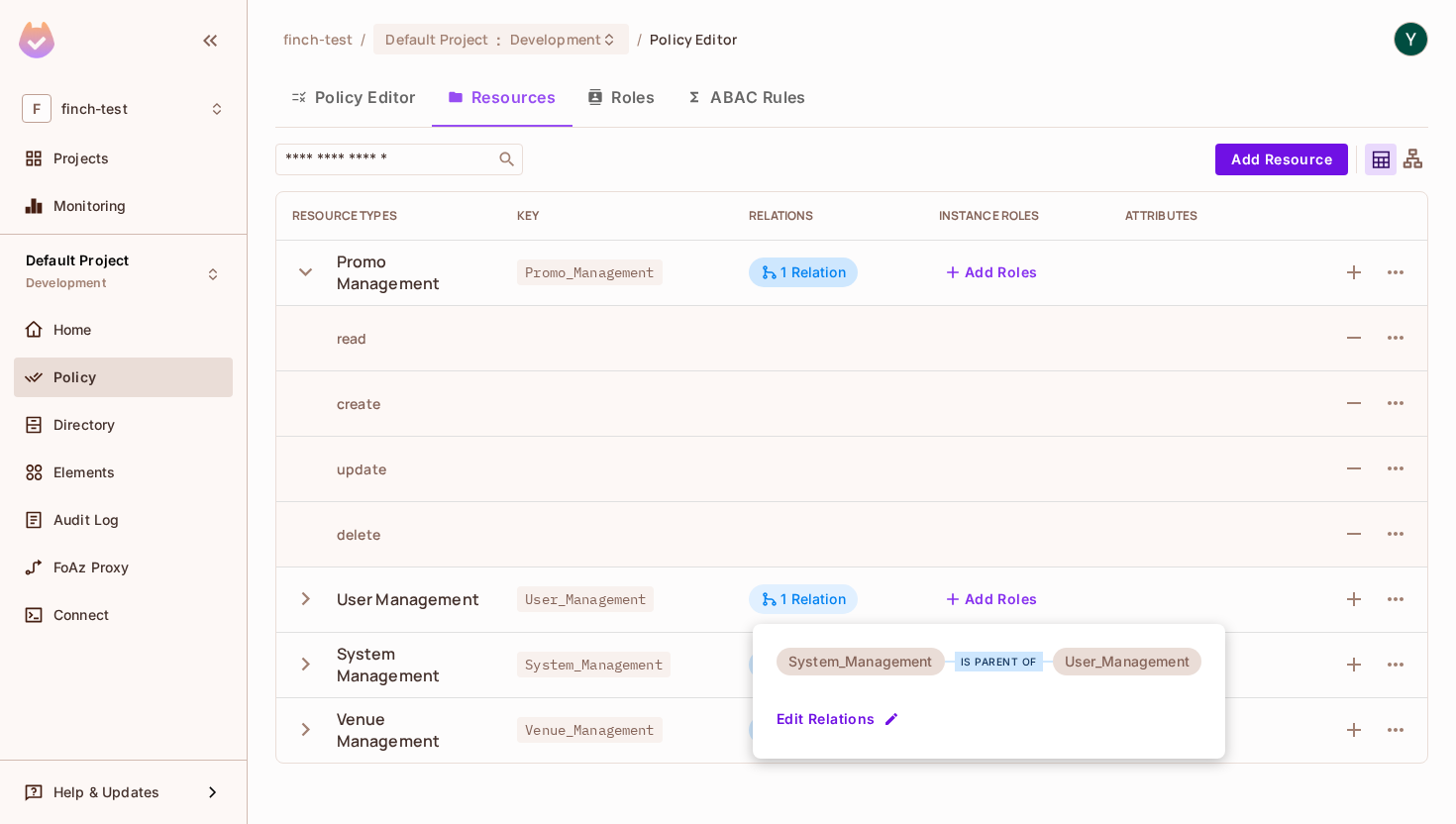 click at bounding box center (728, 412) 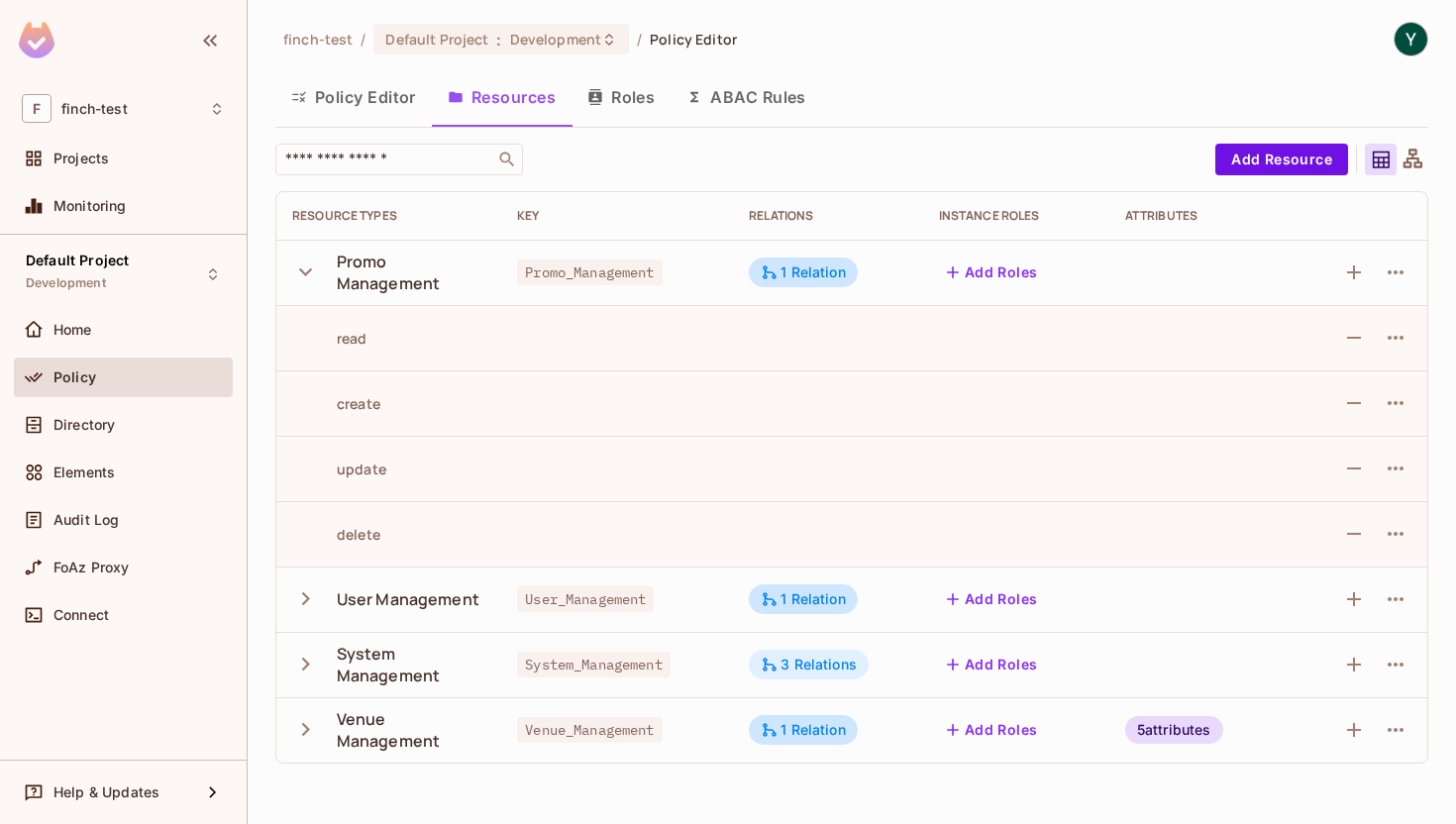 click on "3 Relations" at bounding box center [808, 665] 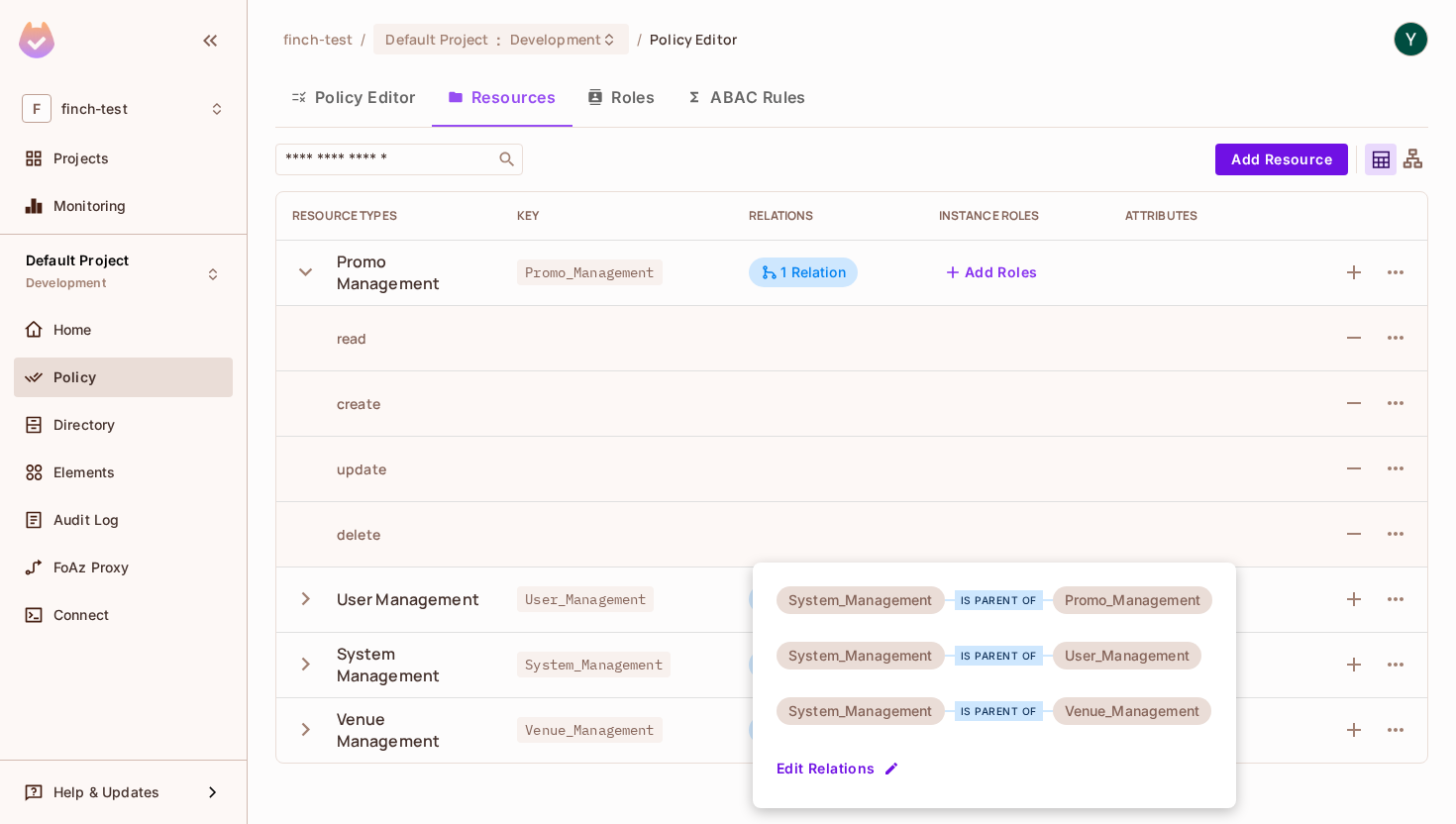 click at bounding box center (728, 412) 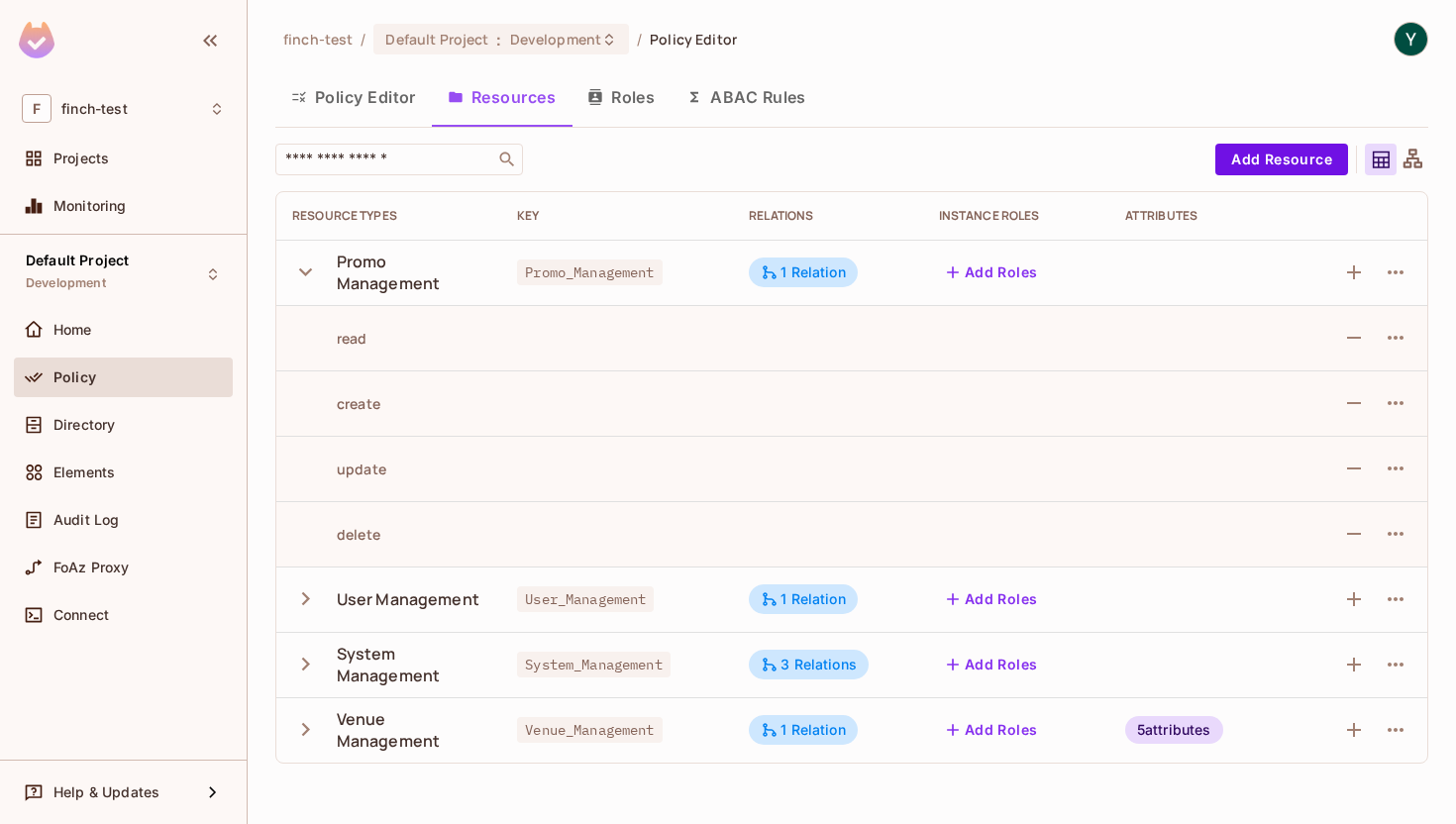 click on "5  attributes" at bounding box center [1174, 730] 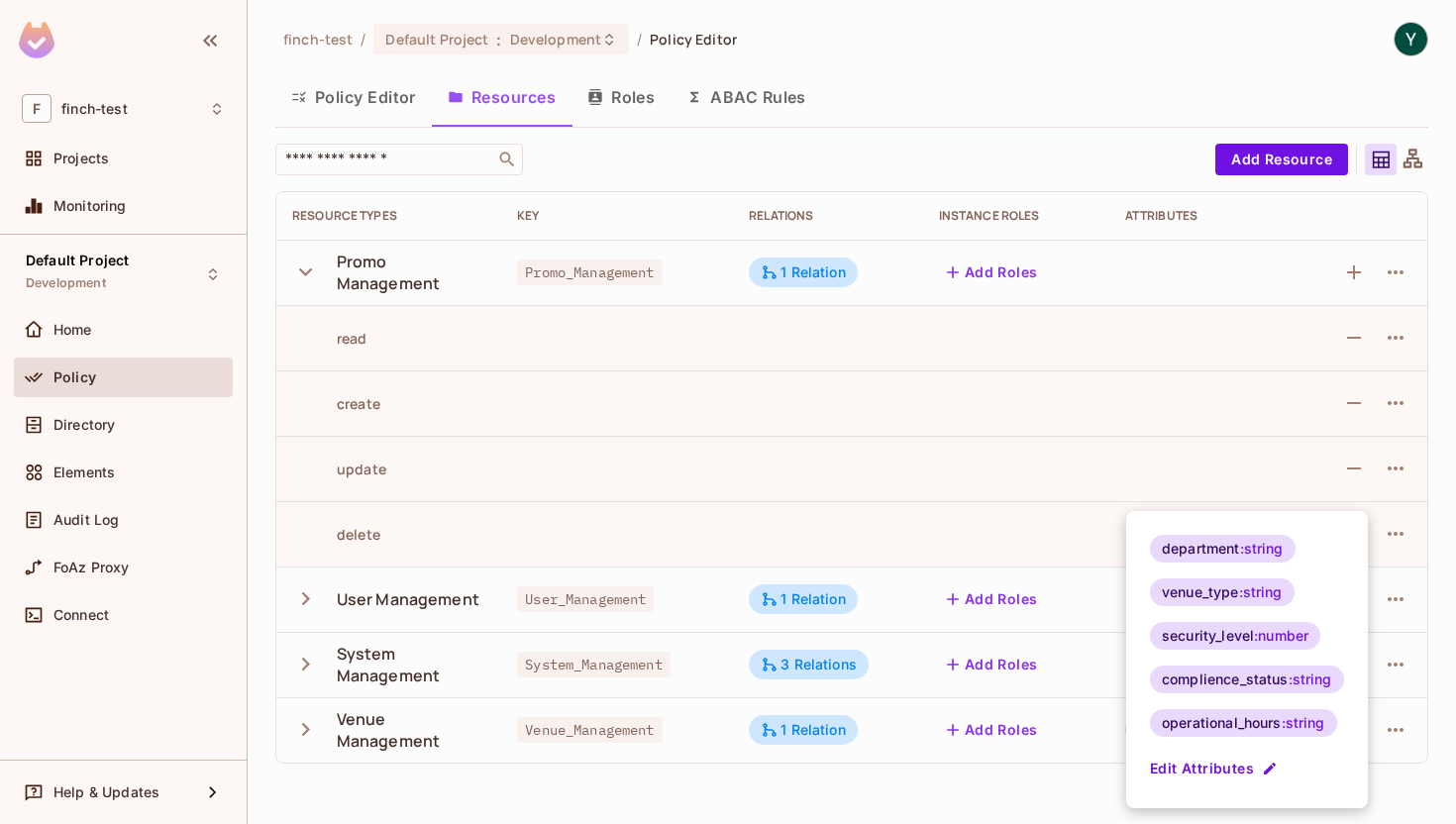 click at bounding box center [728, 412] 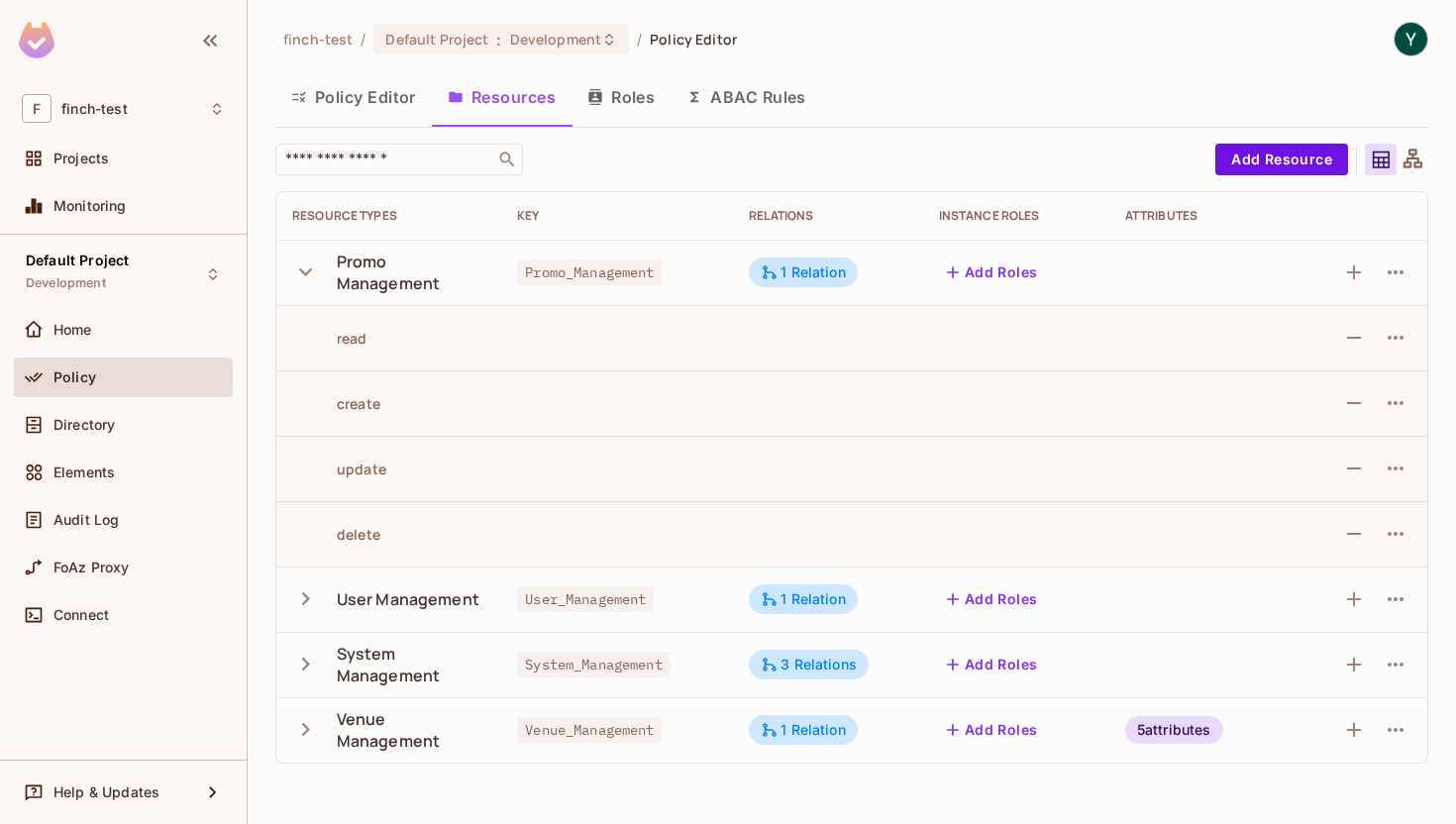 click 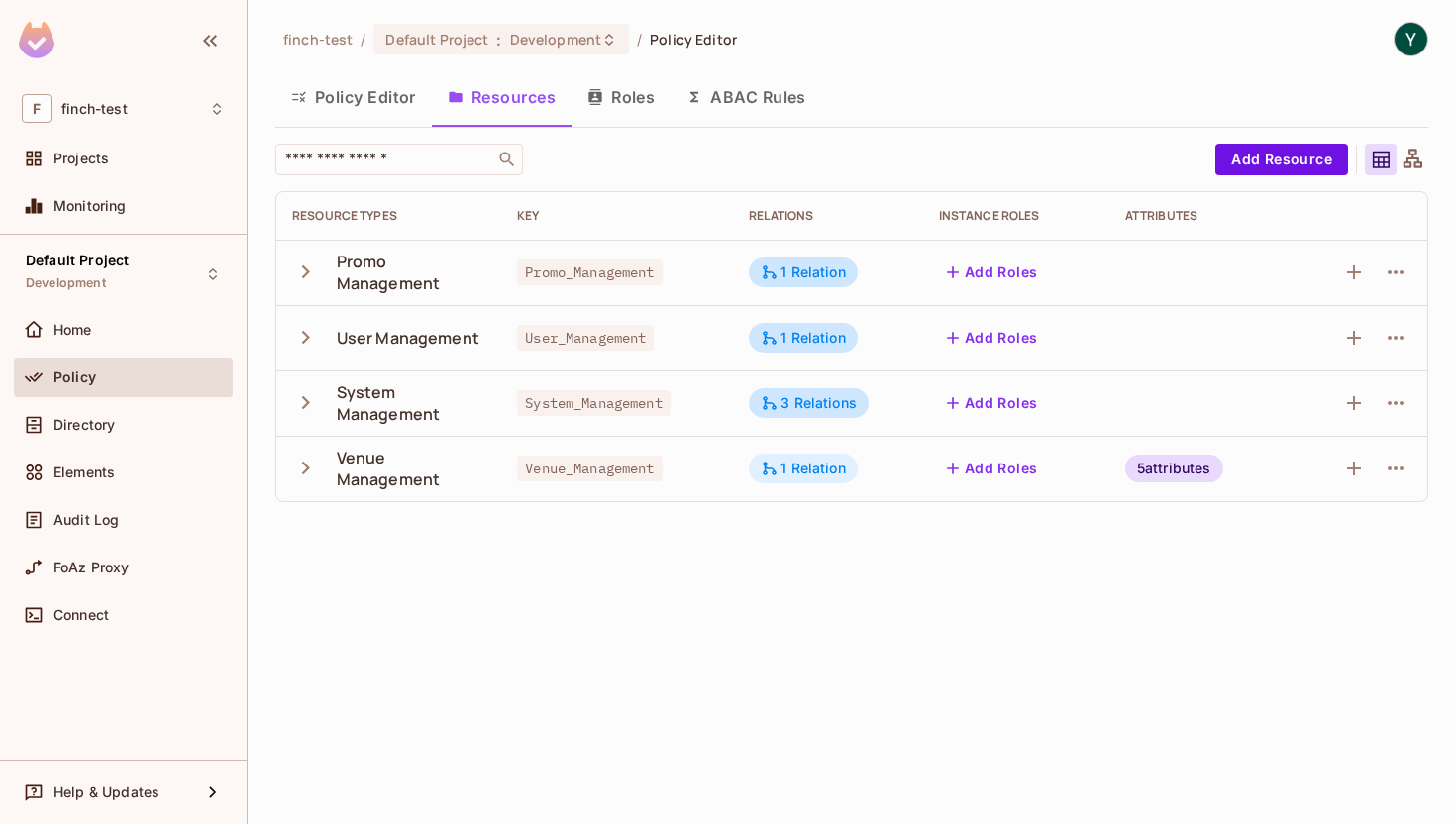 click on "1 Relation" at bounding box center [803, 468] 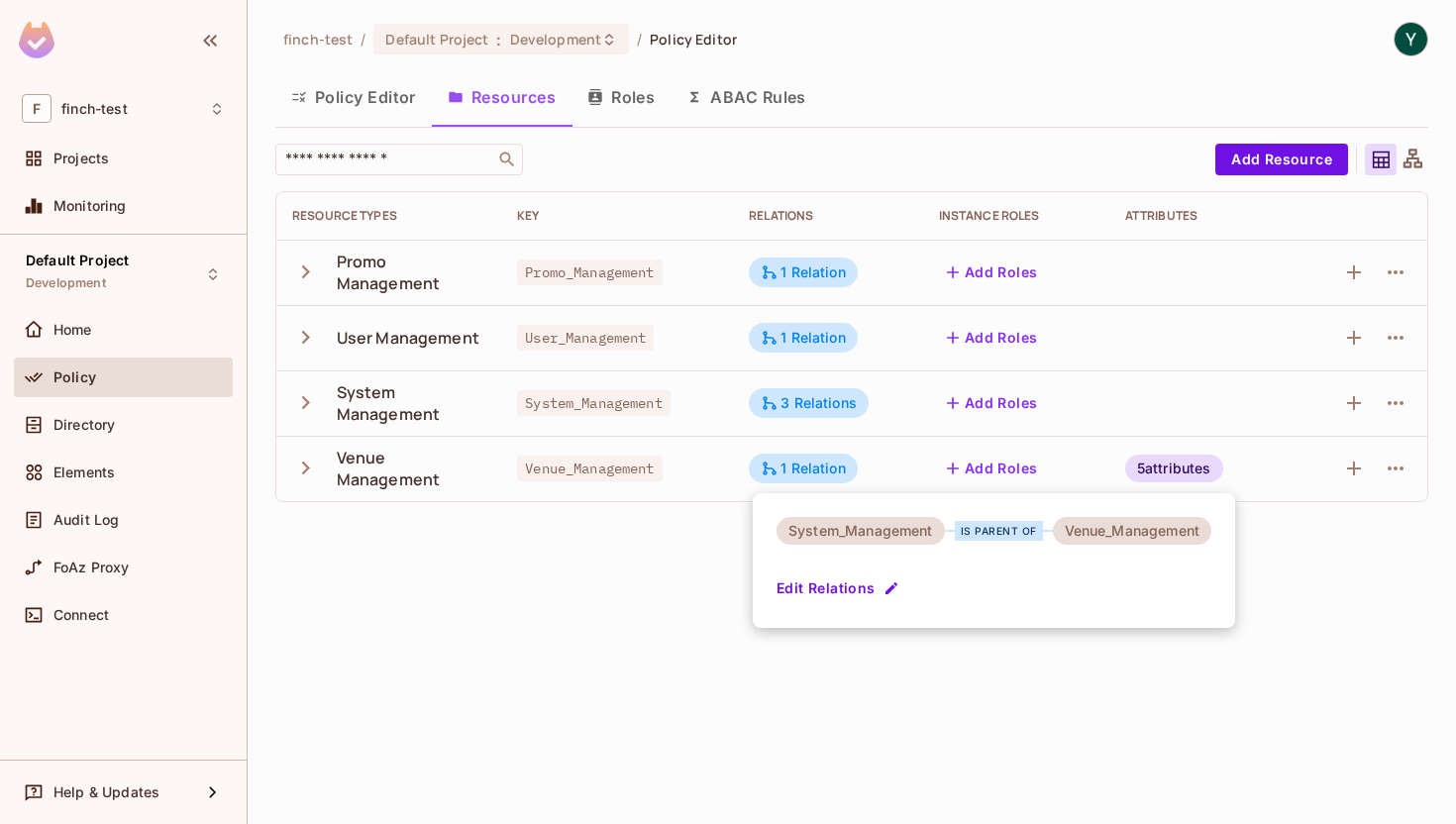 click at bounding box center [728, 412] 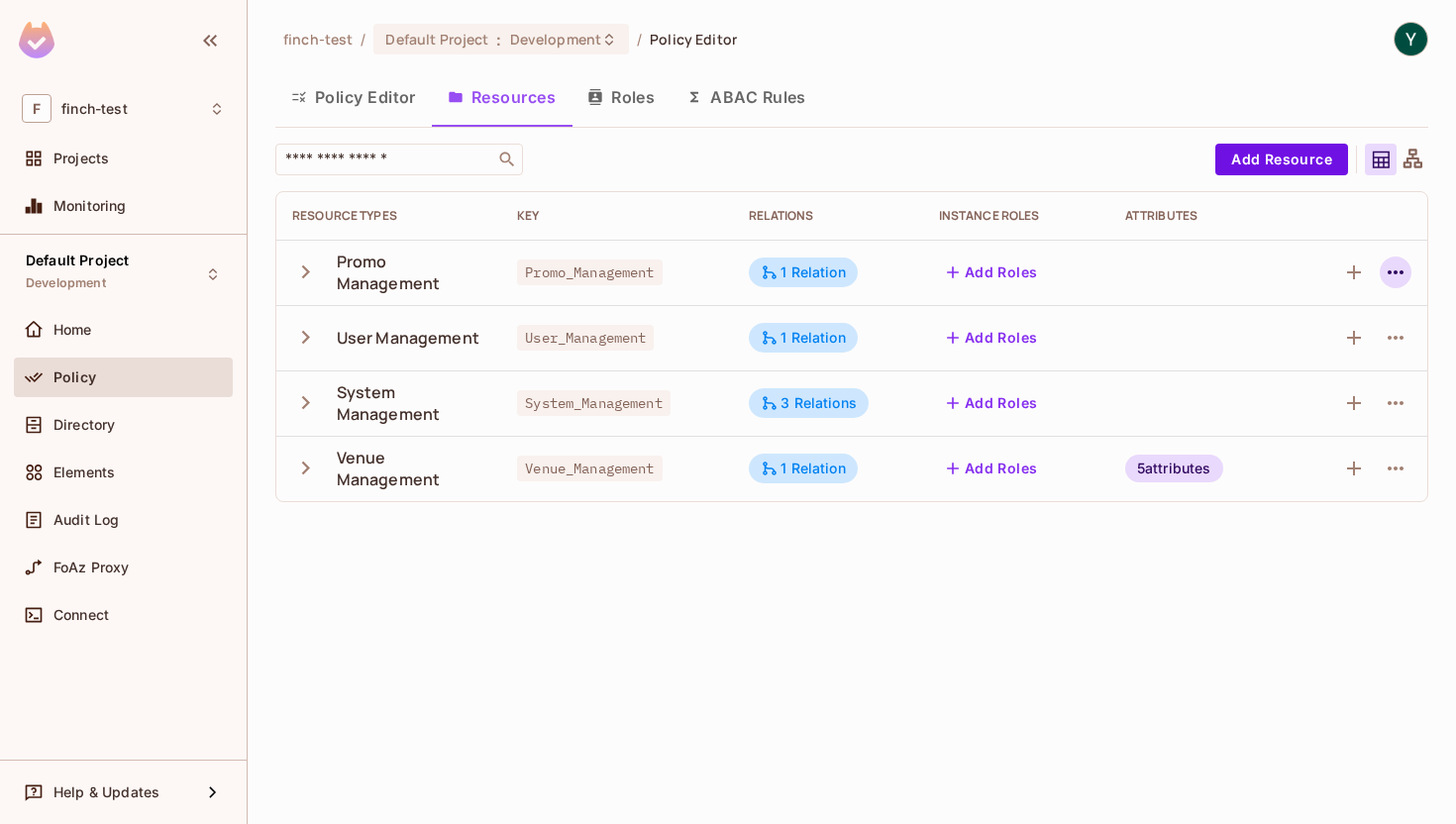 click 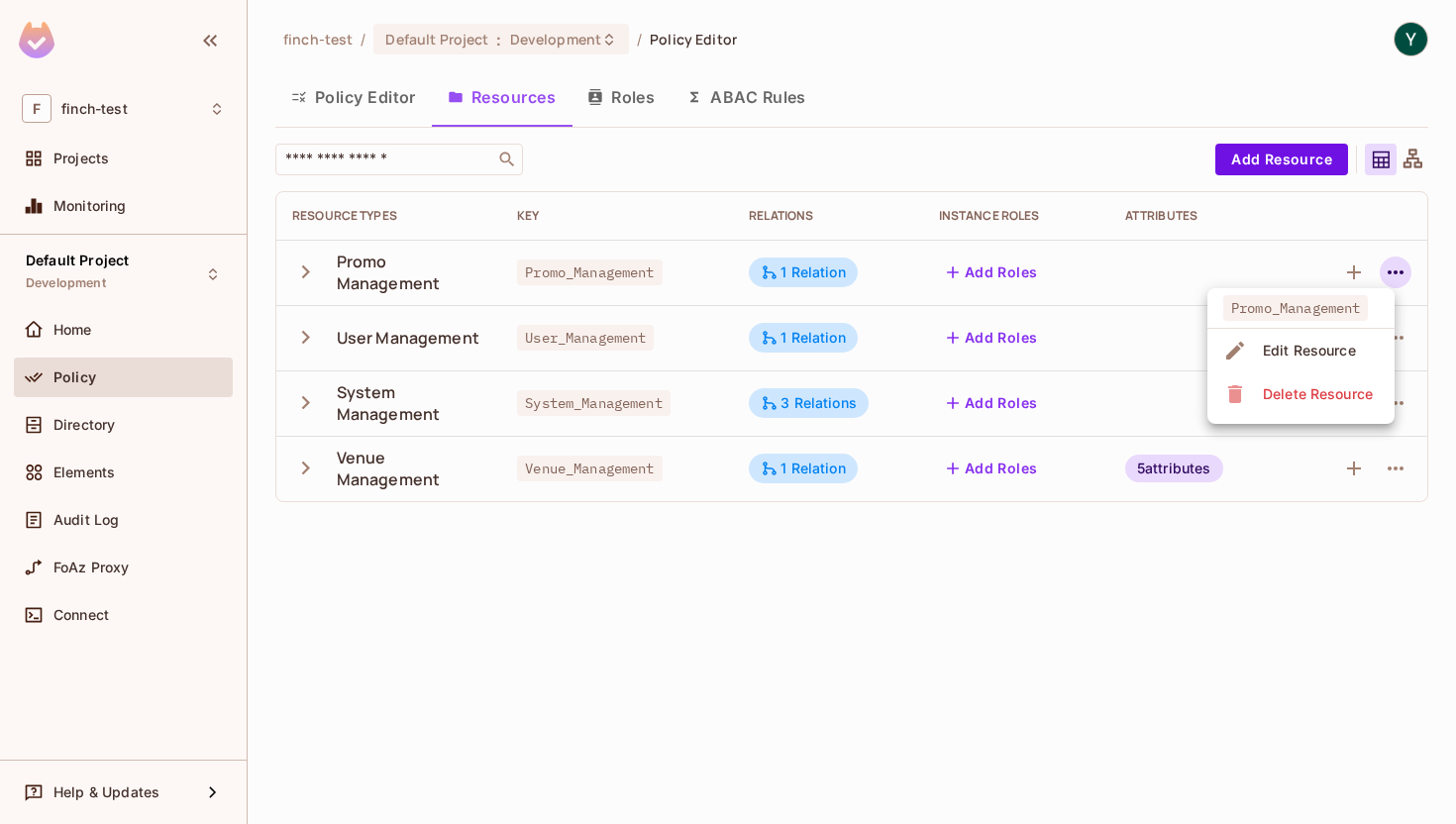 click on "Edit Resource" at bounding box center [1309, 351] 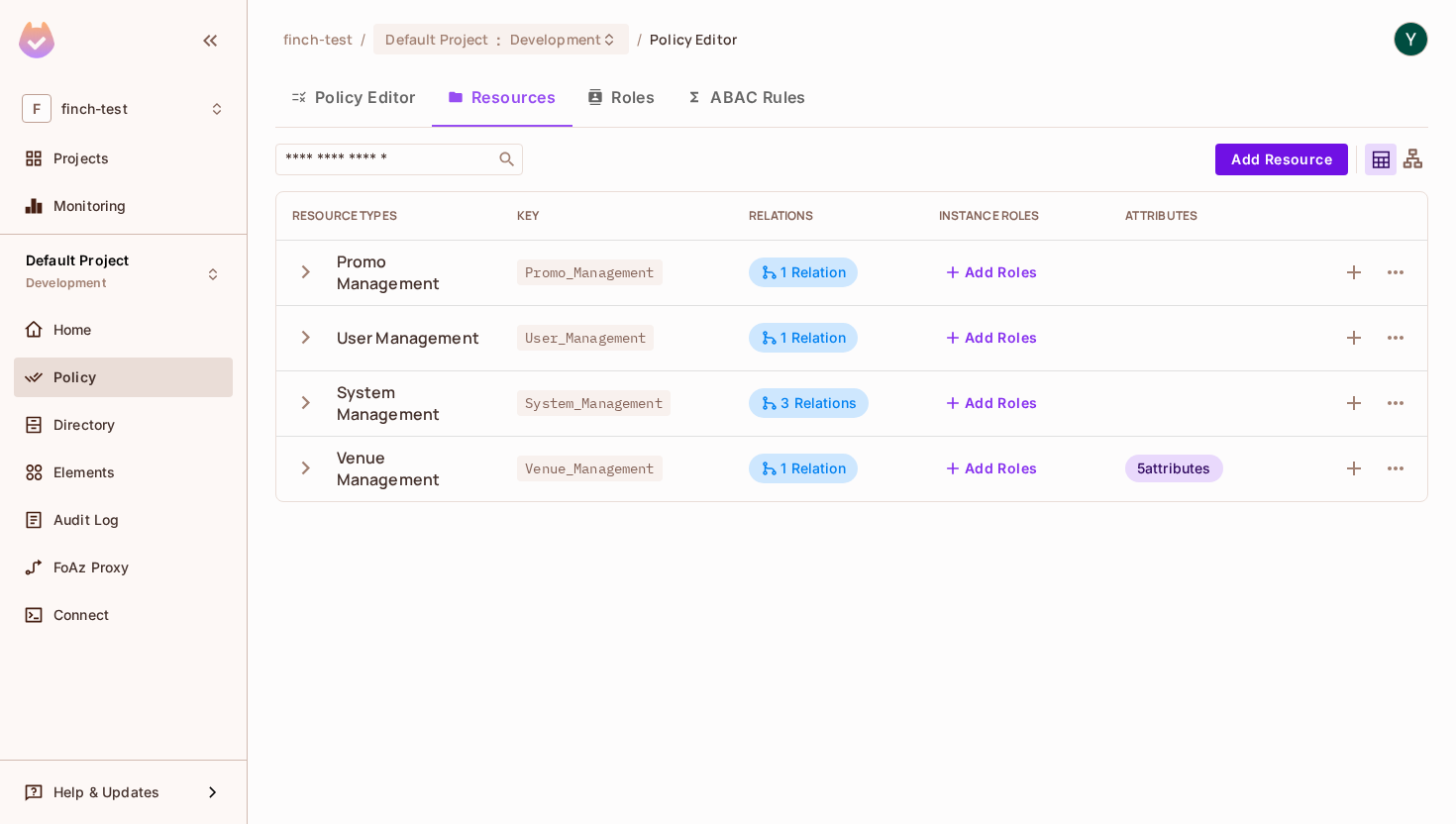 click on "Policy Editor" at bounding box center [354, 97] 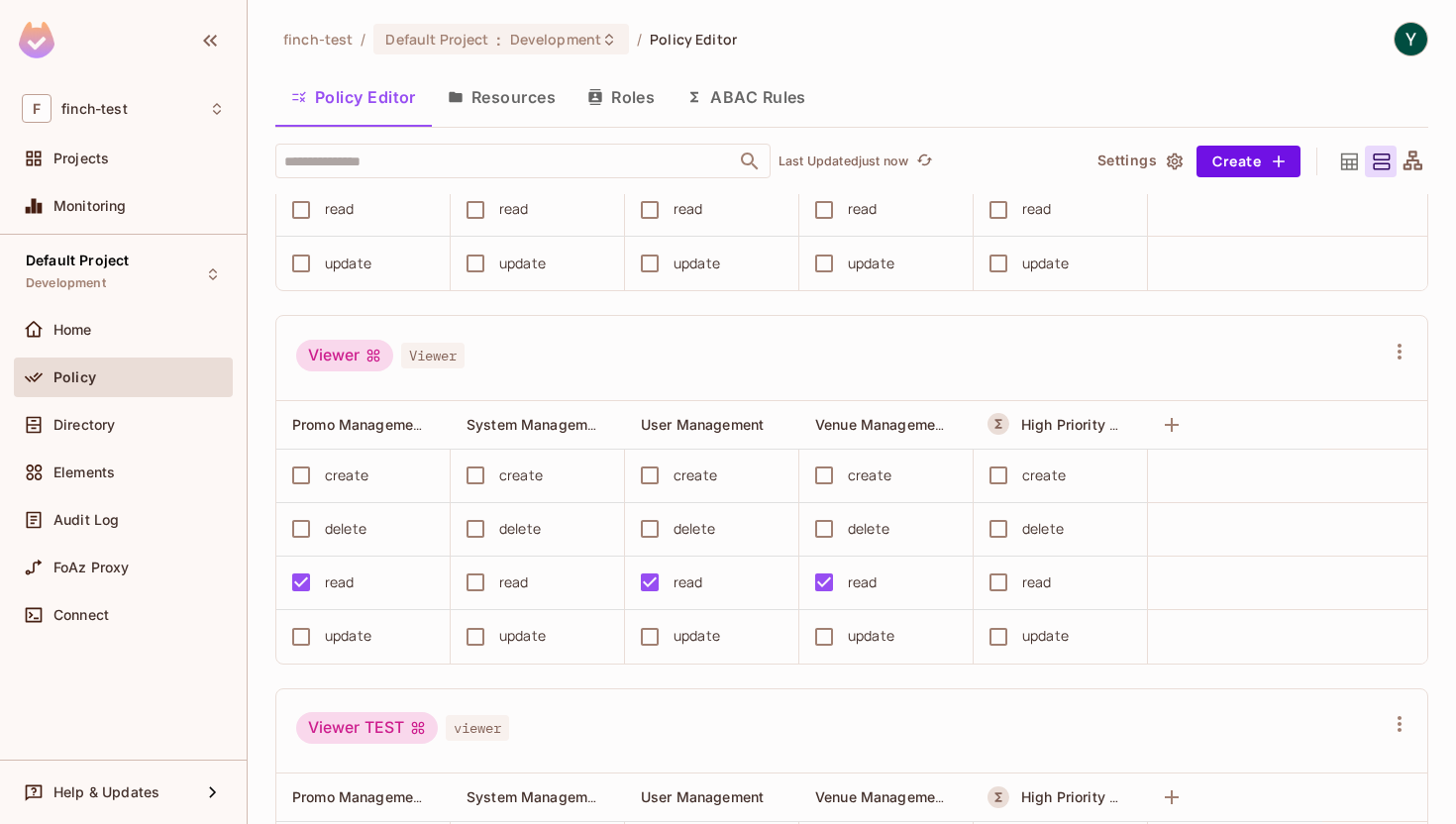scroll, scrollTop: 1664, scrollLeft: 0, axis: vertical 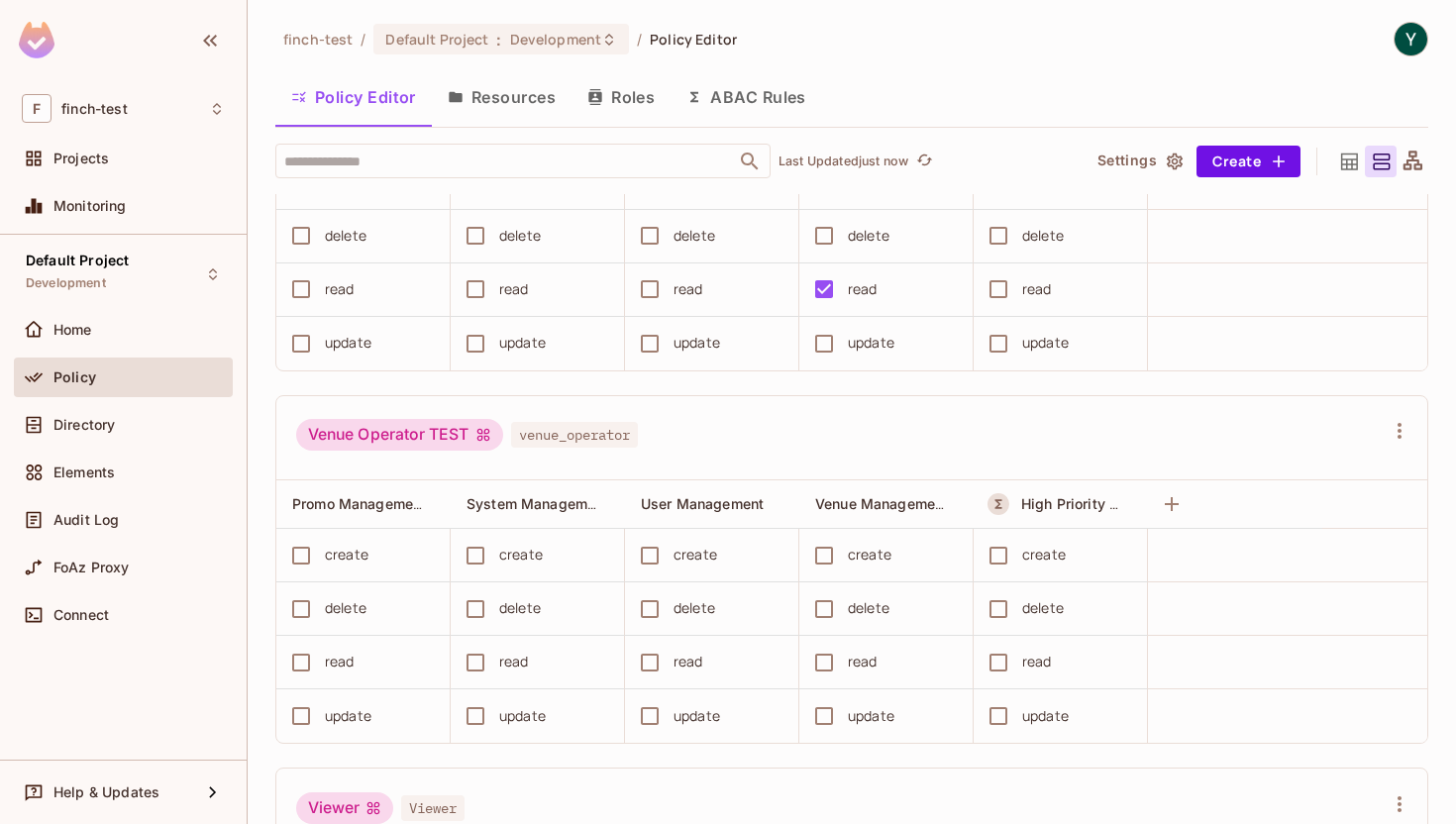 click on "Resources" at bounding box center [501, 97] 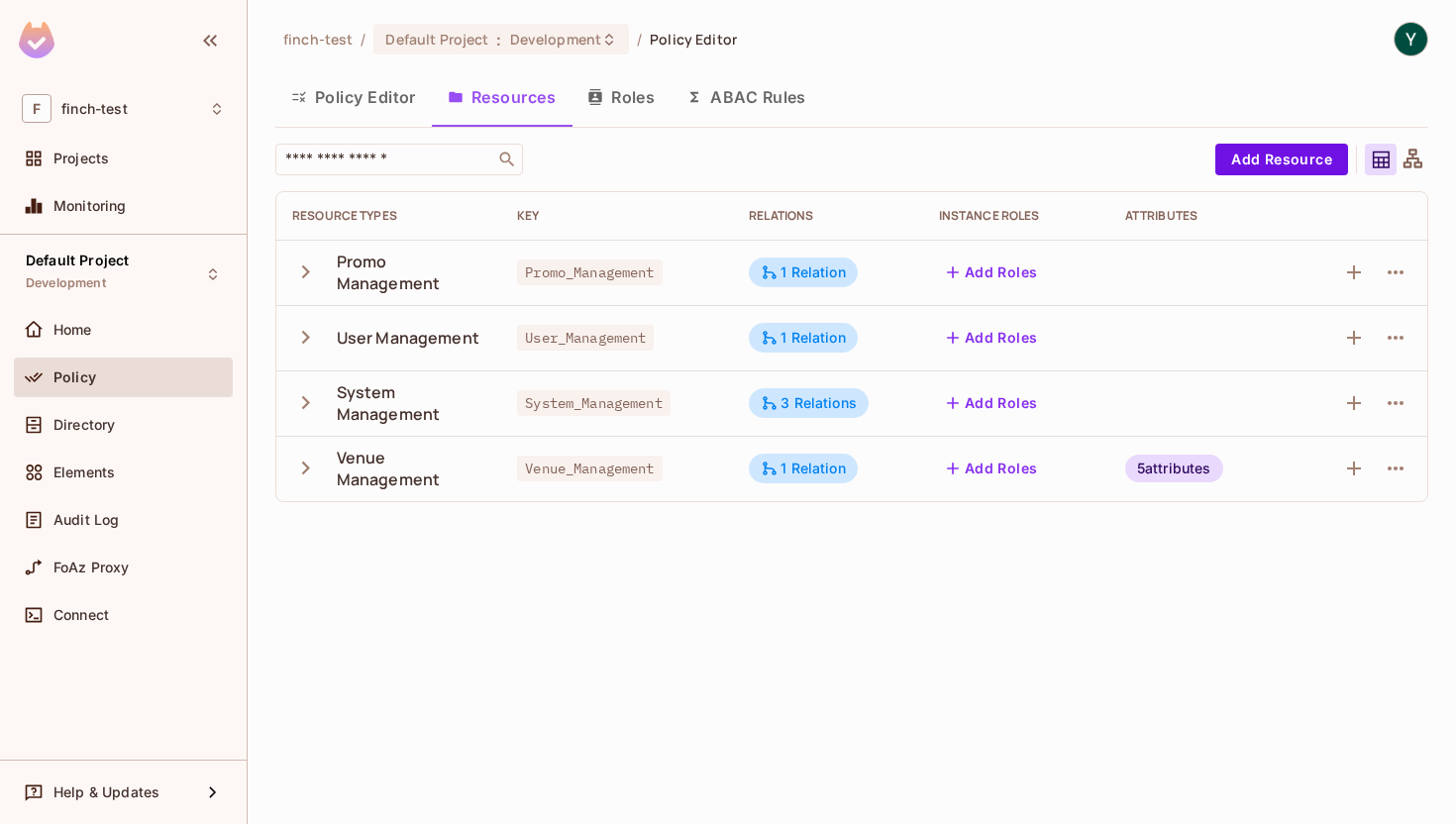 click on "finch-test / Default Project : Development / Policy Editor Policy Editor Resources Roles ABAC Rules ​ Add Resource Resource Types Key Relations Instance roles Attributes Promo Management Promo_Management 1 Relation Add Roles User Management User_Management 1 Relation Add Roles System Management System_Management 3 Relations Add Roles Venue Management Venue_Management 1 Relation Add Roles 5  attributes" at bounding box center (852, 412) 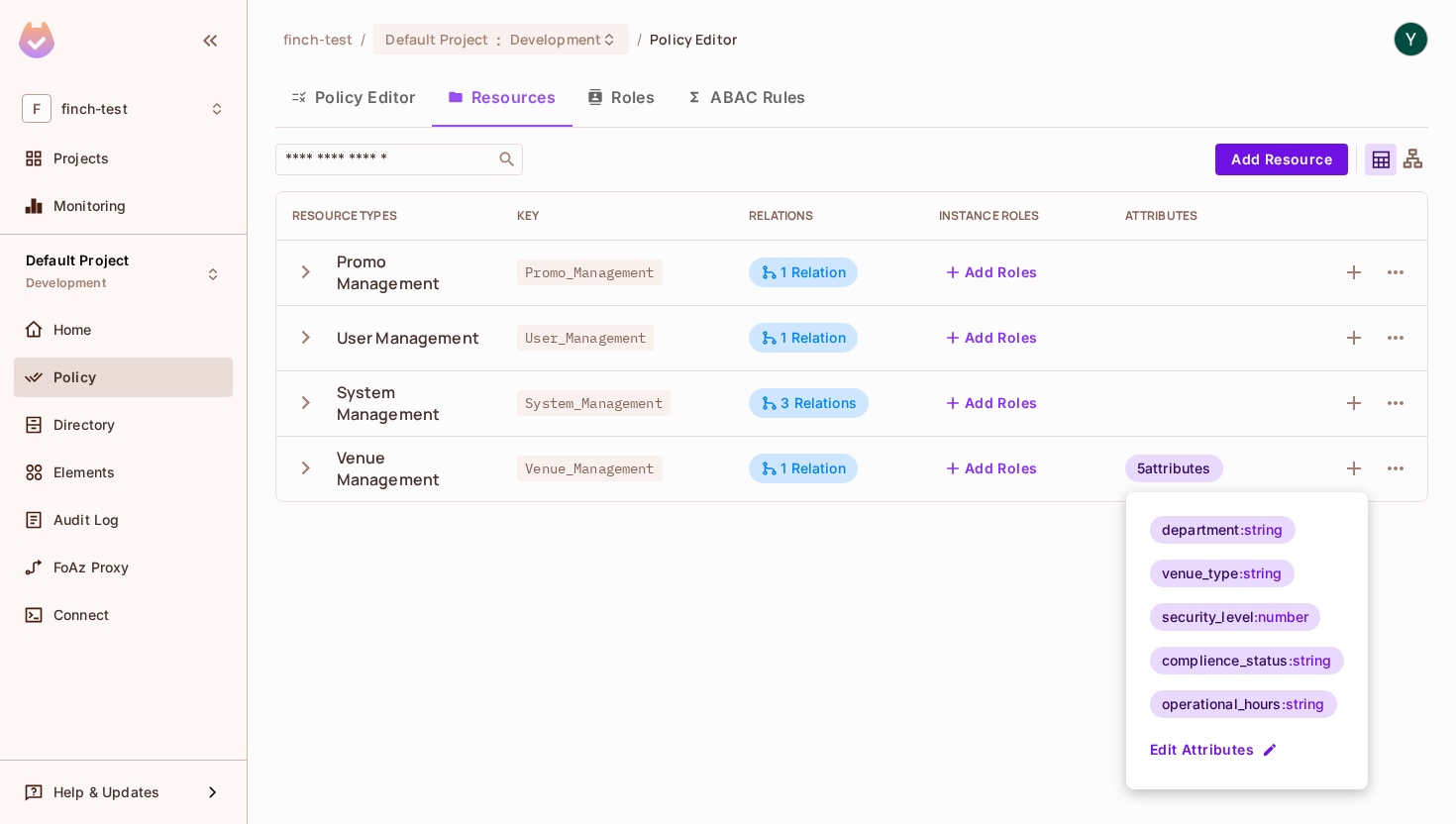 click at bounding box center [728, 412] 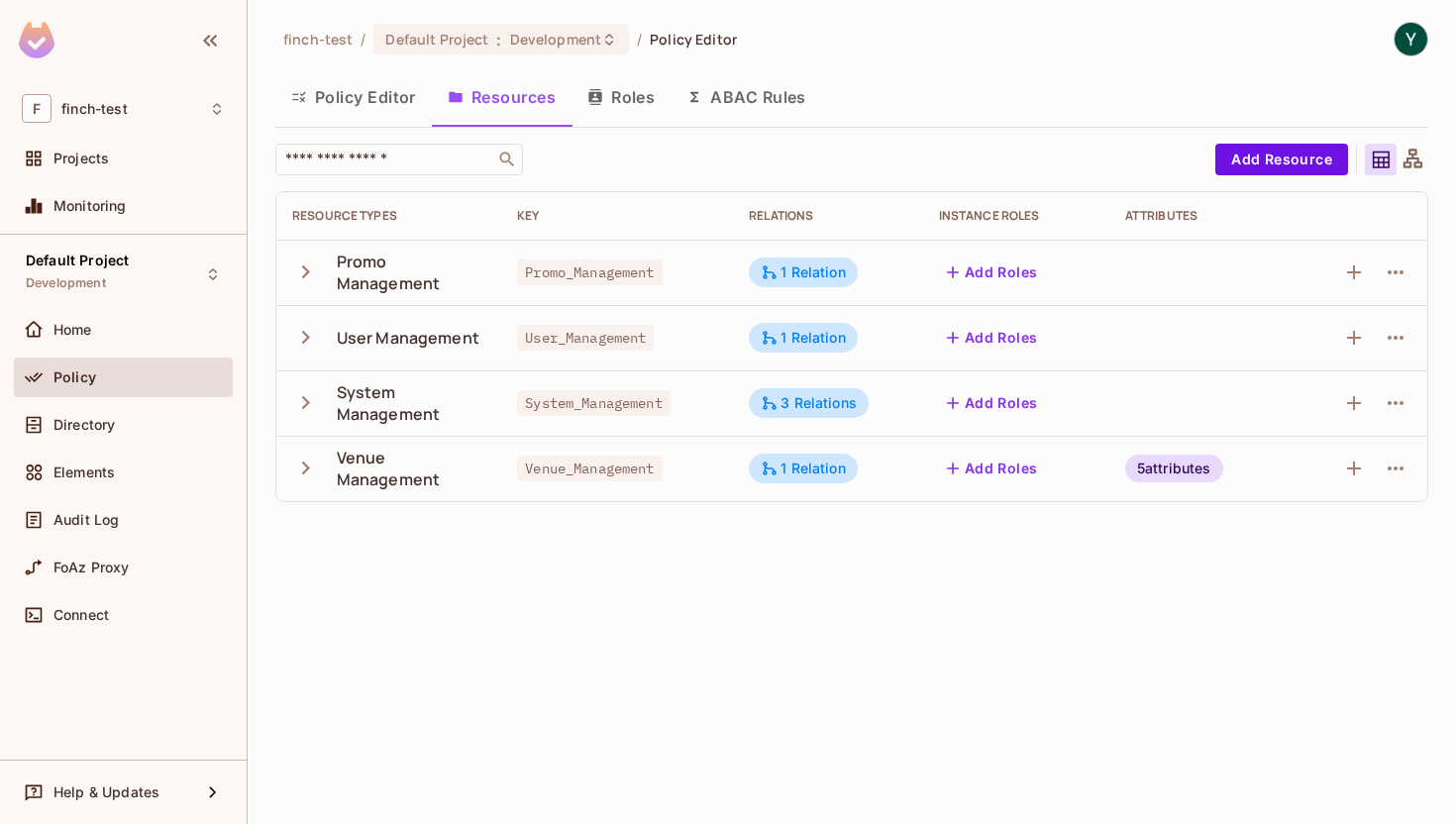 click 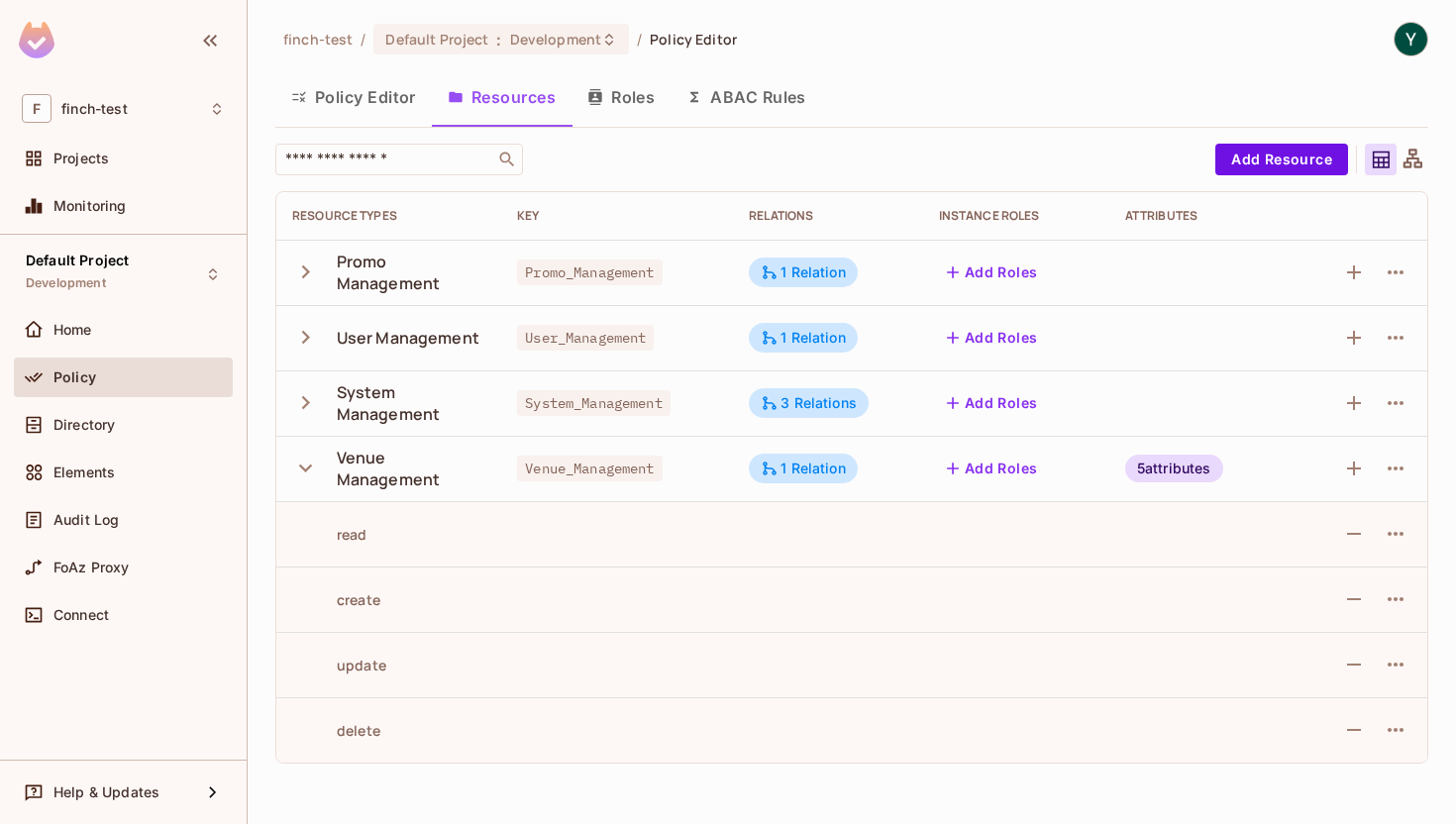 click 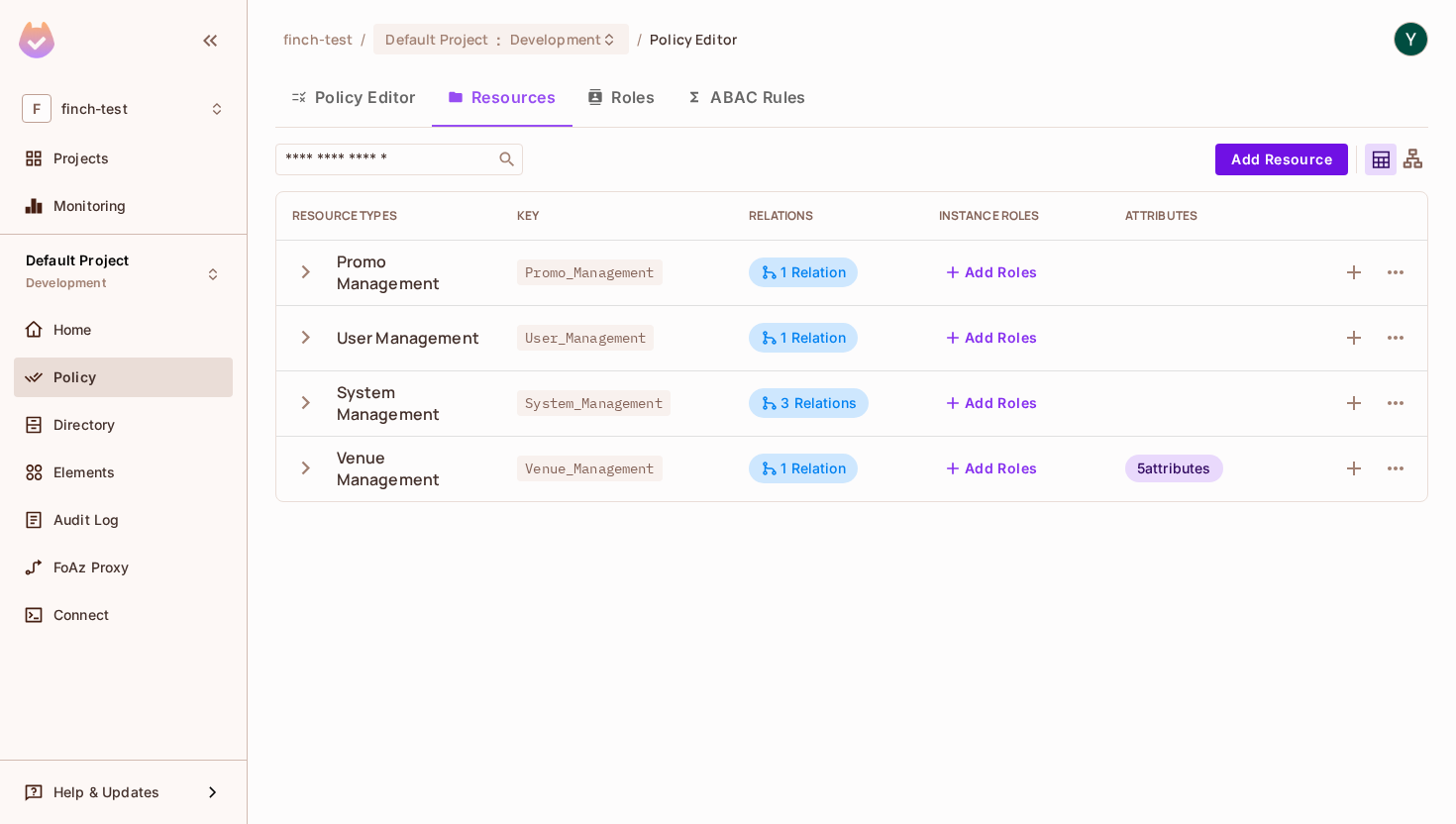 click on "ABAC Rules" at bounding box center (746, 97) 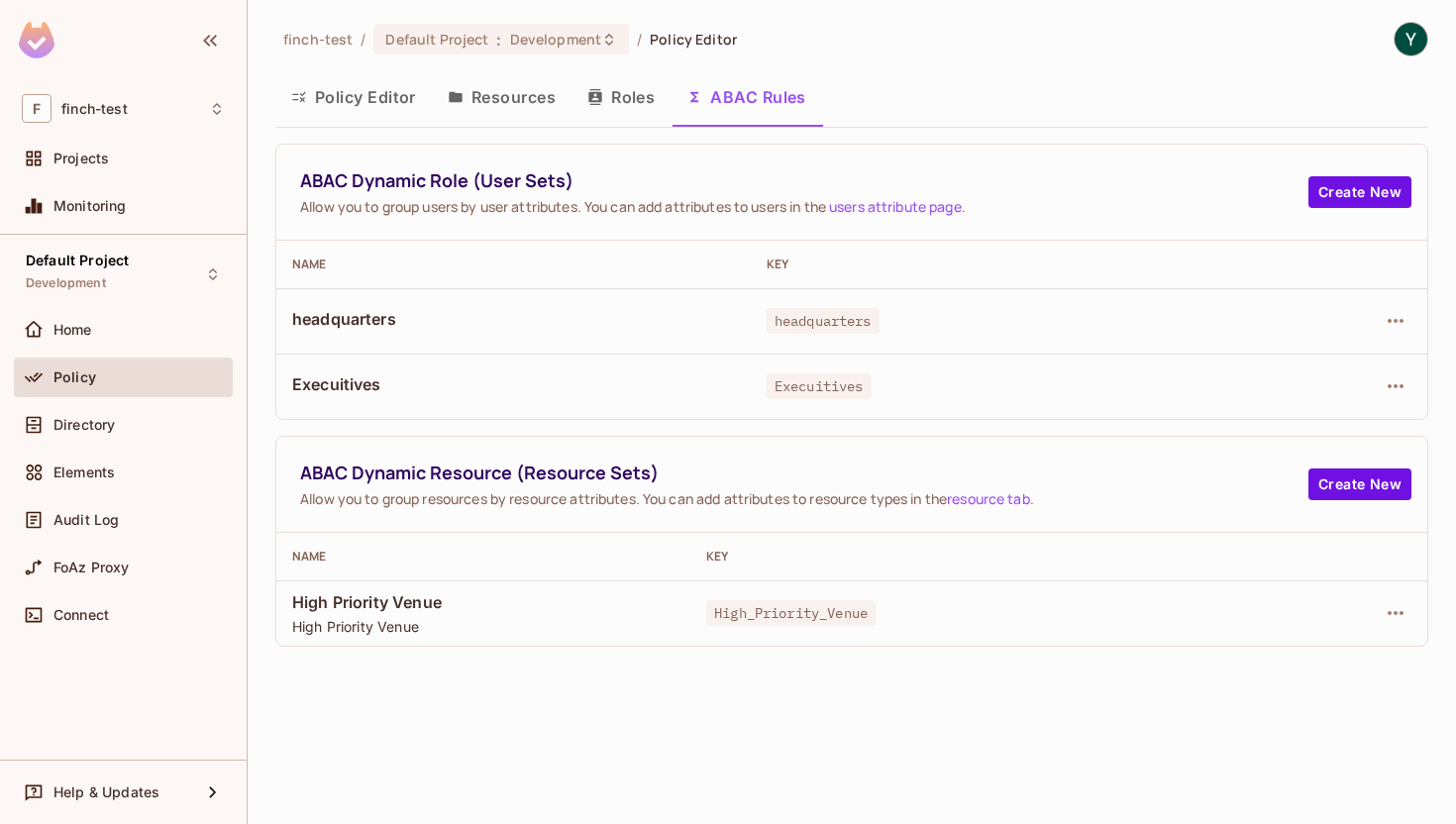 click on "Resources" at bounding box center (501, 97) 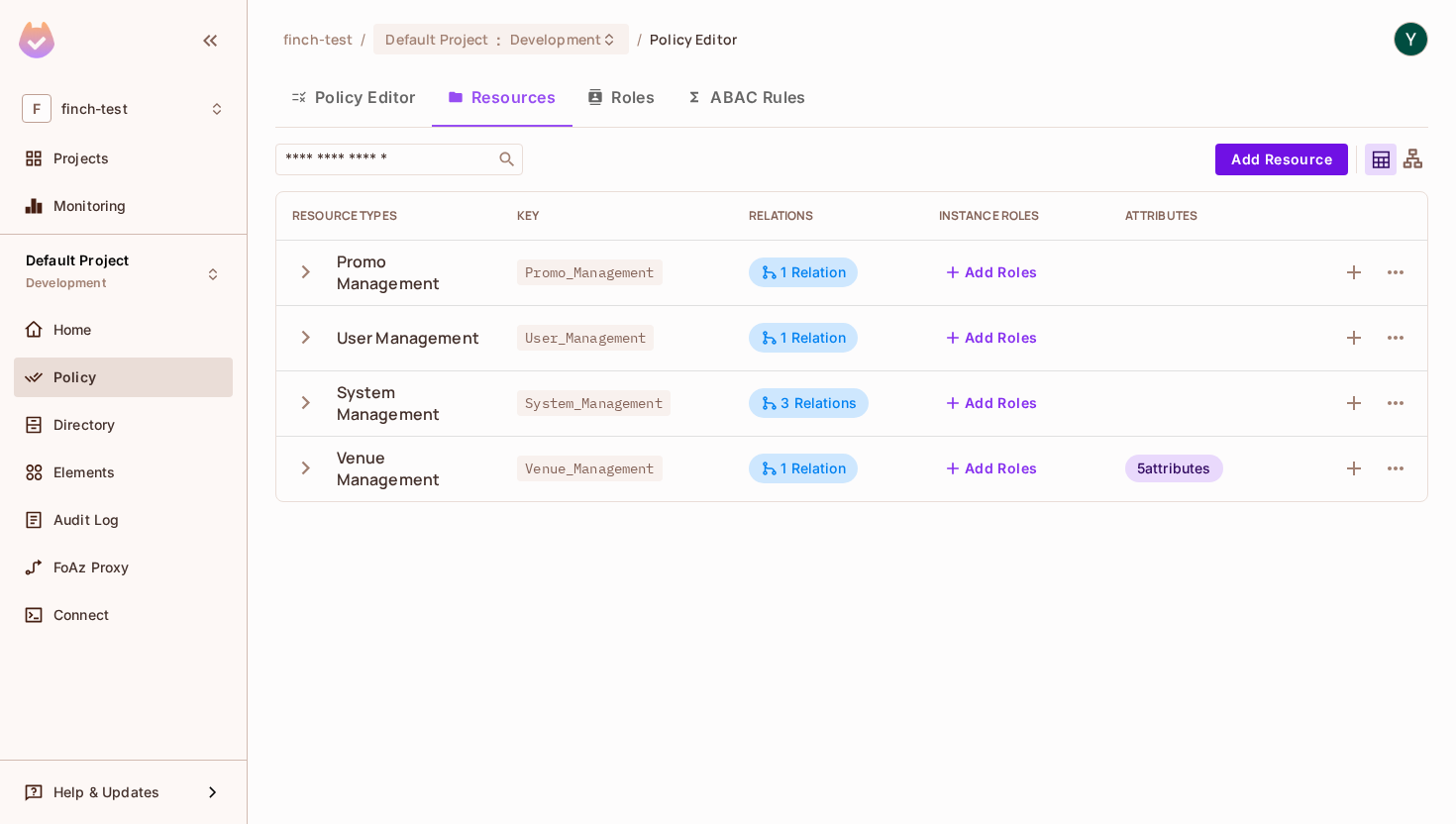 click on "finch-test / Default Project : Development / Policy Editor Policy Editor Resources Roles ABAC Rules ​ Add Resource Resource Types Key Relations Instance roles Attributes Promo Management Promo_Management 1 Relation Add Roles User Management User_Management 1 Relation Add Roles System Management System_Management 3 Relations Add Roles Venue Management Venue_Management 1 Relation Add Roles 5  attributes" at bounding box center [852, 412] 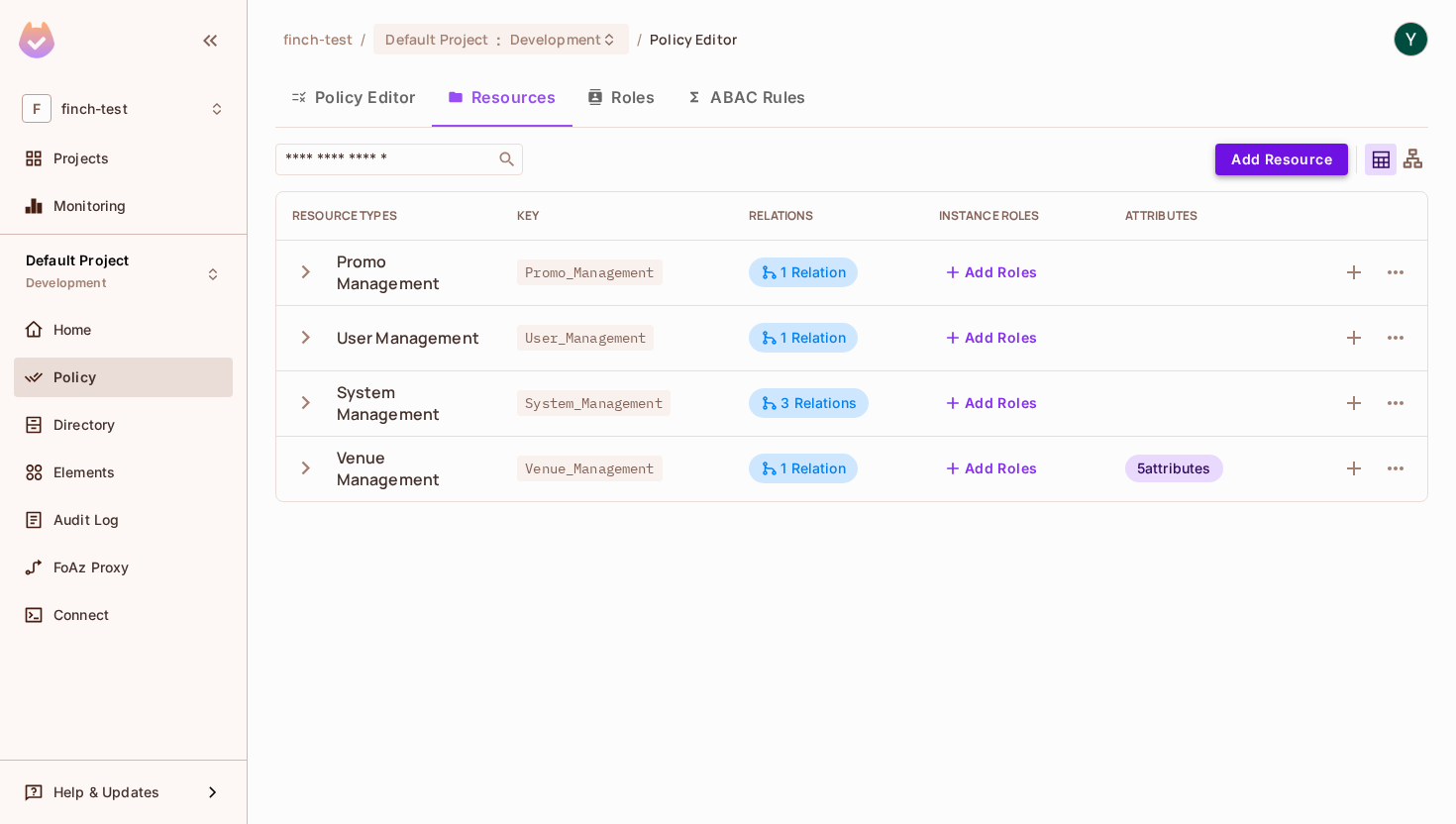 click on "Add Resource" at bounding box center [1282, 159] 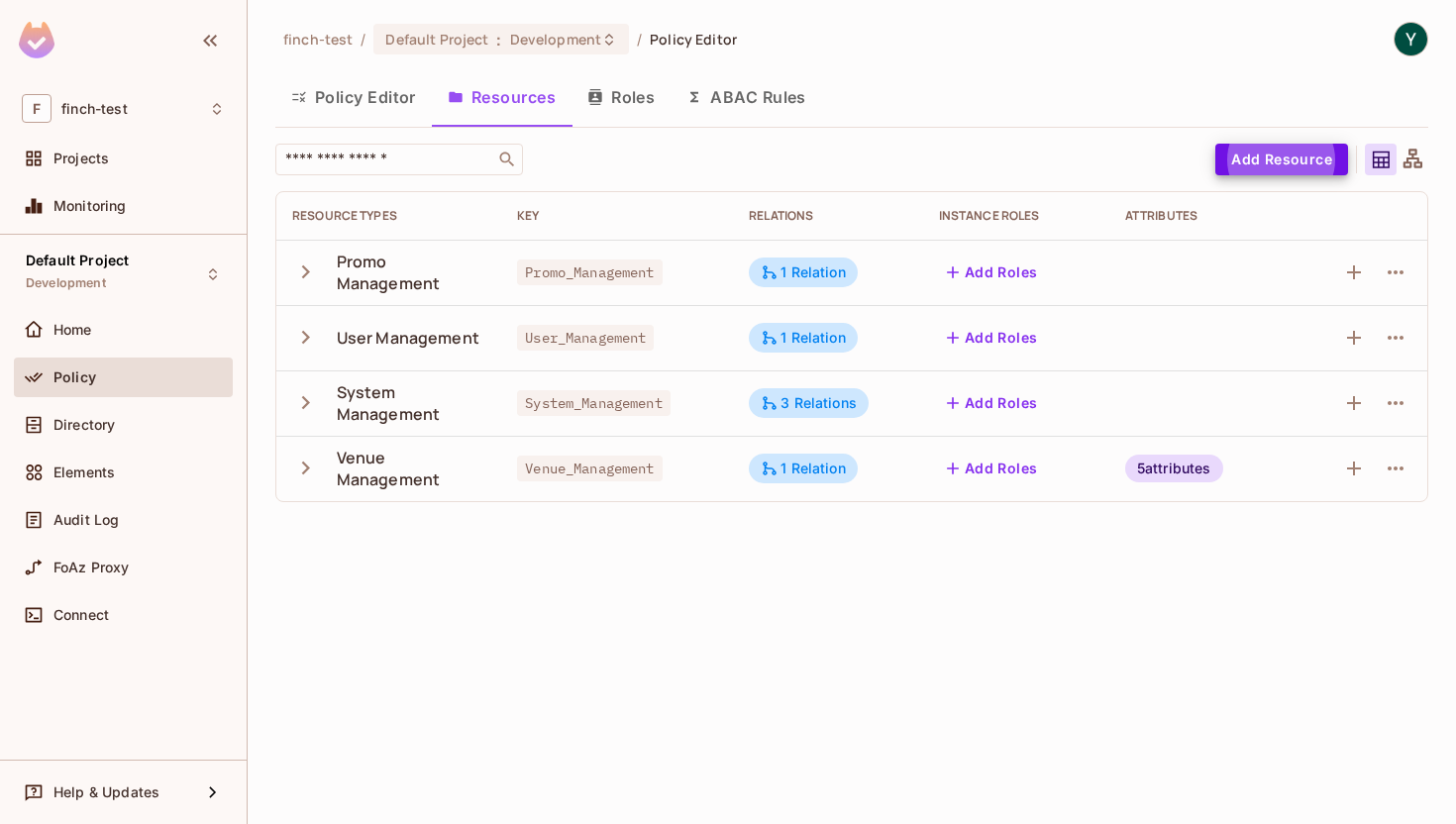 type 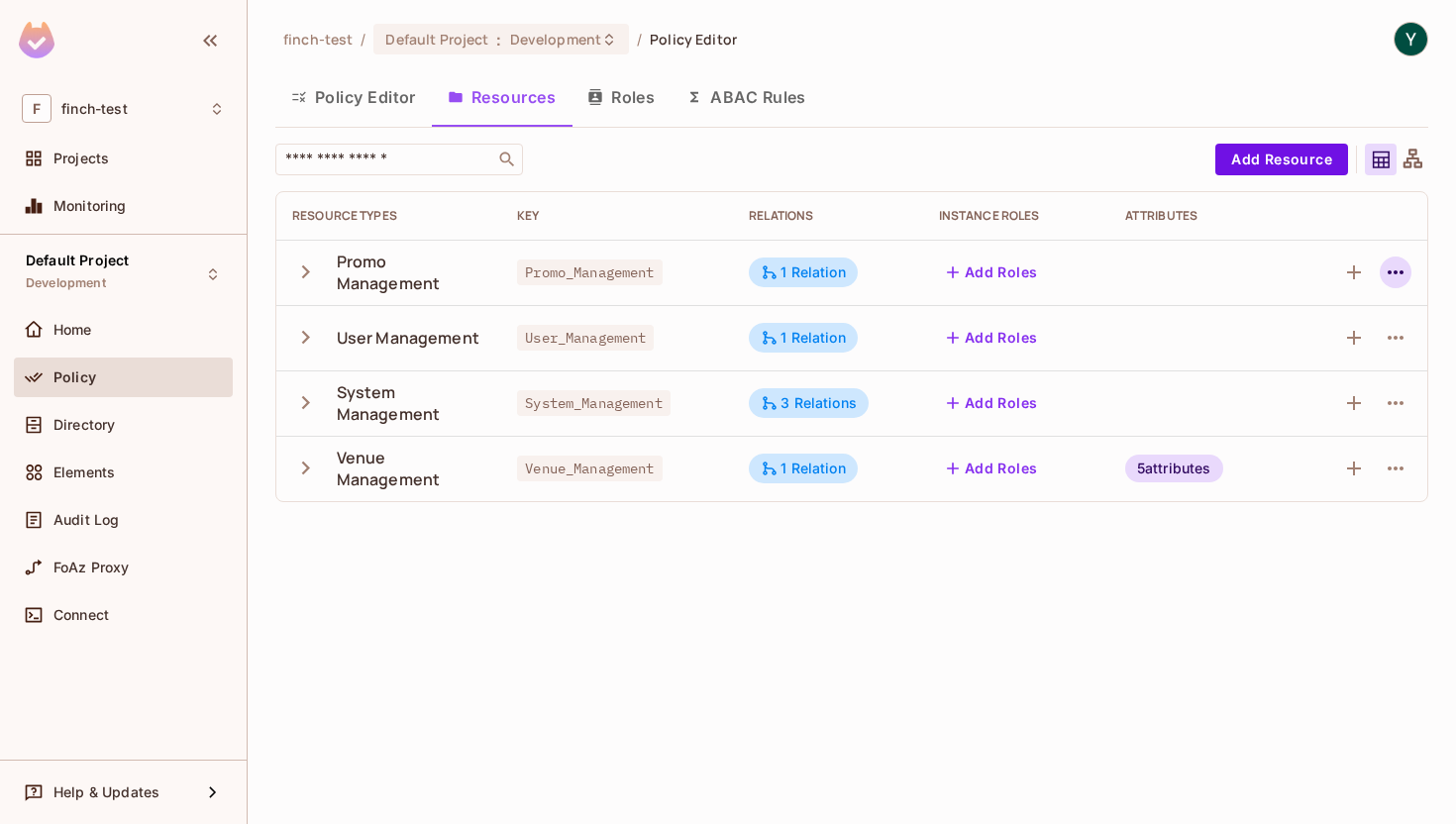 click 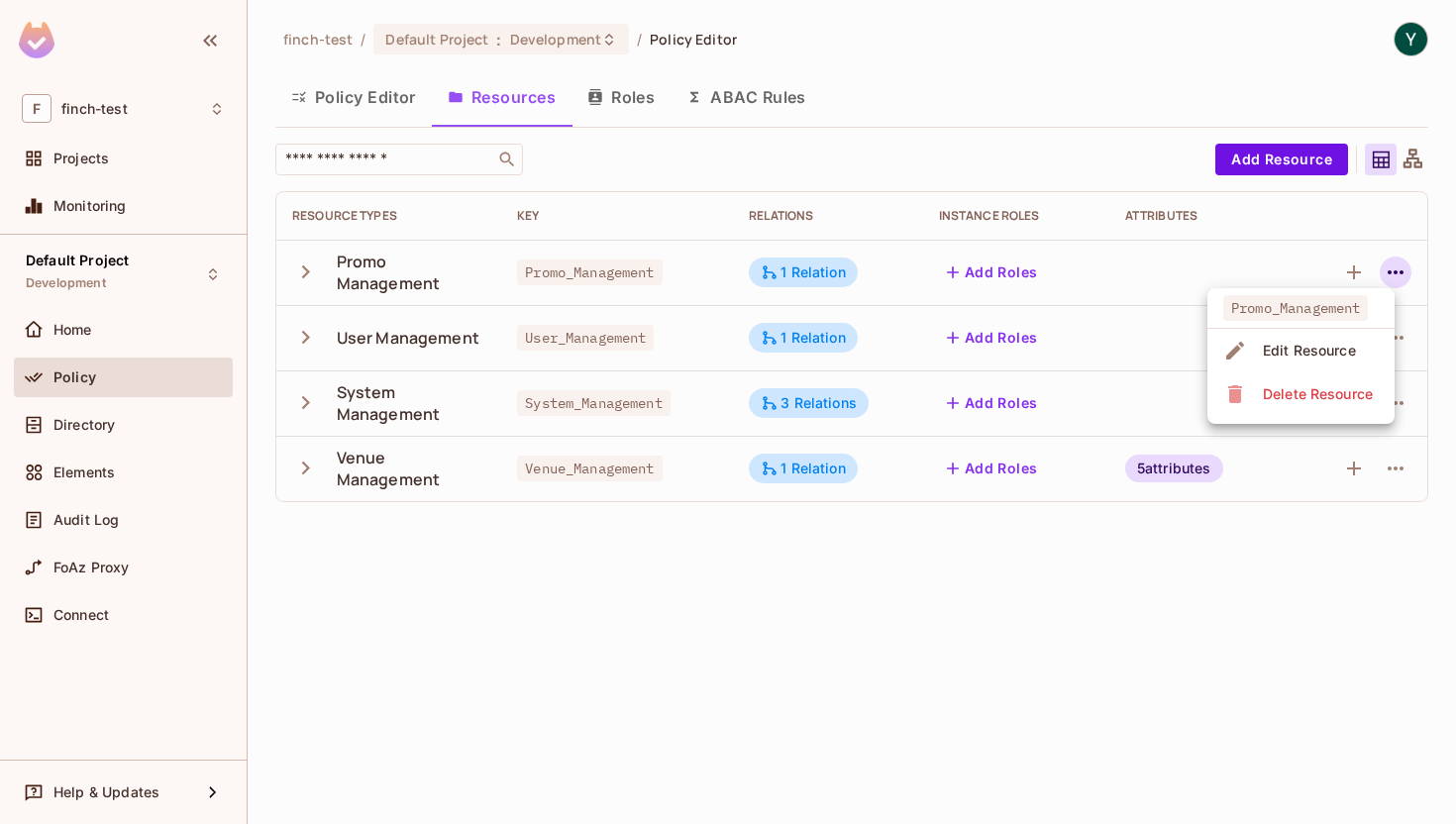 click on "Edit Resource" at bounding box center [1309, 351] 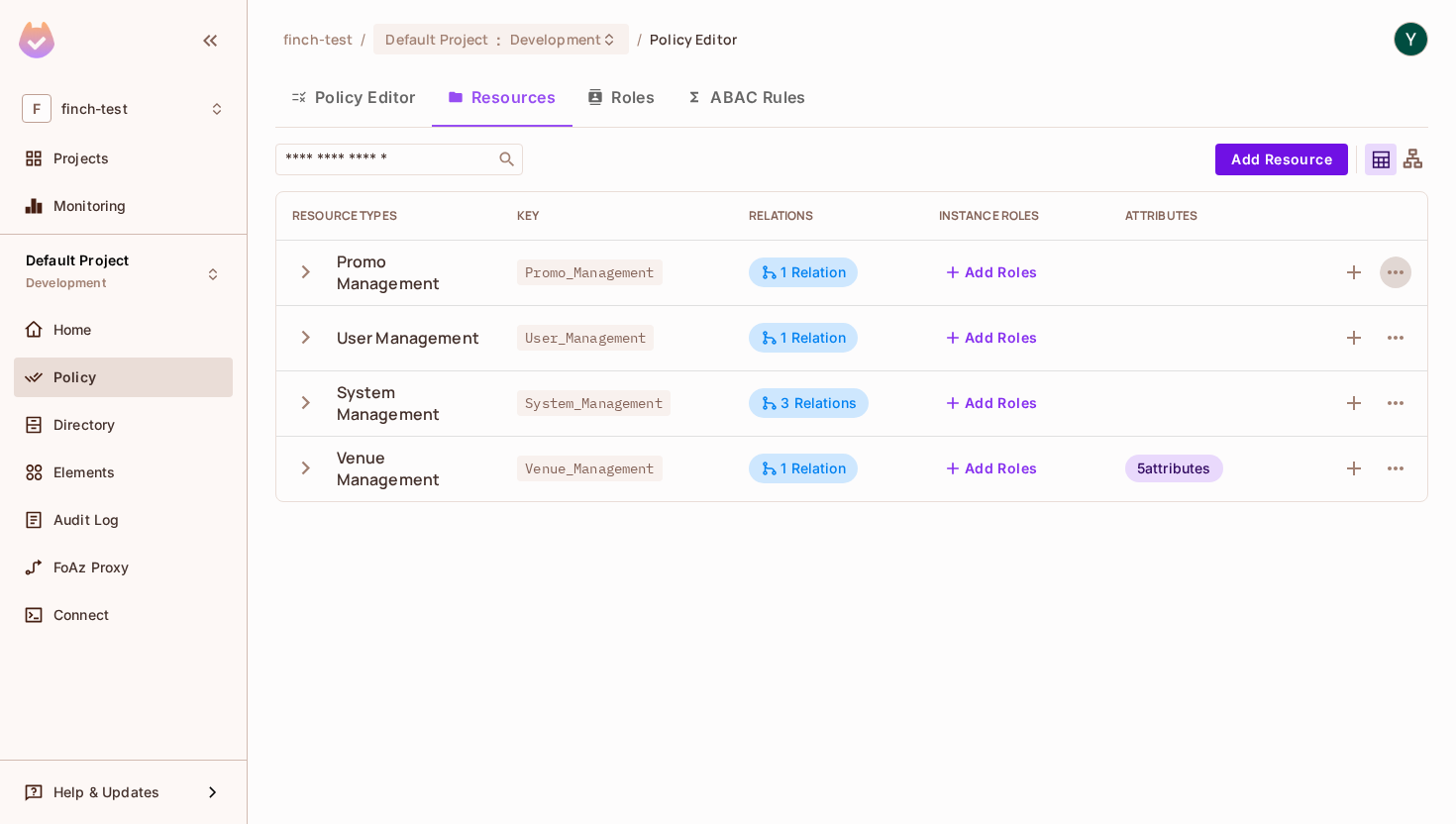 type 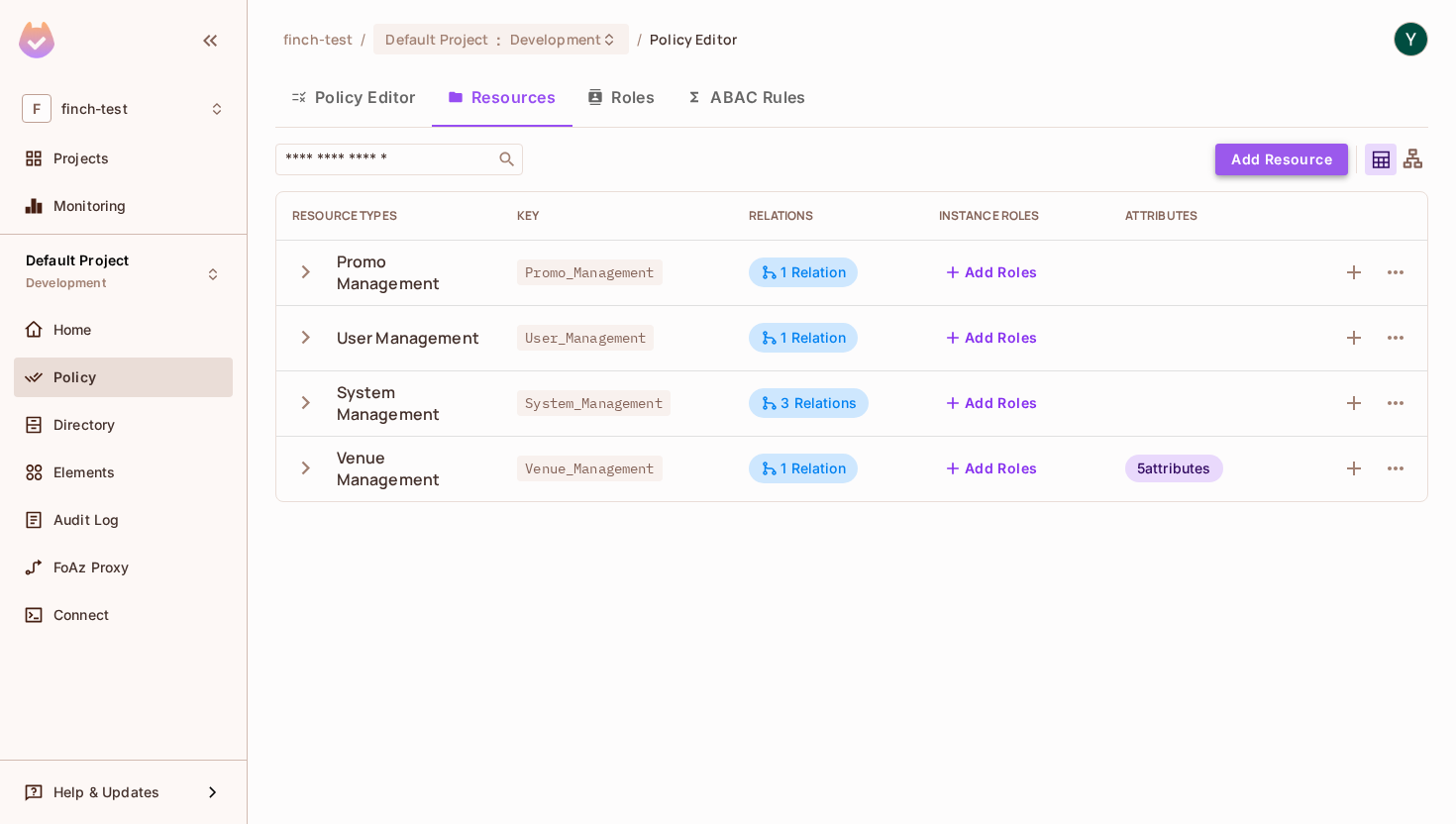 click on "Add Resource" at bounding box center (1282, 159) 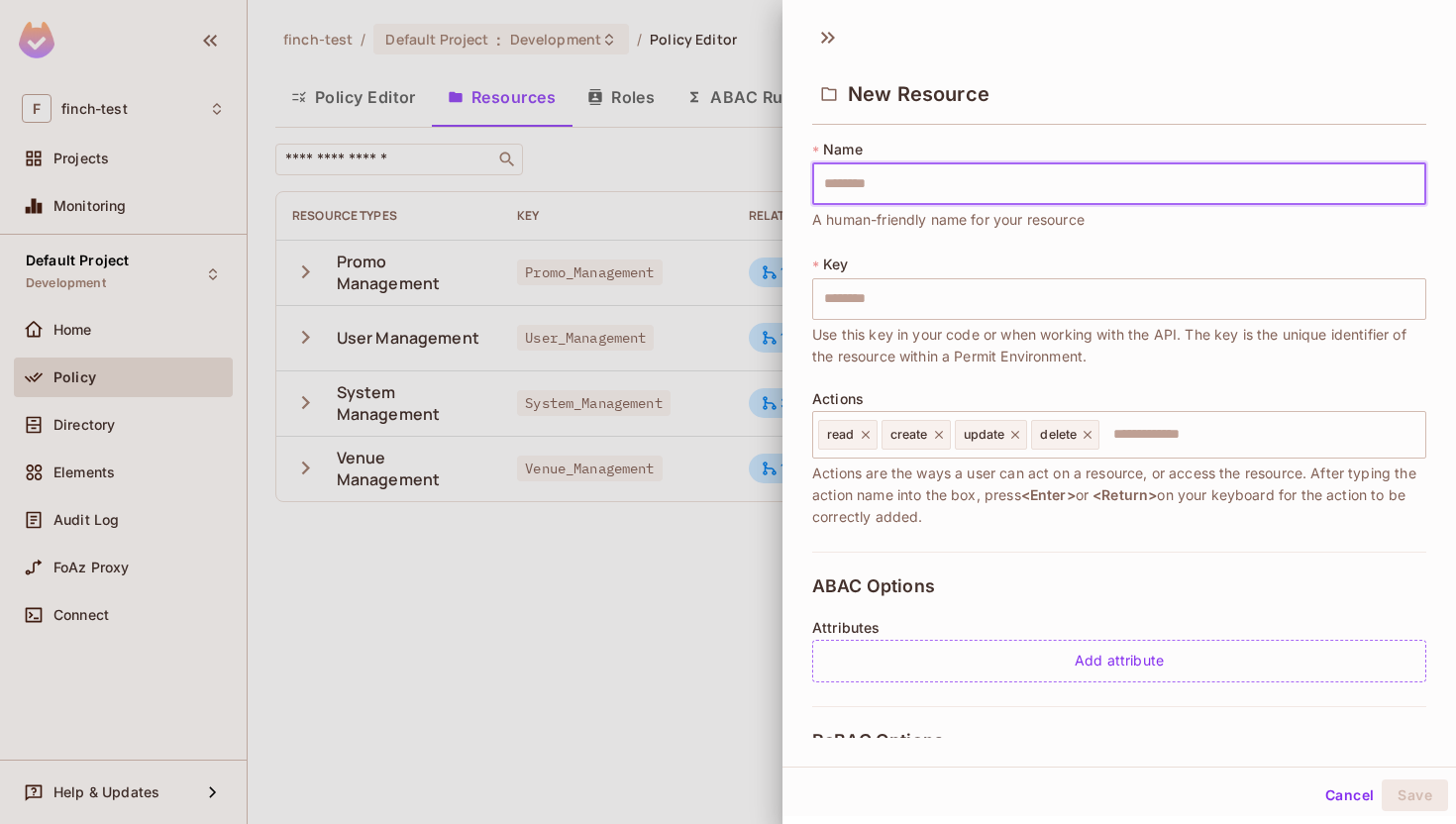 type on "*" 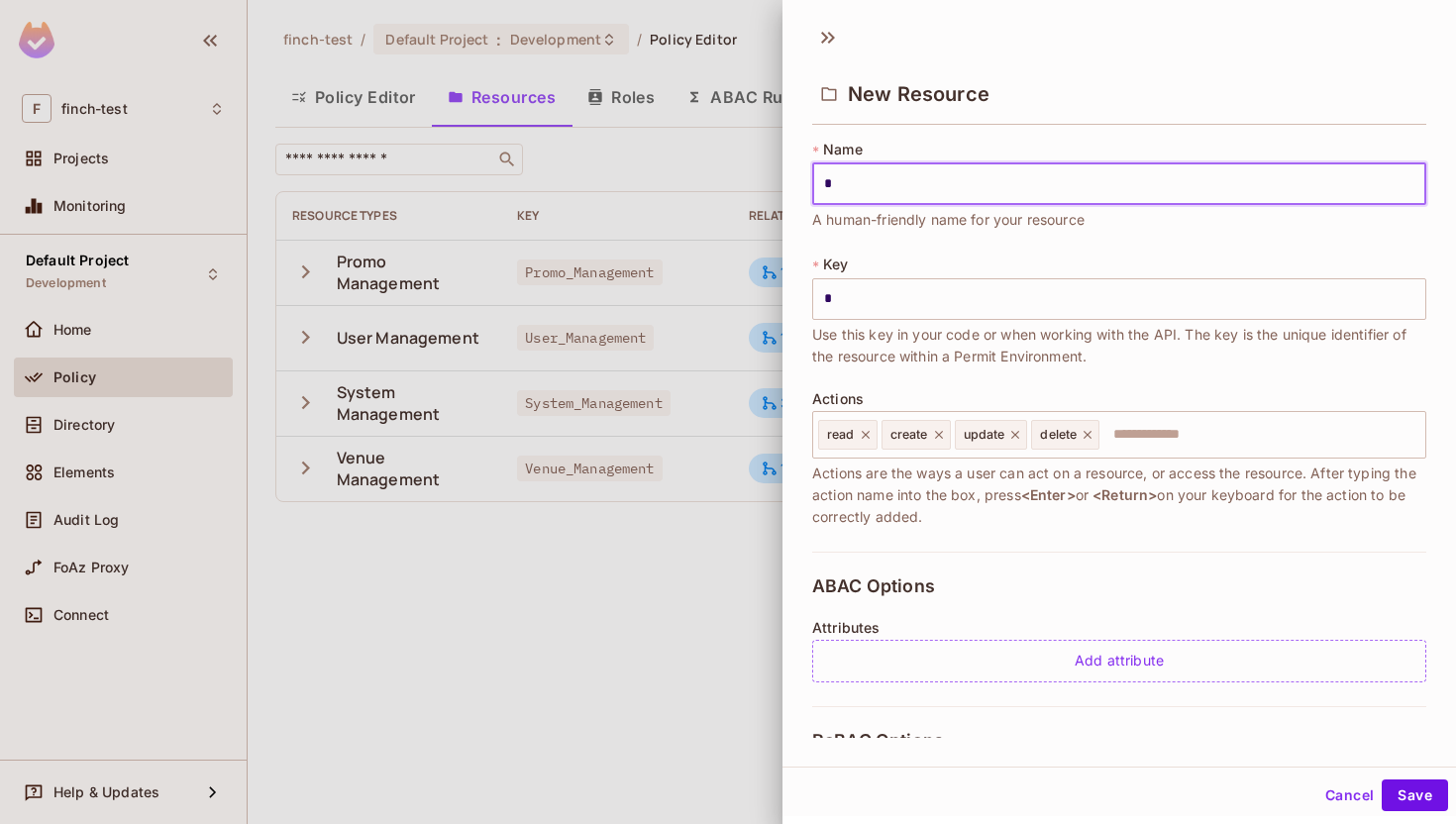 type on "**" 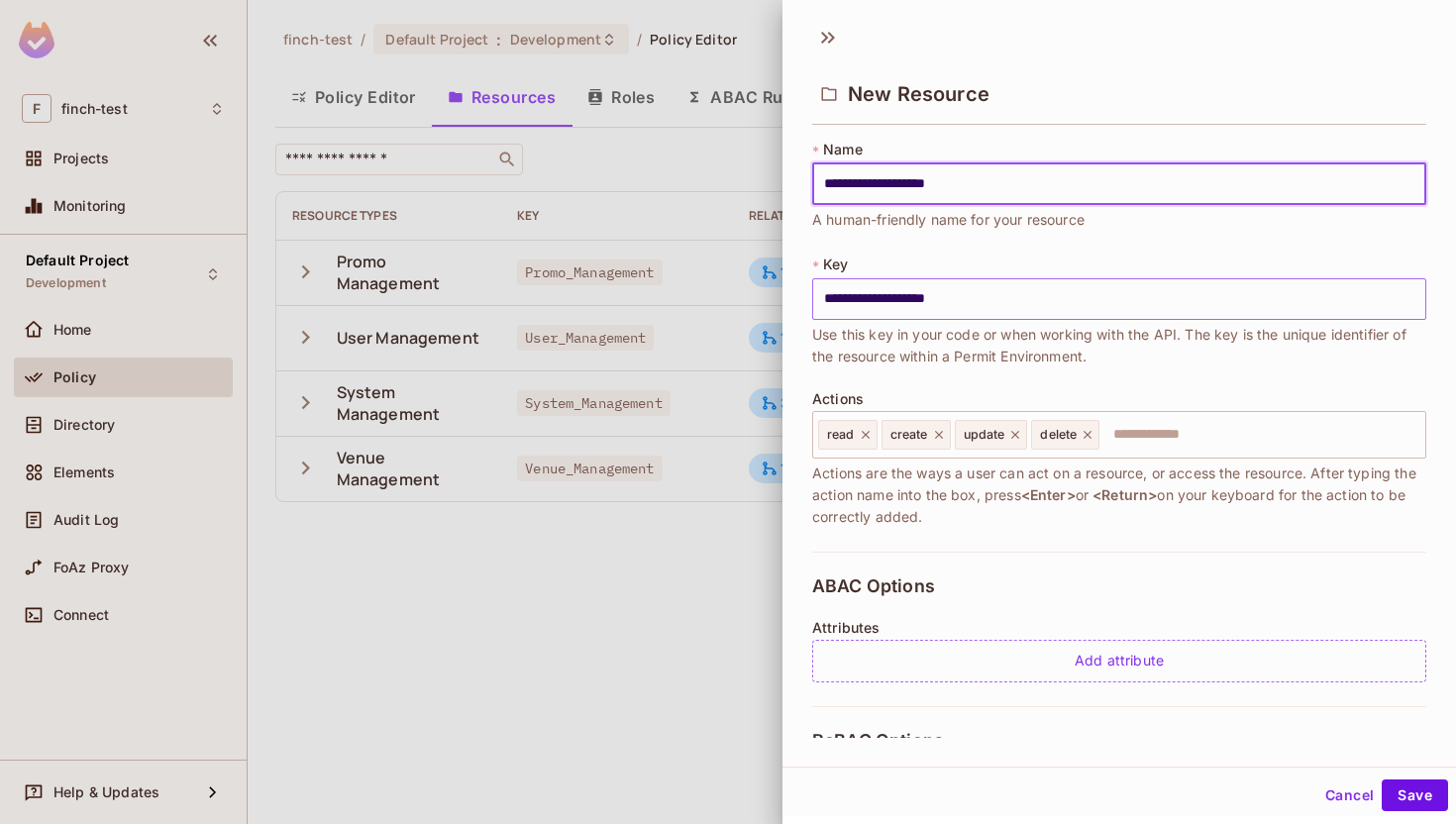 click on "**********" at bounding box center (1119, 299) 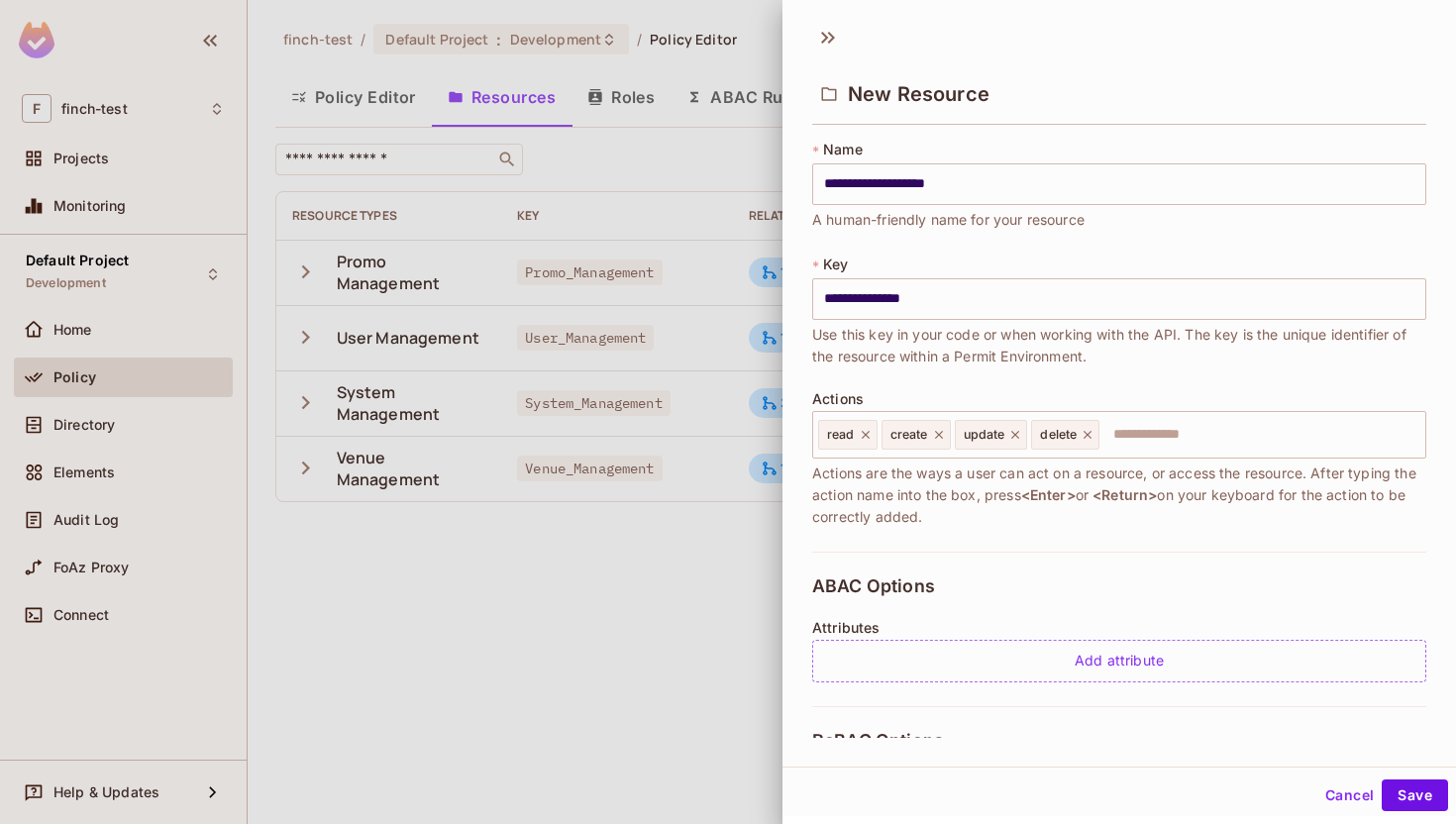 click on "**********" at bounding box center [1119, 311] 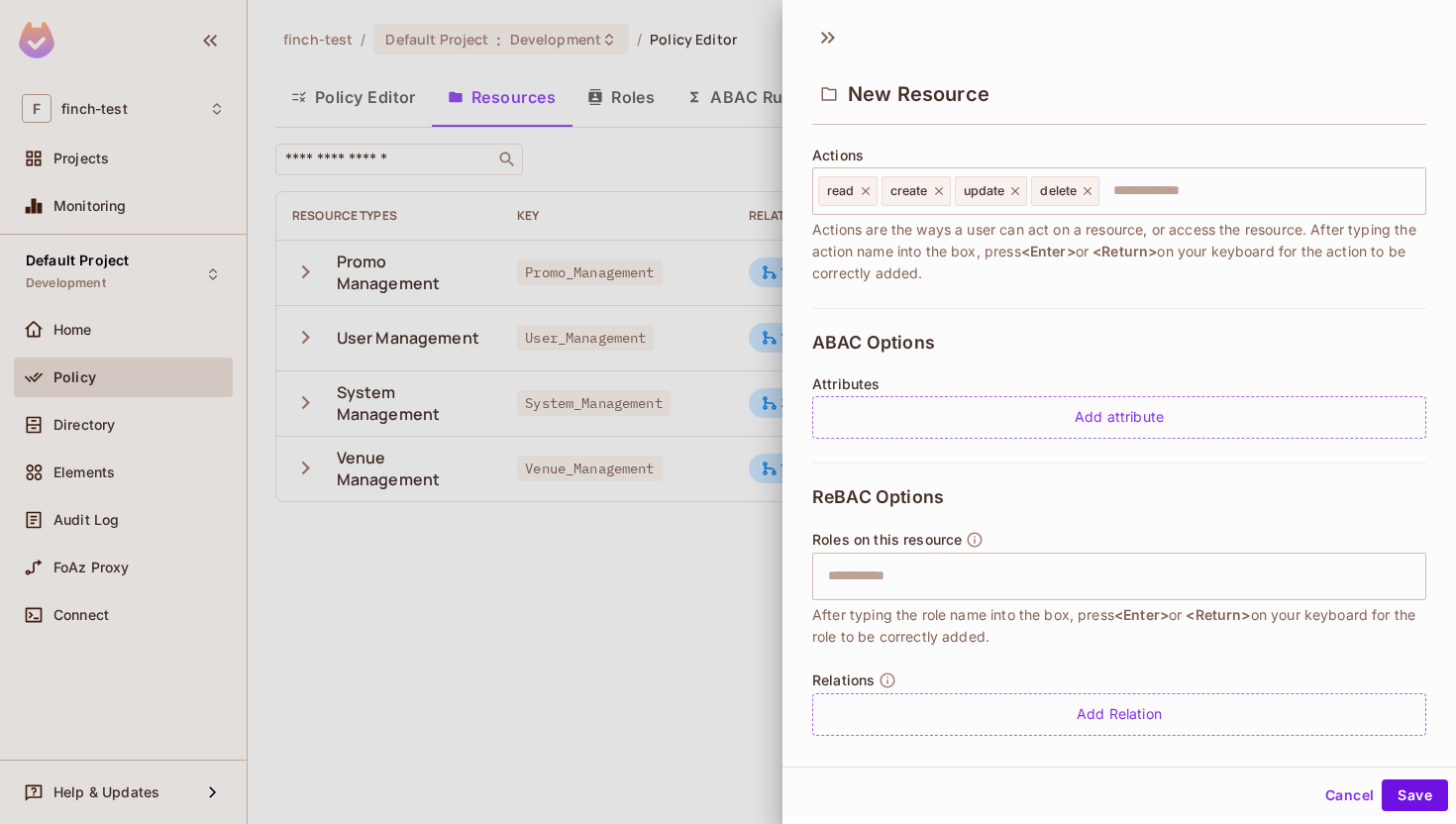 scroll, scrollTop: 265, scrollLeft: 0, axis: vertical 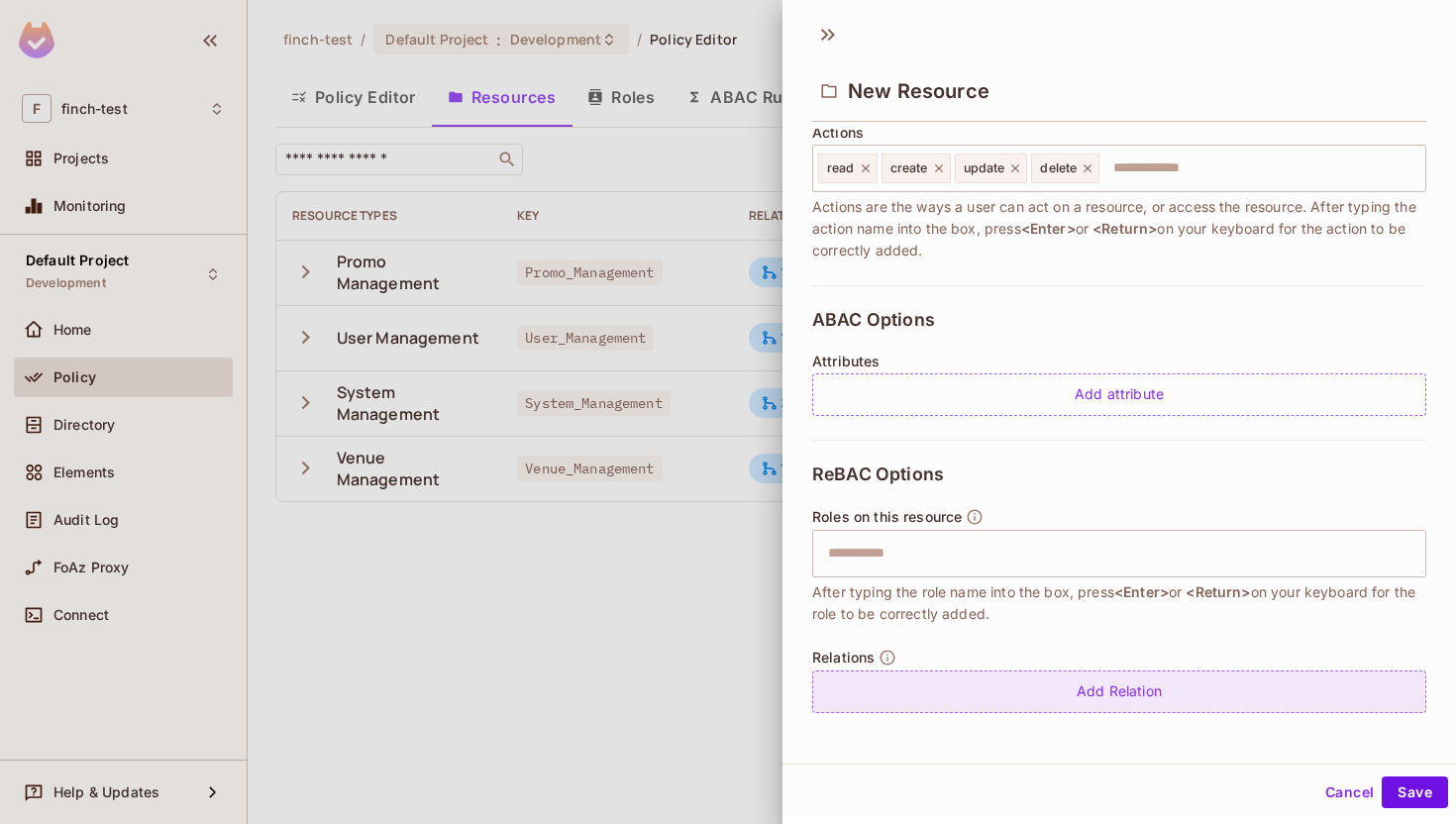 click on "Add Relation" at bounding box center [1119, 691] 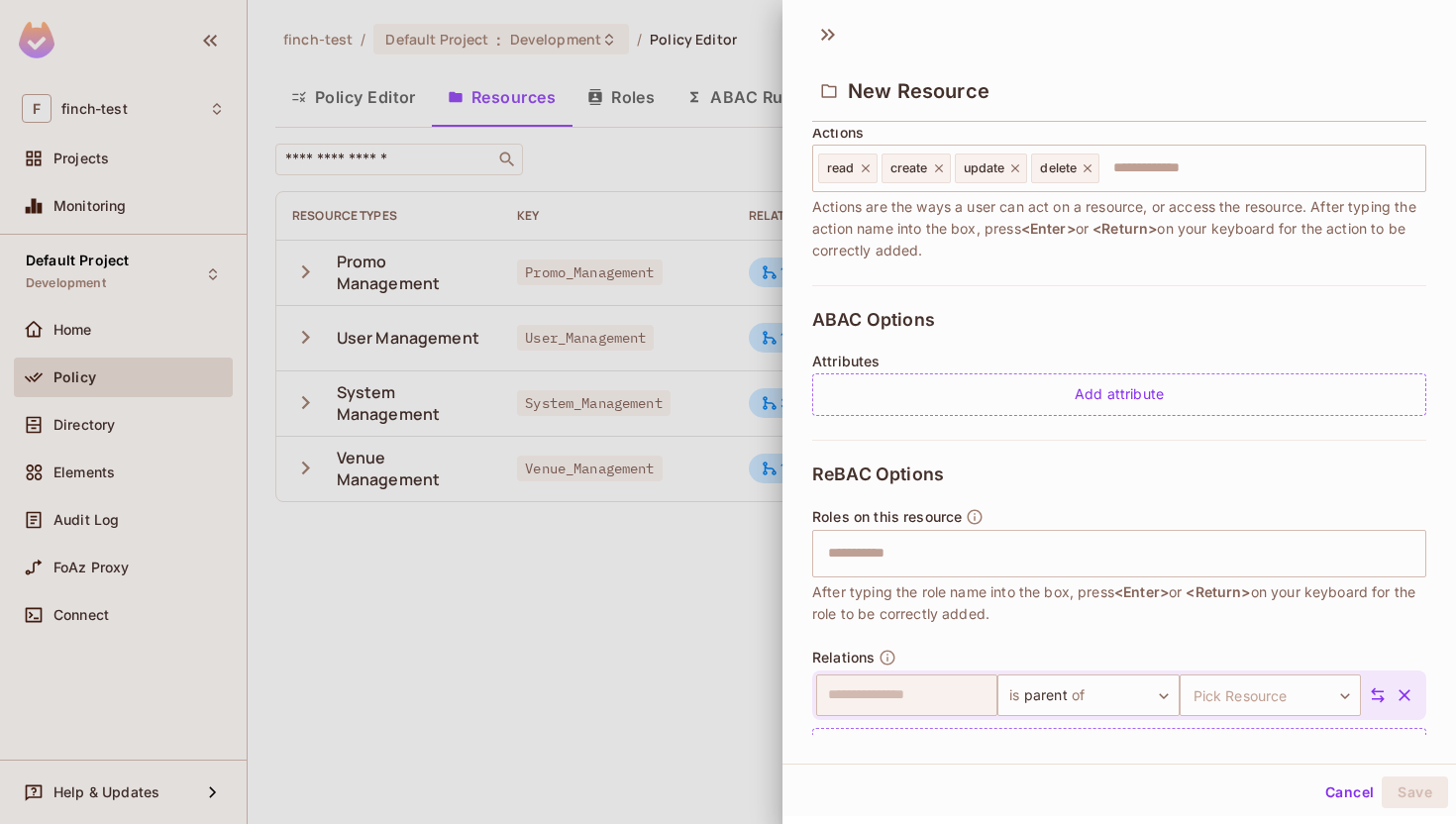 scroll, scrollTop: 323, scrollLeft: 0, axis: vertical 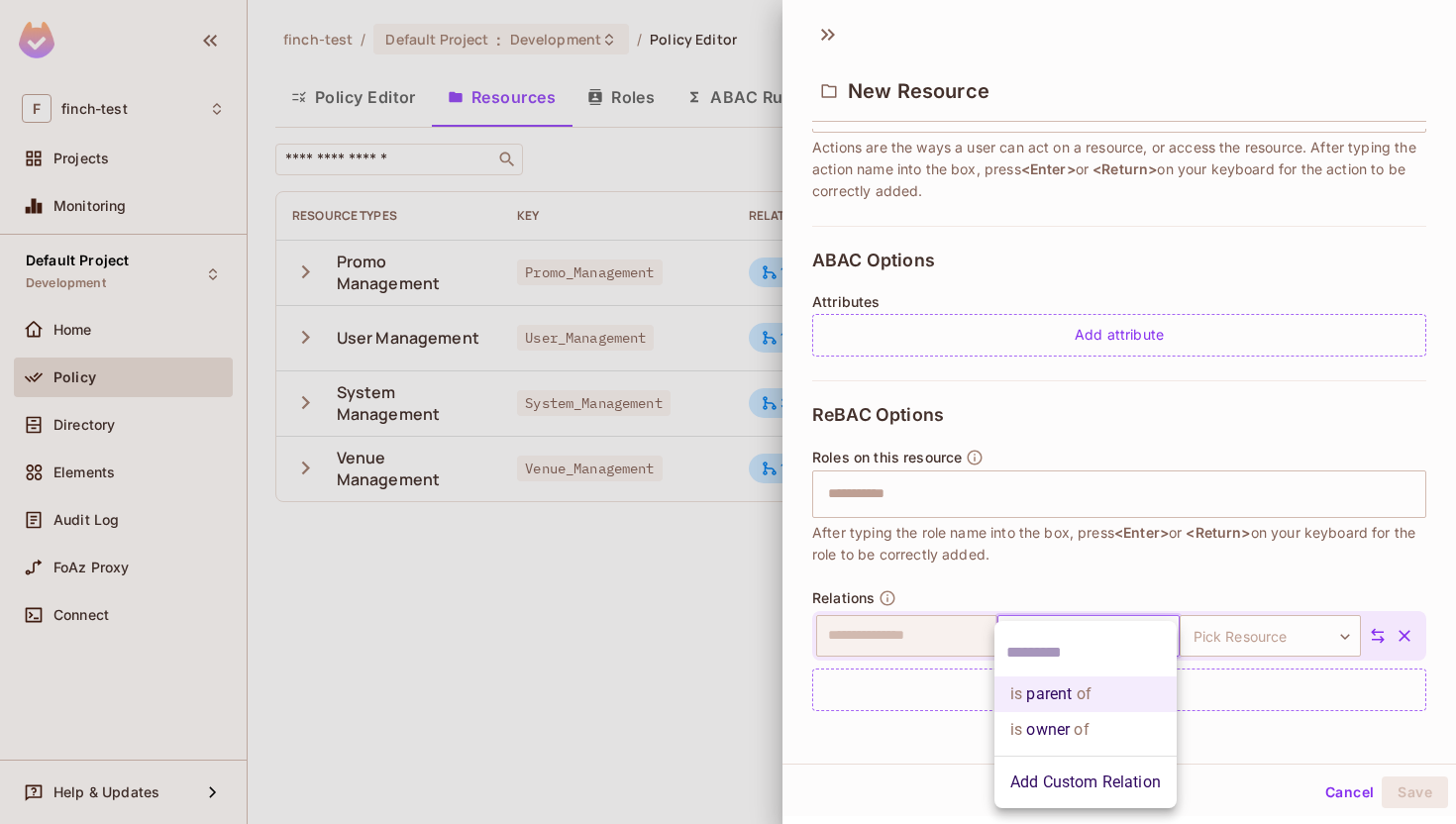 click on "**********" at bounding box center (728, 412) 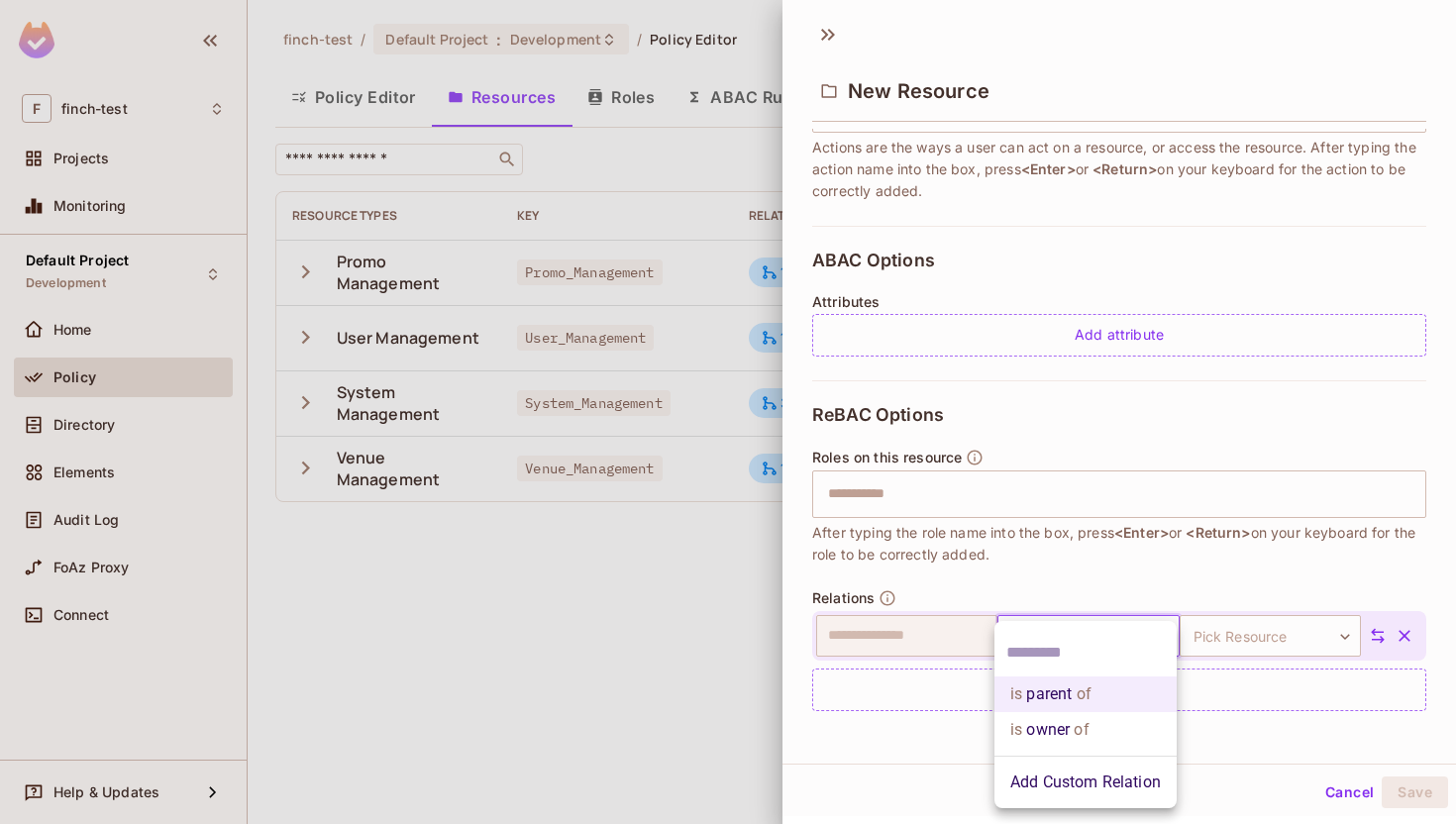 click at bounding box center (728, 412) 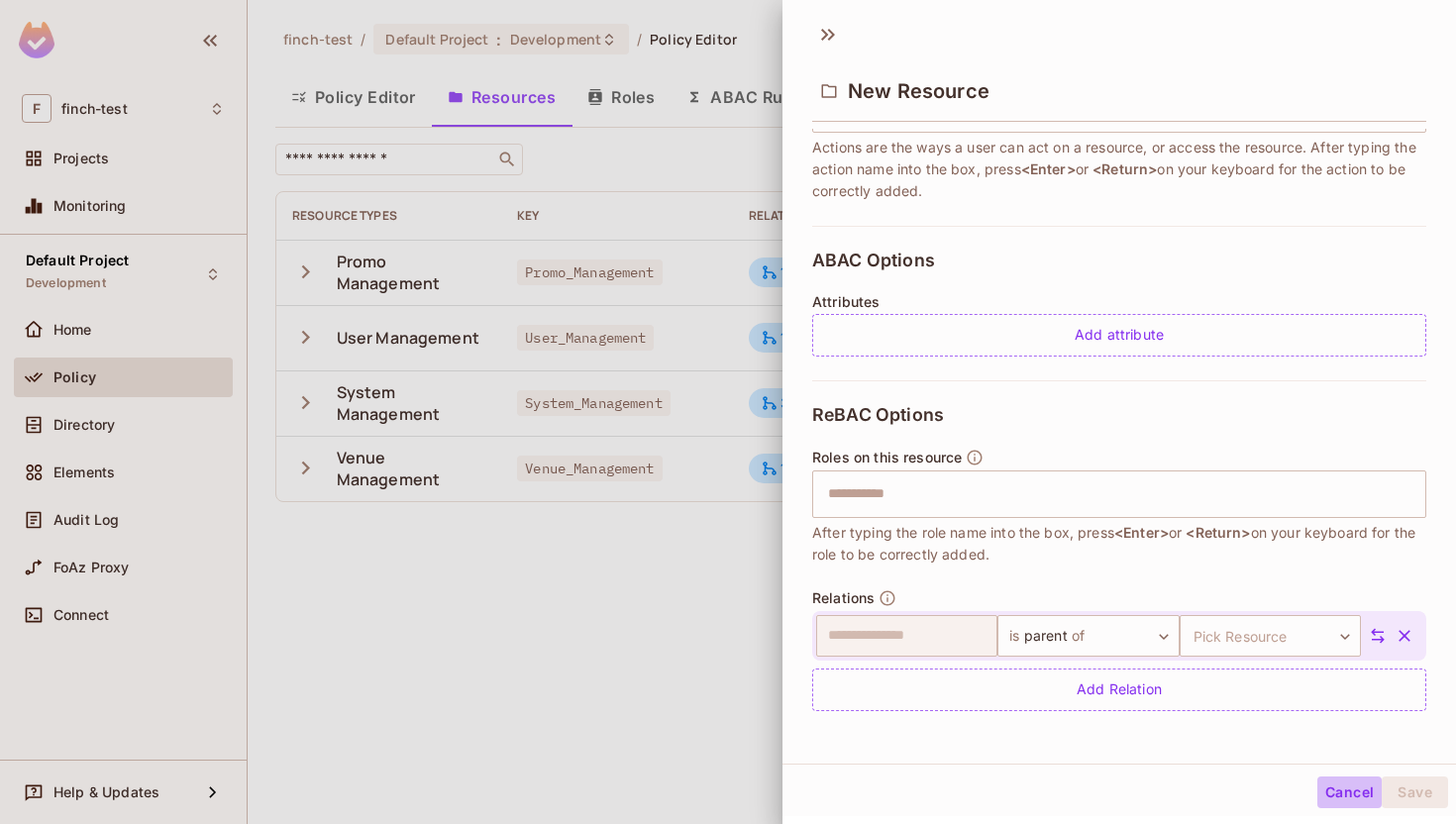 click on "Cancel" at bounding box center (1349, 792) 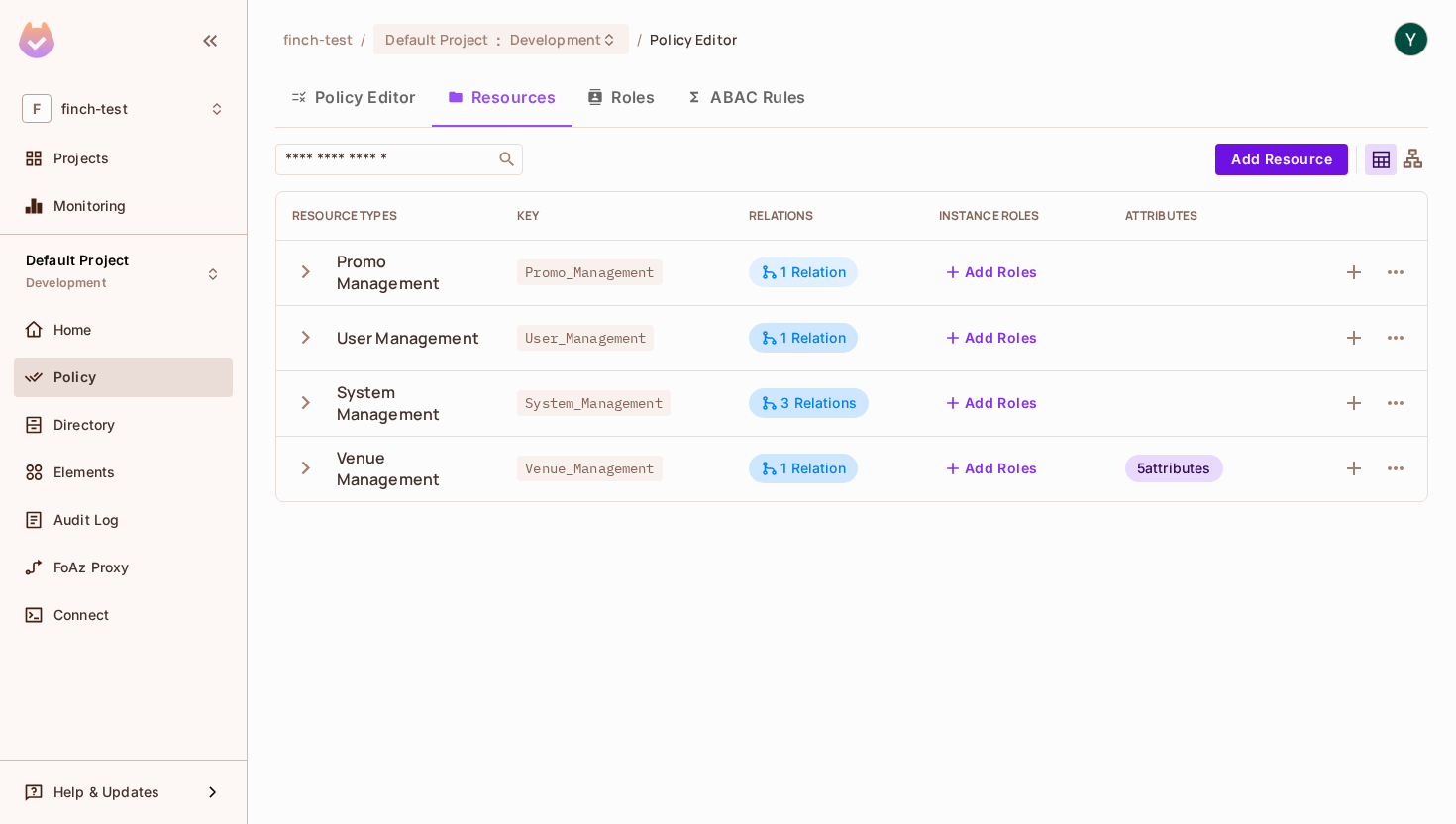 click on "1 Relation" at bounding box center [803, 272] 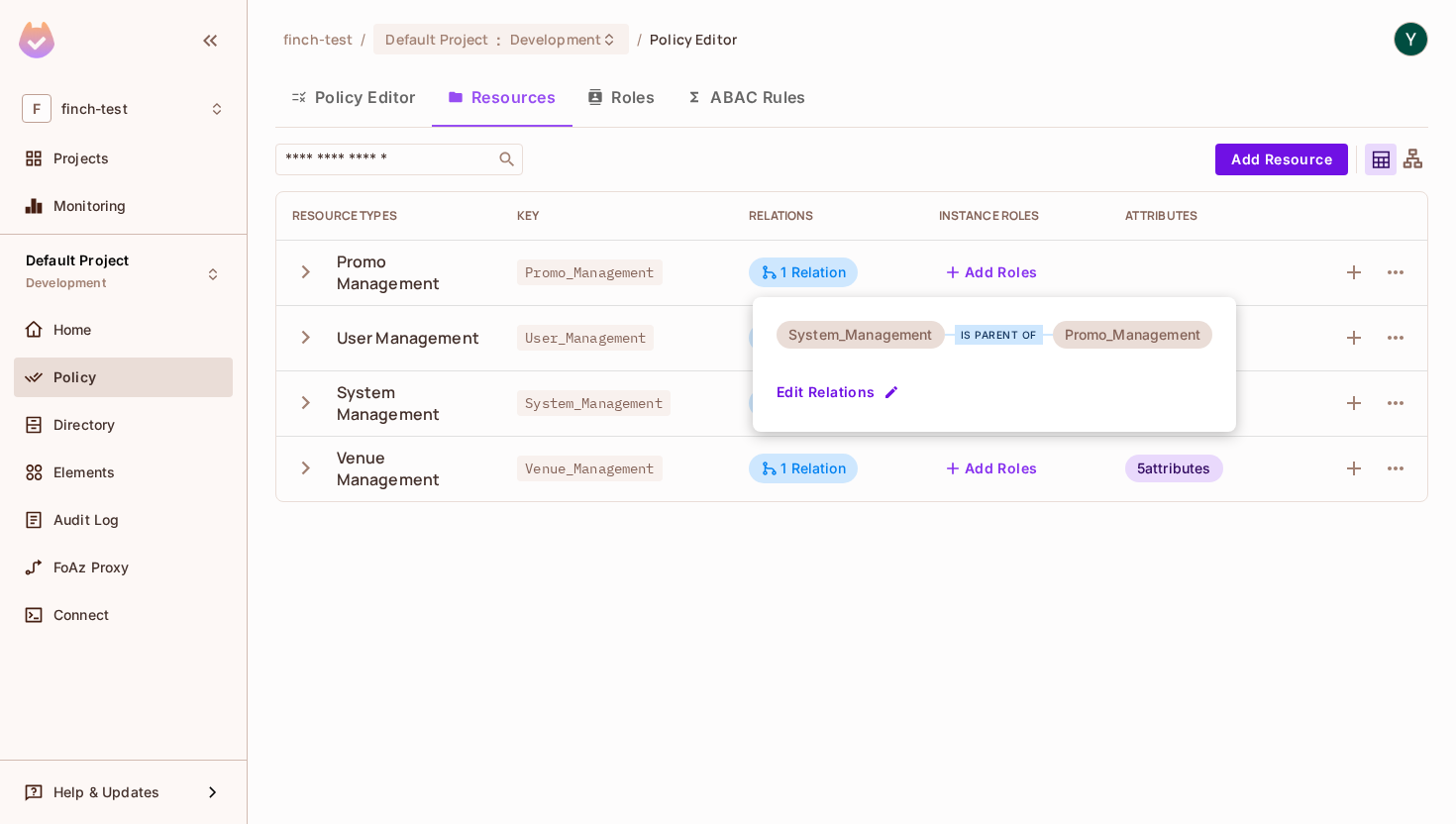 click at bounding box center (728, 412) 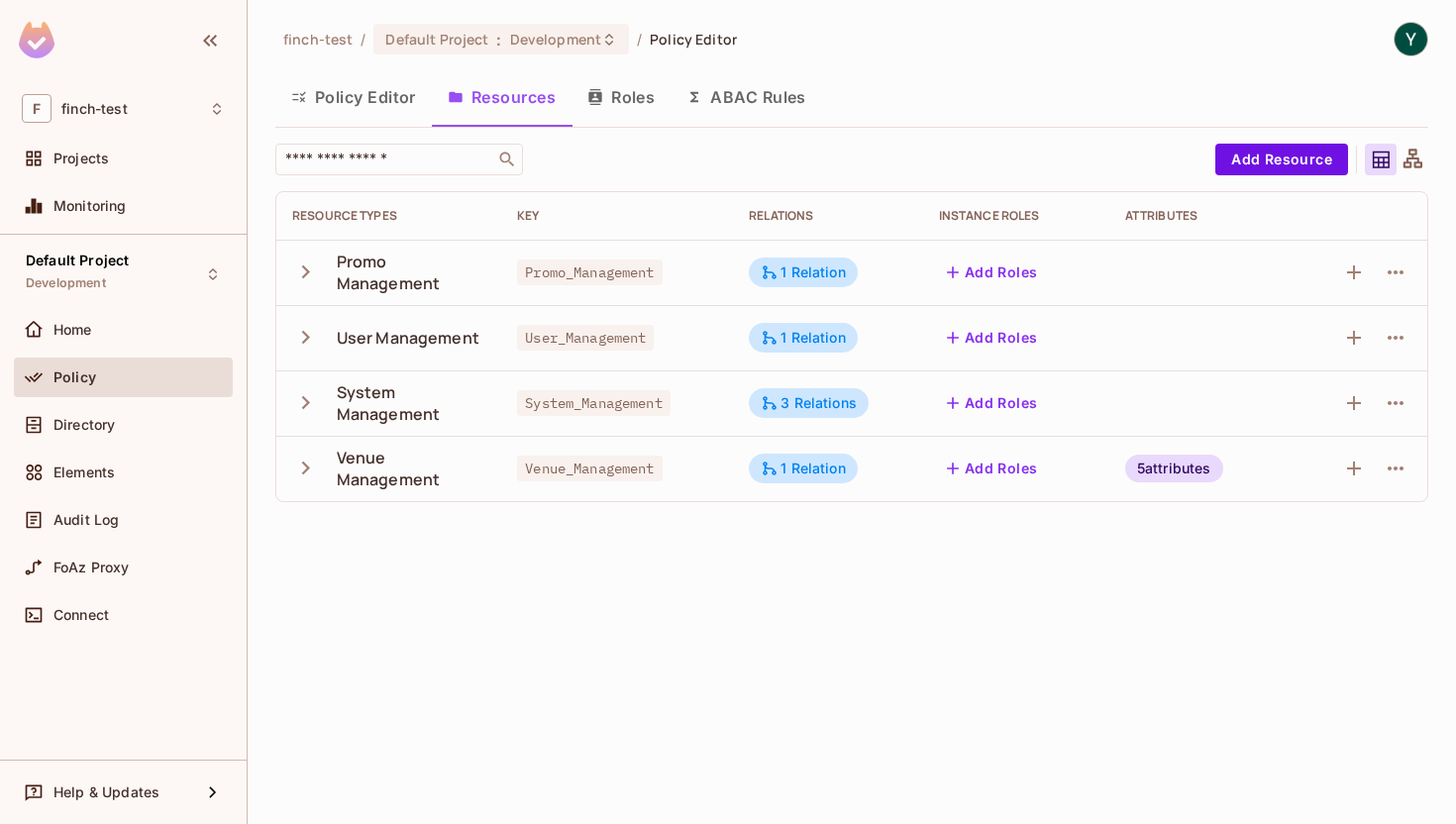 click on "finch-test / Default Project : Development / Policy Editor Policy Editor Resources Roles ABAC Rules ​ Add Resource Resource Types Key Relations Instance roles Attributes Promo Management Promo_Management 1 Relation Add Roles User Management User_Management 1 Relation Add Roles System Management System_Management 3 Relations Add Roles Venue Management Venue_Management 1 Relation Add Roles 5  attributes" at bounding box center (852, 412) 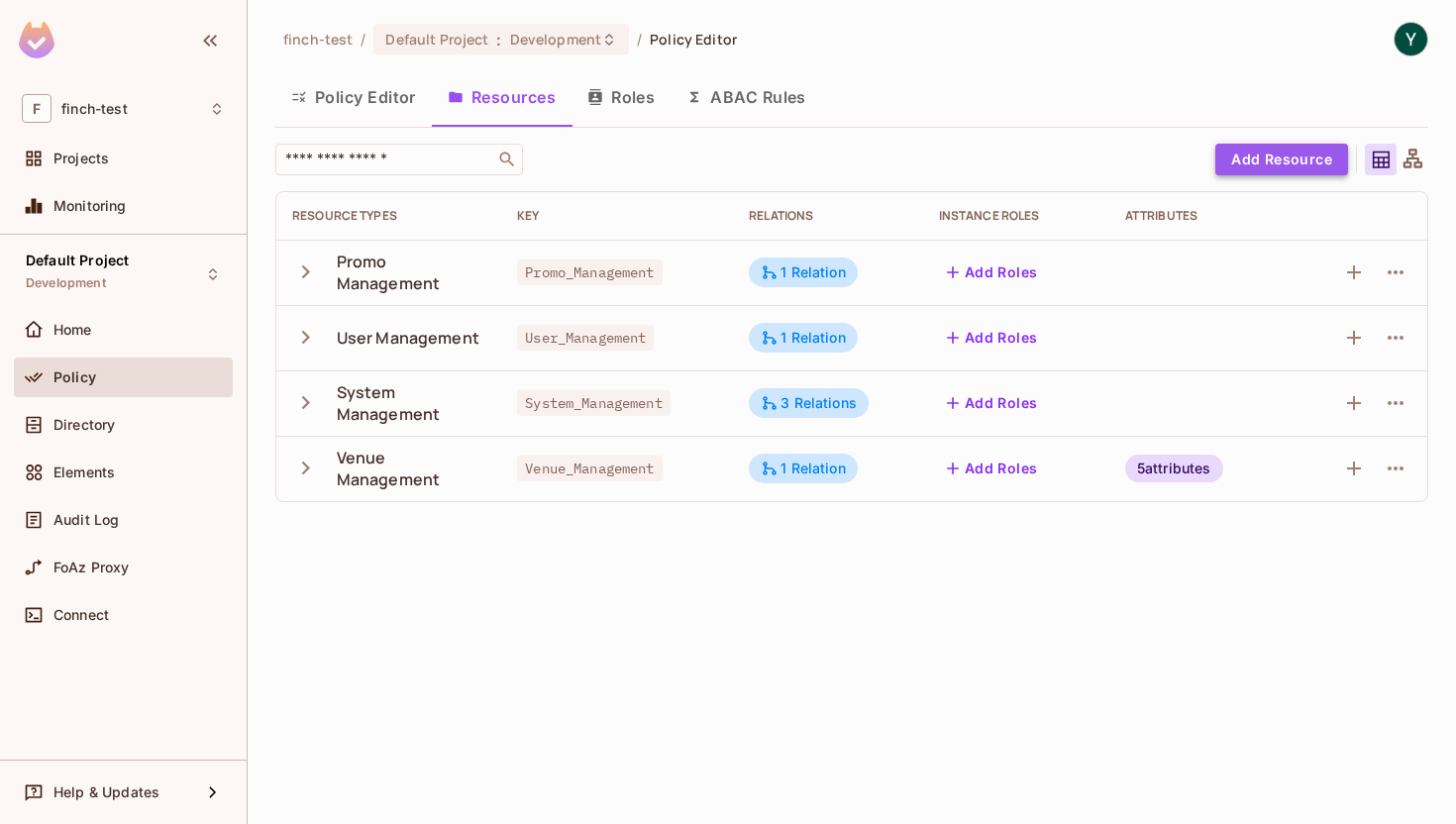click on "Add Resource" at bounding box center (1282, 159) 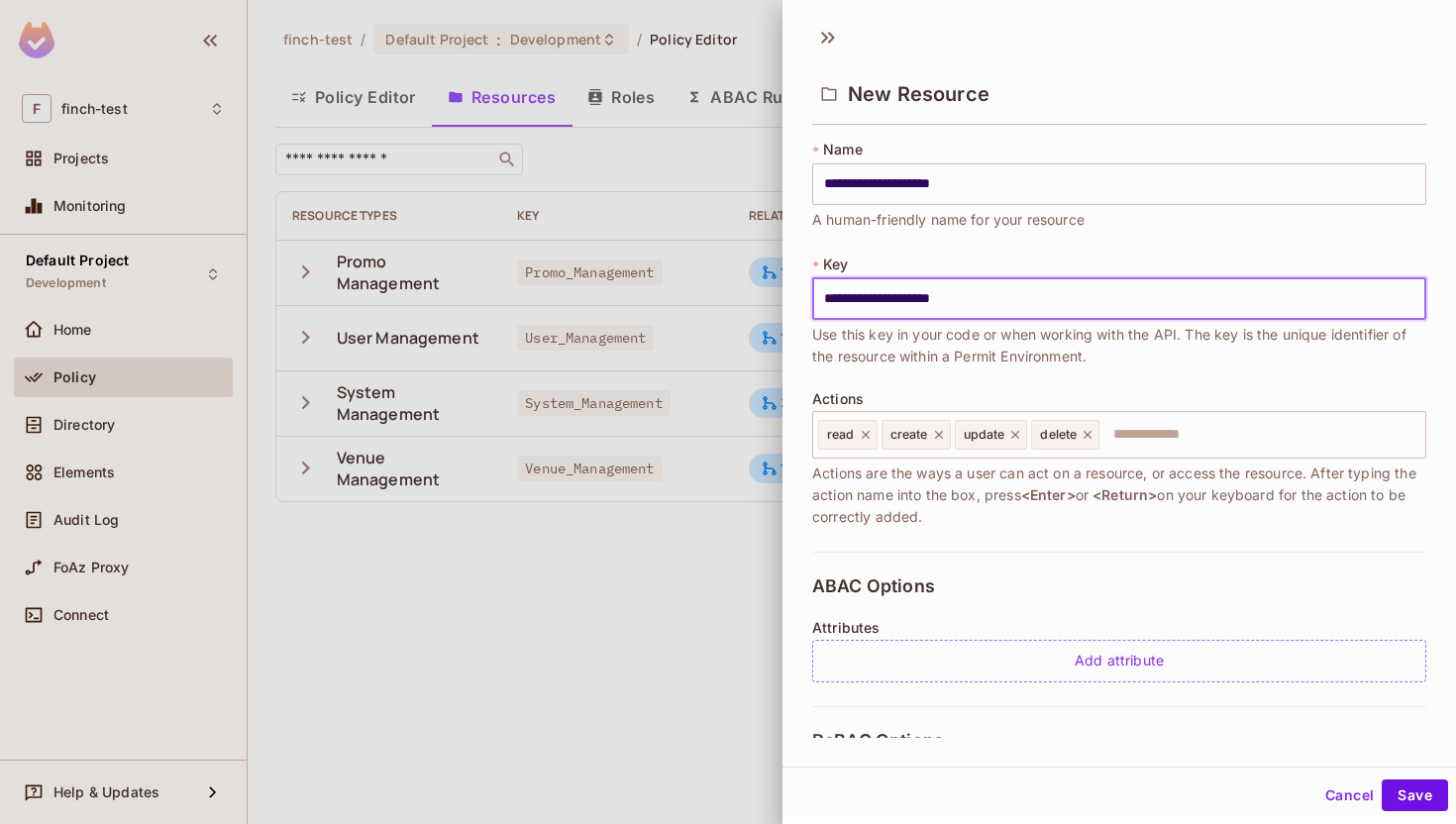 click on "**********" at bounding box center (1119, 299) 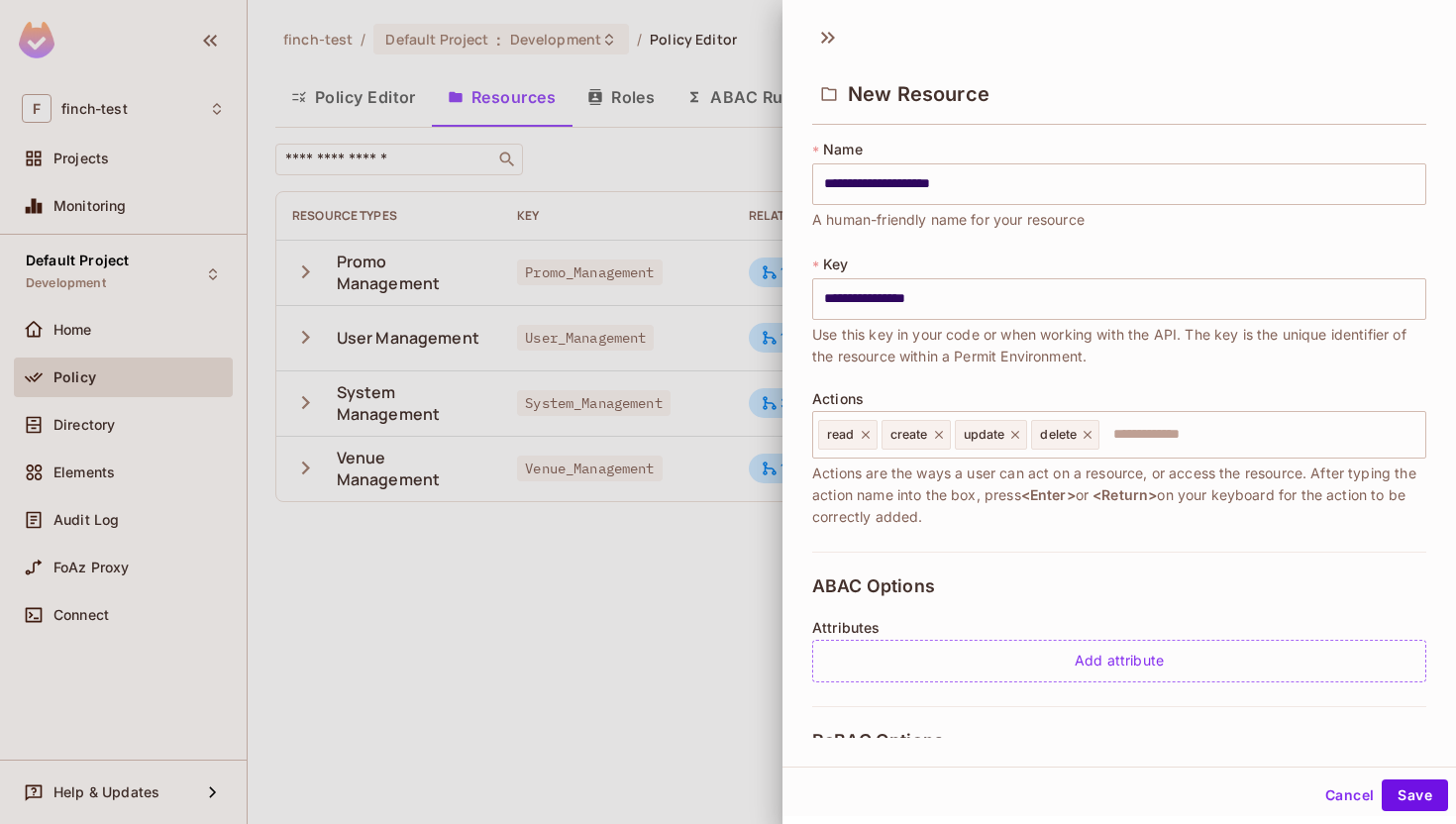click on "ABAC Options Attributes Add attribute" at bounding box center [1119, 629] 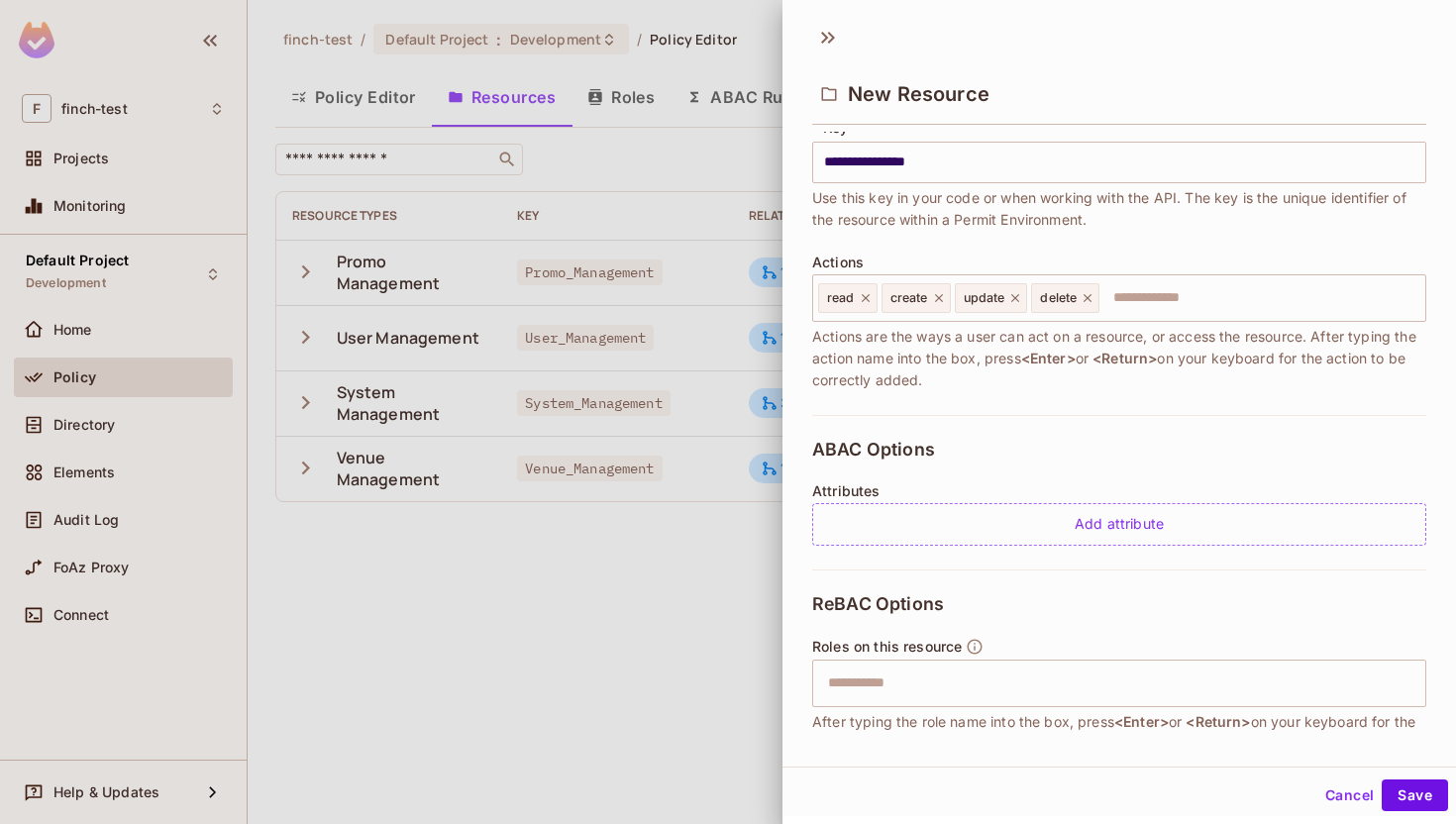 scroll, scrollTop: 265, scrollLeft: 0, axis: vertical 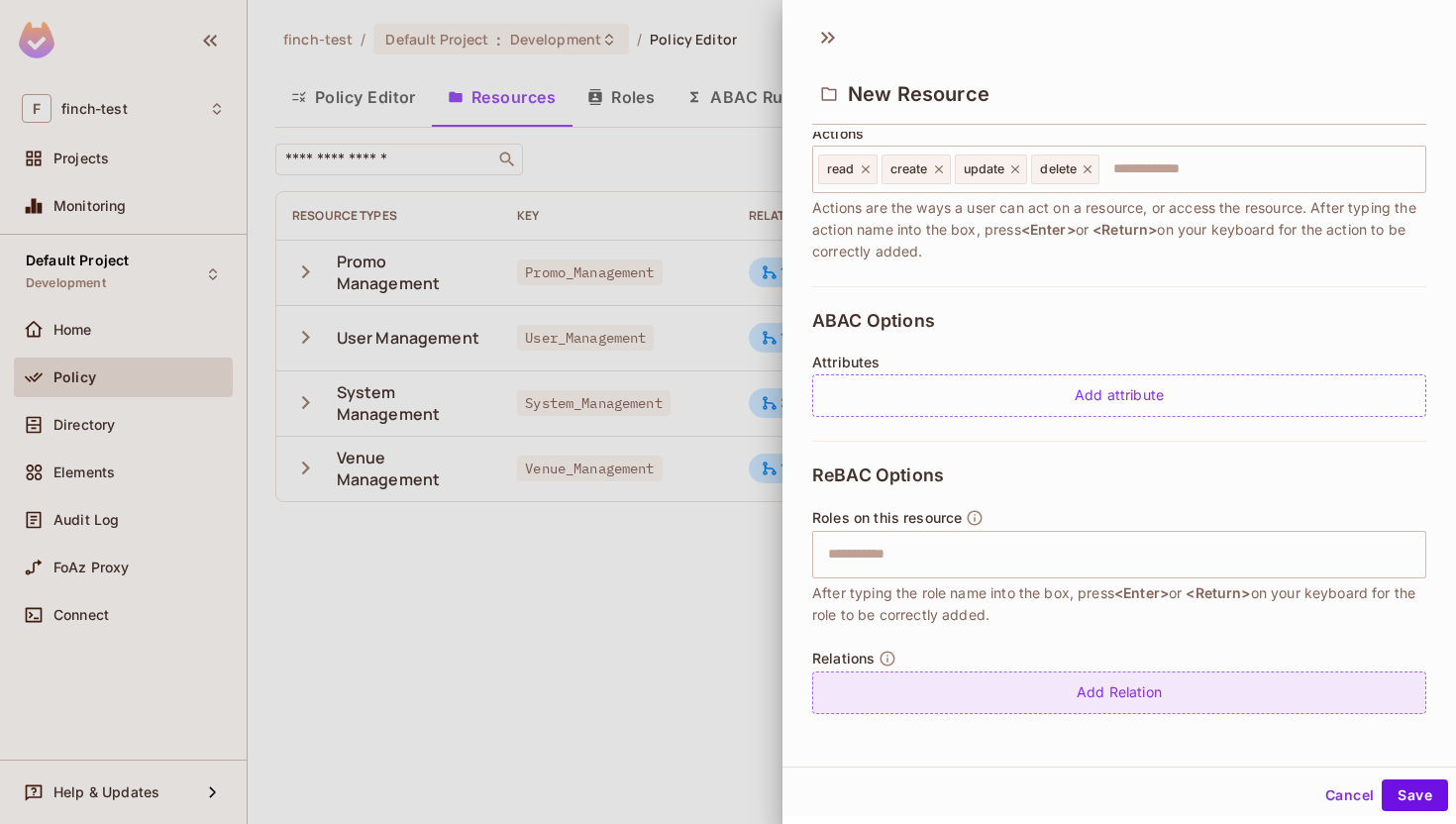 click on "Add Relation" at bounding box center (1119, 692) 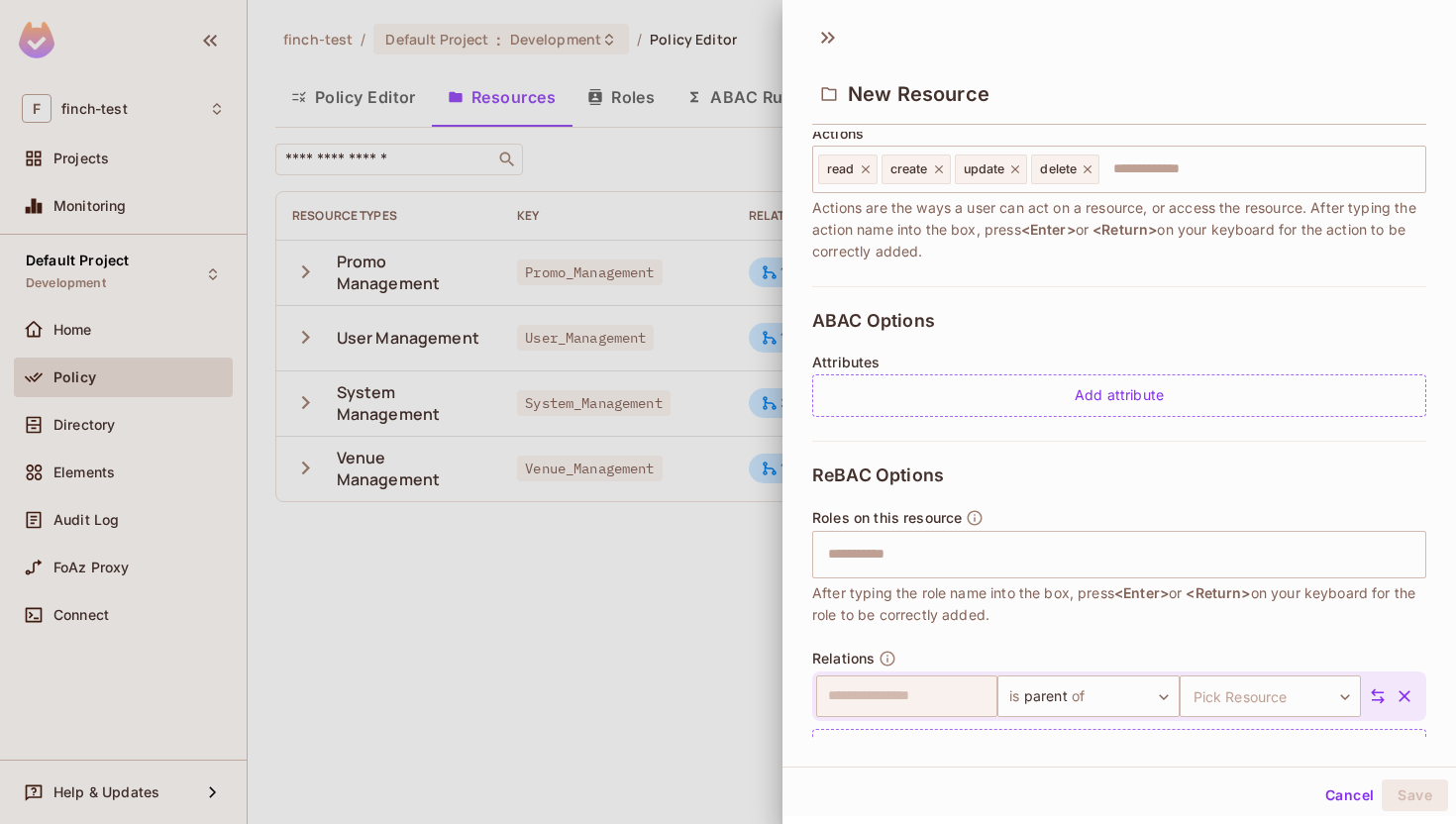 scroll, scrollTop: 323, scrollLeft: 0, axis: vertical 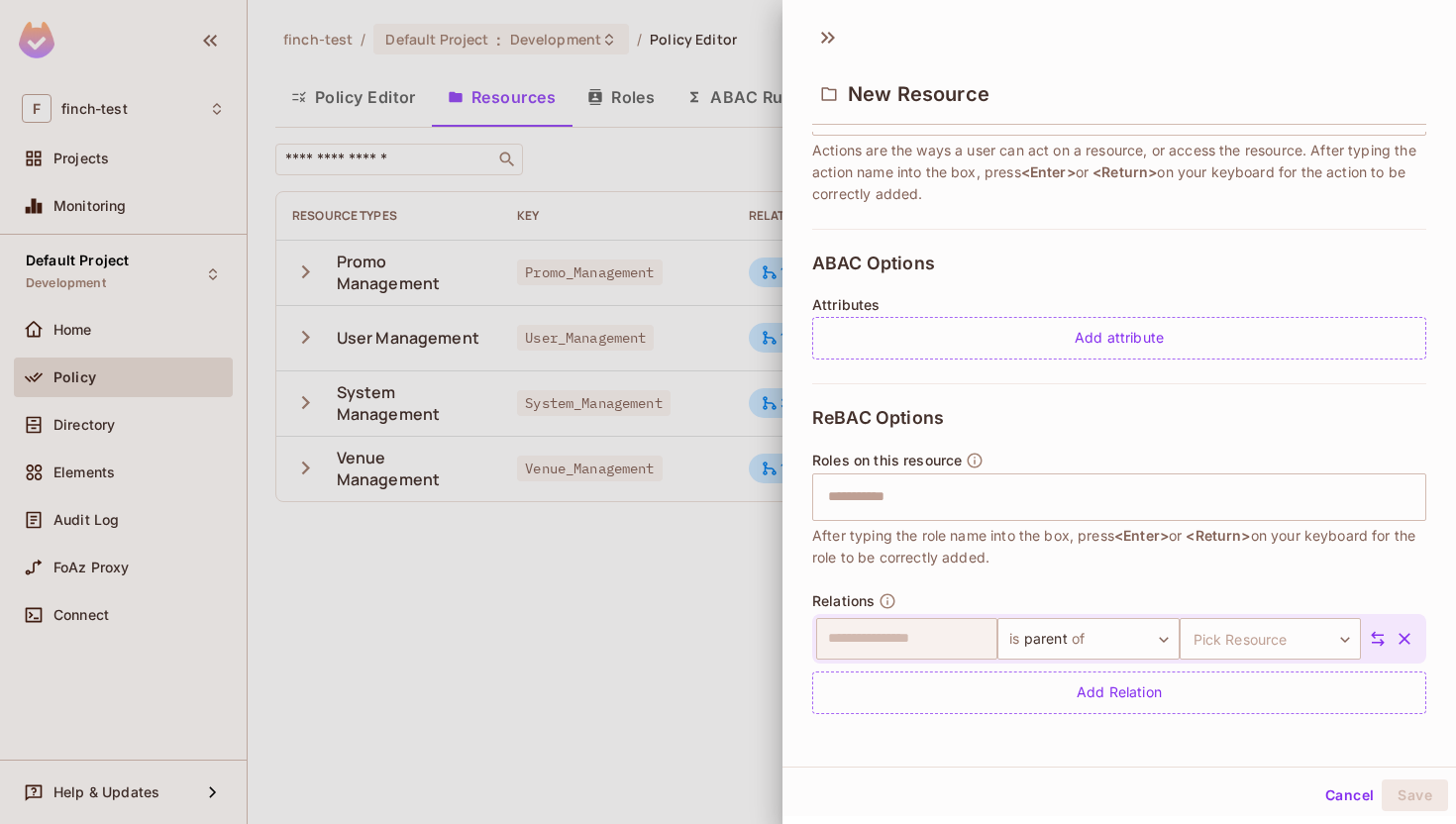 click on "ReBAC Options Roles on this resource ​ After typing the role name into the box, press  <Enter>  or   <Return>  on your keyboard for the role to be correctly added. Relations ​ is   parent   of ****** ​ Pick Resource ​ Pick Resource Add Relation" at bounding box center [1119, 561] 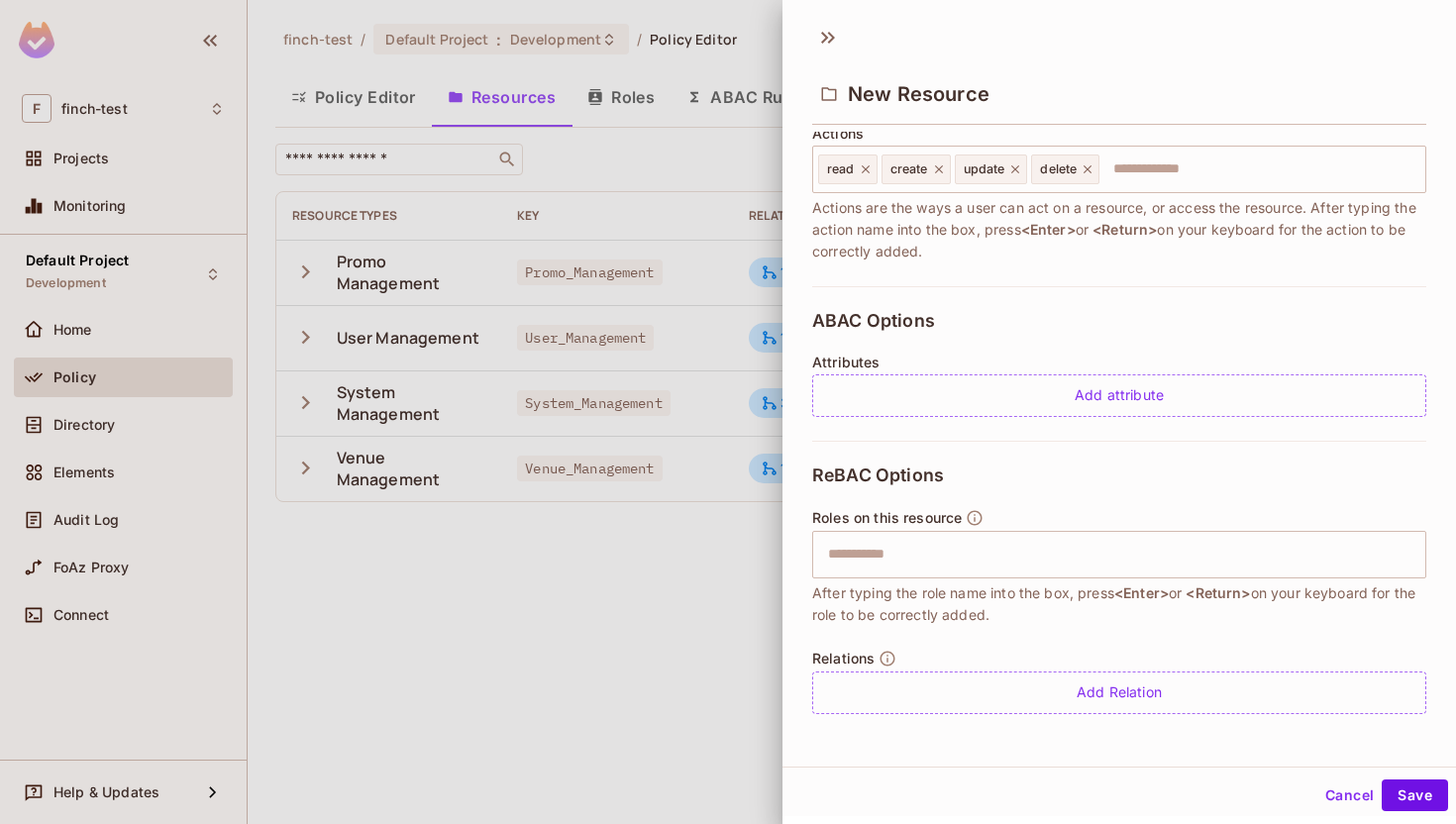 scroll, scrollTop: 265, scrollLeft: 0, axis: vertical 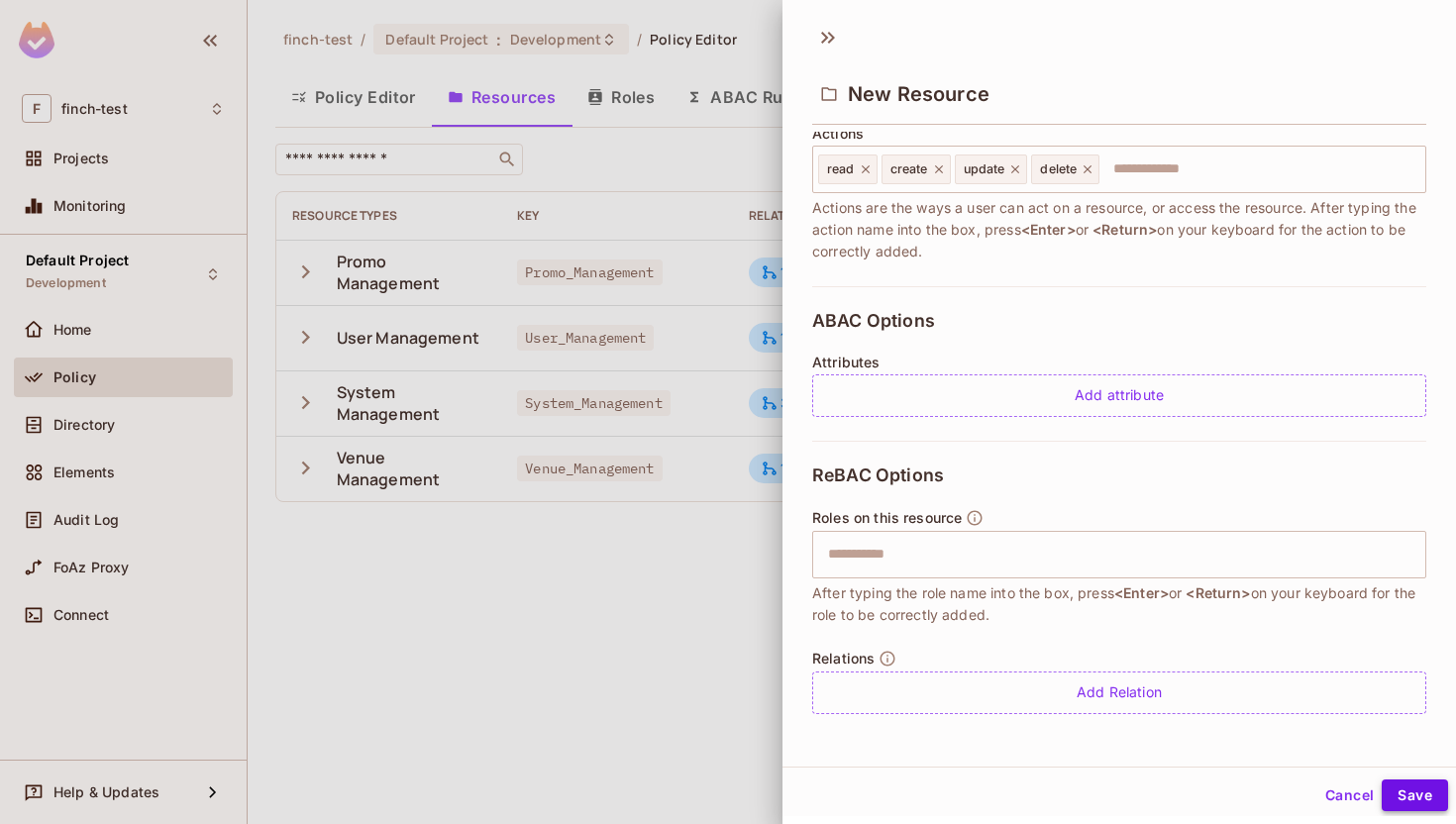 click on "Save" at bounding box center [1414, 795] 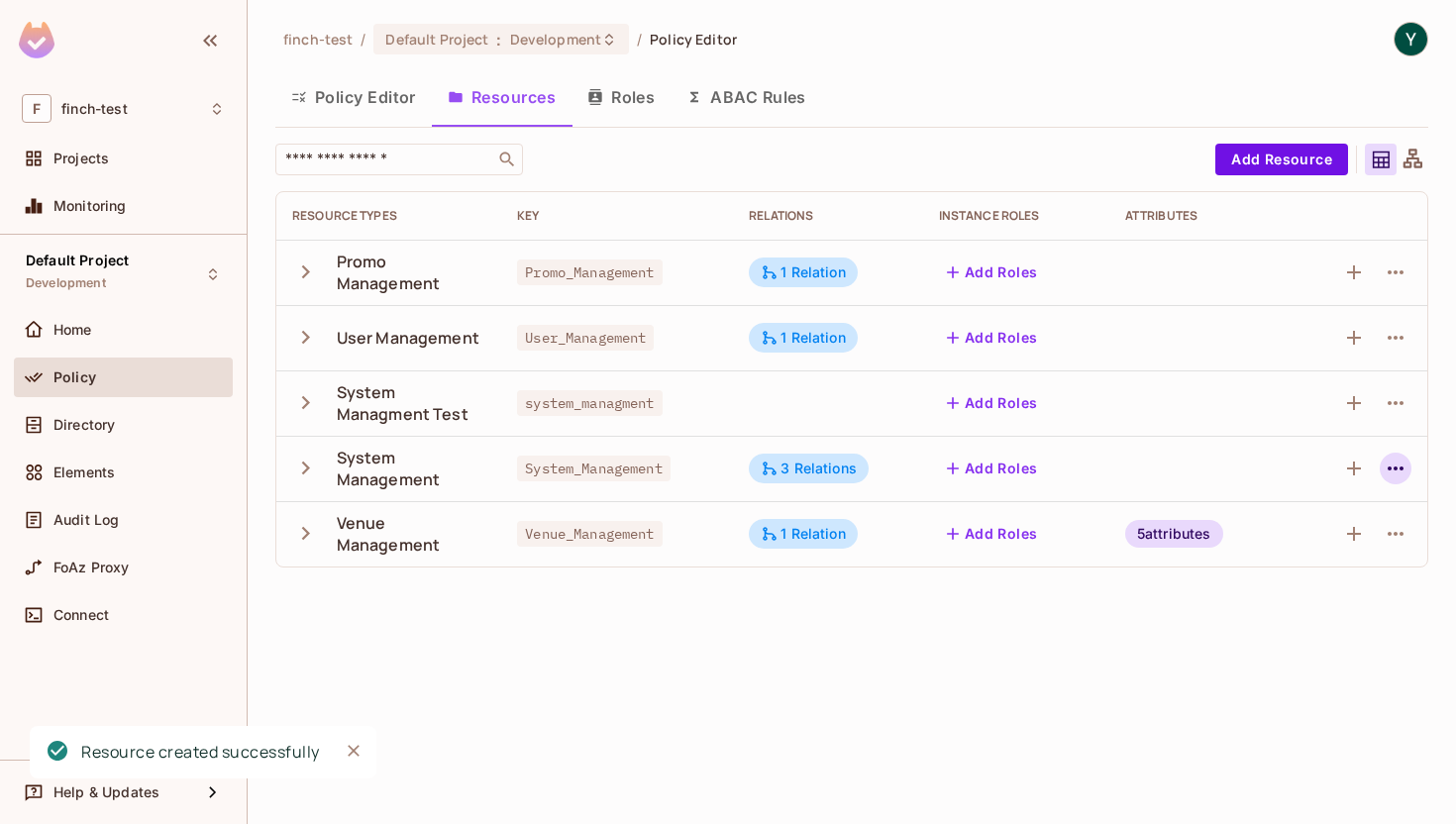 click 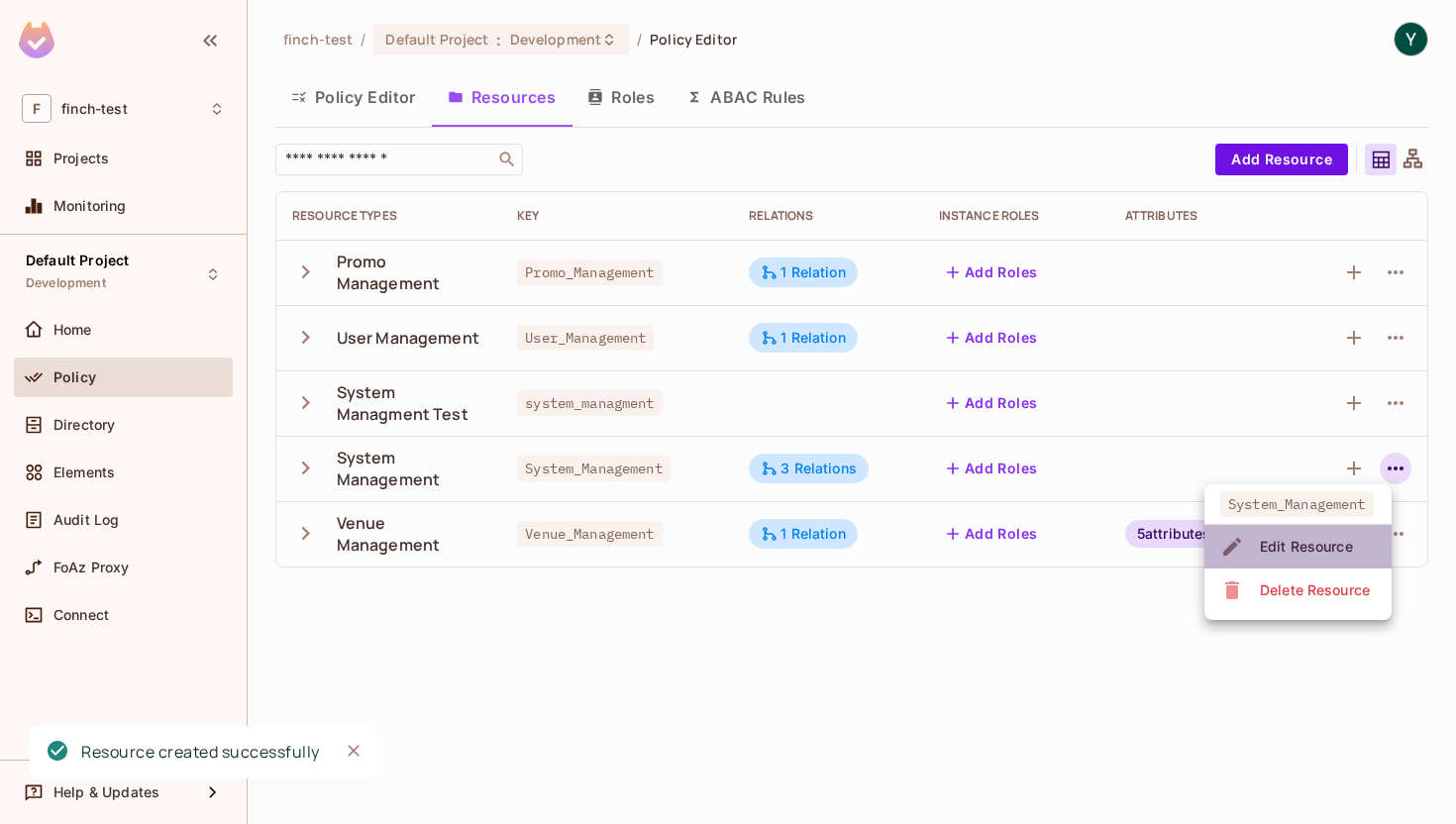 click on "Edit Resource" at bounding box center (1298, 547) 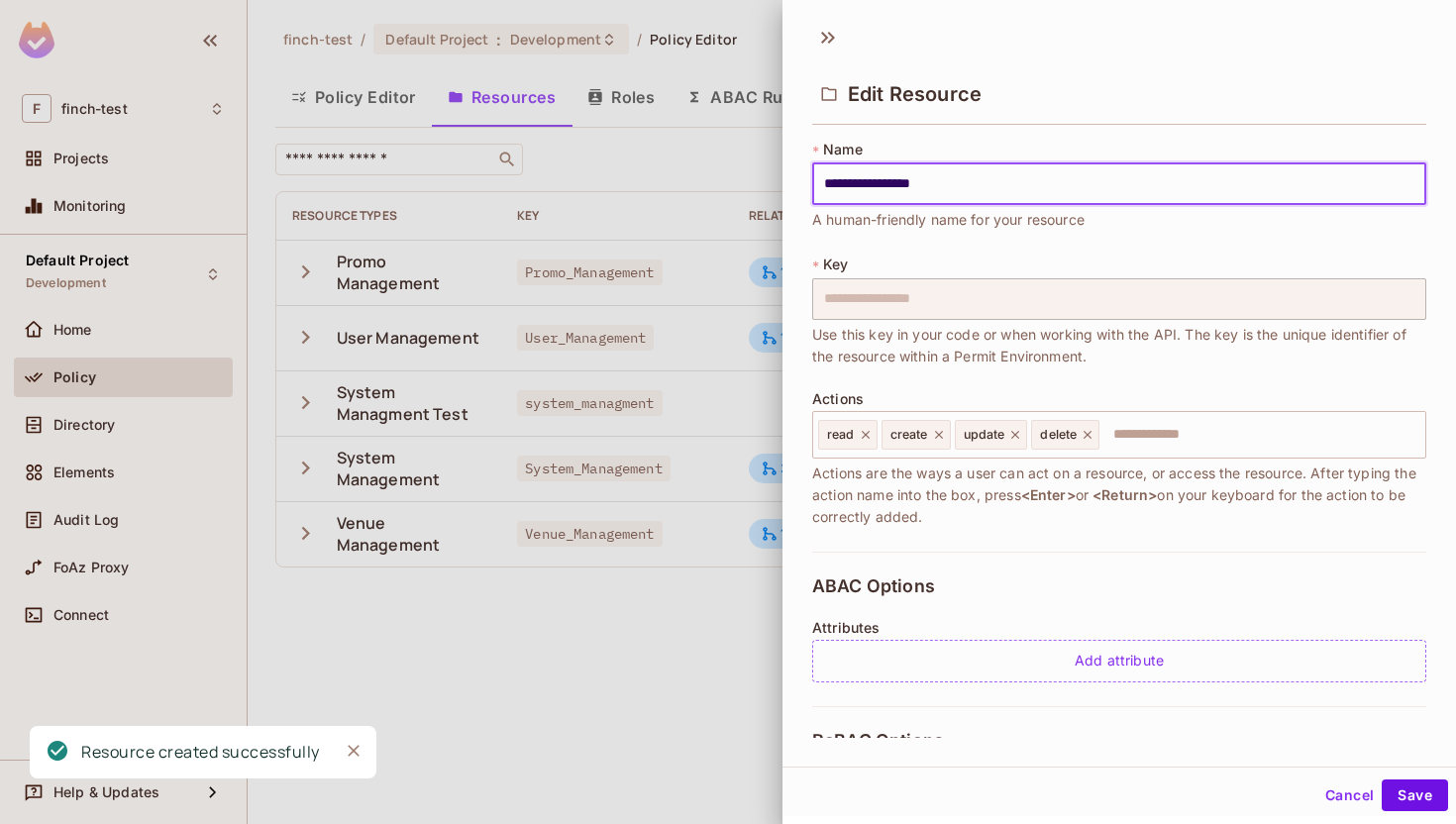 scroll, scrollTop: 438, scrollLeft: 0, axis: vertical 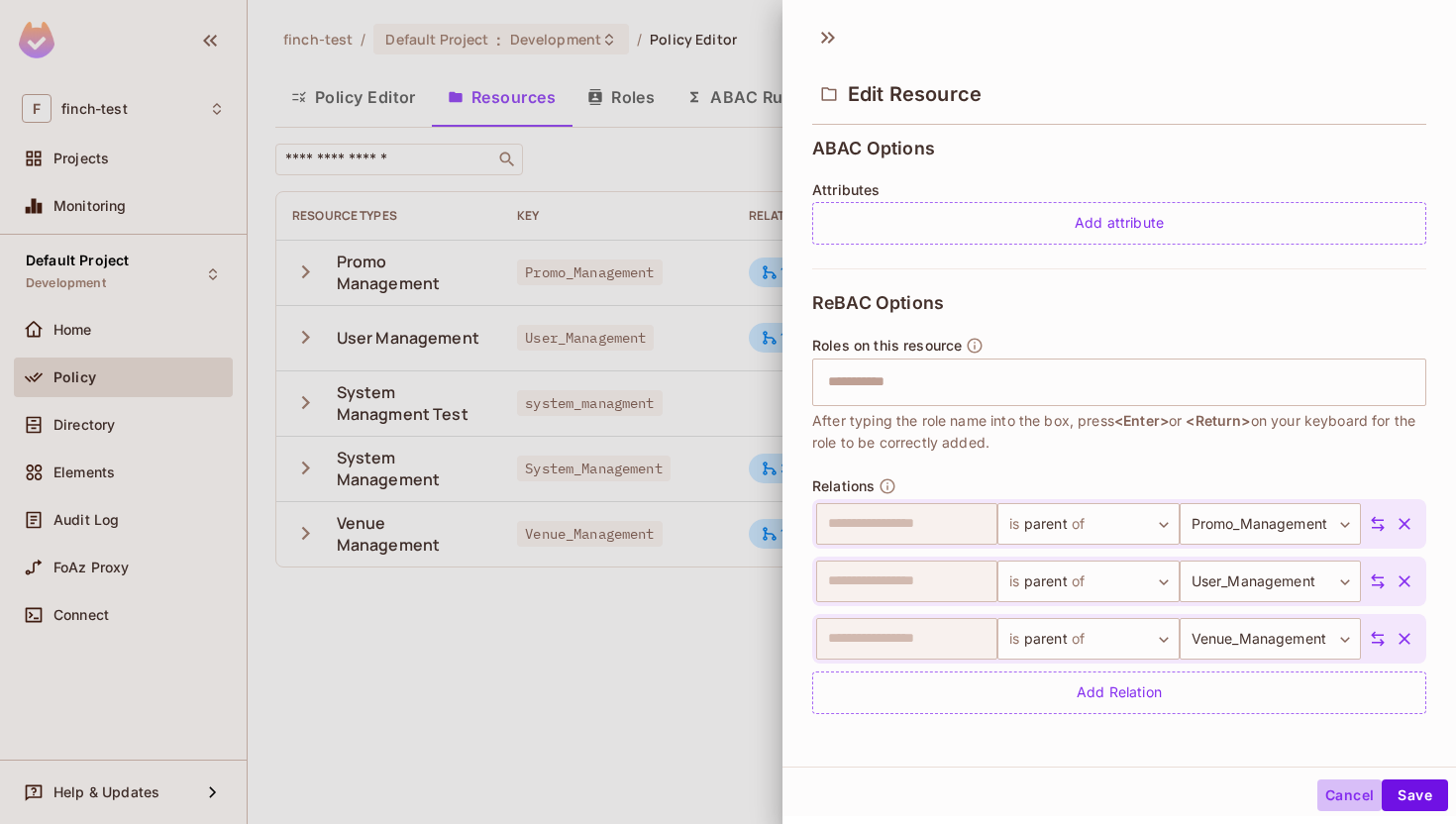 click on "Cancel" at bounding box center (1349, 795) 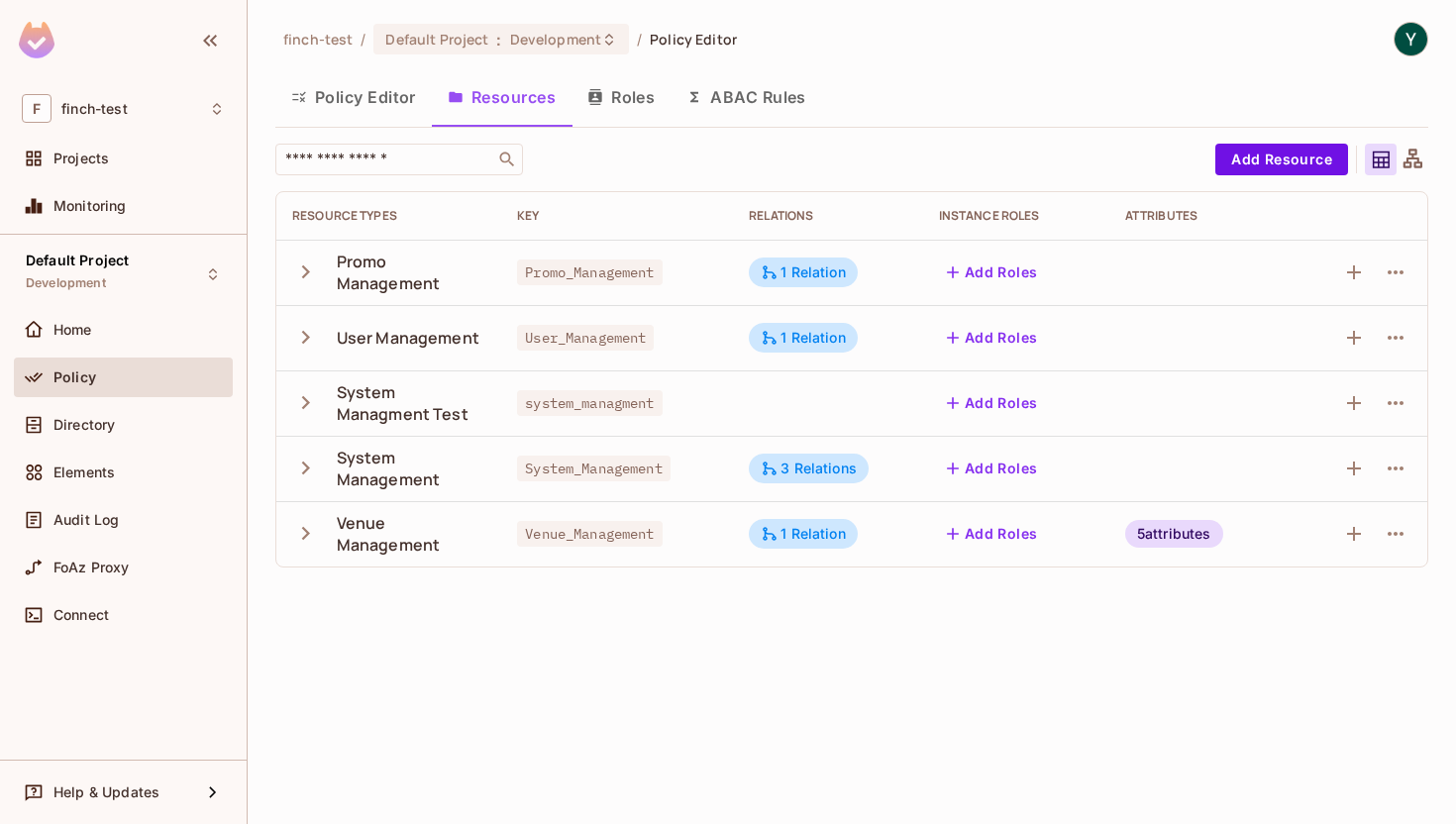 click on "finch-test / Default Project : Development / Policy Editor Policy Editor Resources Roles ABAC Rules ​ Add Resource Resource Types Key Relations Instance roles Attributes Promo Management Promo_Management 1 Relation Add Roles User Management User_Management 1 Relation Add Roles System Managment Test system_managment Add Roles System Management System_Management 3 Relations Add Roles Venue Management Venue_Management 1 Relation Add Roles 5  attributes" at bounding box center [852, 412] 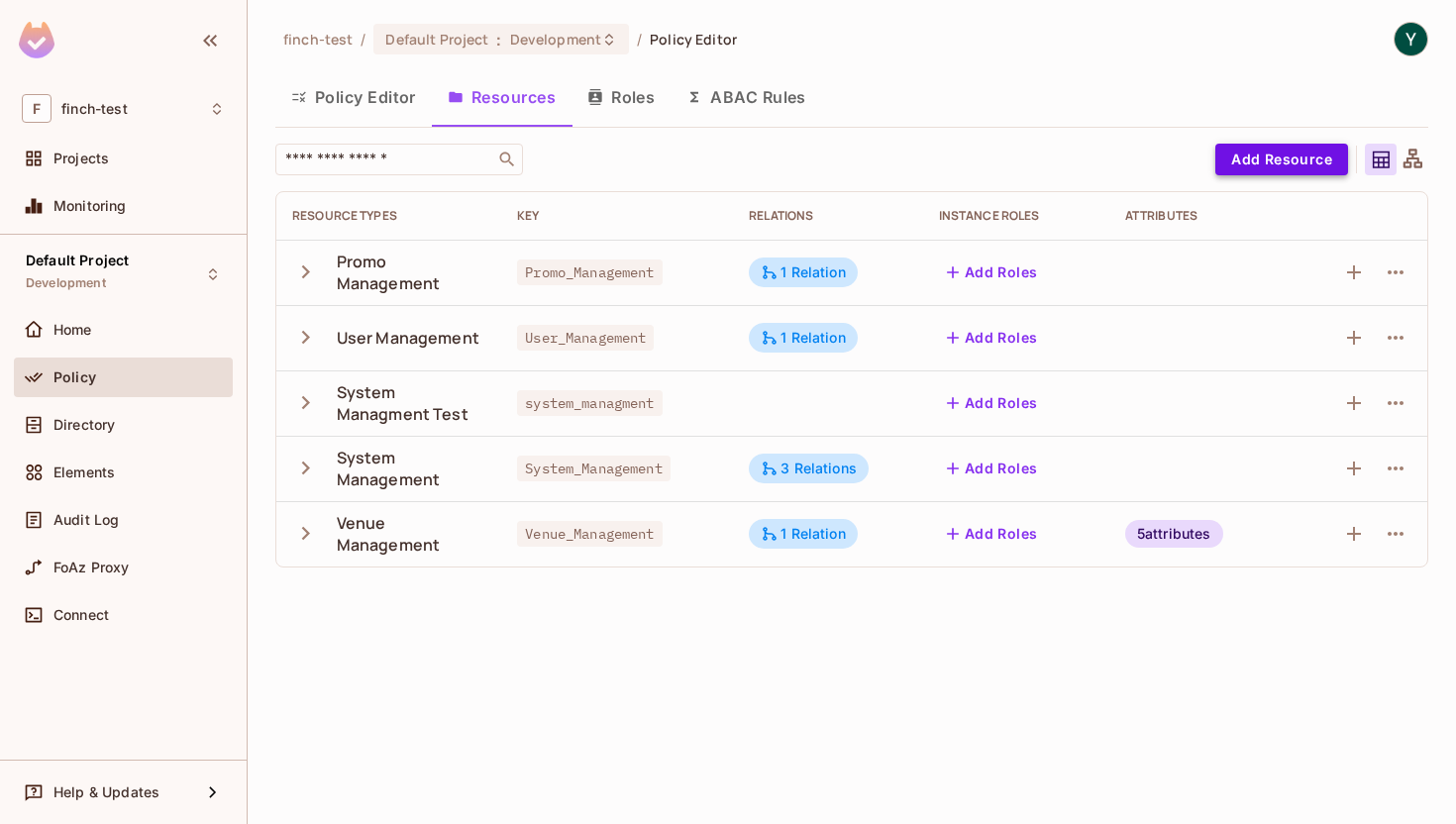 click on "Add Resource" at bounding box center [1282, 159] 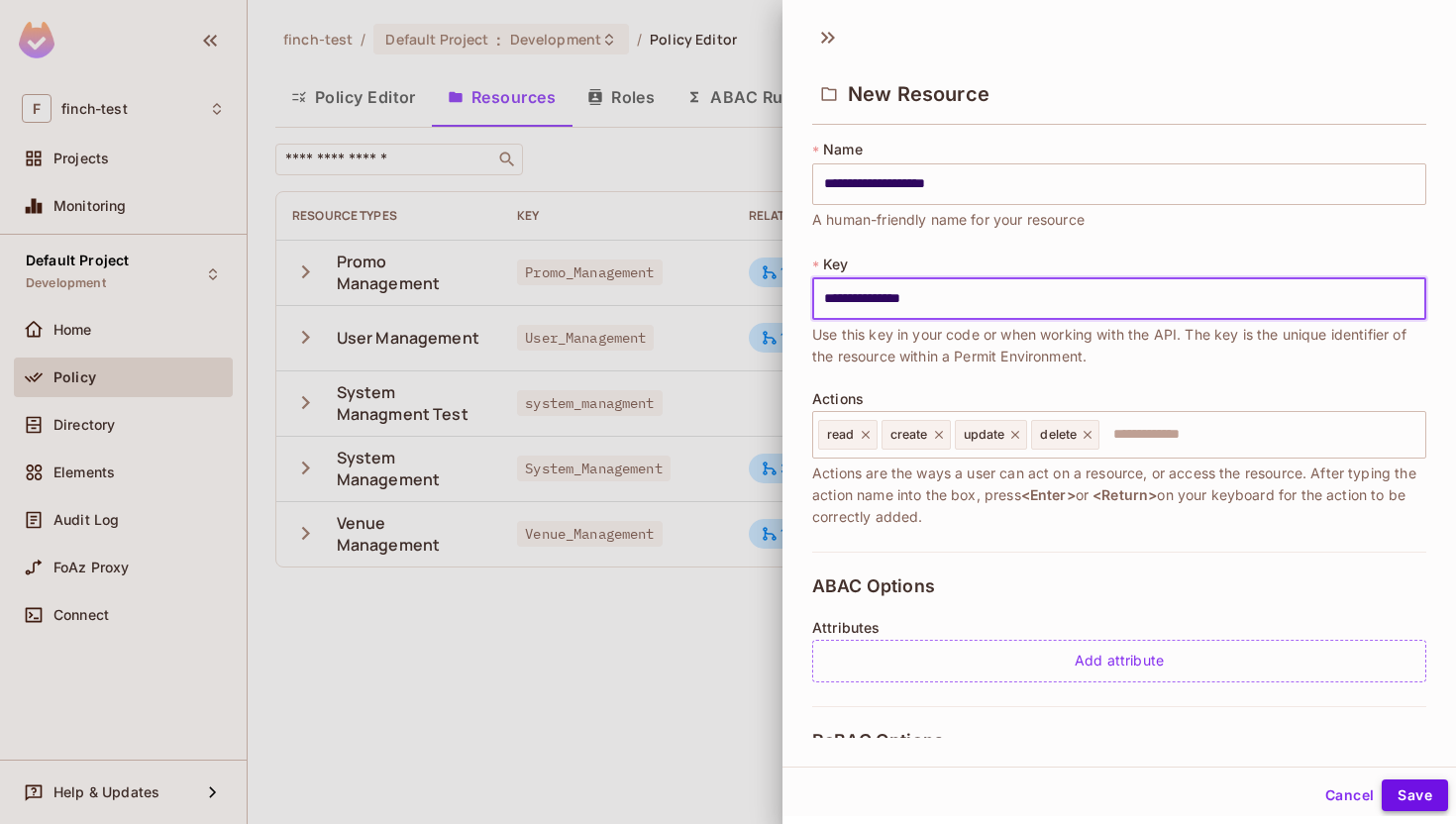 click on "Save" at bounding box center (1414, 795) 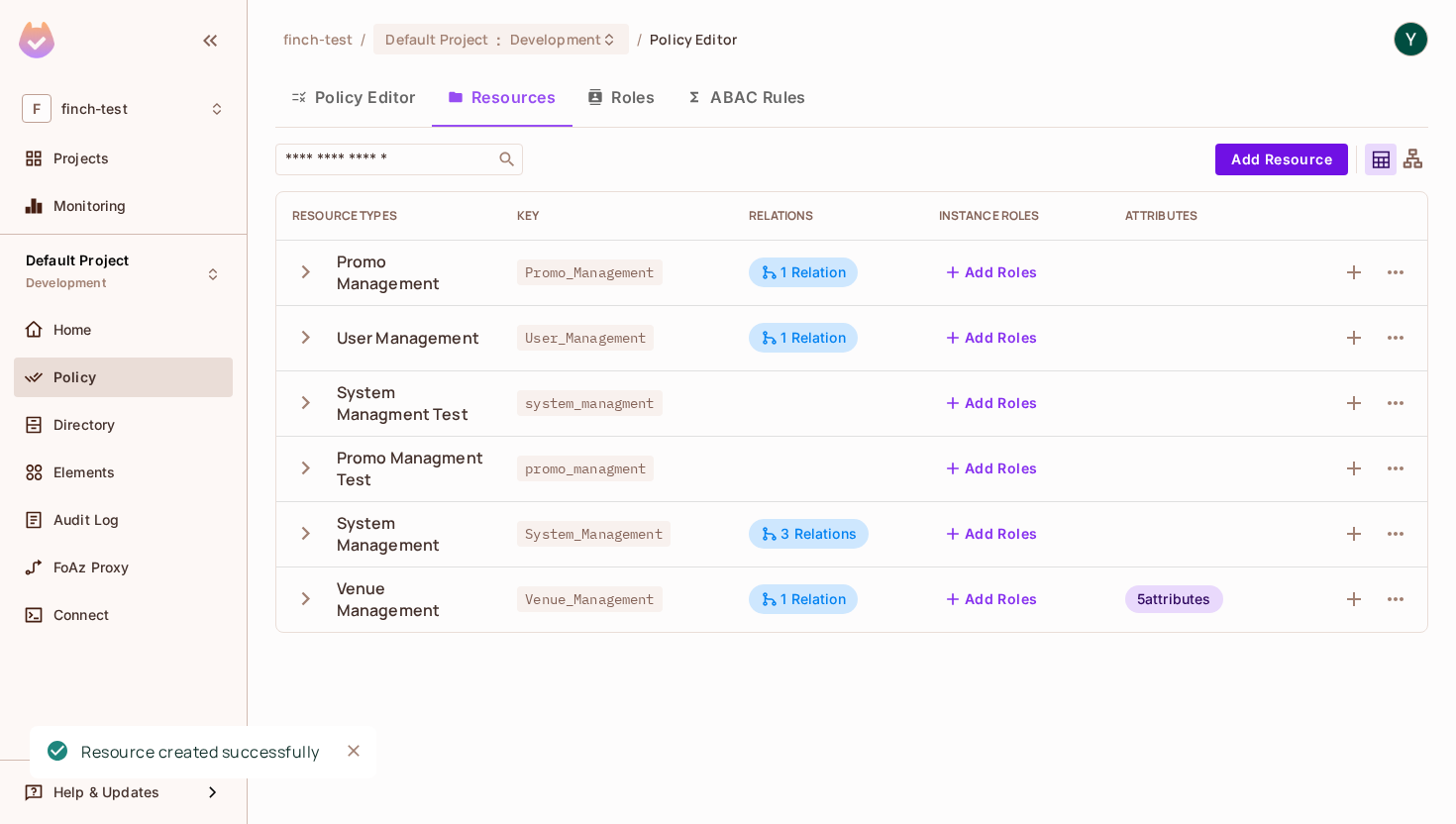 click on "Add Resource Resource Types Key Relations Instance roles Attributes Promo Management Promo_Management 1 Relation Add Roles User Management User_Management 1 Relation Add Roles System Managment Test system_managment Add Roles Promo Managment Test promo_managment Add Roles System Management System_Management 3 Relations Add Roles Venue Management Venue_Management 1 Relation Add Roles 5  attributes" at bounding box center (852, 388) 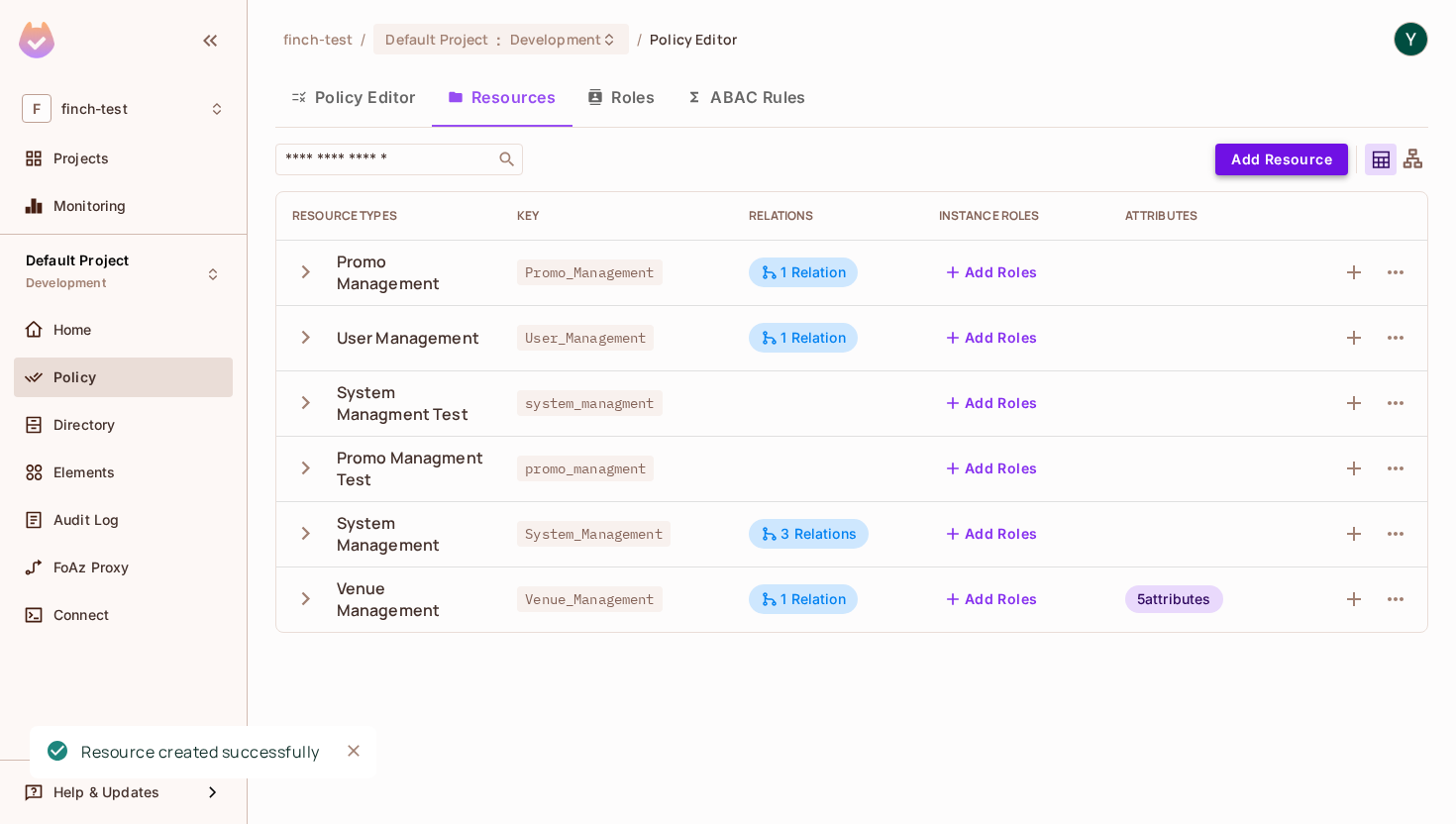click on "Add Resource" at bounding box center [1282, 159] 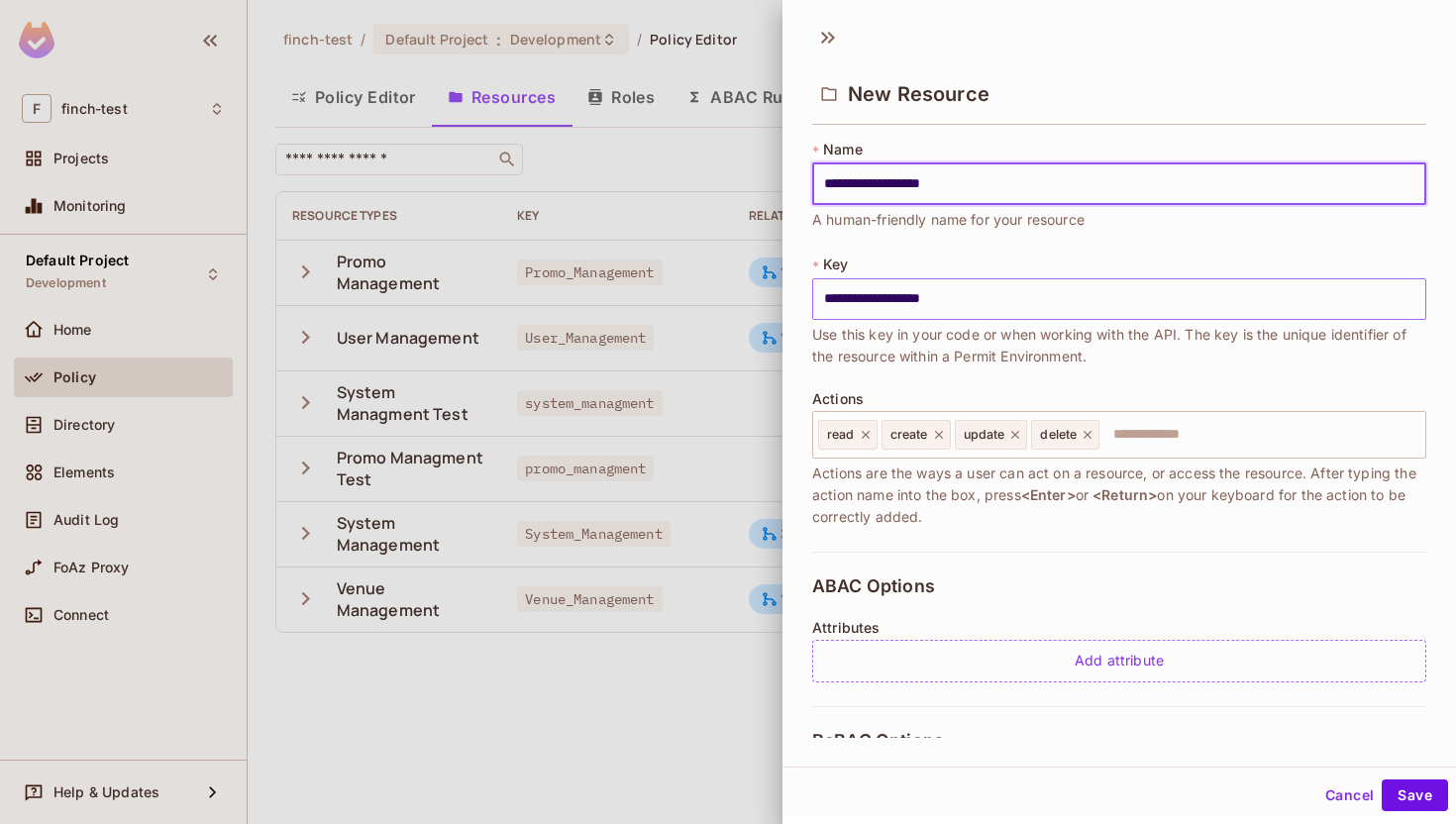 click on "**********" at bounding box center (1119, 299) 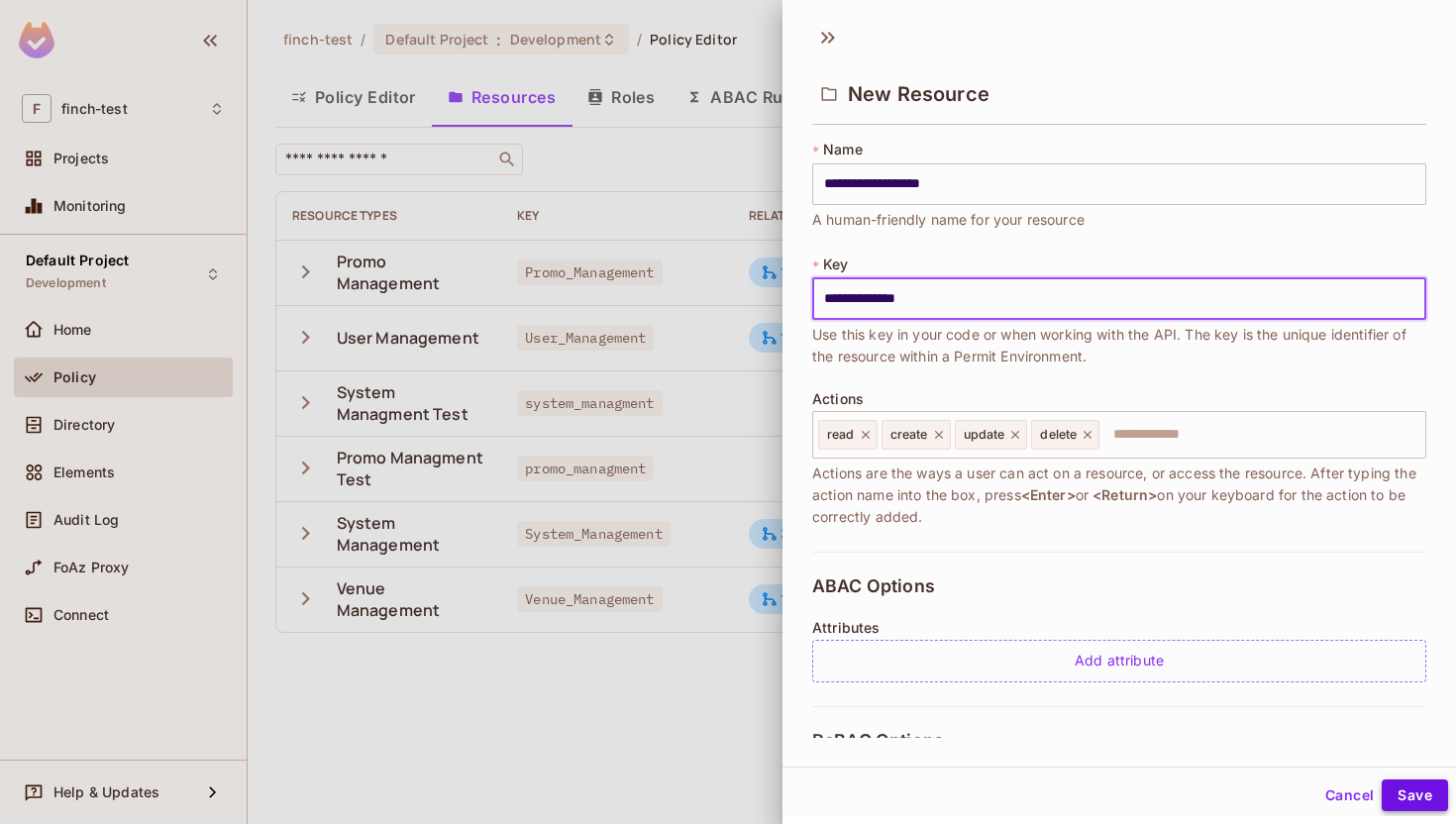 click on "Save" at bounding box center [1414, 795] 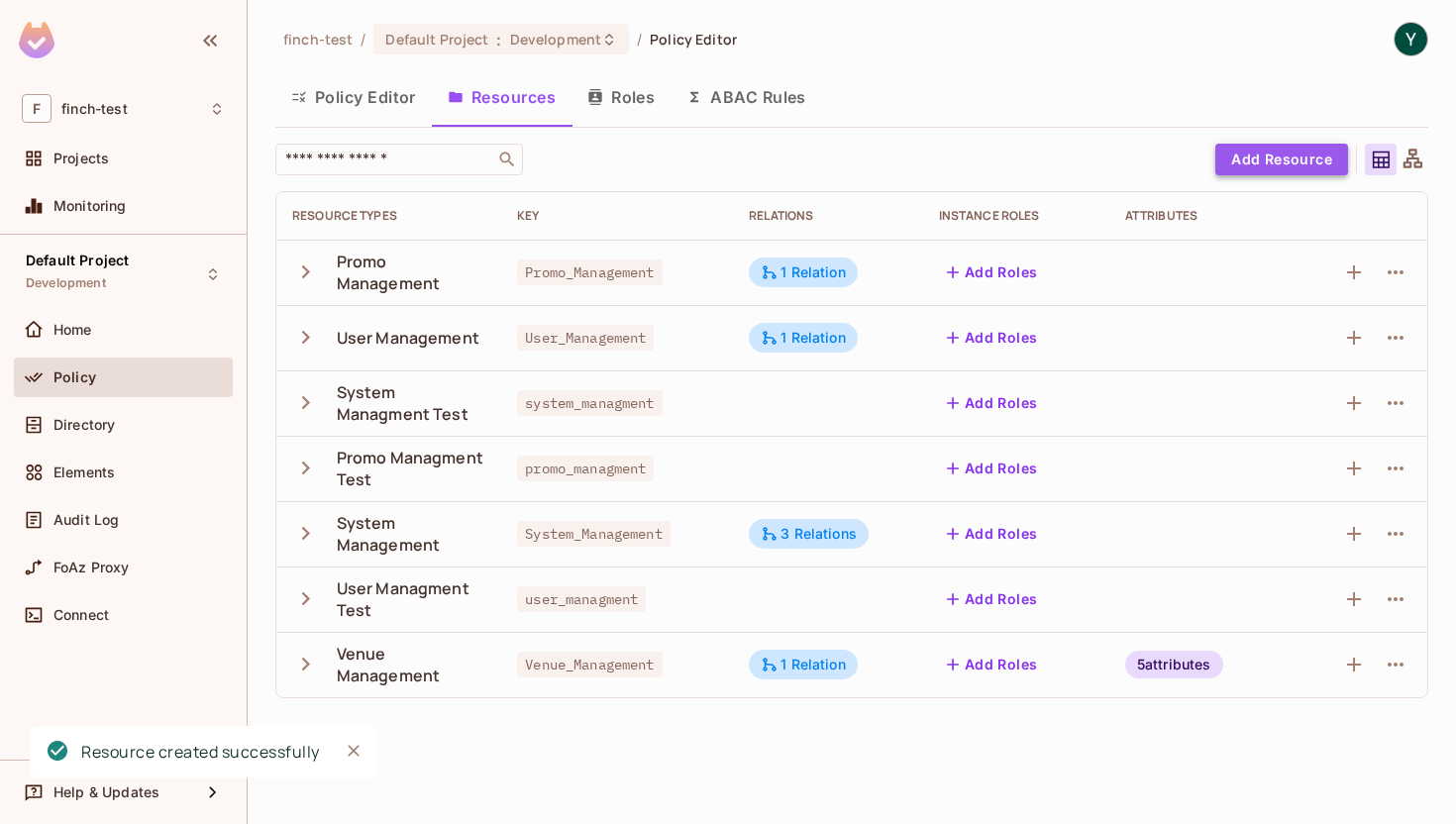 click on "Add Resource" at bounding box center (1282, 159) 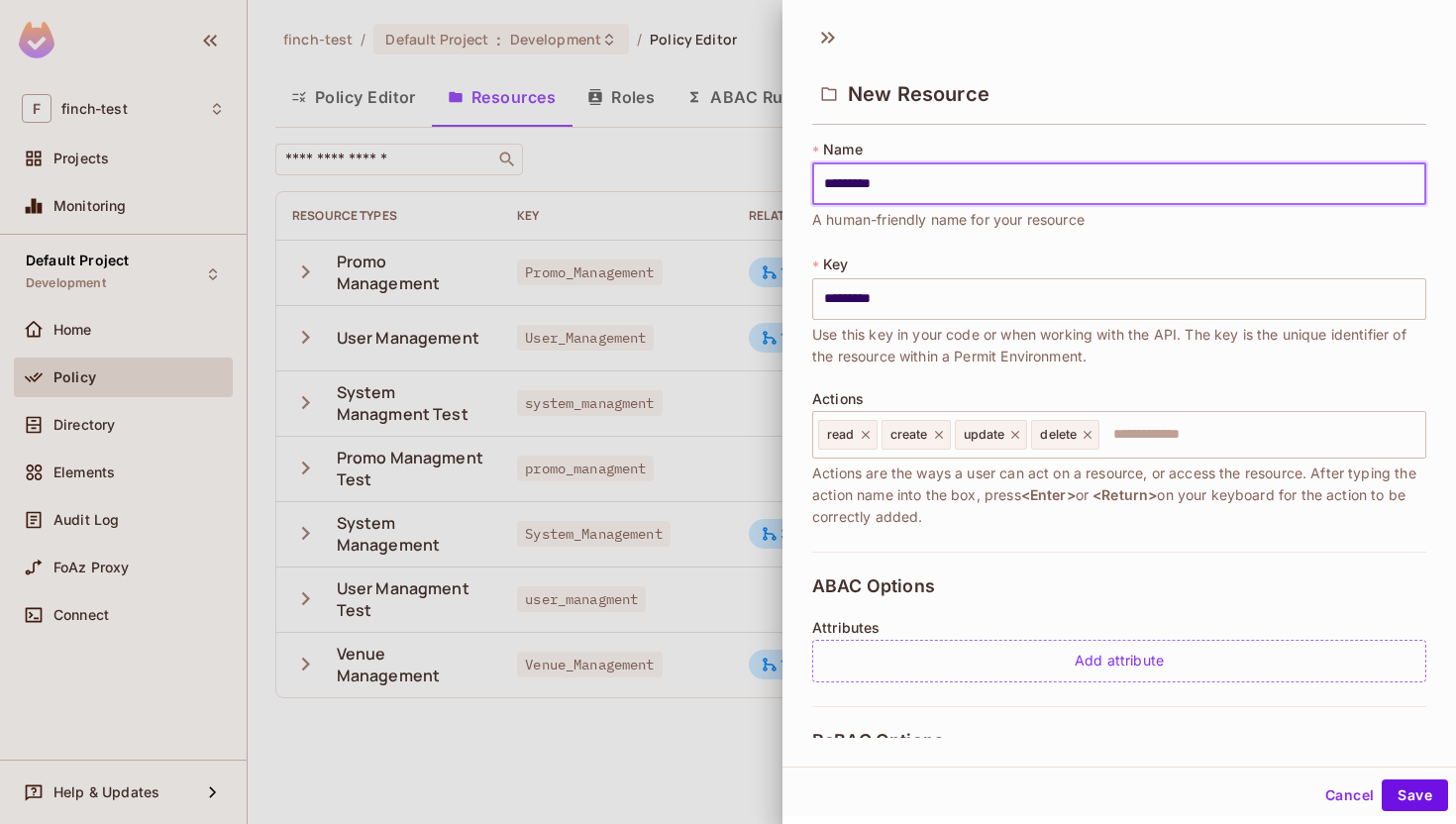 click on "*********" at bounding box center [1119, 184] 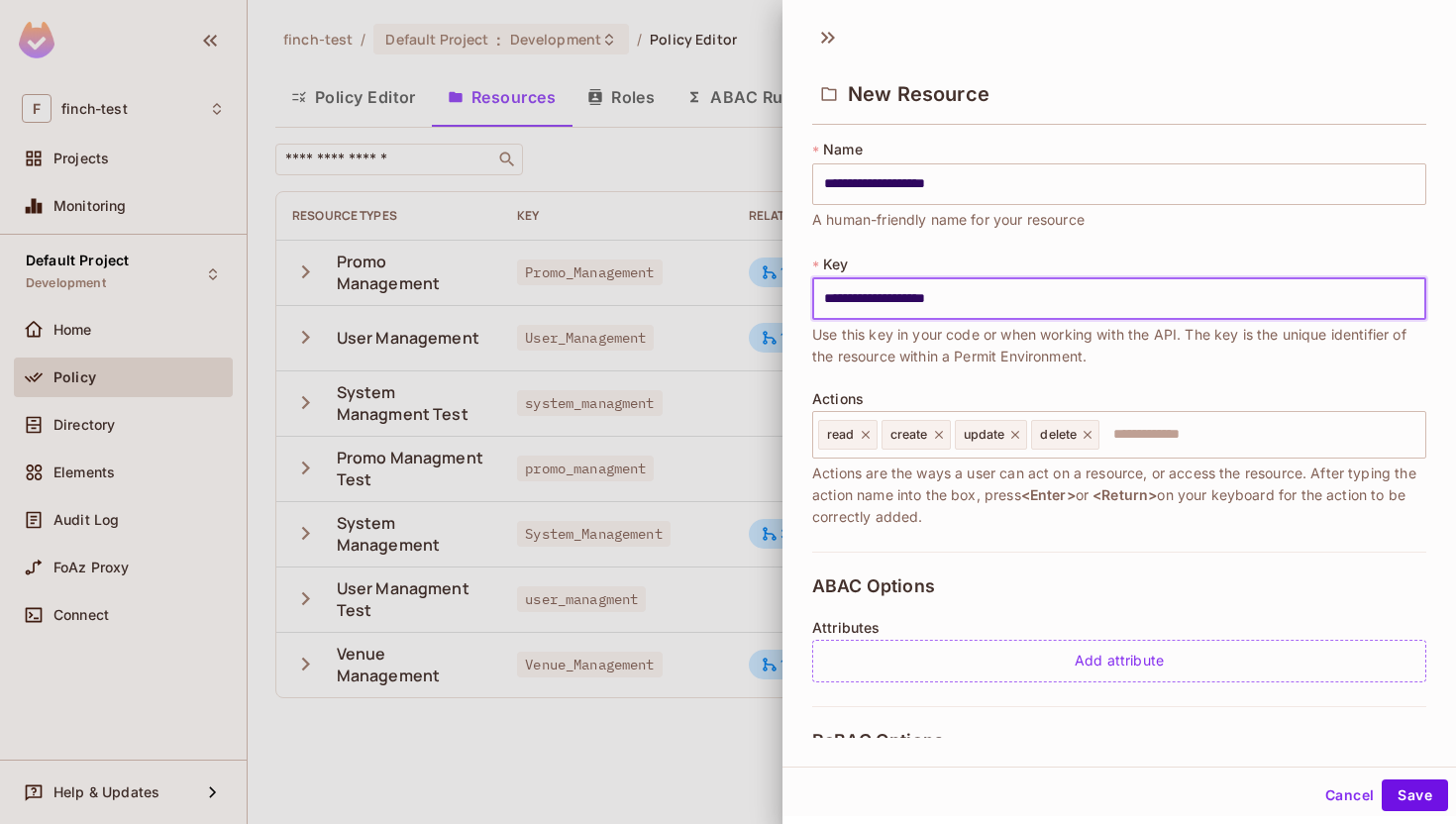 click on "**********" at bounding box center [1119, 299] 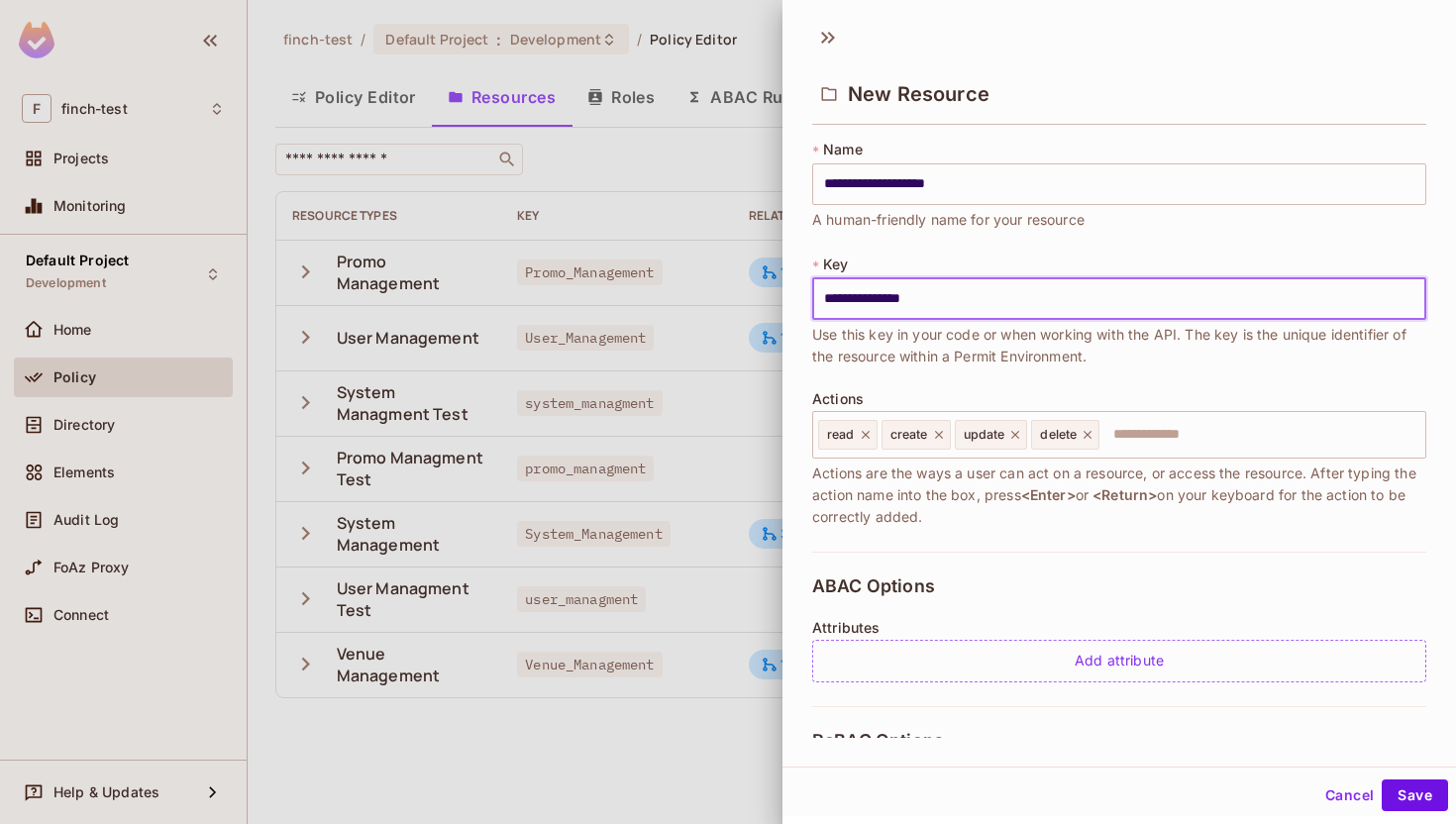 click on "**********" at bounding box center (1119, 299) 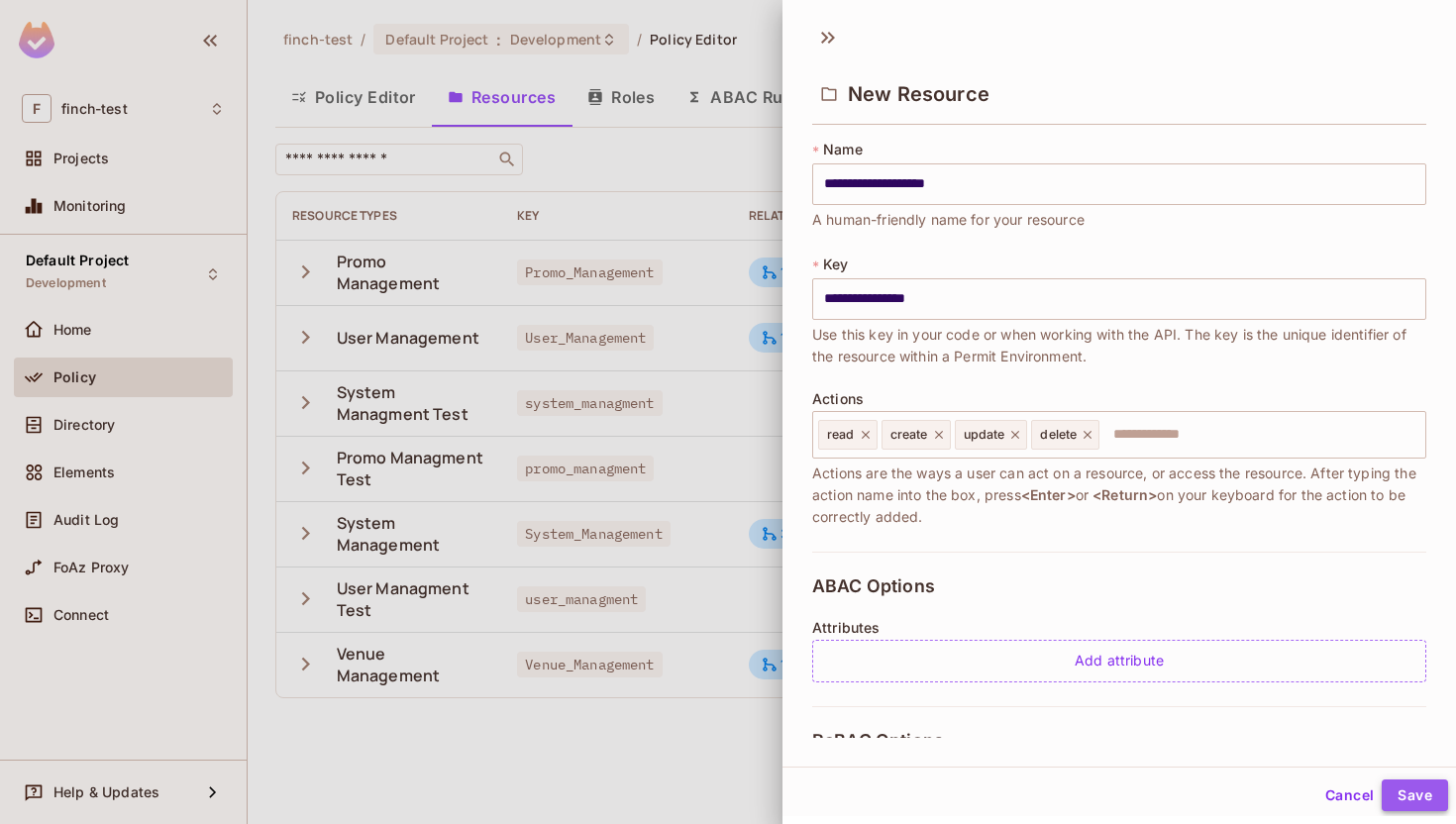 click on "Save" at bounding box center (1414, 795) 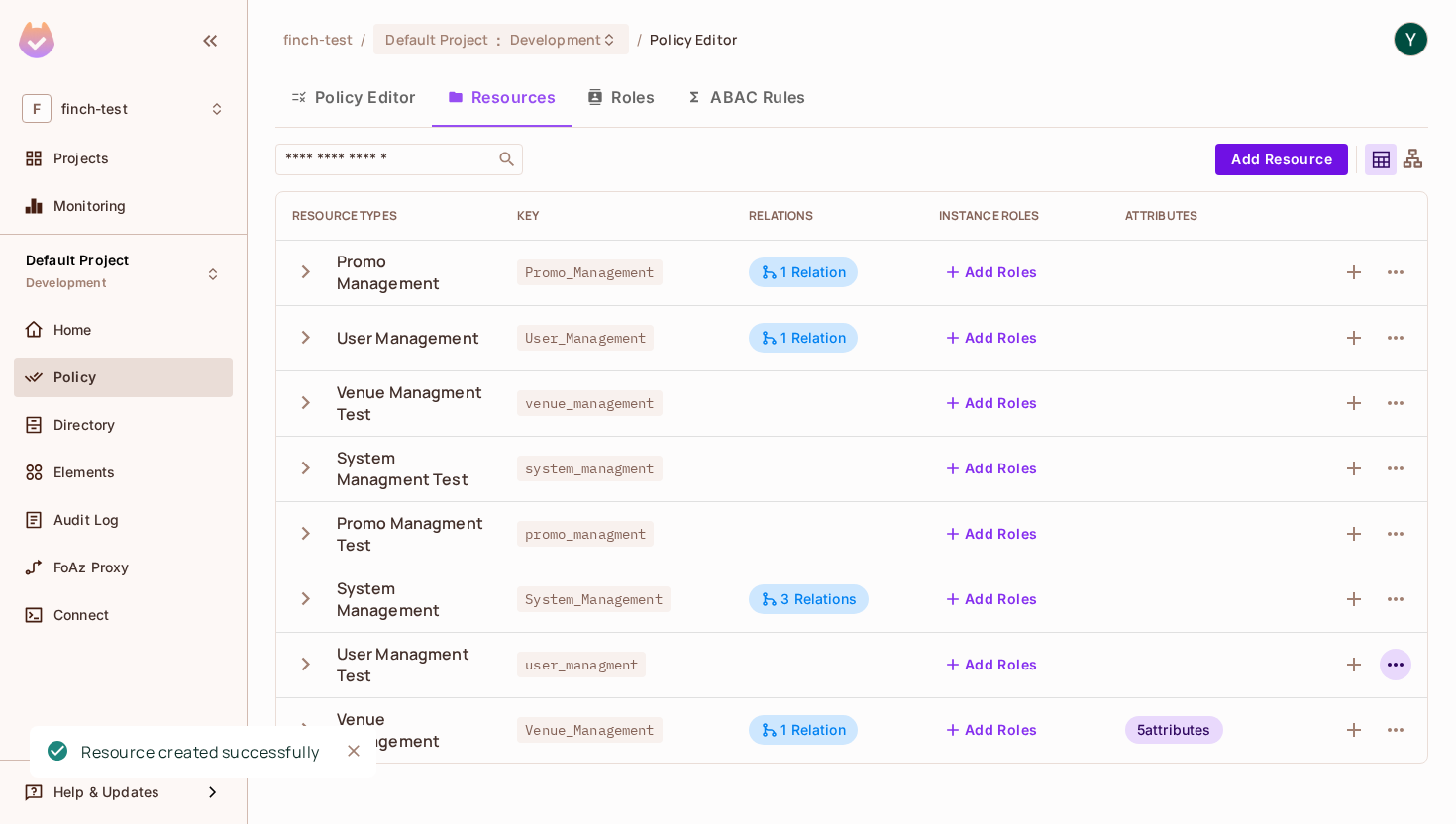 click 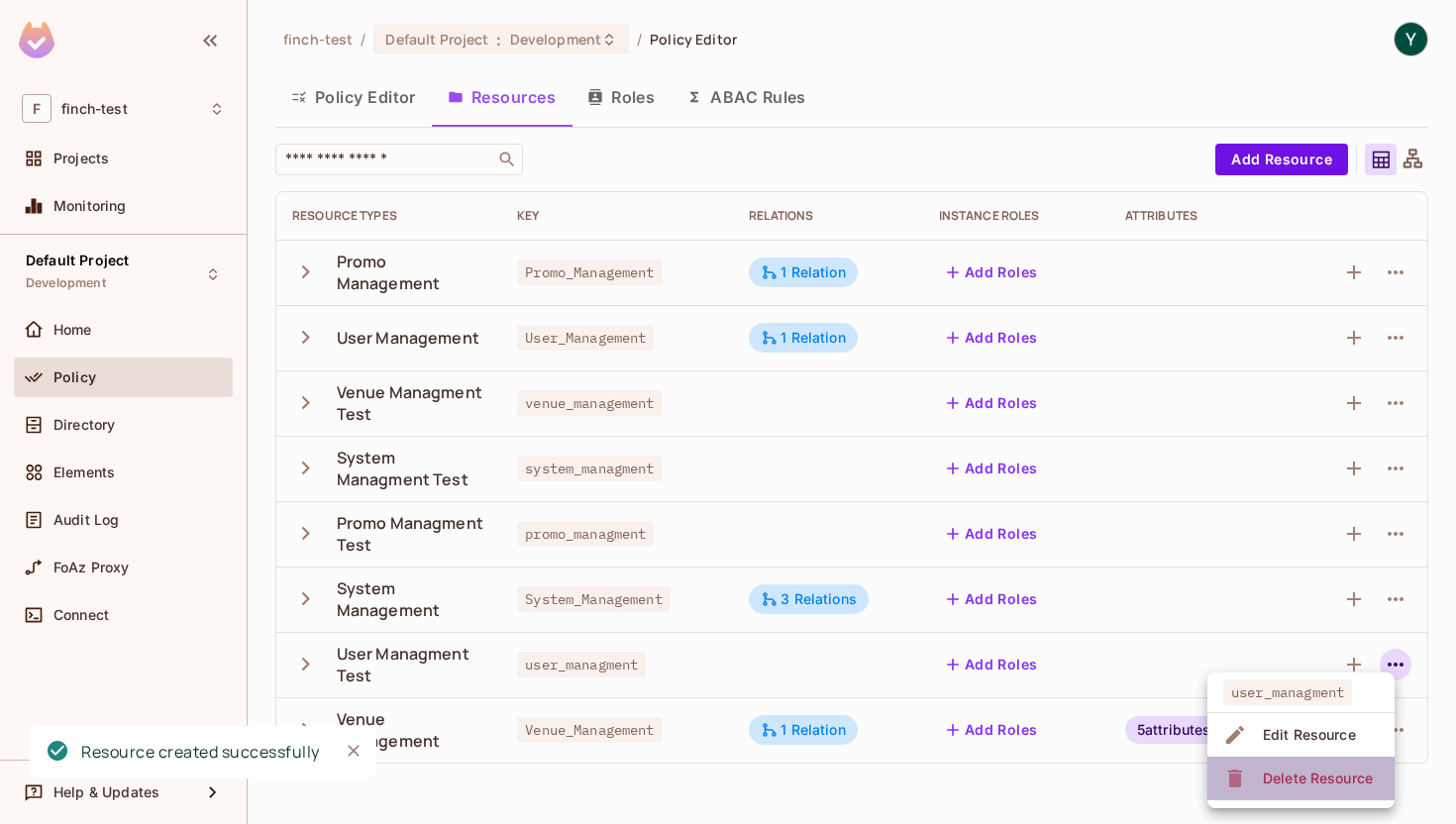 click on "Delete Resource" at bounding box center (1317, 778) 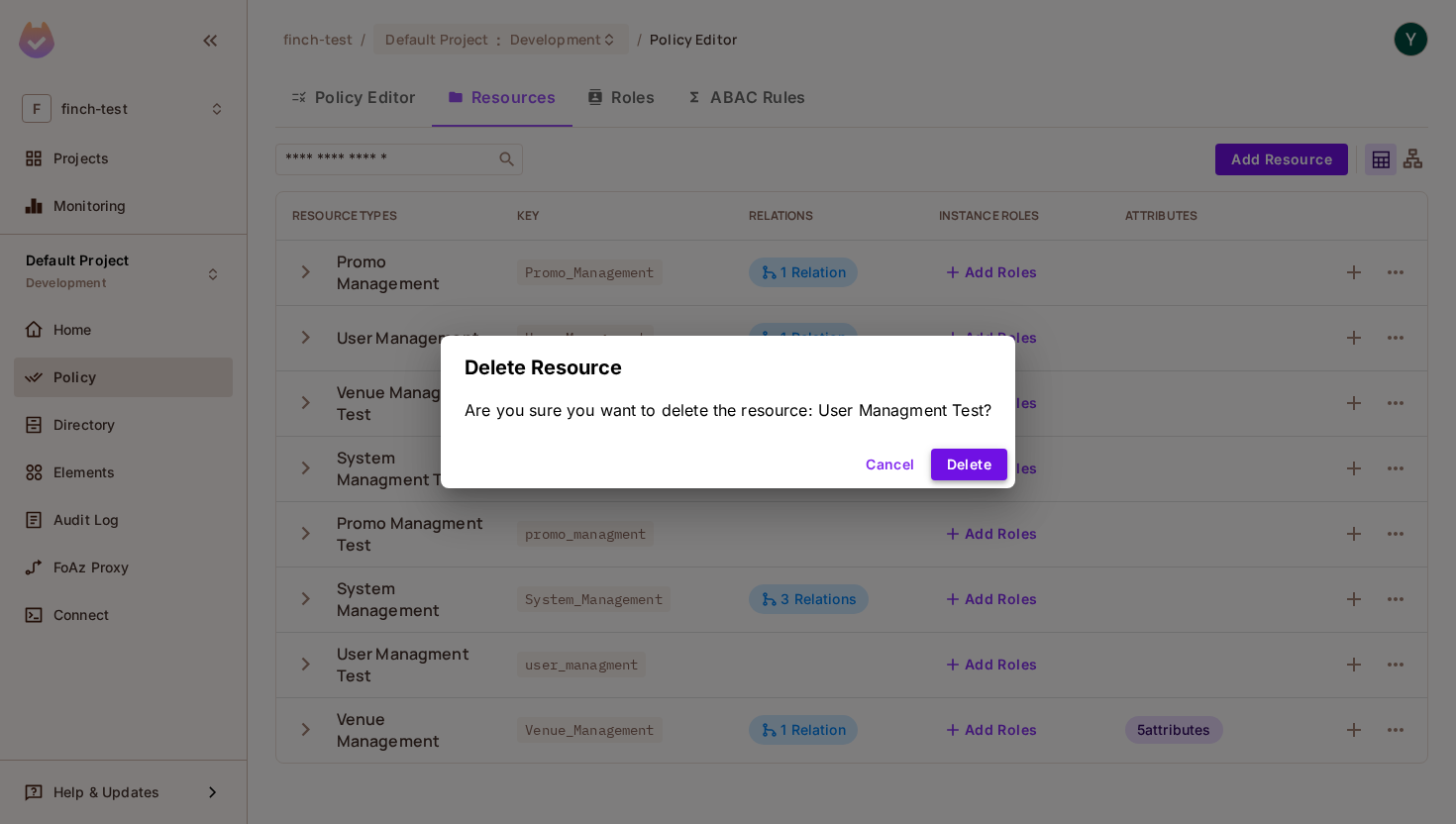 click on "Delete" at bounding box center [969, 464] 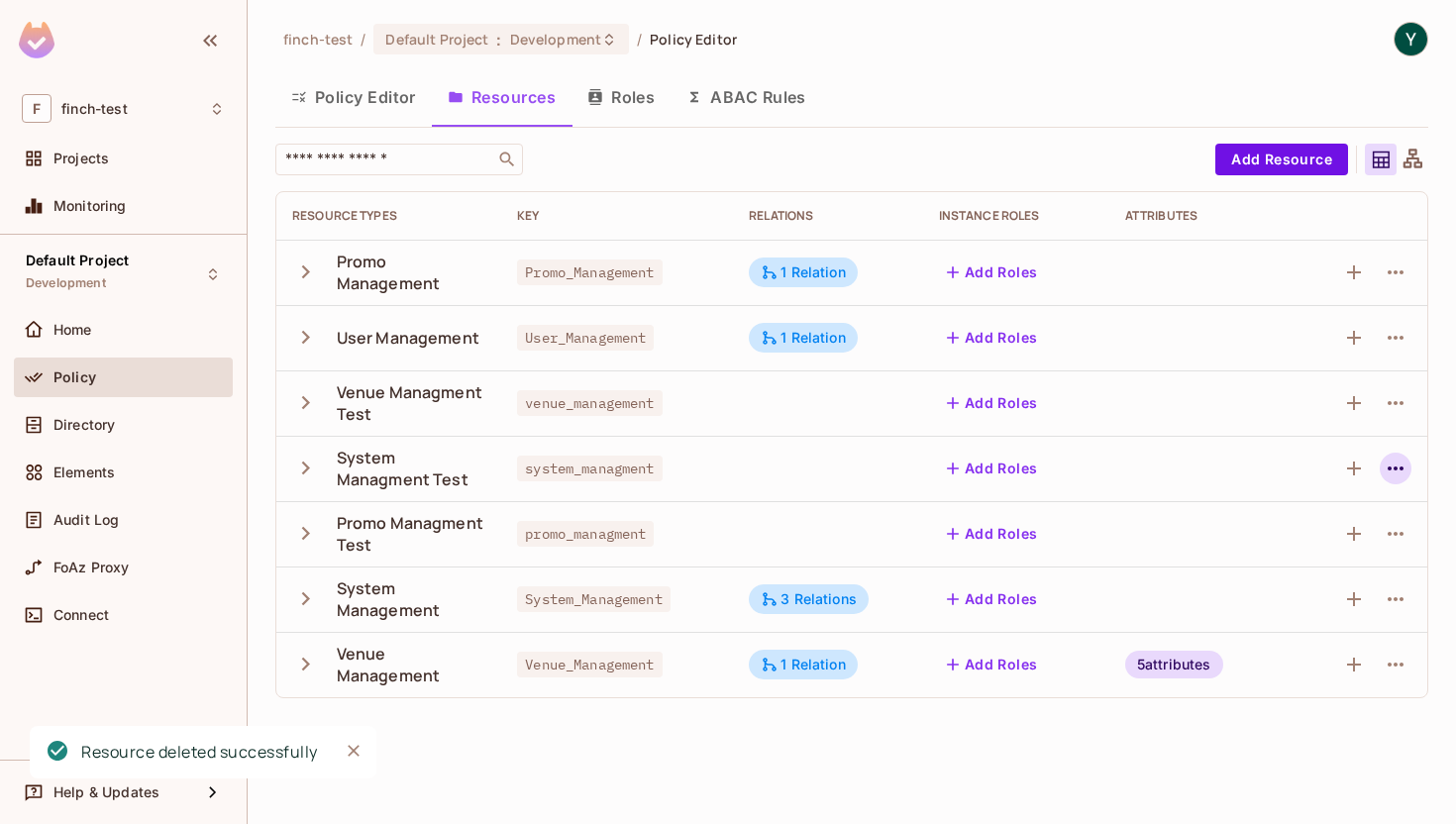 click 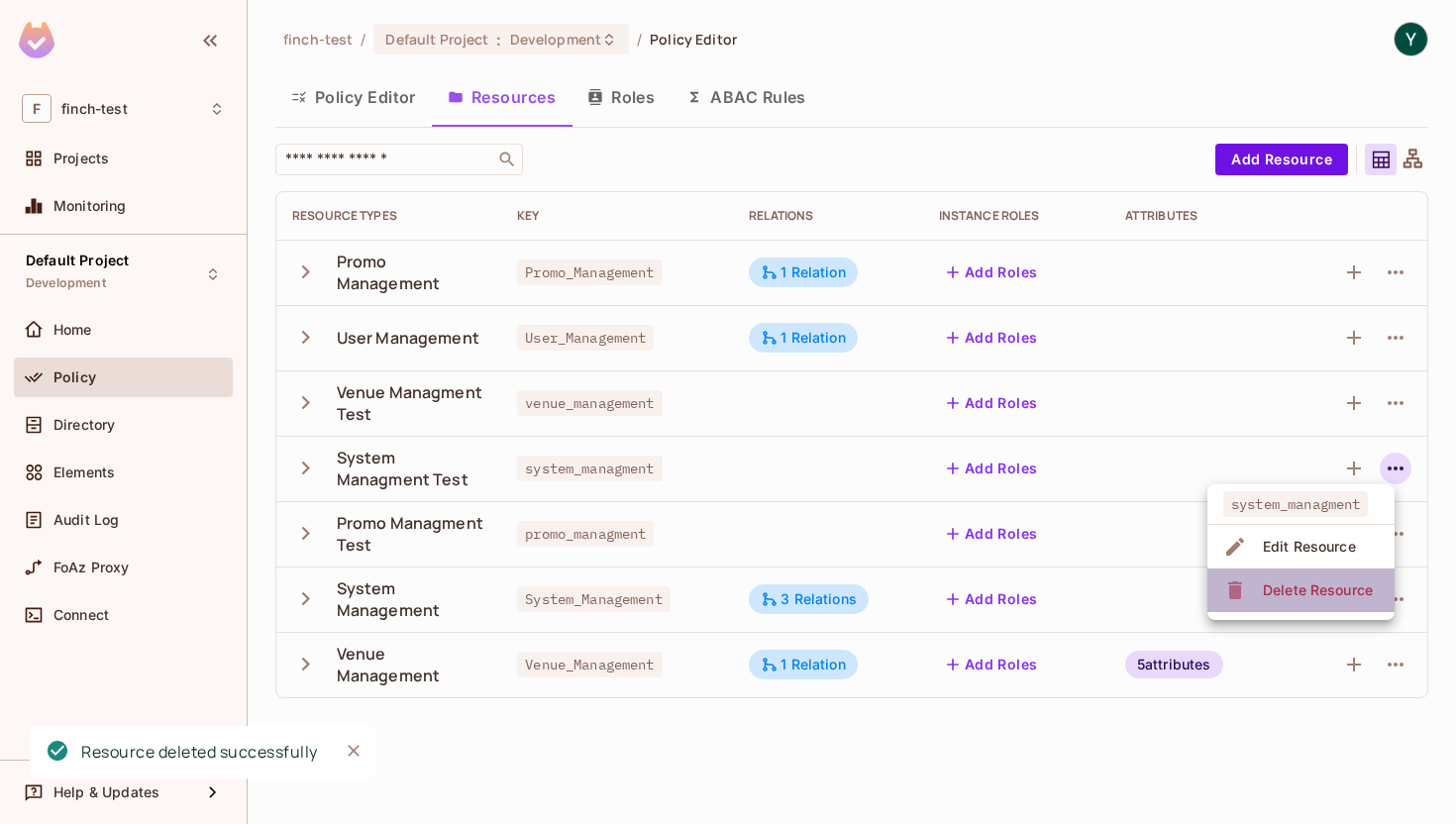 click on "Delete Resource" at bounding box center [1317, 590] 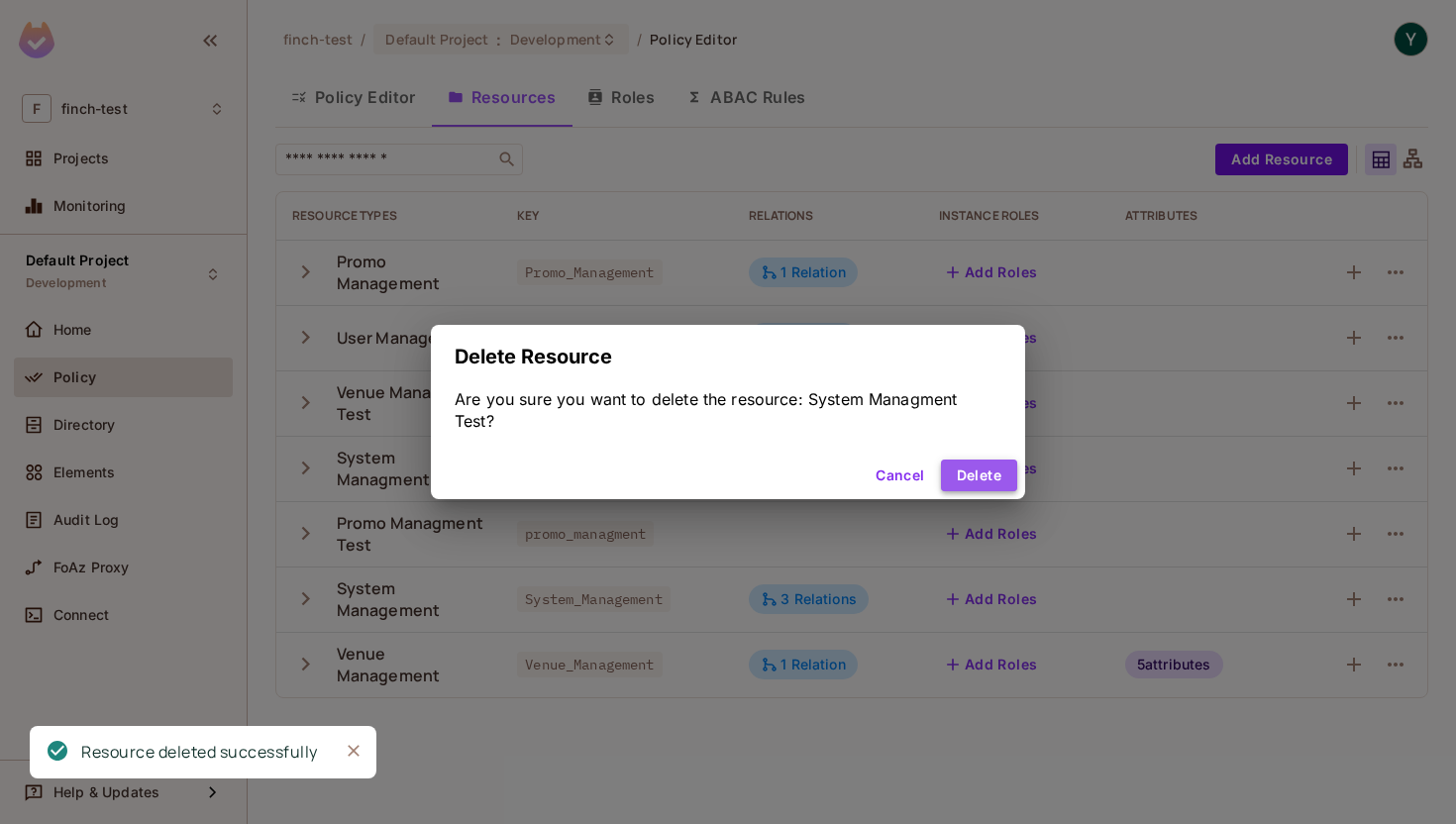 click on "Delete" at bounding box center (979, 475) 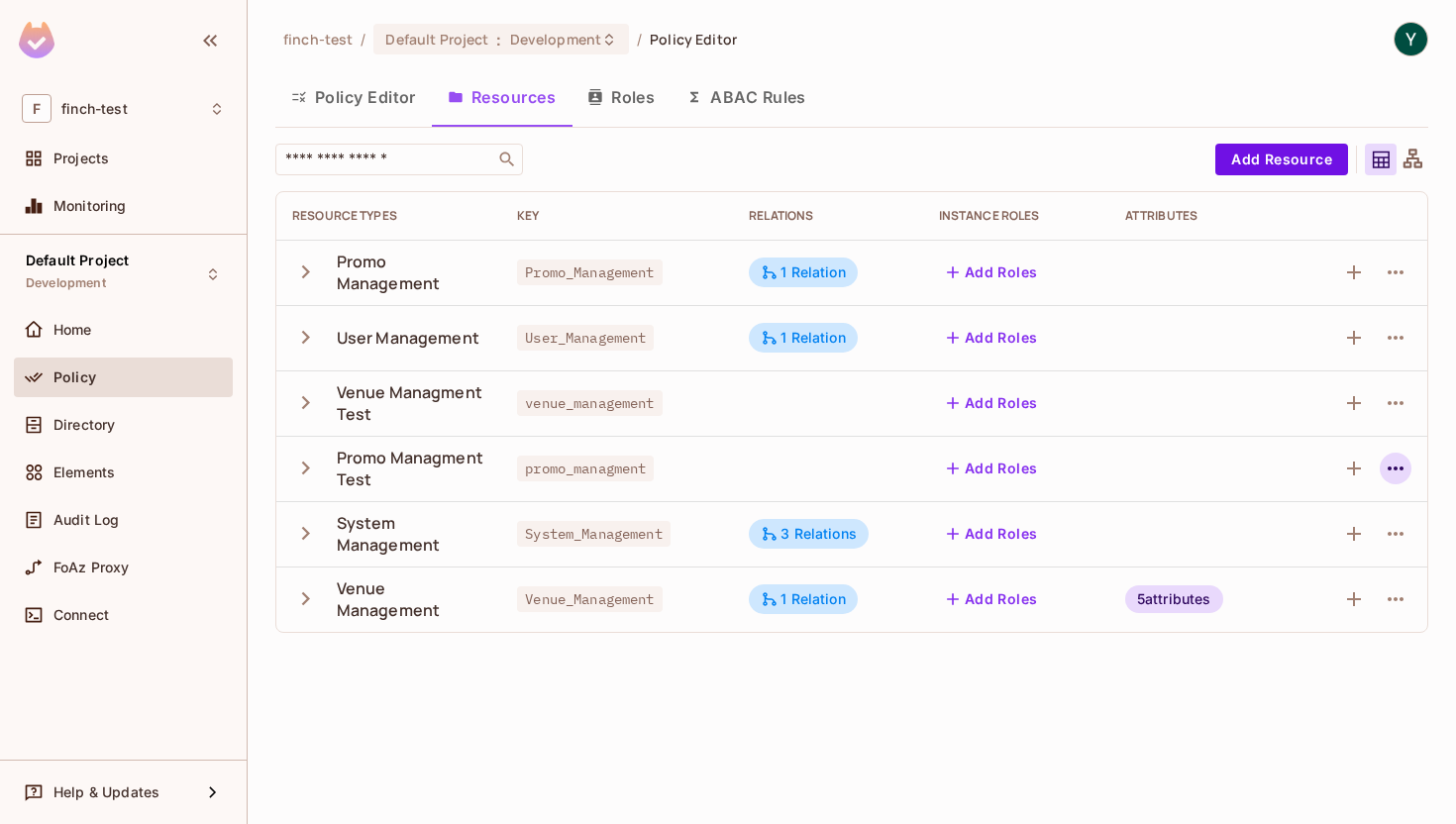 click 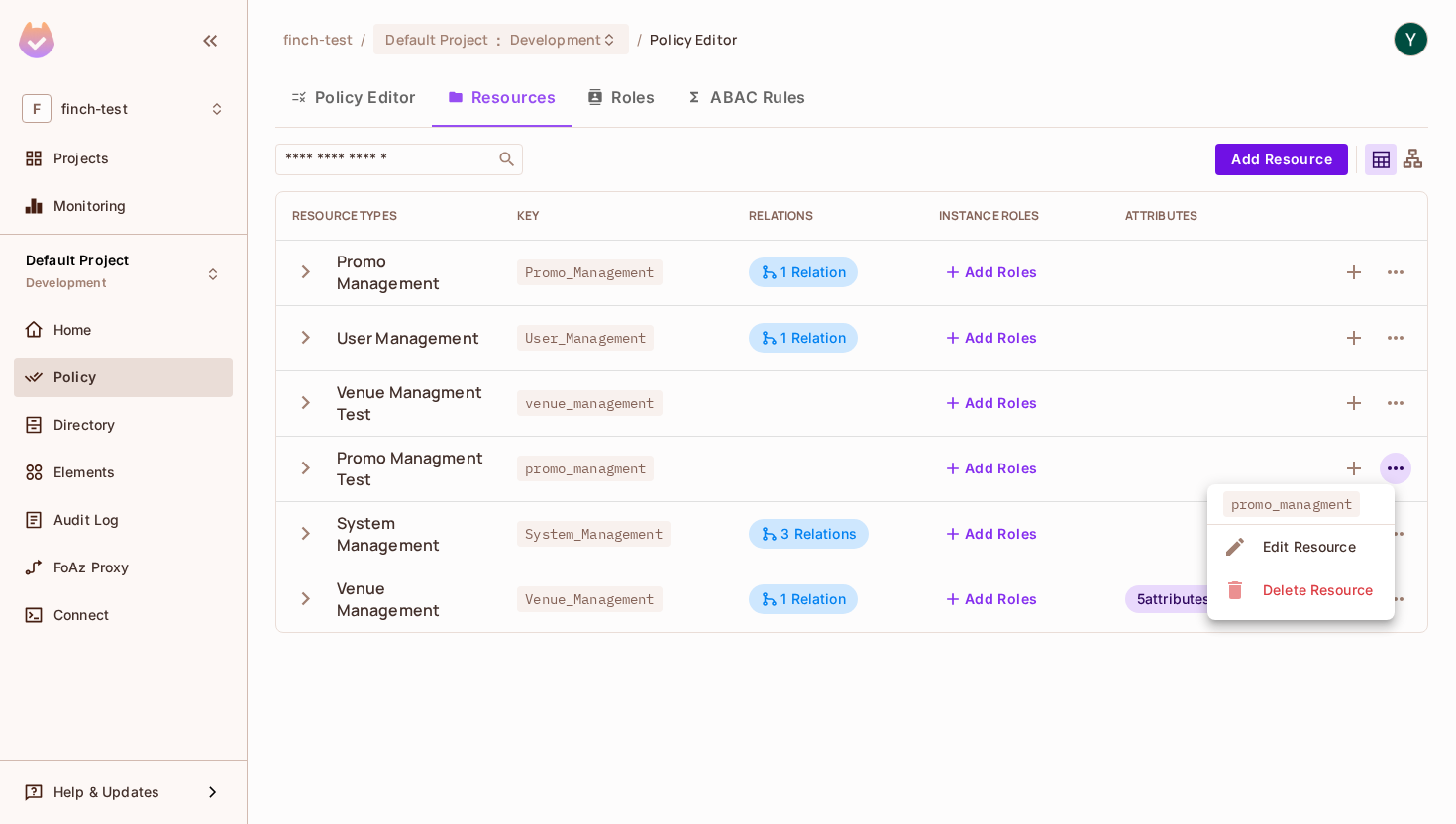click on "Delete Resource" at bounding box center (1317, 590) 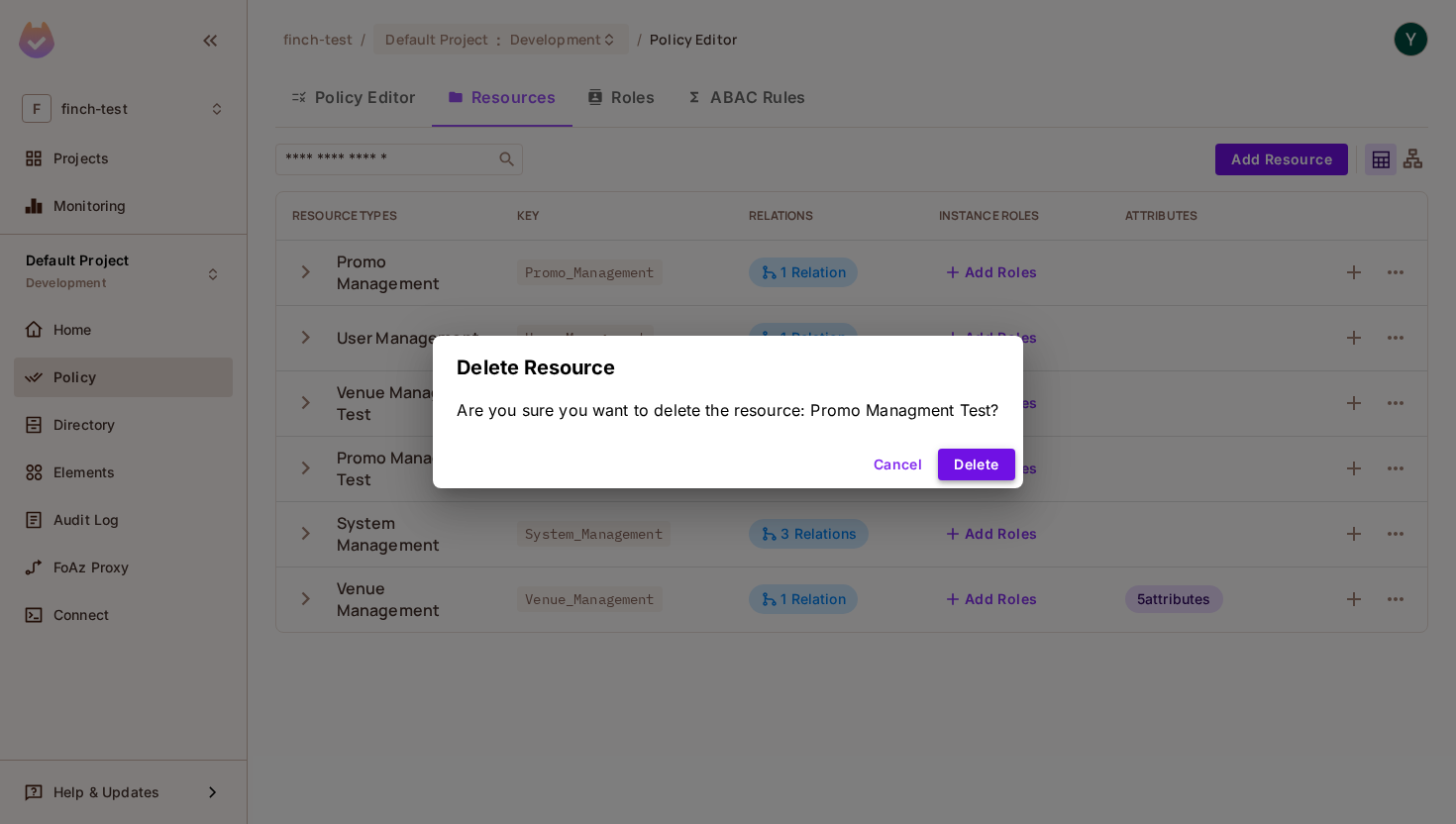click on "Delete" at bounding box center (976, 464) 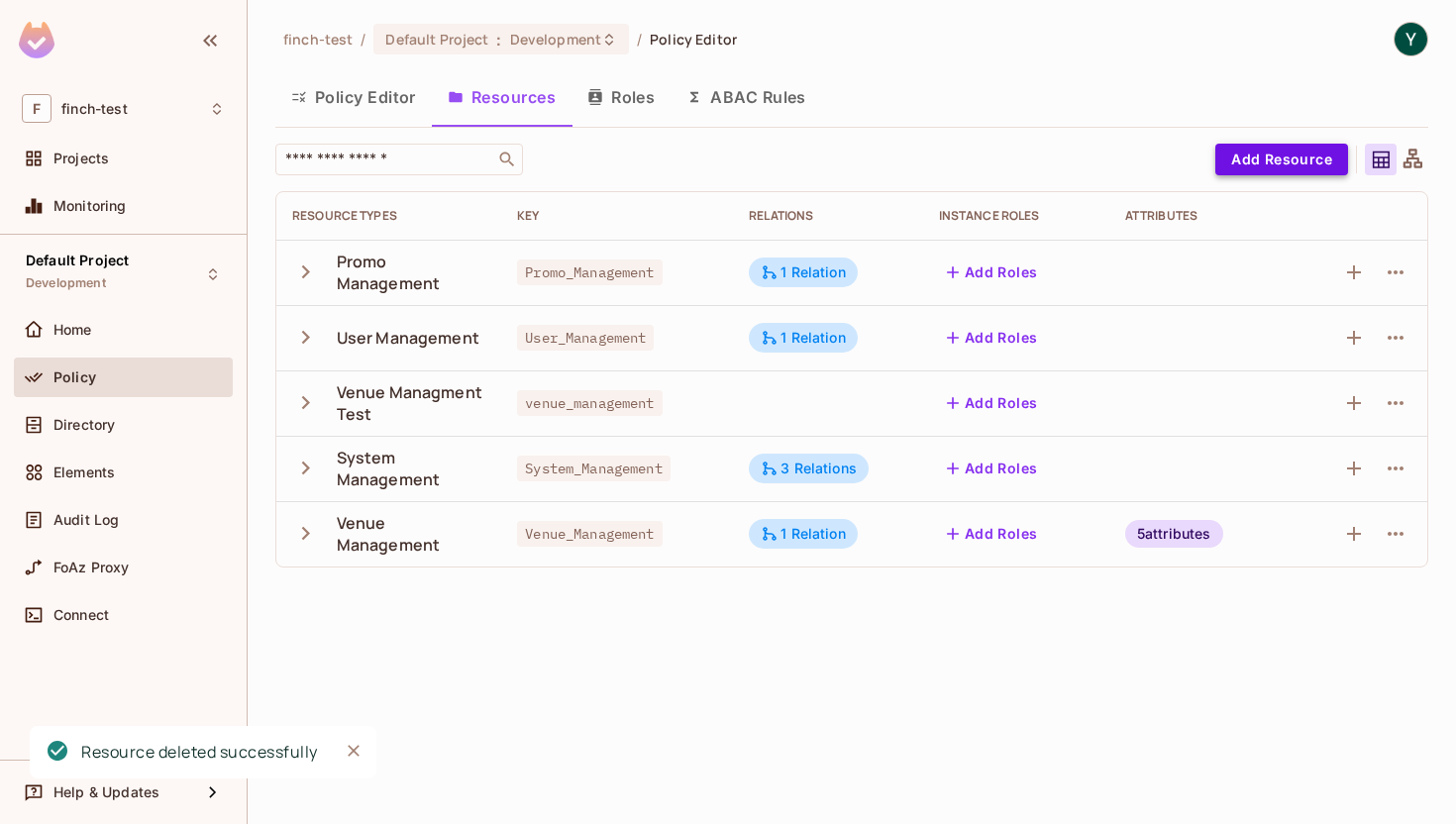 click on "Add Resource" at bounding box center [1282, 159] 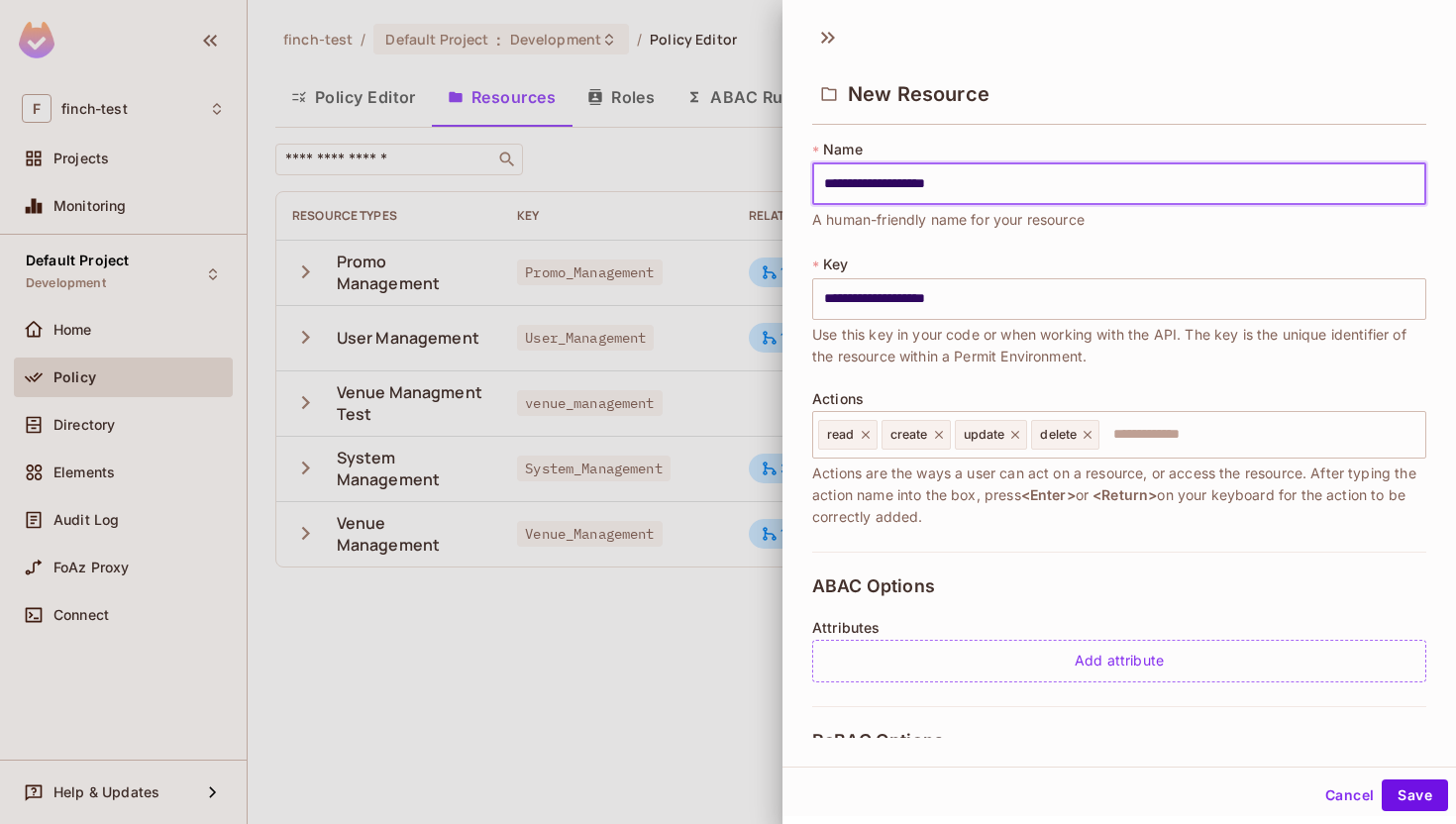 click on "**********" at bounding box center (1119, 184) 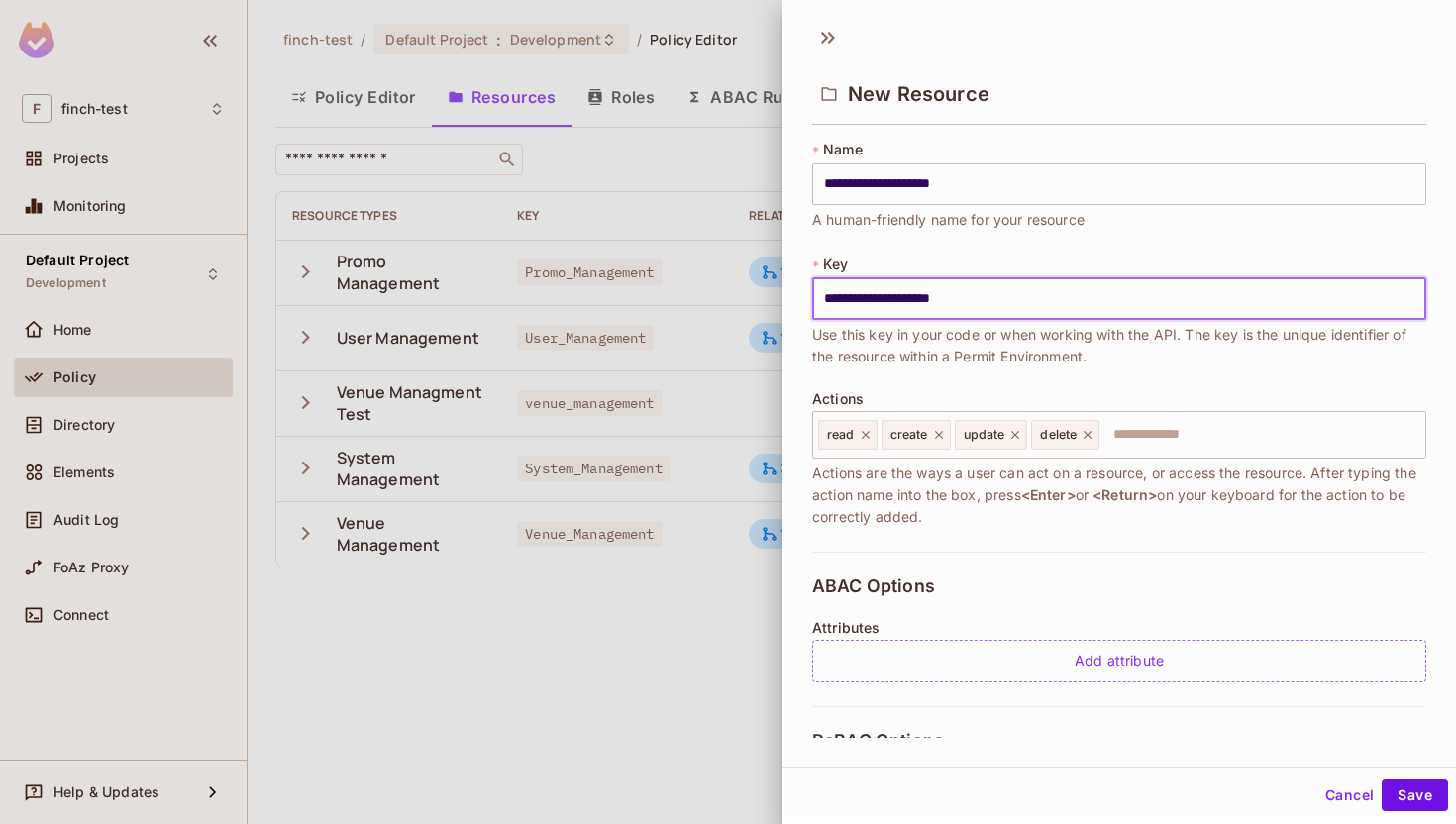 click on "**********" at bounding box center [1119, 299] 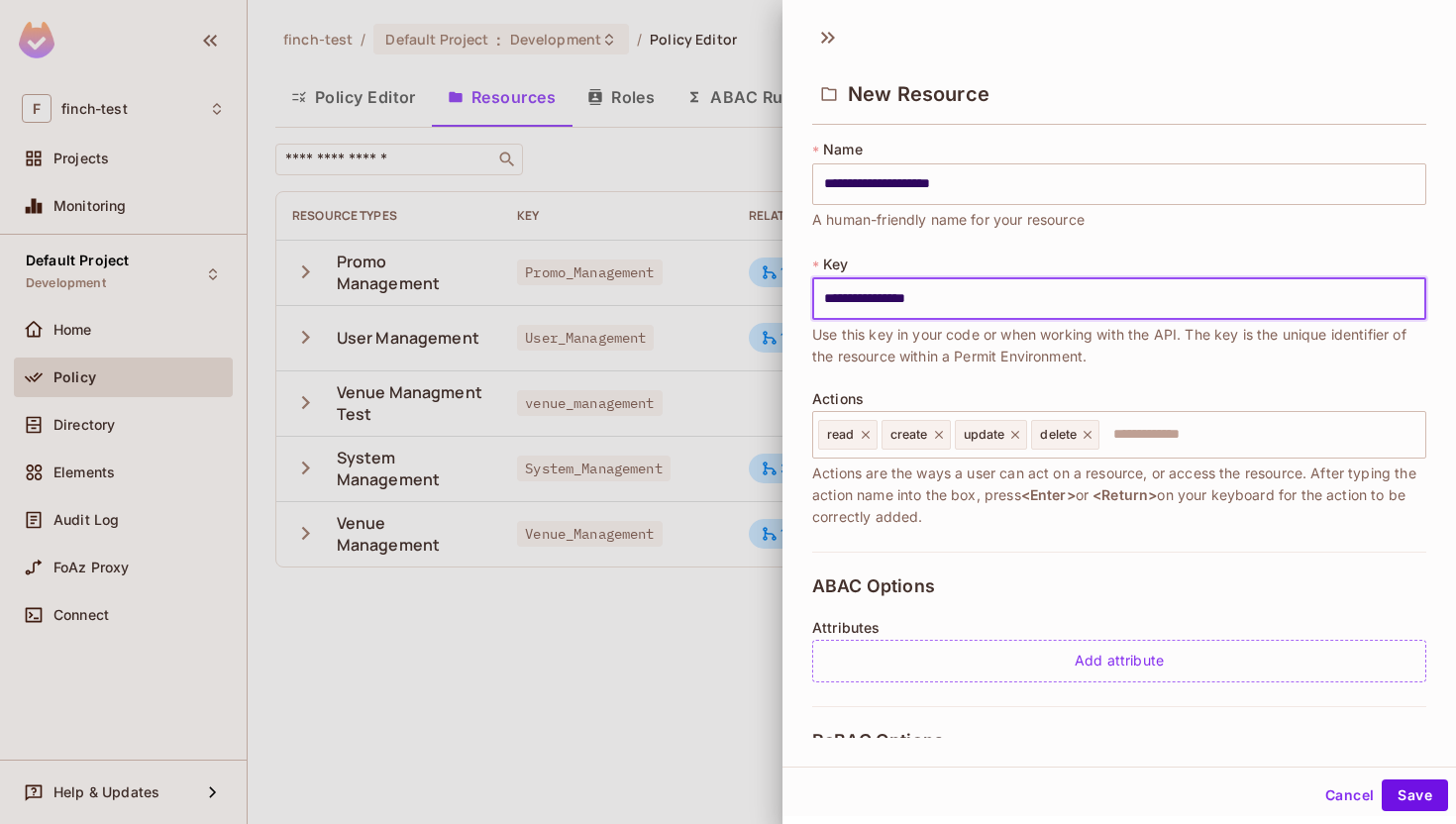 click on "**********" at bounding box center [1119, 346] 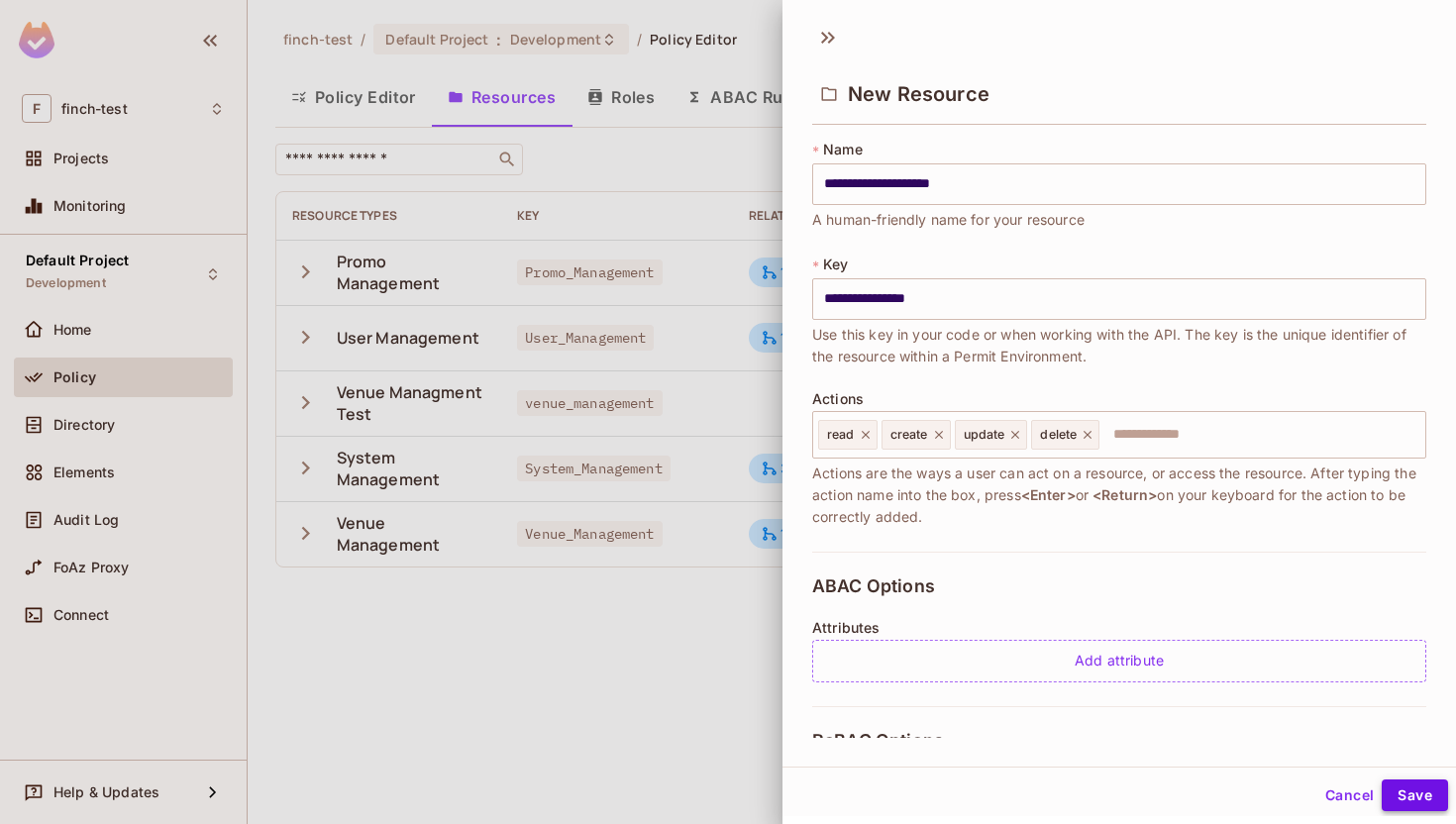 click on "Save" at bounding box center (1414, 795) 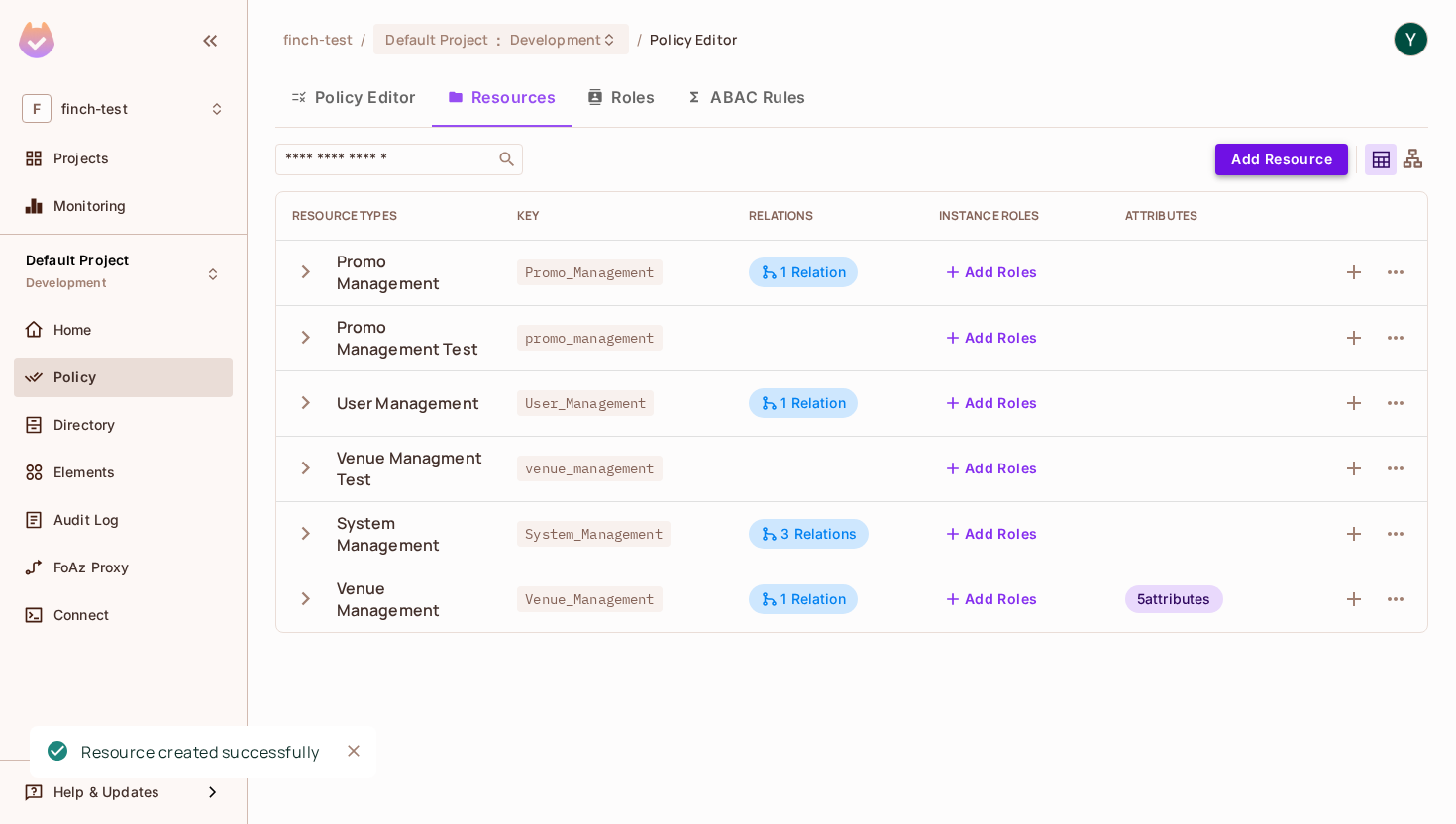click on "Add Resource" at bounding box center [1282, 159] 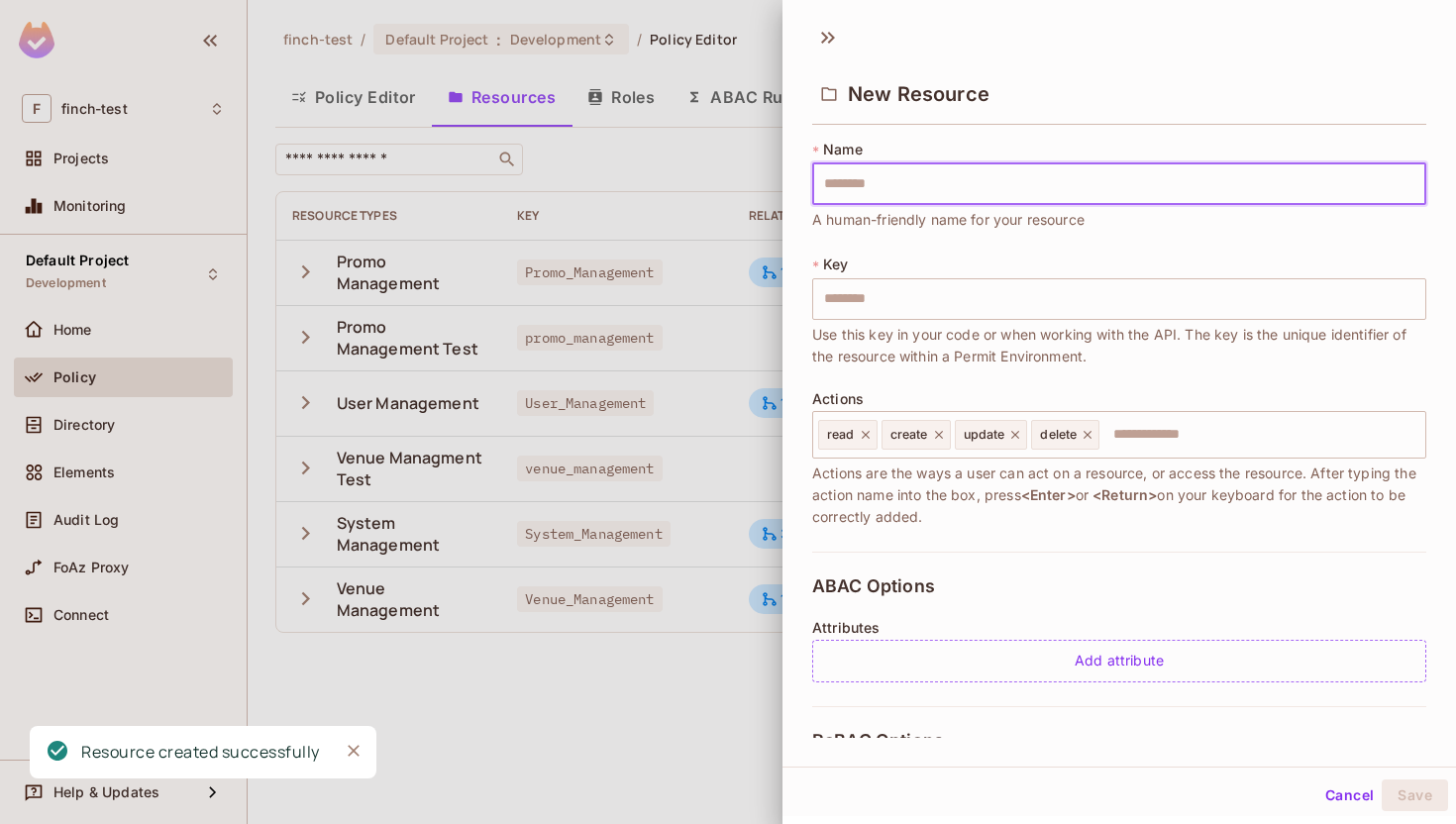 click at bounding box center (1119, 184) 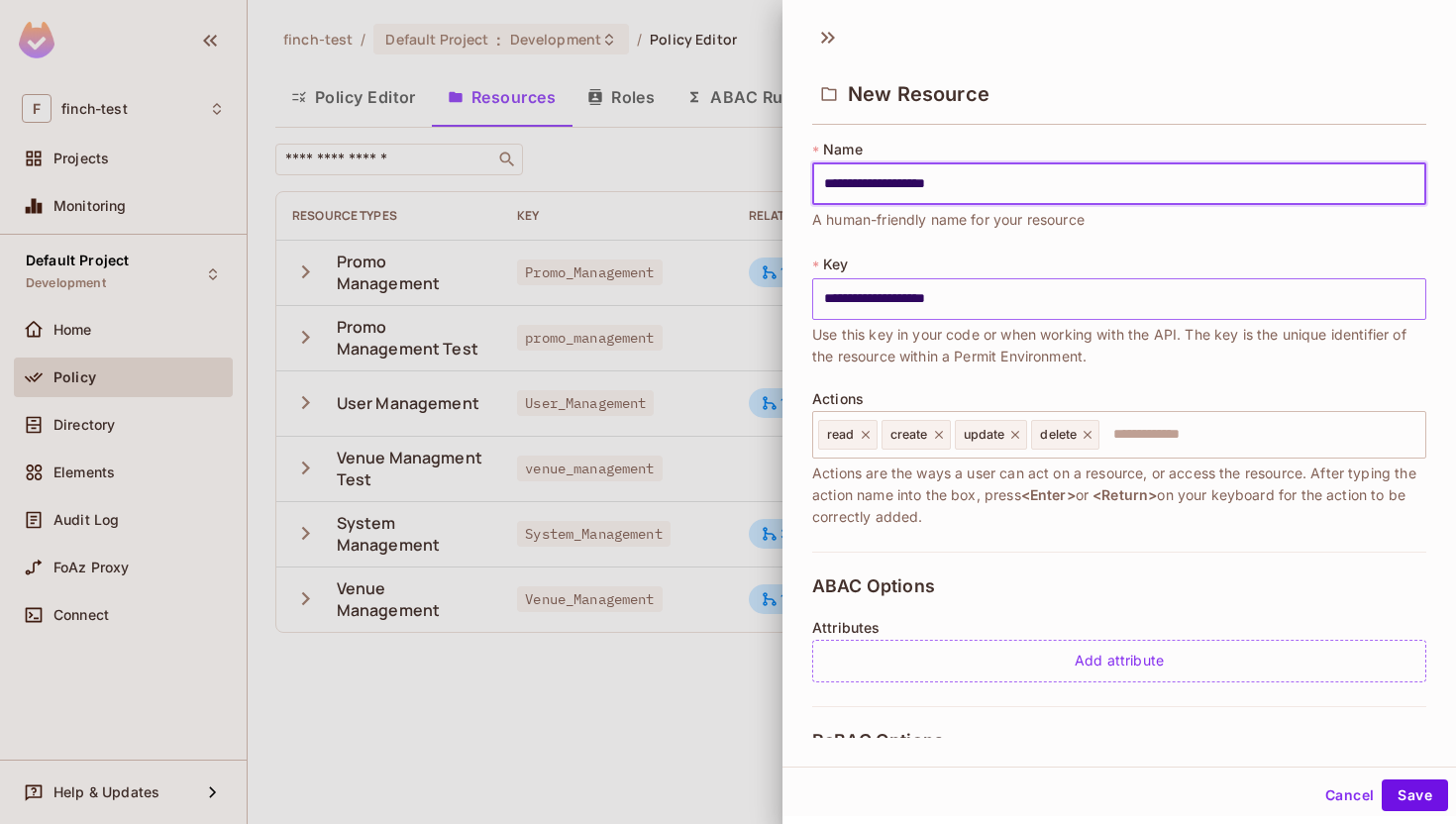 click on "**********" at bounding box center (1119, 299) 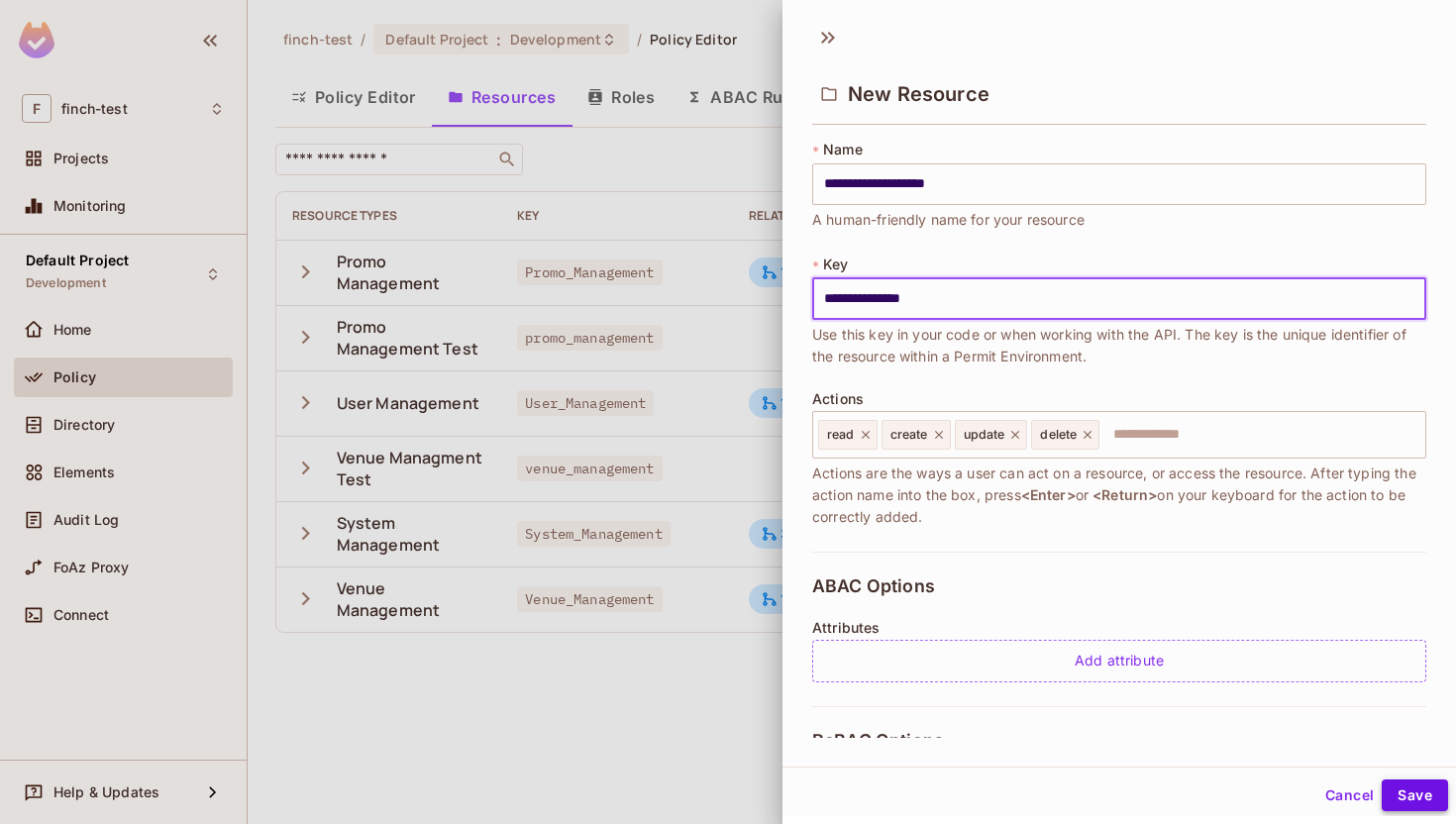 click on "Save" at bounding box center (1414, 795) 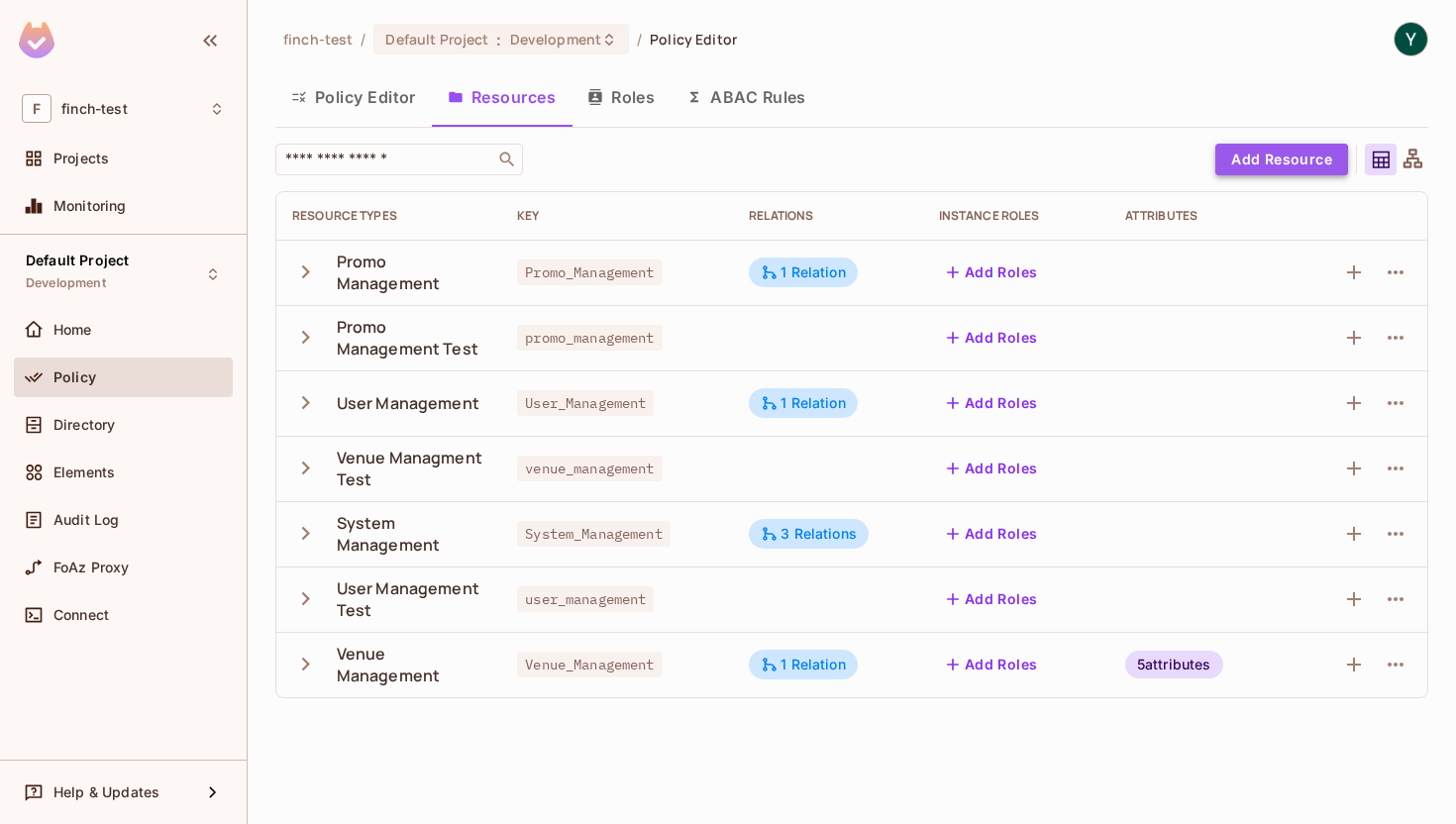 click on "Add Resource" at bounding box center [1282, 159] 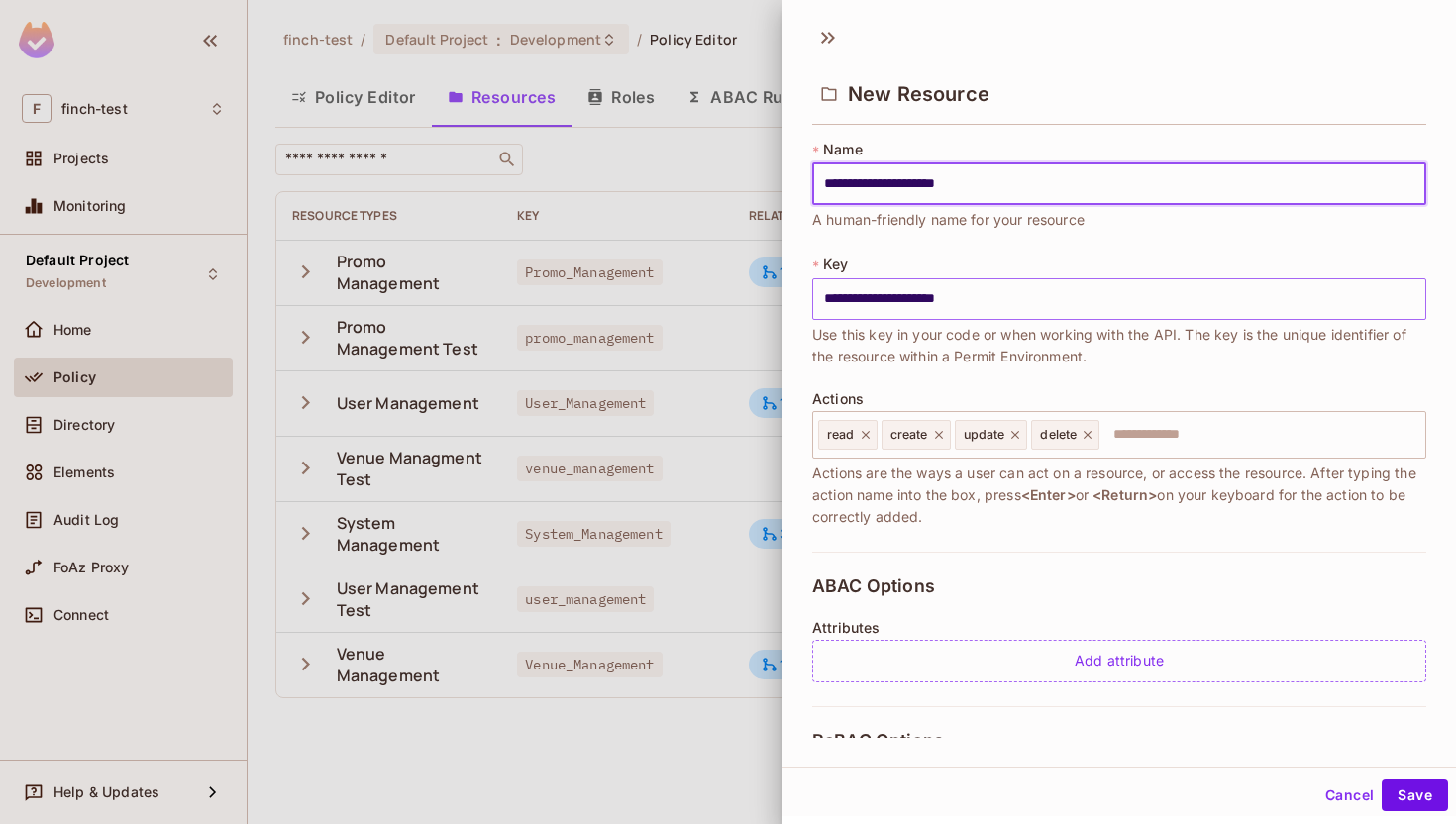 click on "**********" at bounding box center (1119, 299) 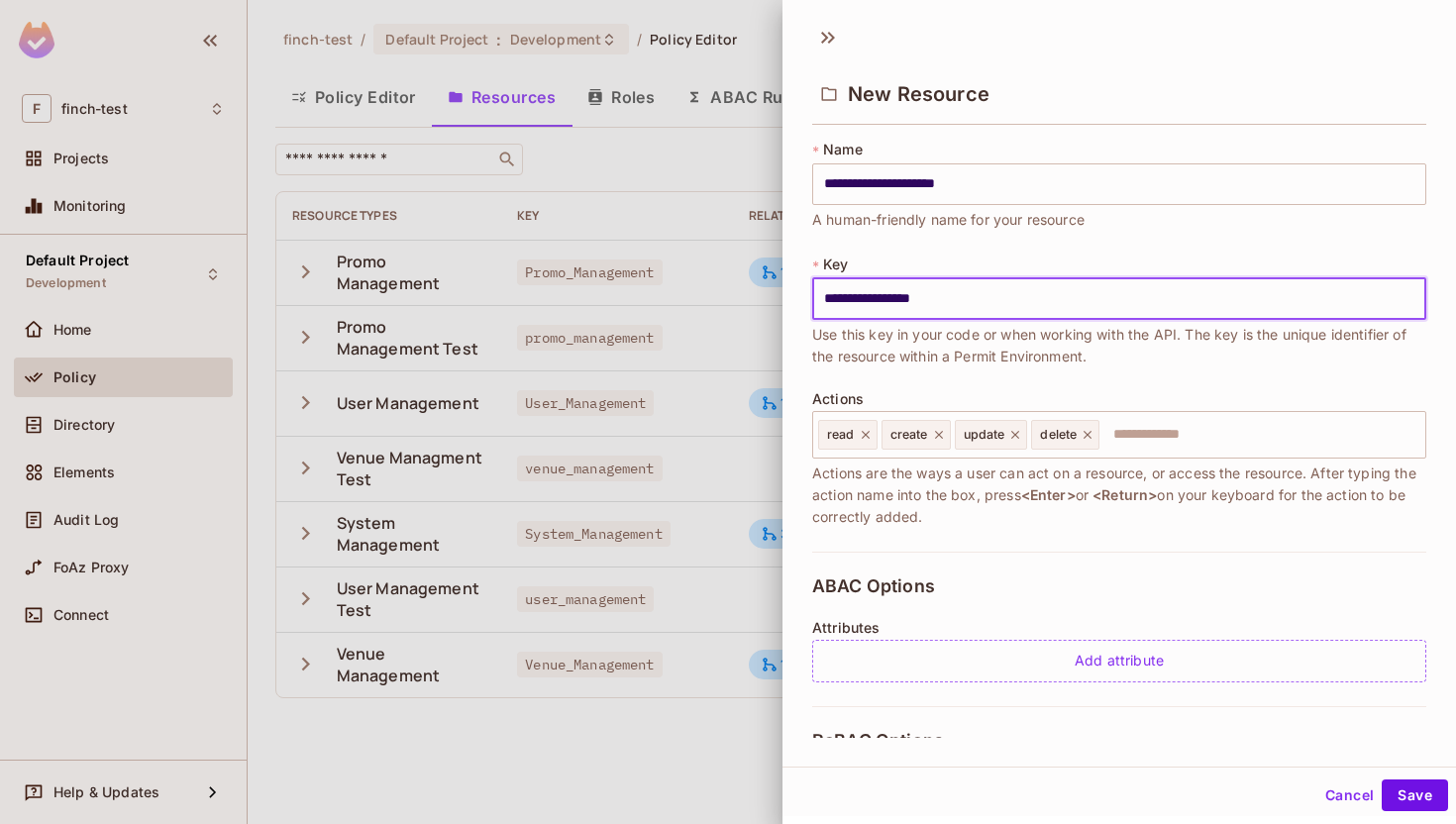 click on "ABAC Options Attributes Add attribute" at bounding box center (1119, 629) 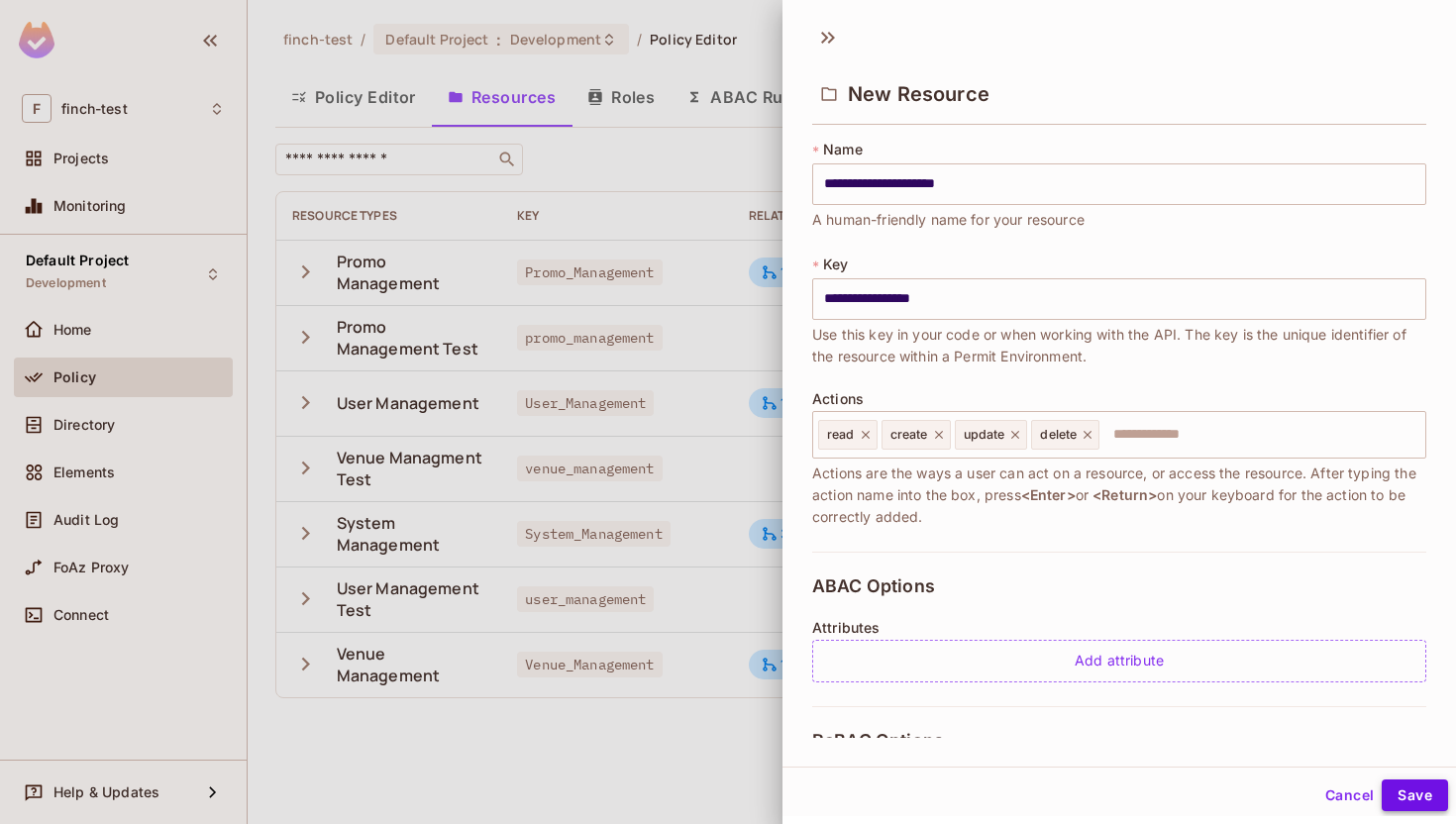 click on "Save" at bounding box center (1414, 795) 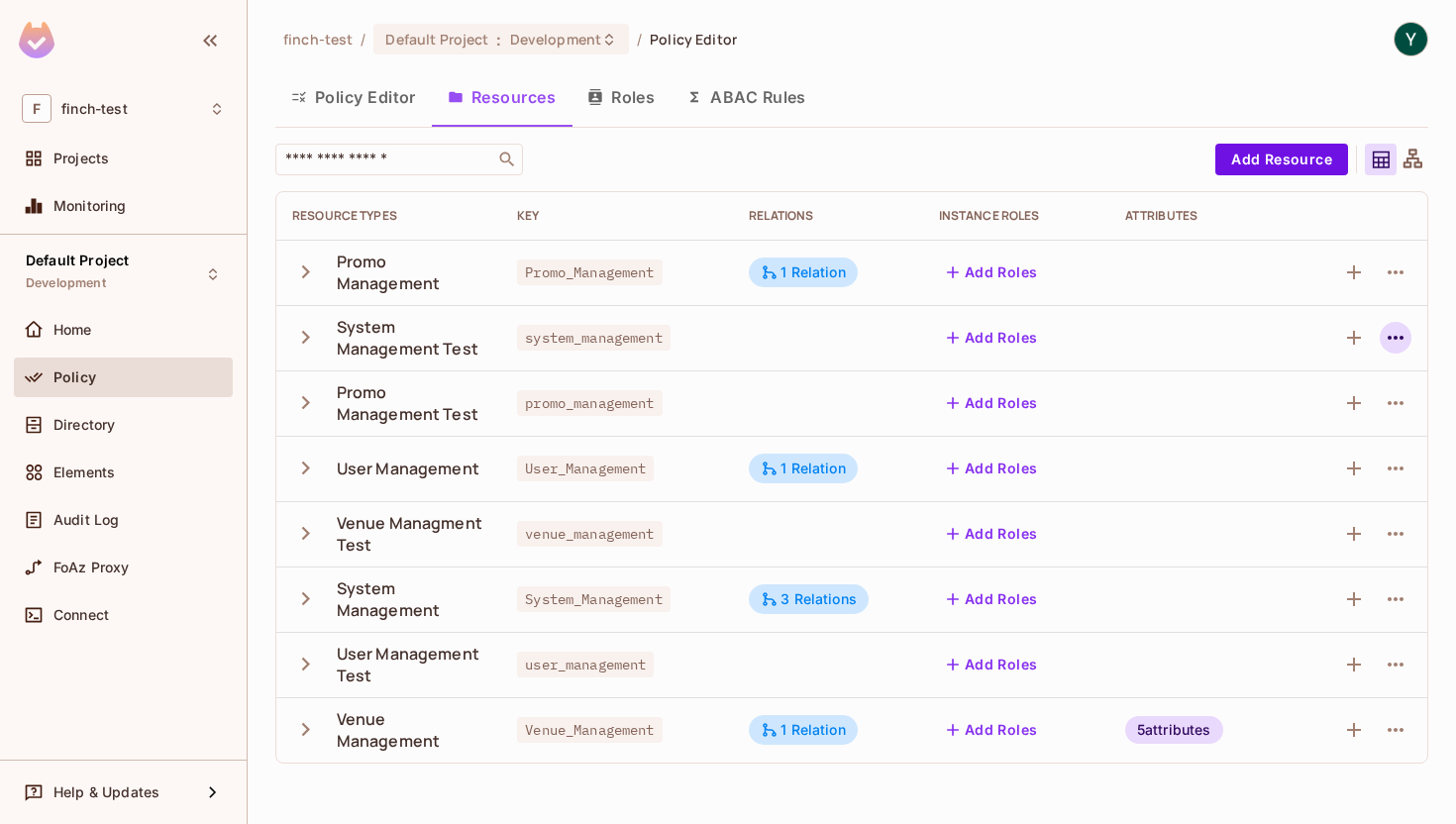 click 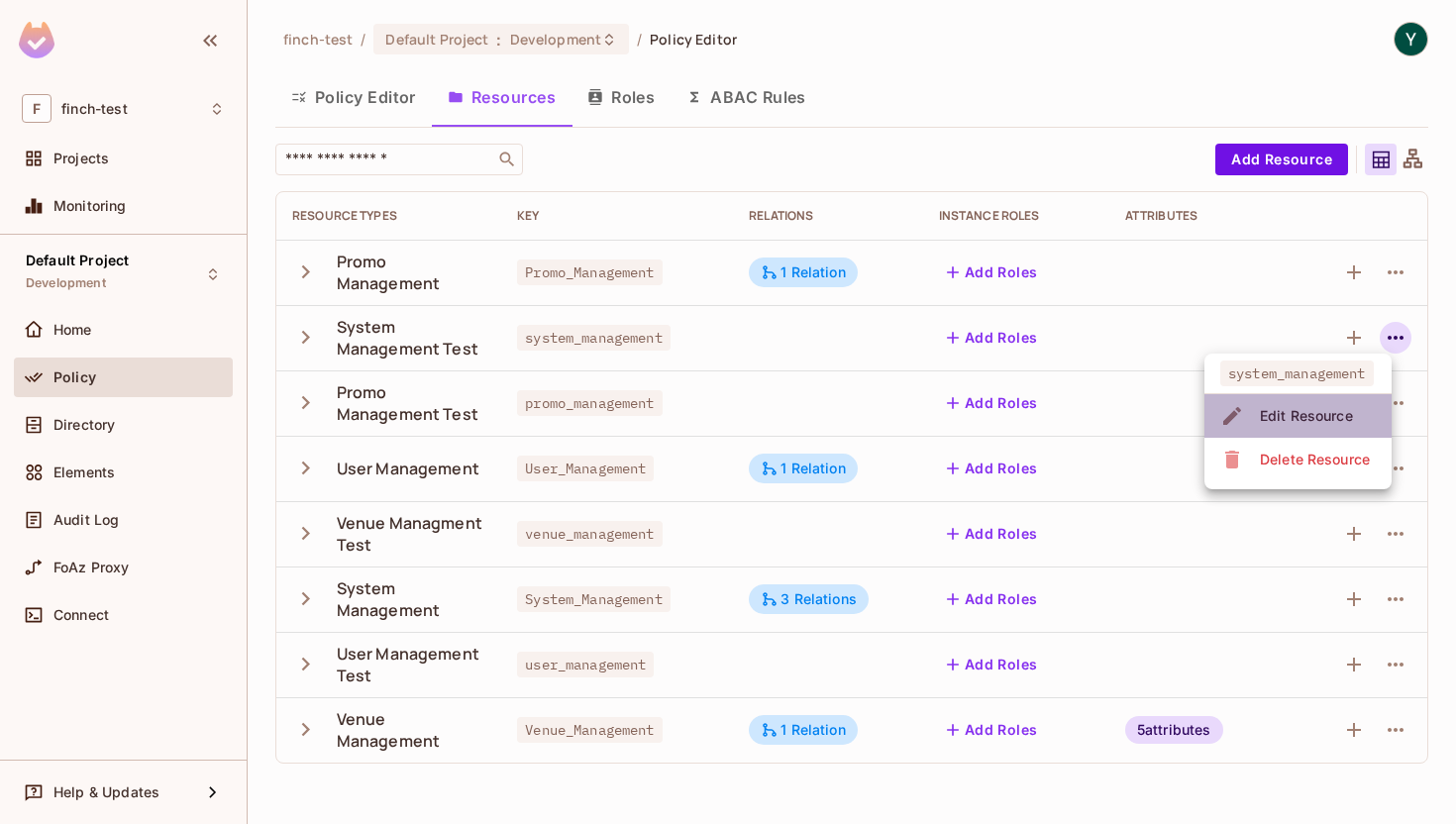click on "Edit Resource" at bounding box center (1306, 416) 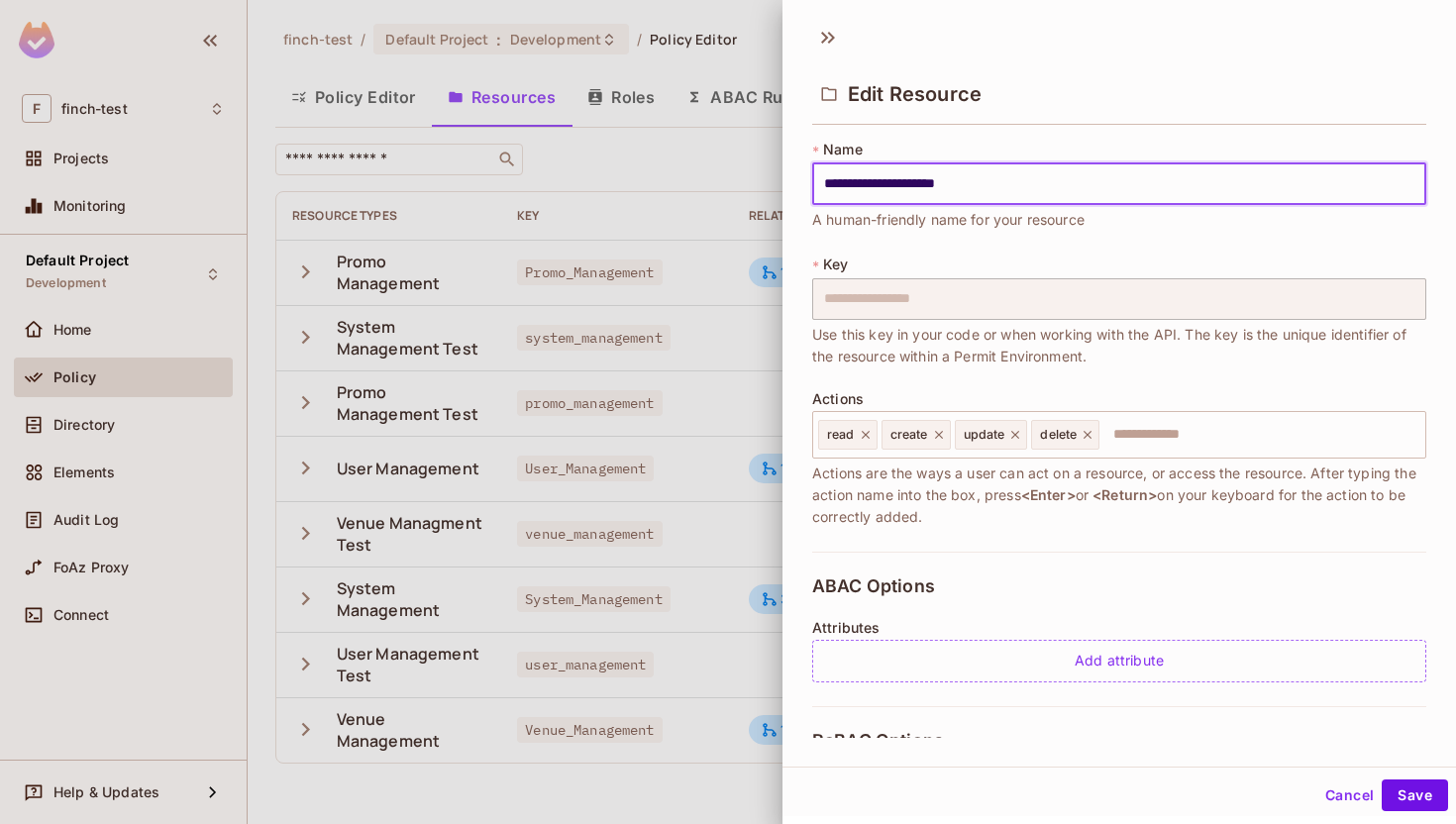 scroll, scrollTop: 265, scrollLeft: 0, axis: vertical 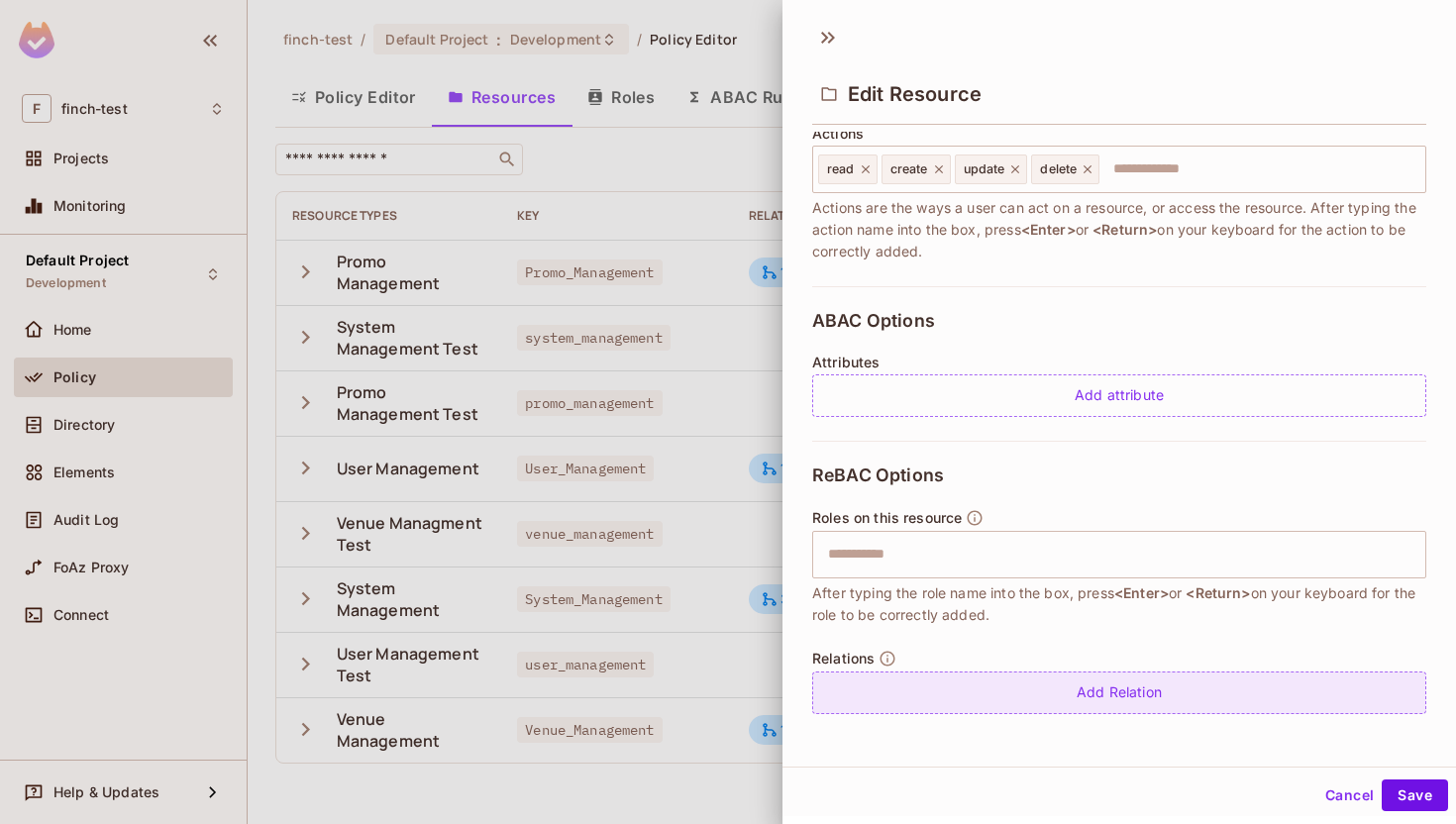 click on "Add Relation" at bounding box center [1119, 692] 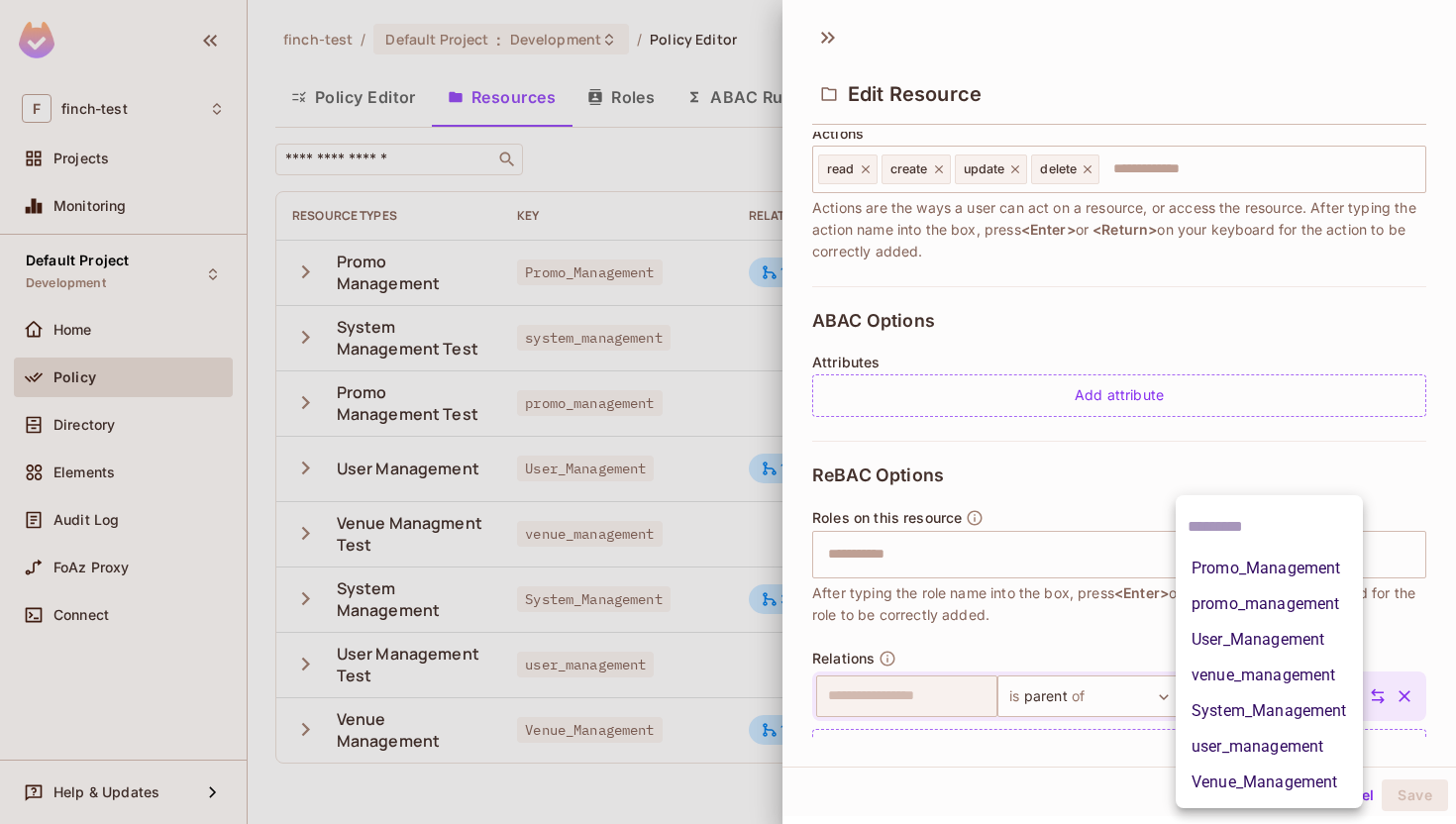 click on "**********" at bounding box center (728, 412) 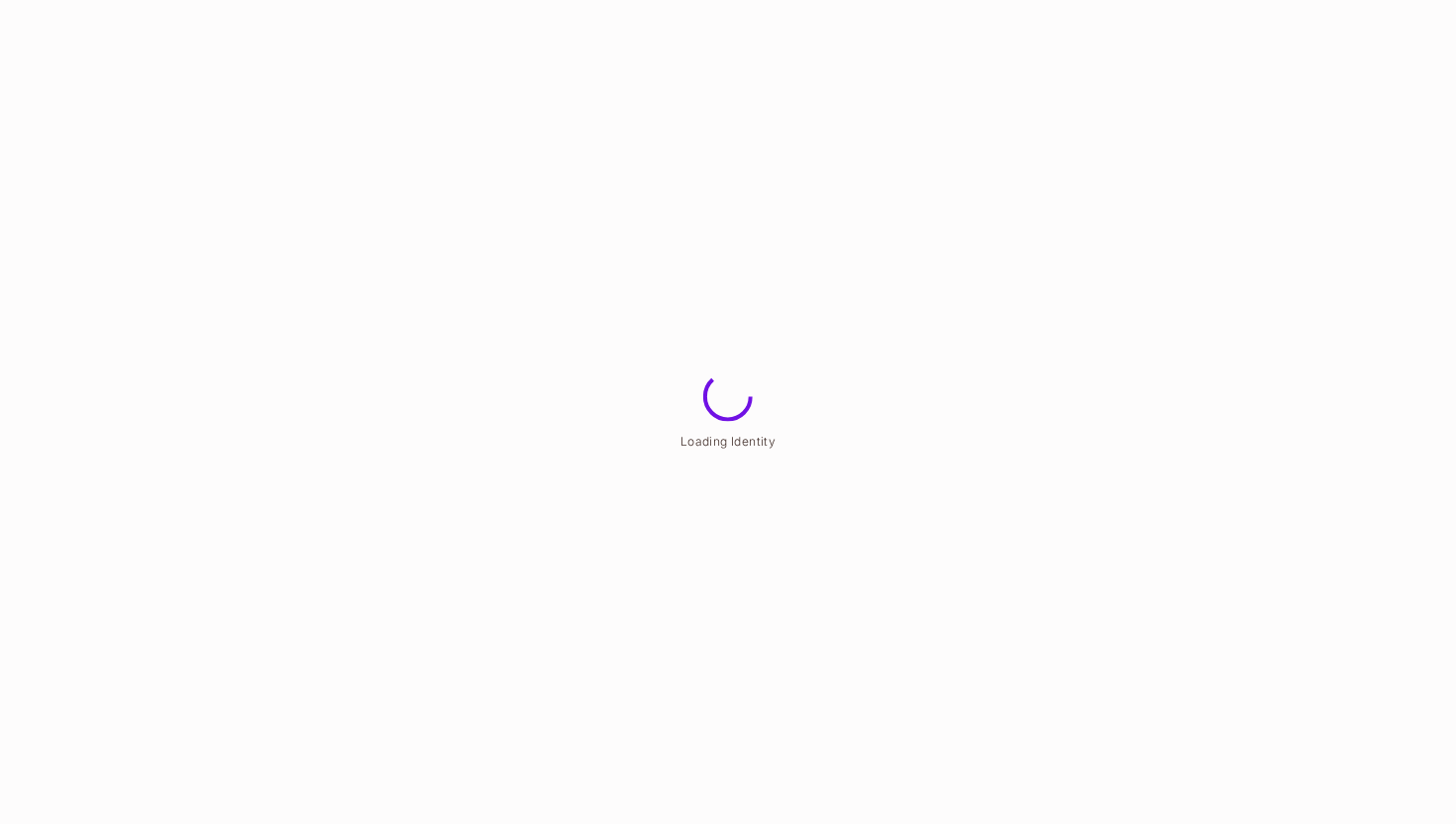 scroll, scrollTop: 0, scrollLeft: 0, axis: both 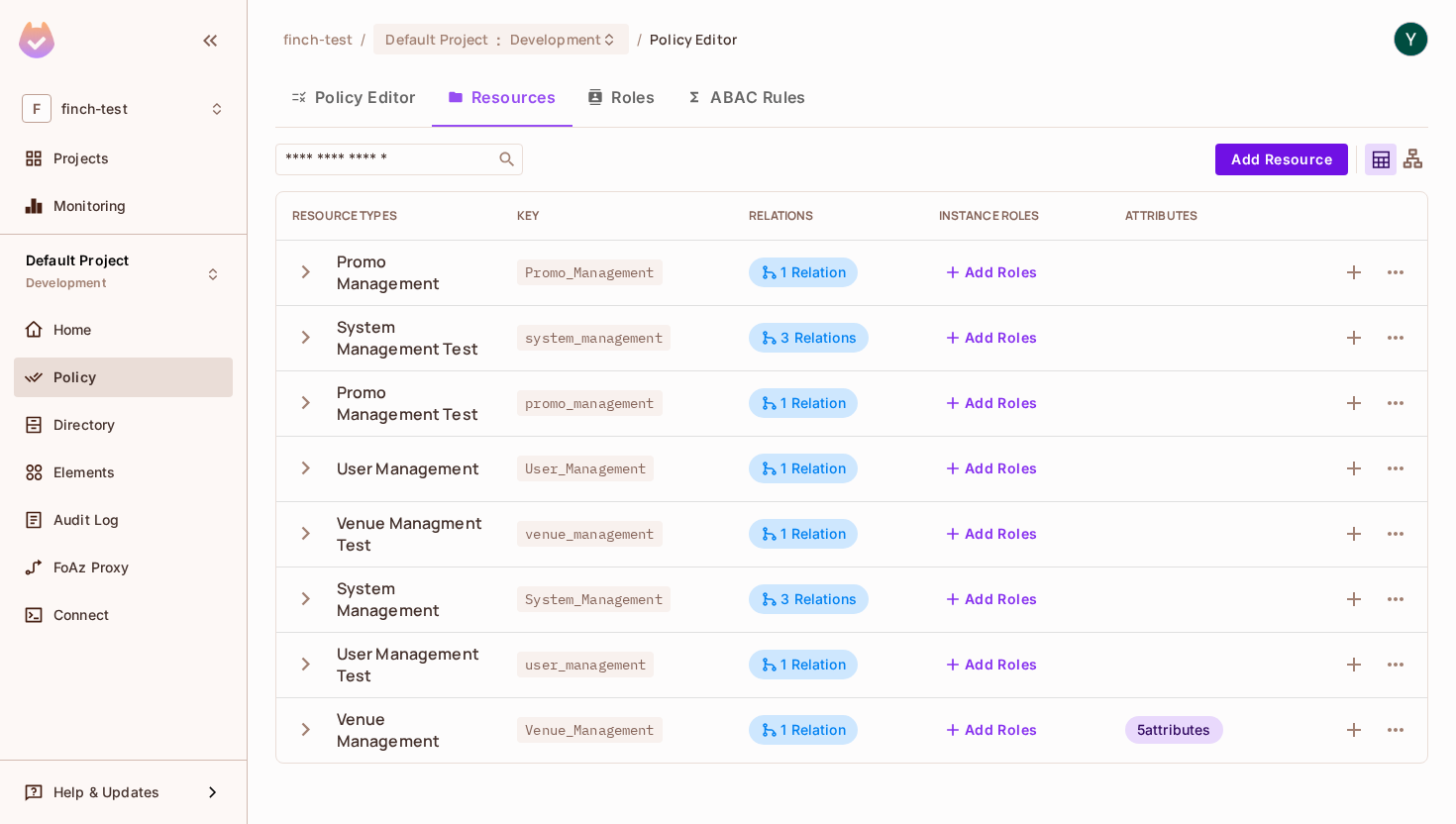 click on "5  attributes" at bounding box center (1174, 730) 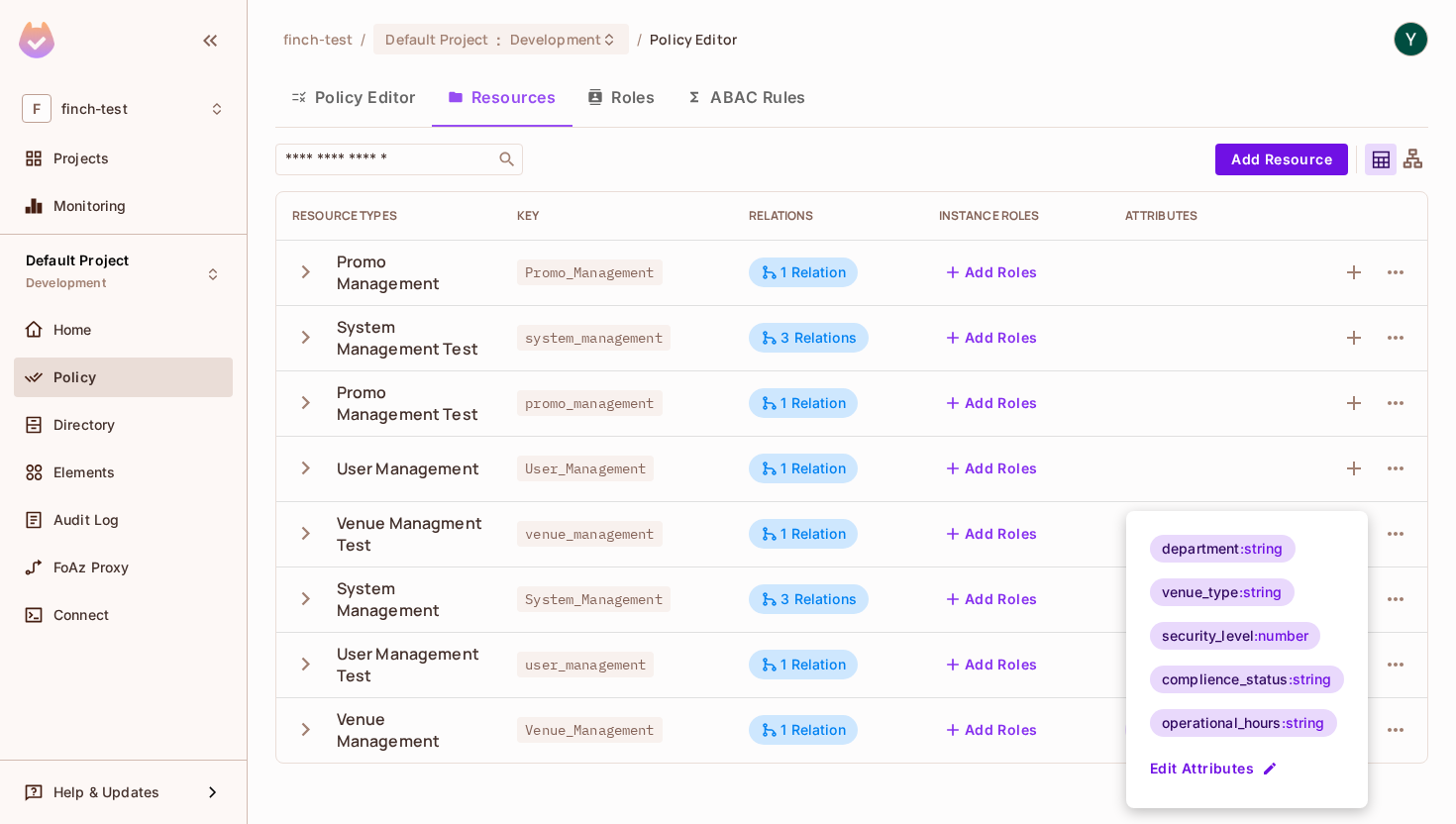 click at bounding box center (728, 412) 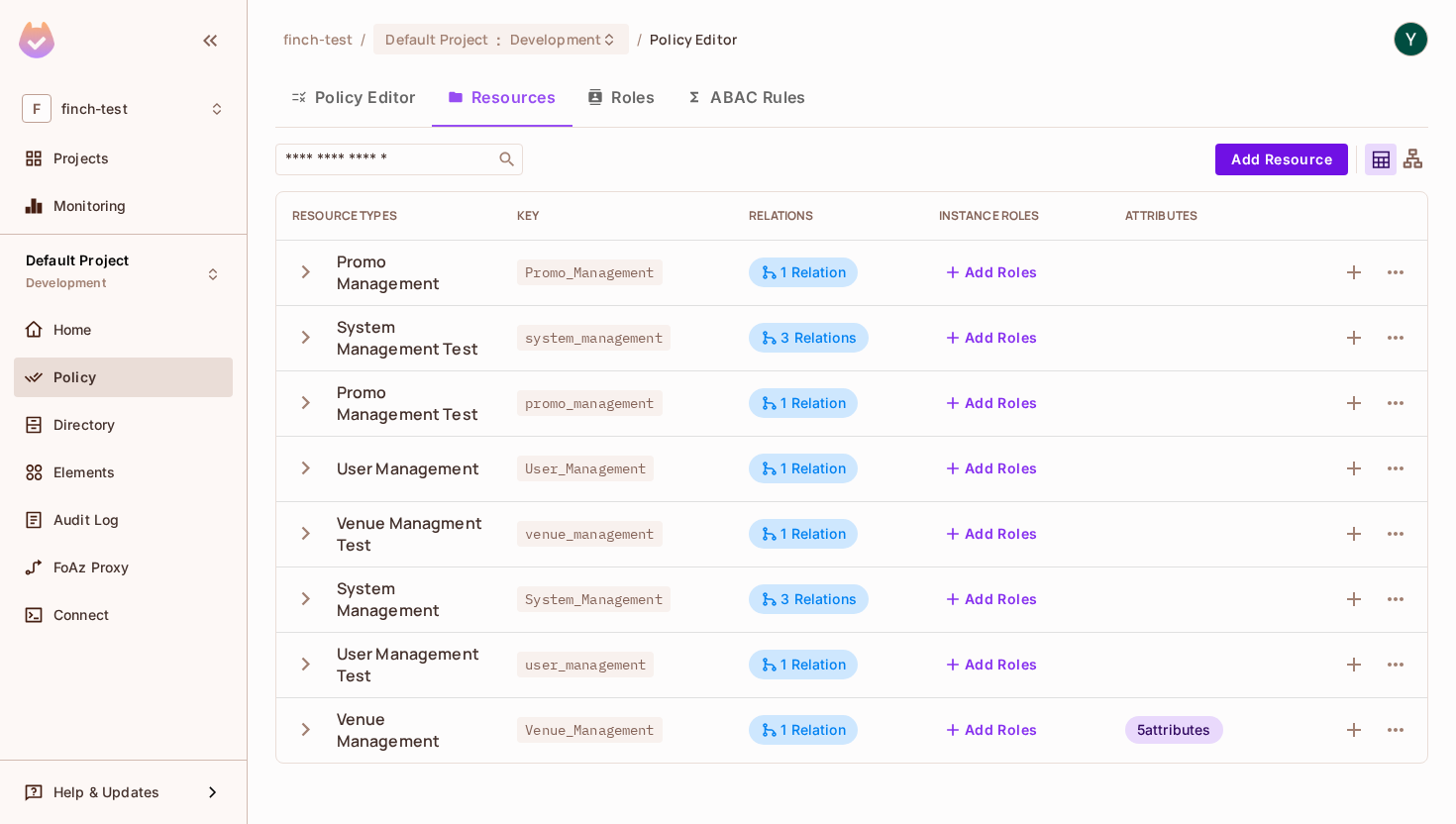 click at bounding box center [1396, 730] 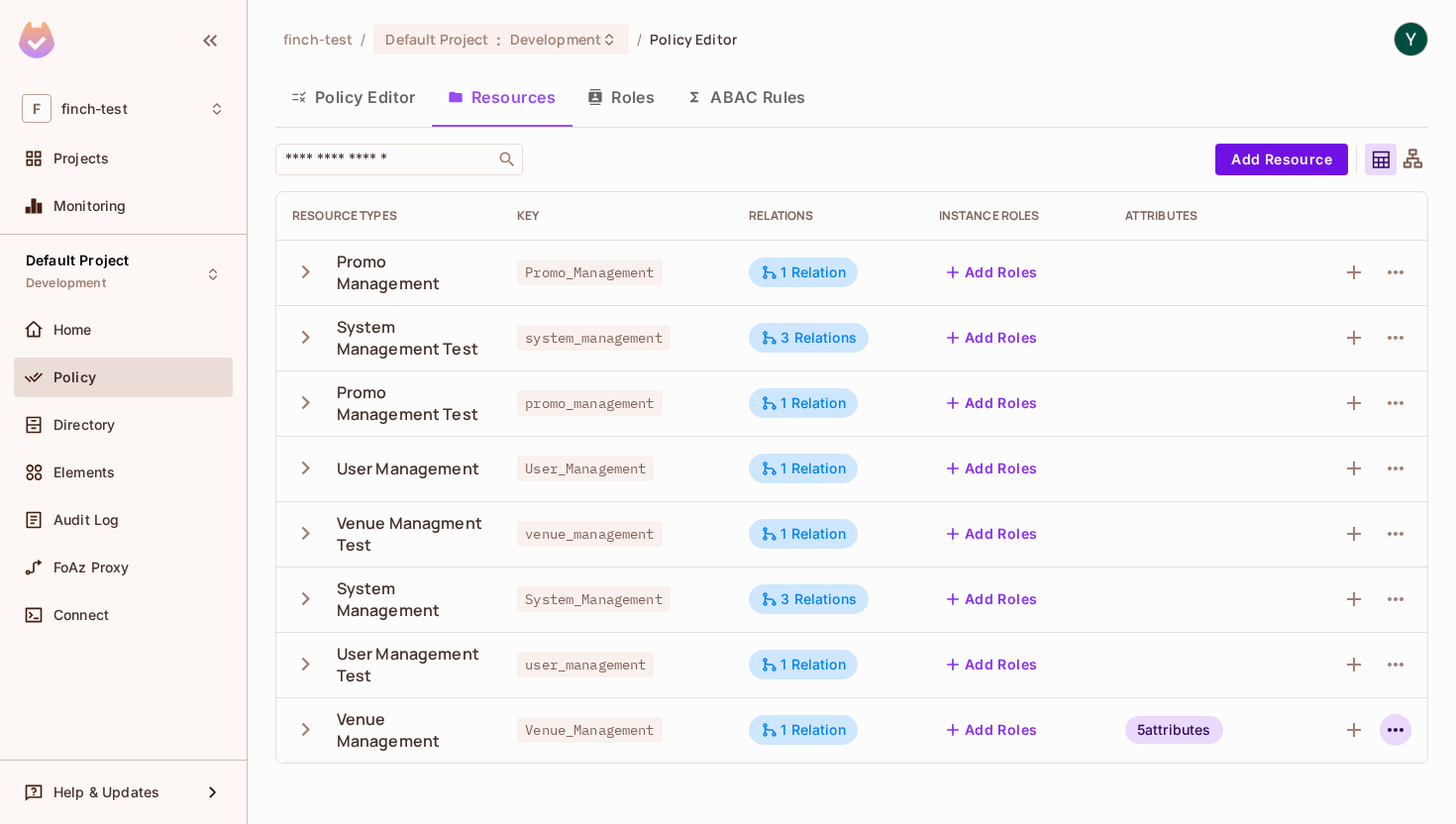 click 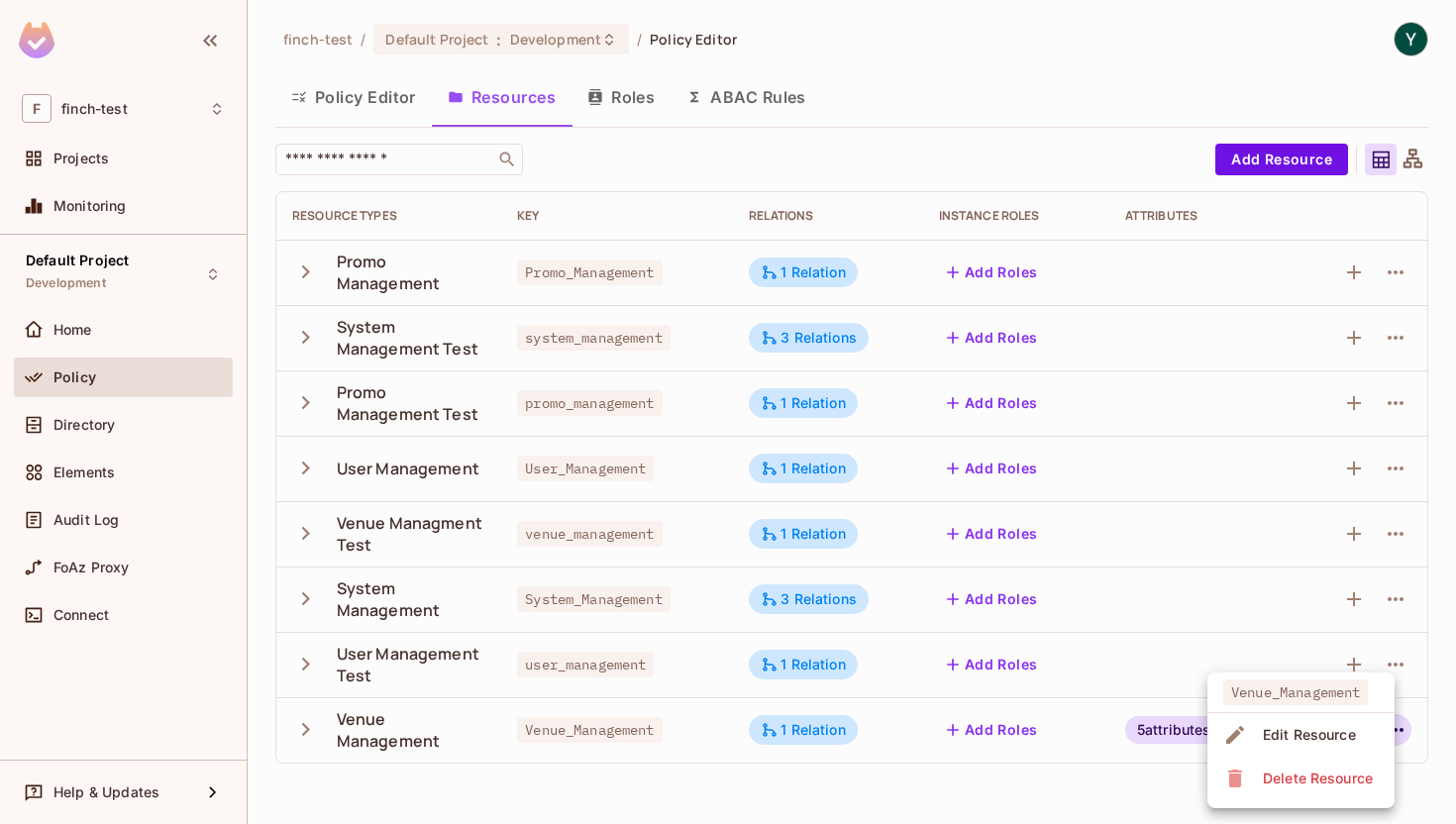 click on "Edit Resource" at bounding box center (1309, 735) 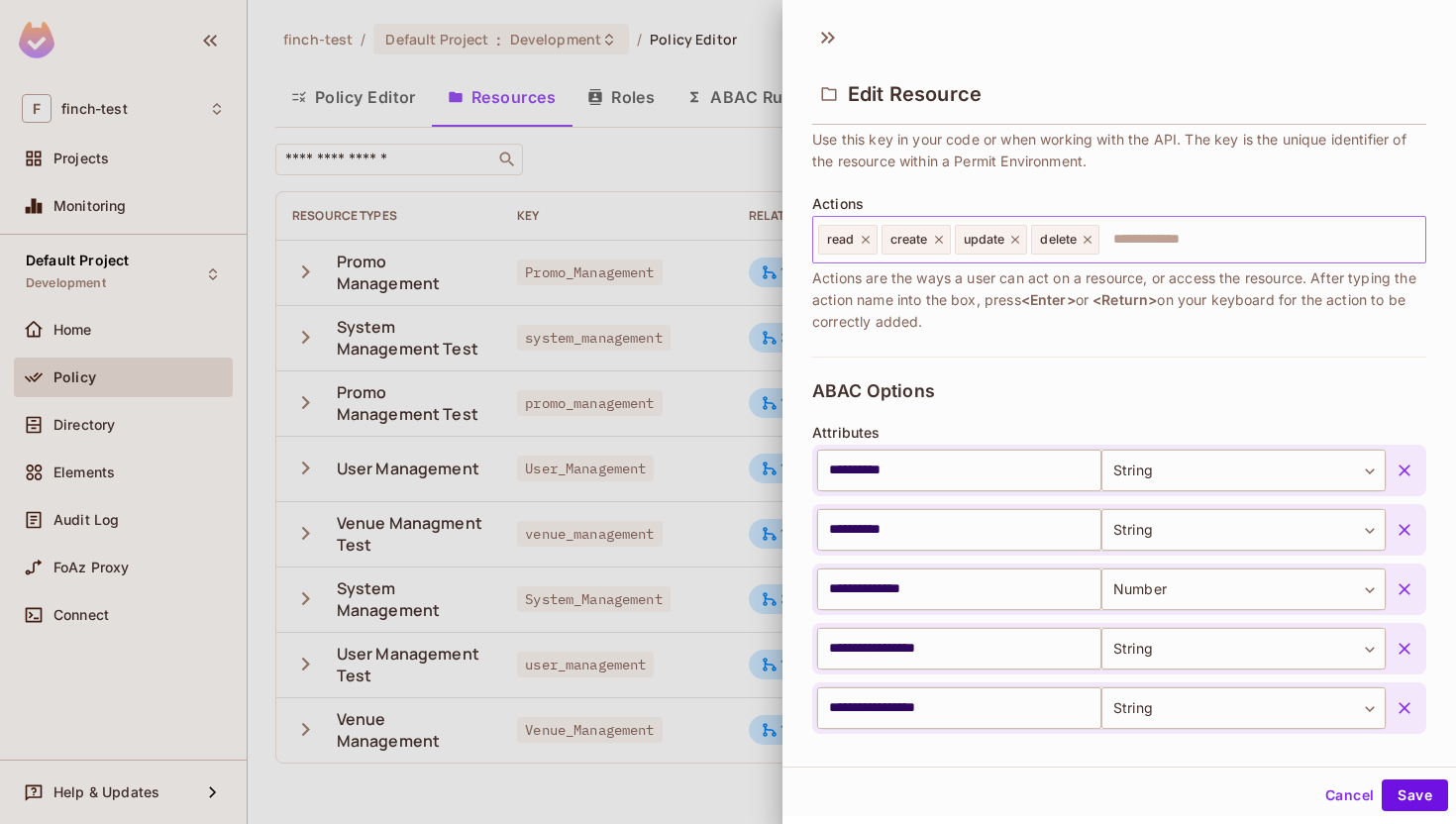 scroll, scrollTop: 197, scrollLeft: 0, axis: vertical 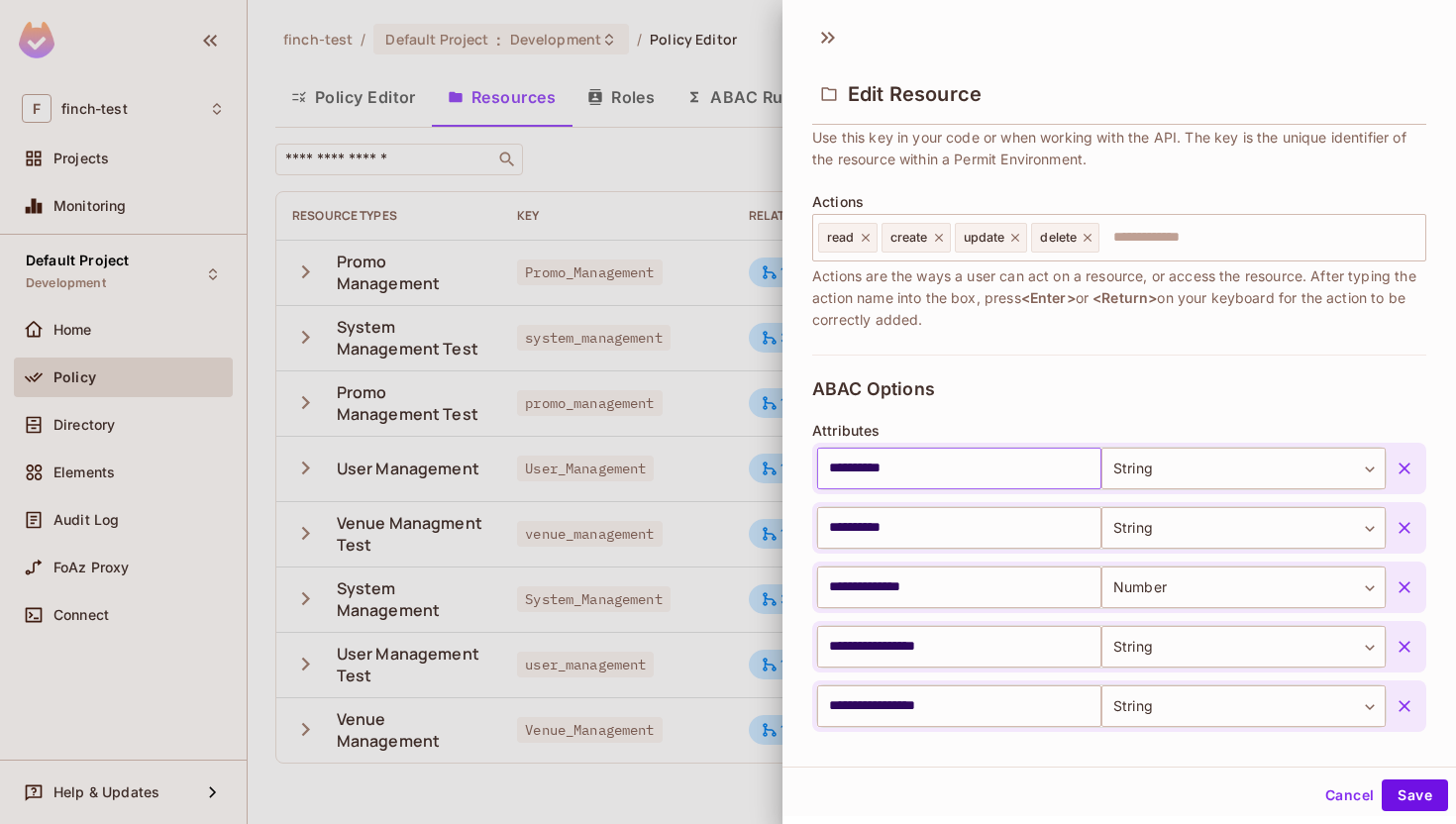 click on "**********" at bounding box center [959, 468] 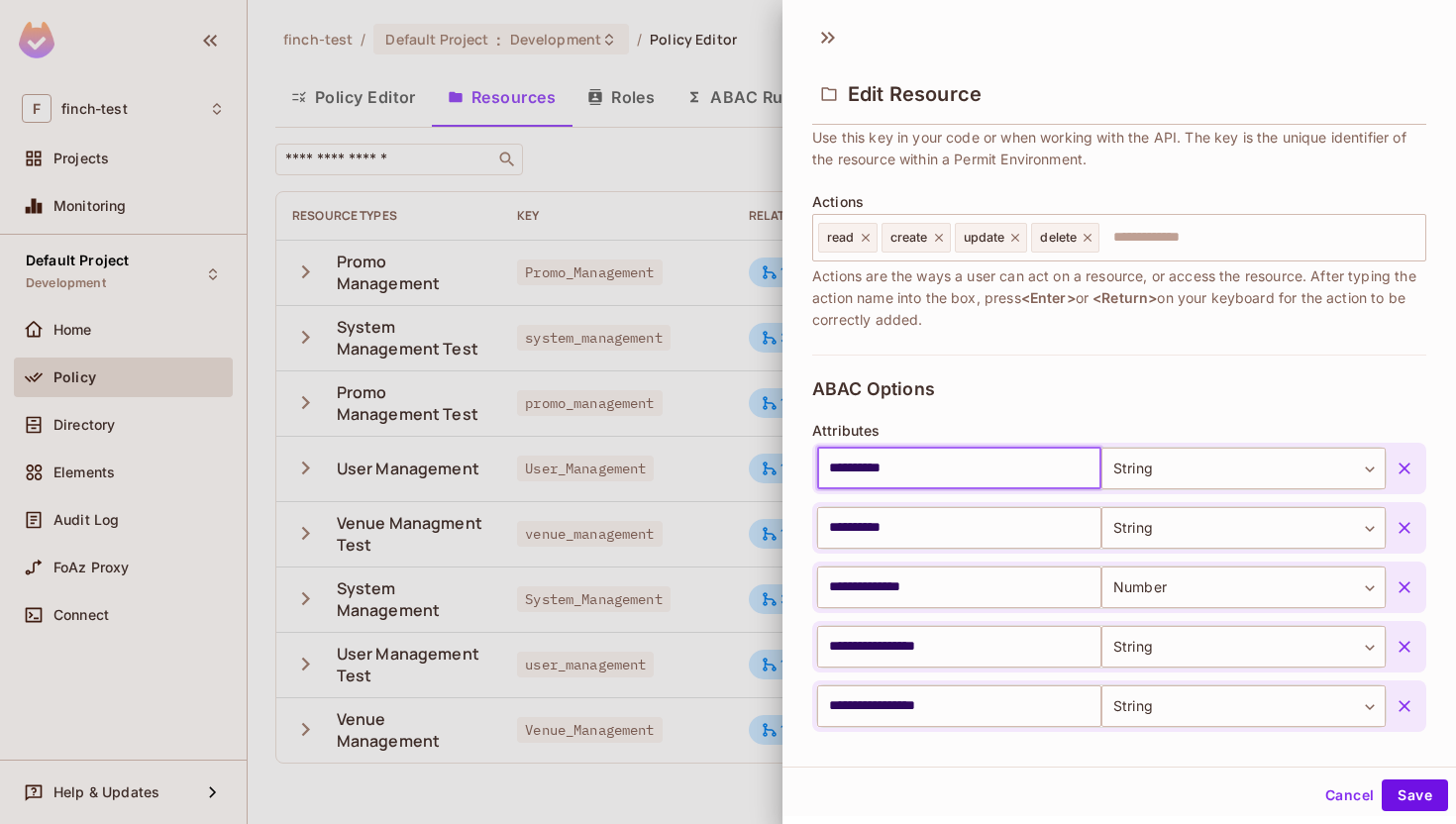 click on "**********" at bounding box center [959, 468] 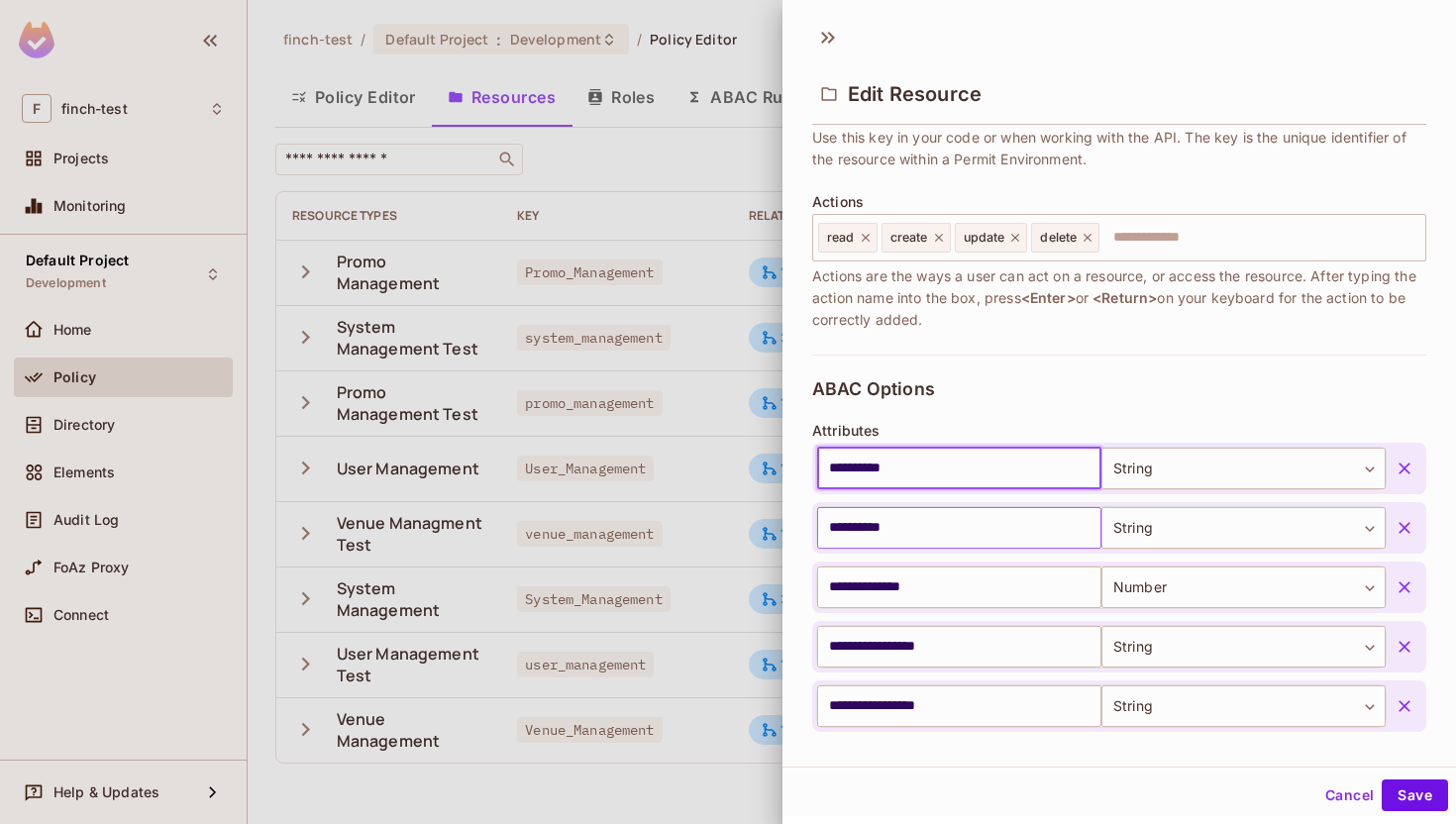click on "**********" at bounding box center (959, 528) 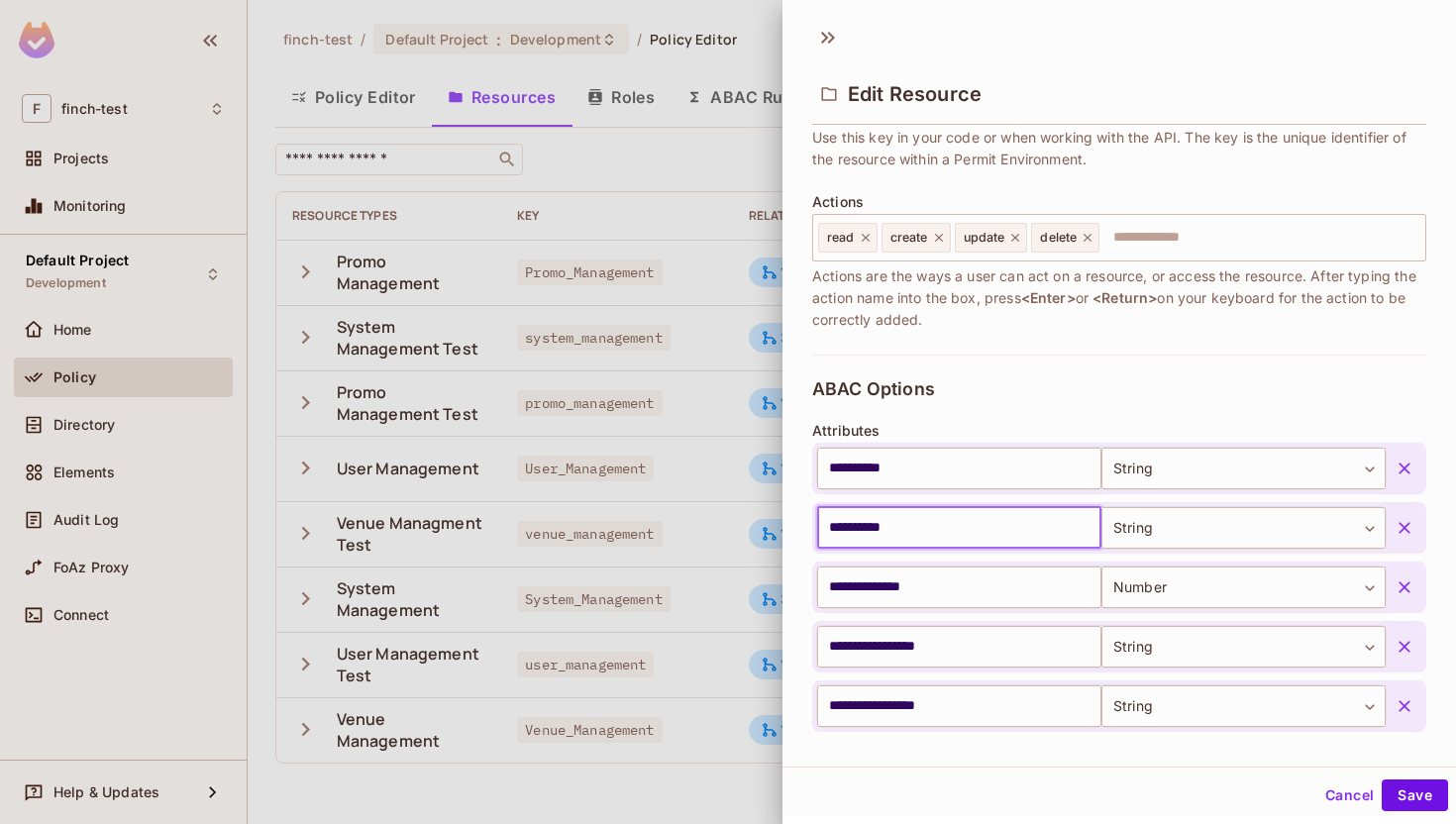 click on "**********" at bounding box center [959, 528] 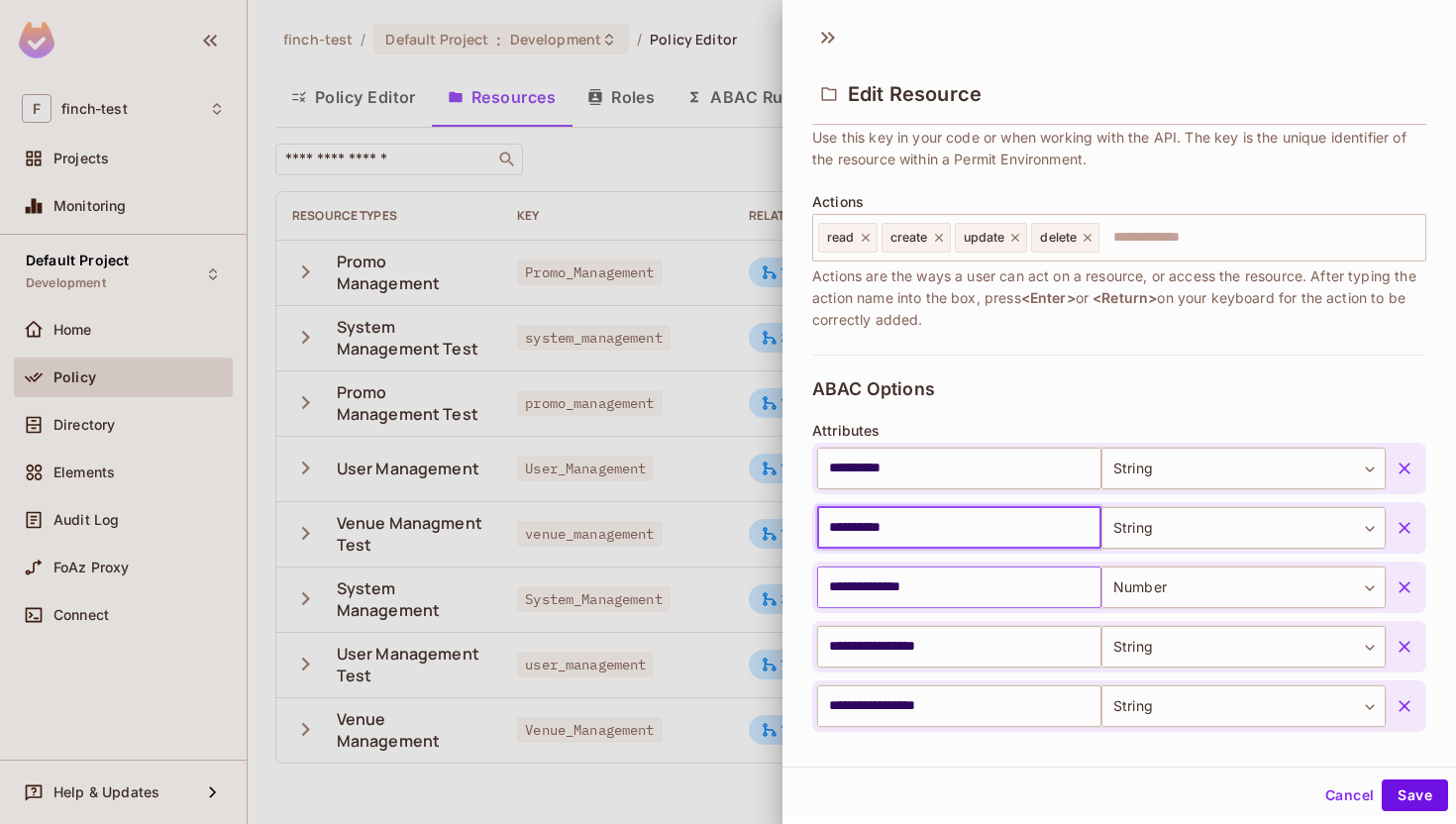 click on "**********" at bounding box center (959, 587) 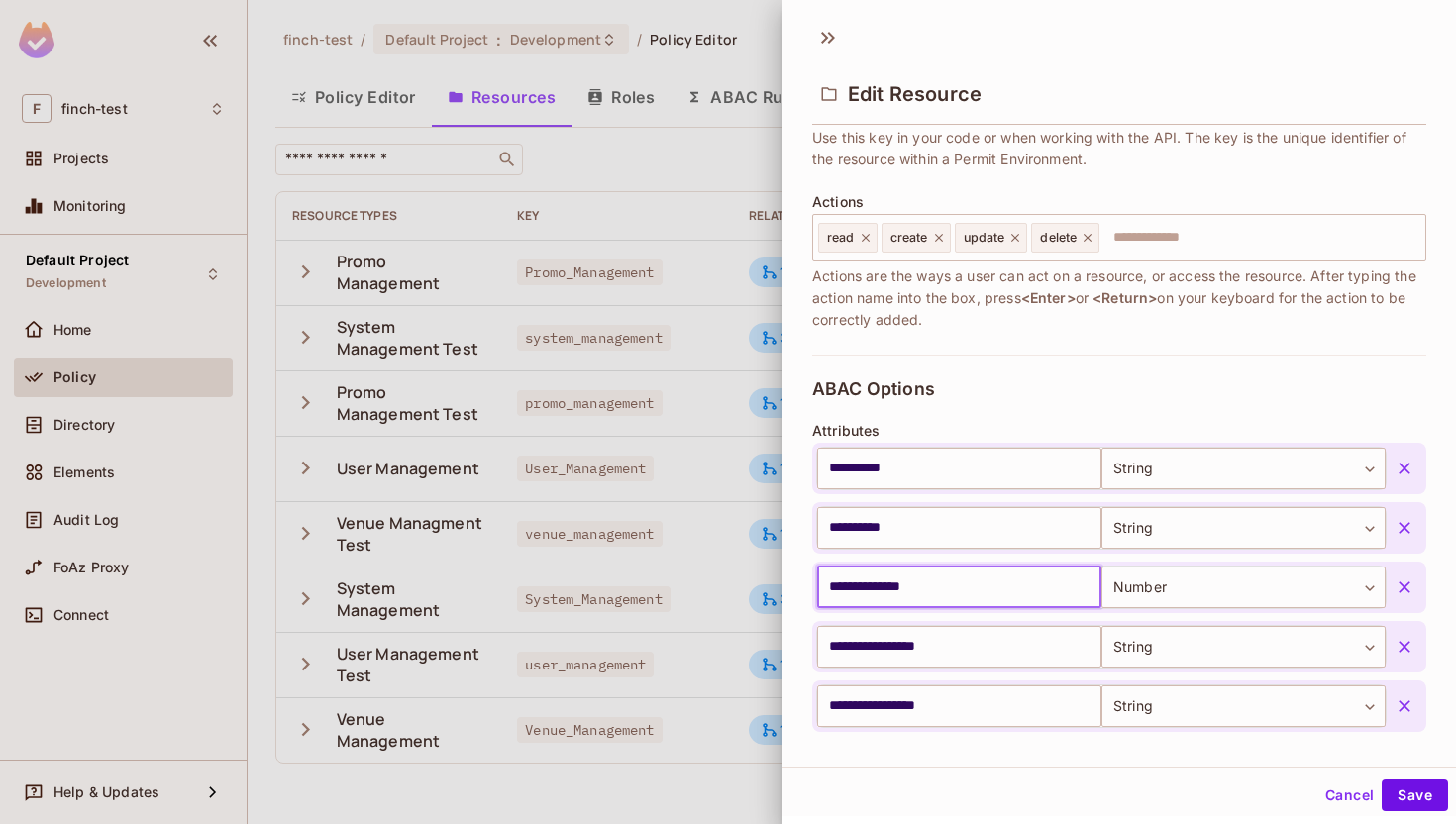 click on "**********" at bounding box center [959, 587] 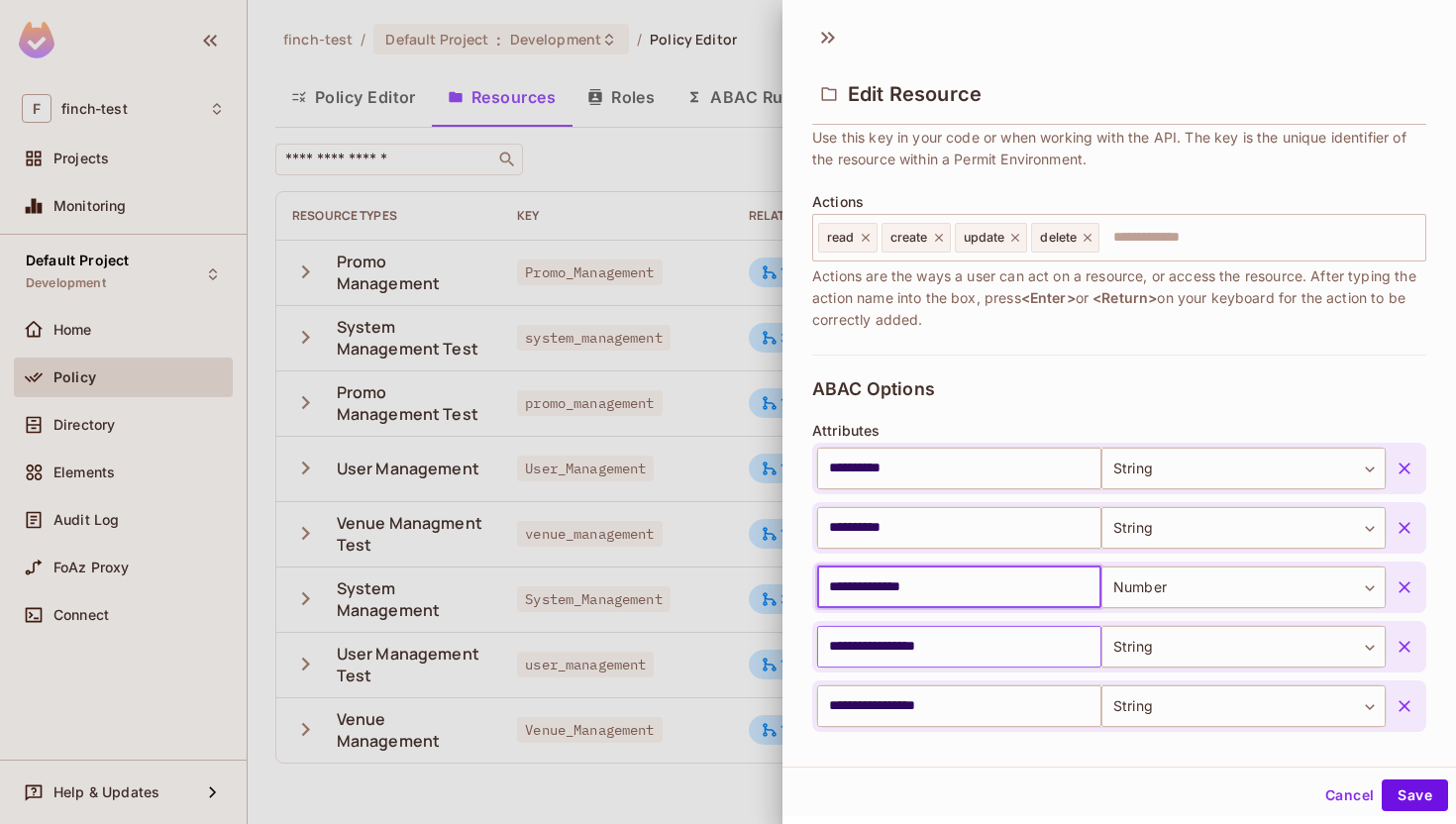 click on "**********" at bounding box center (959, 647) 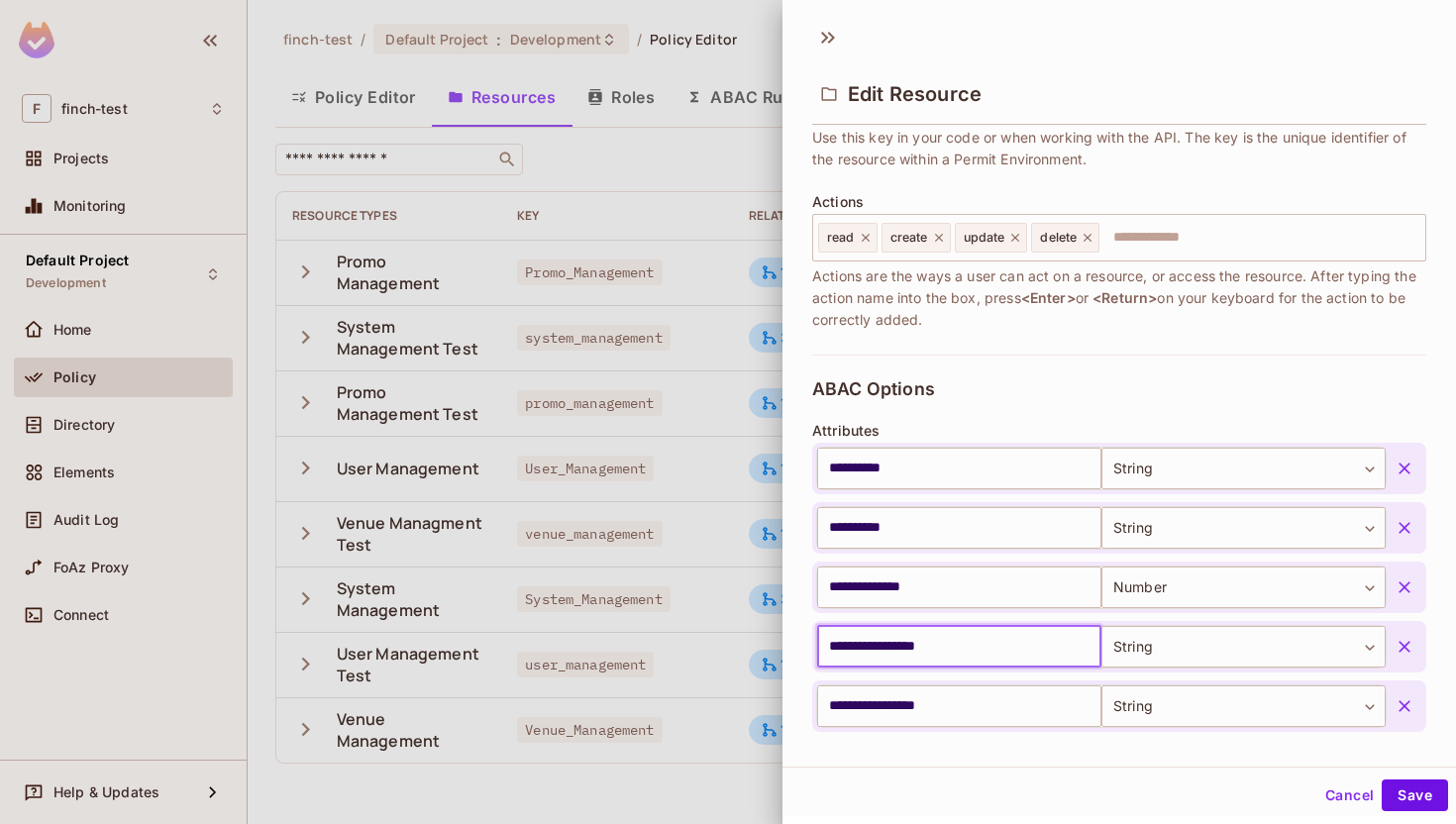 click on "**********" at bounding box center [959, 647] 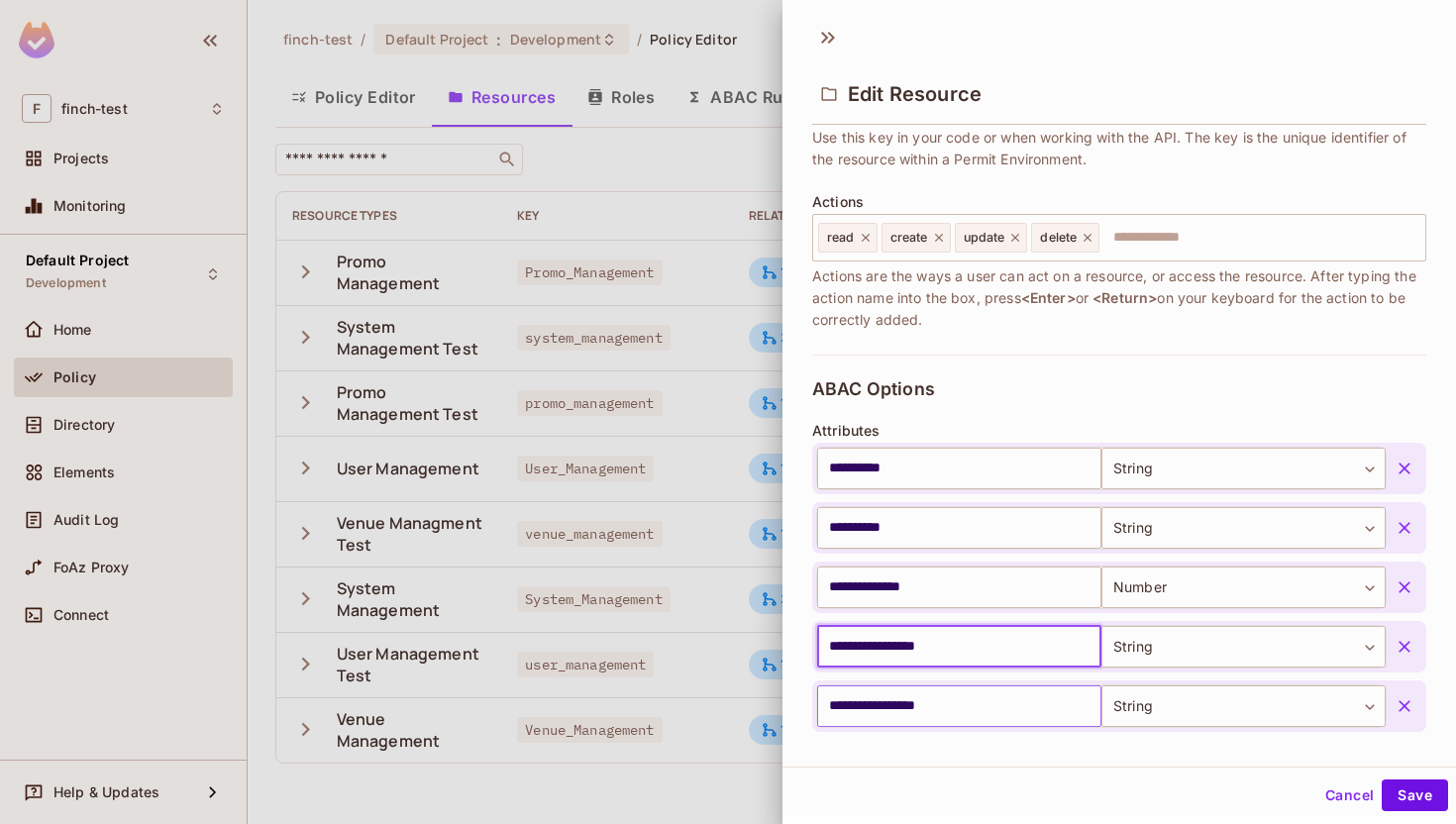 click on "**********" at bounding box center (959, 706) 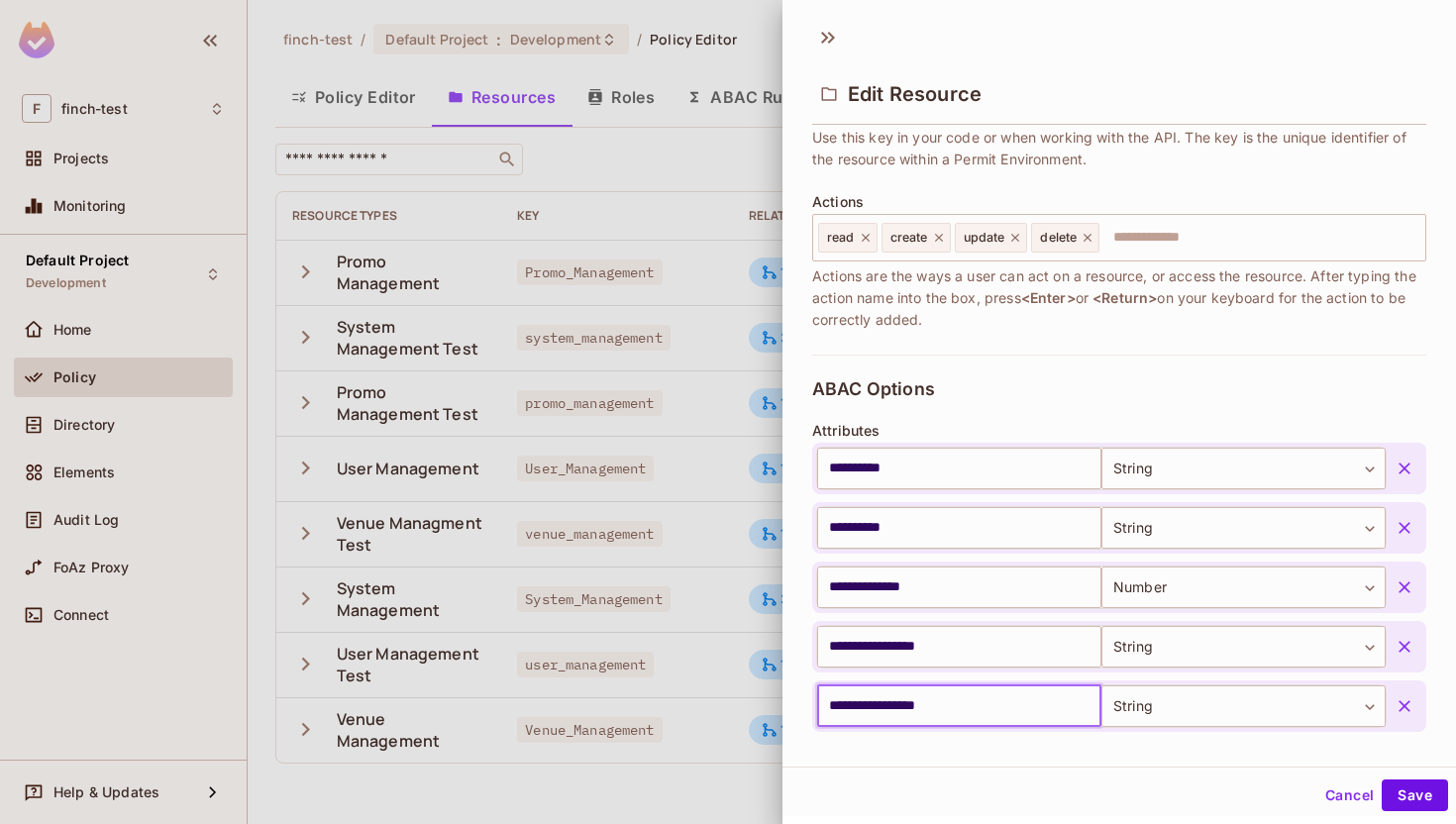 click on "**********" at bounding box center [959, 706] 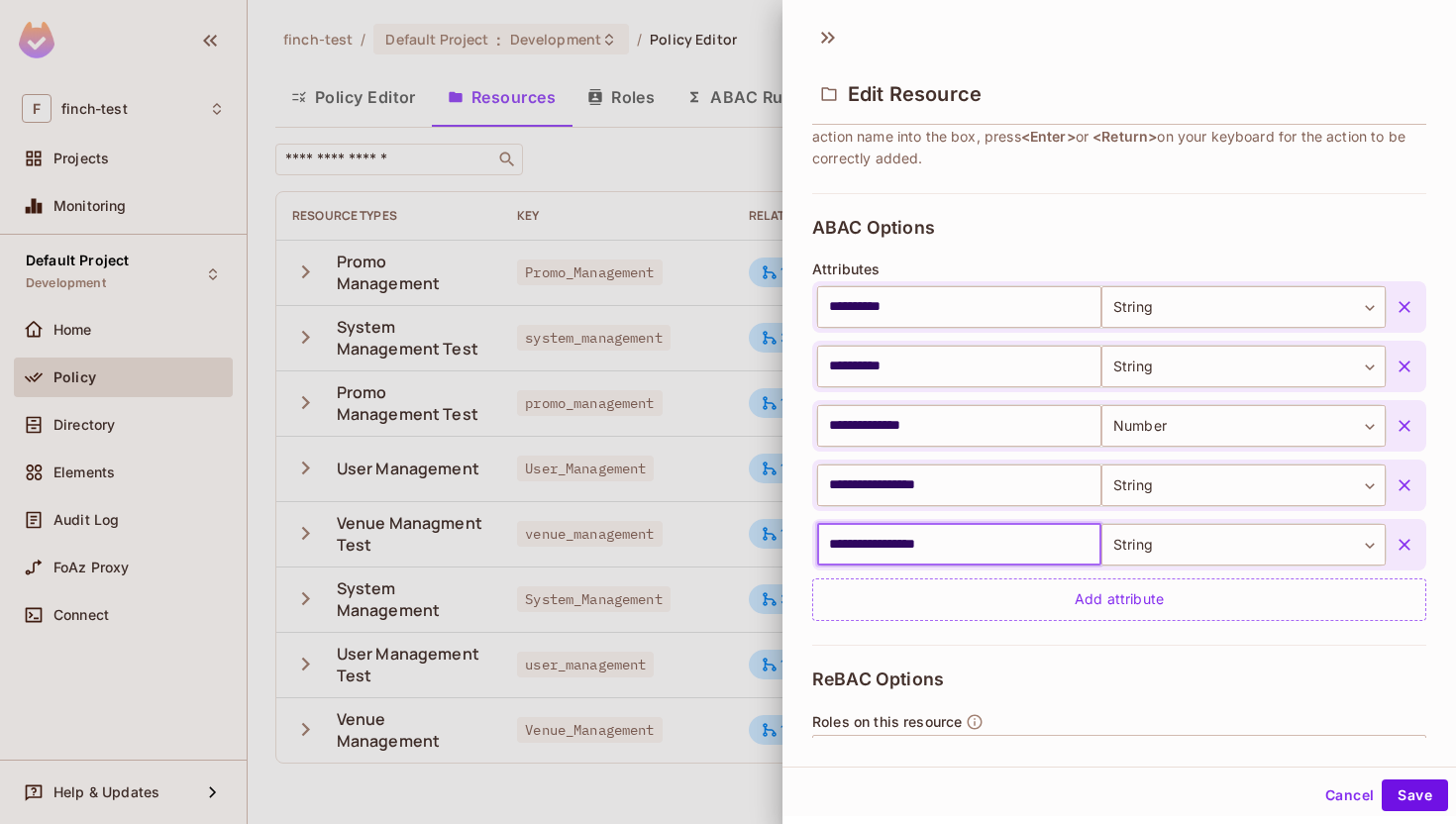 scroll, scrollTop: 390, scrollLeft: 0, axis: vertical 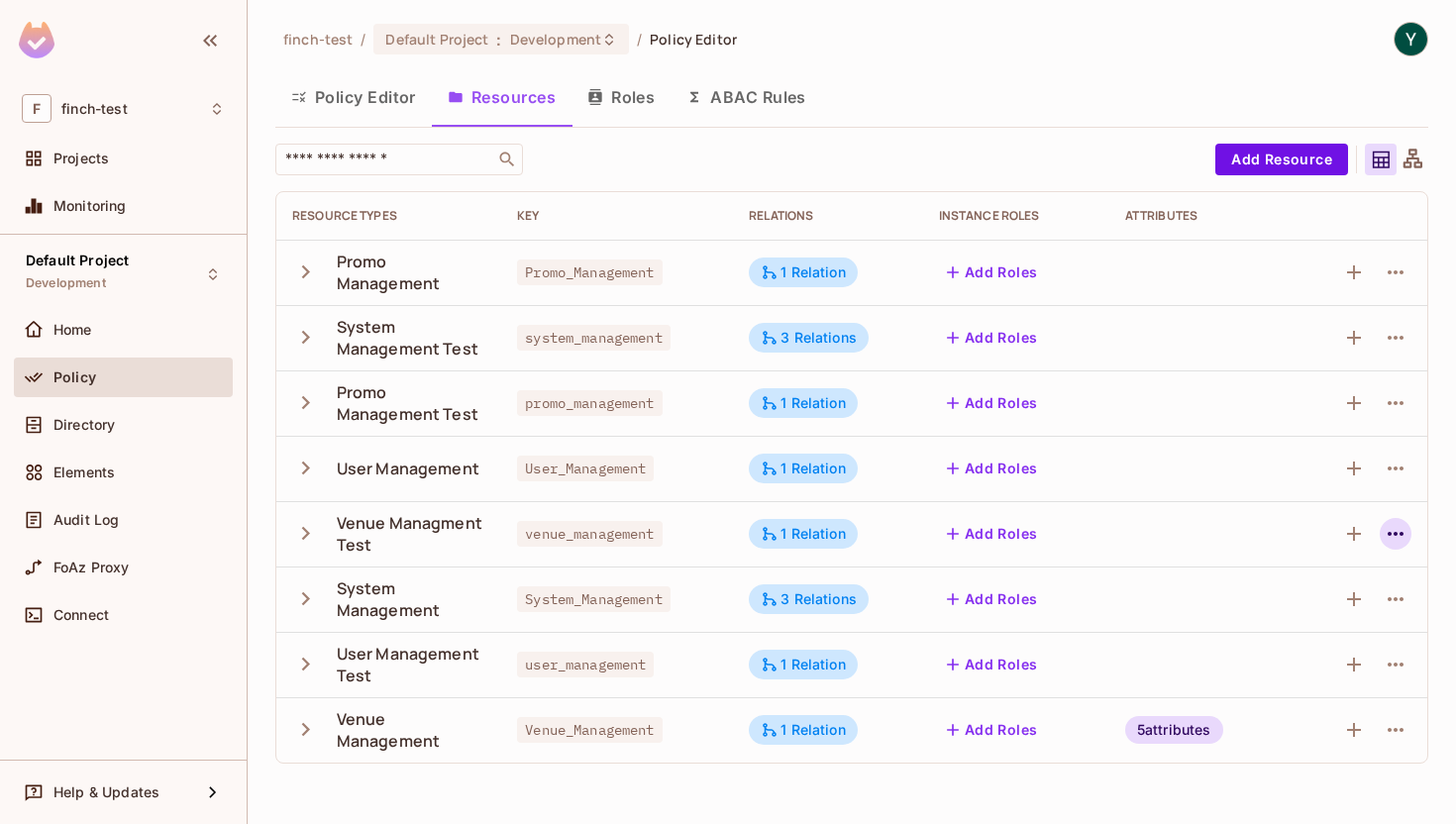 click 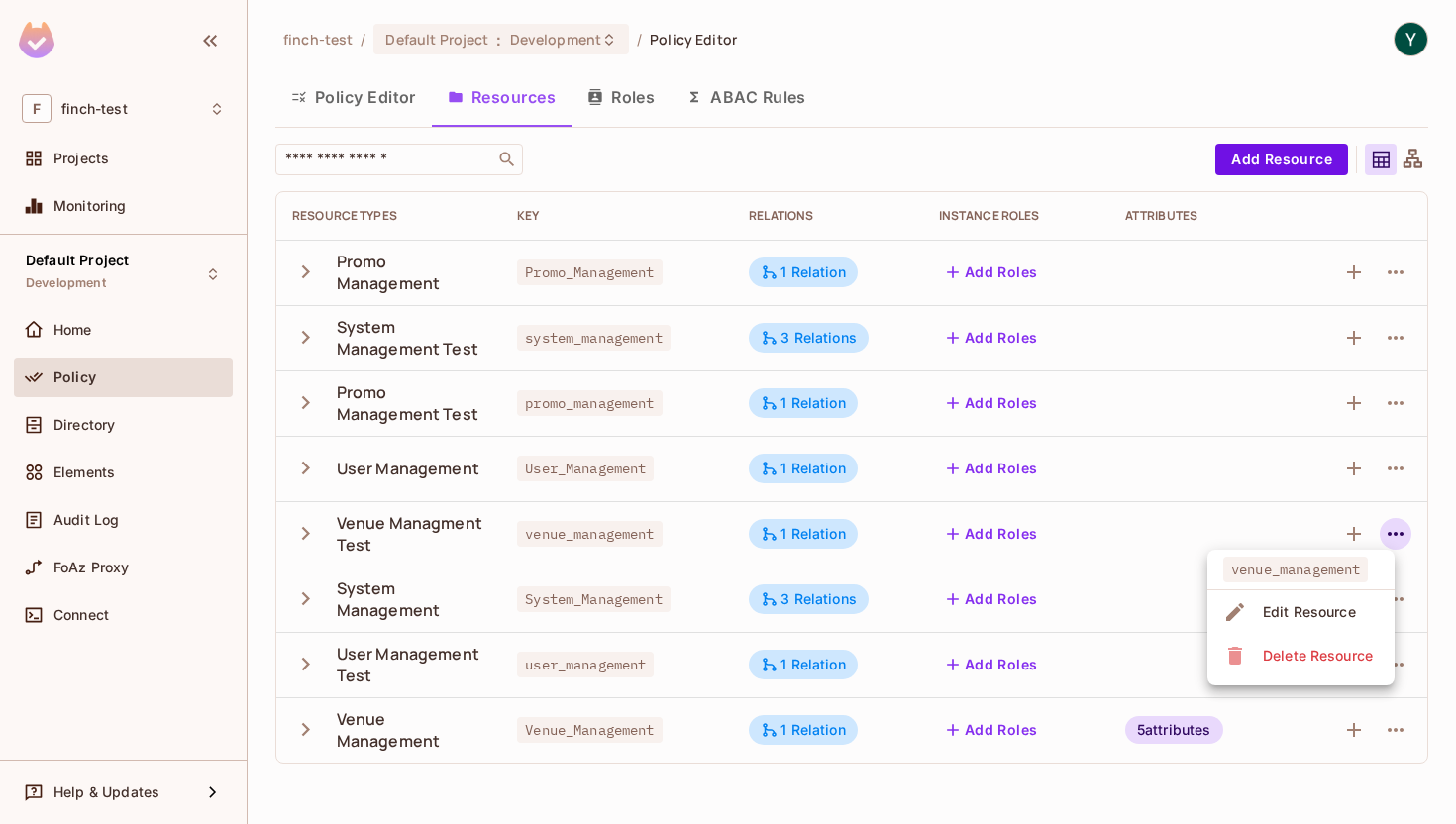 click on "Edit Resource" at bounding box center (1309, 612) 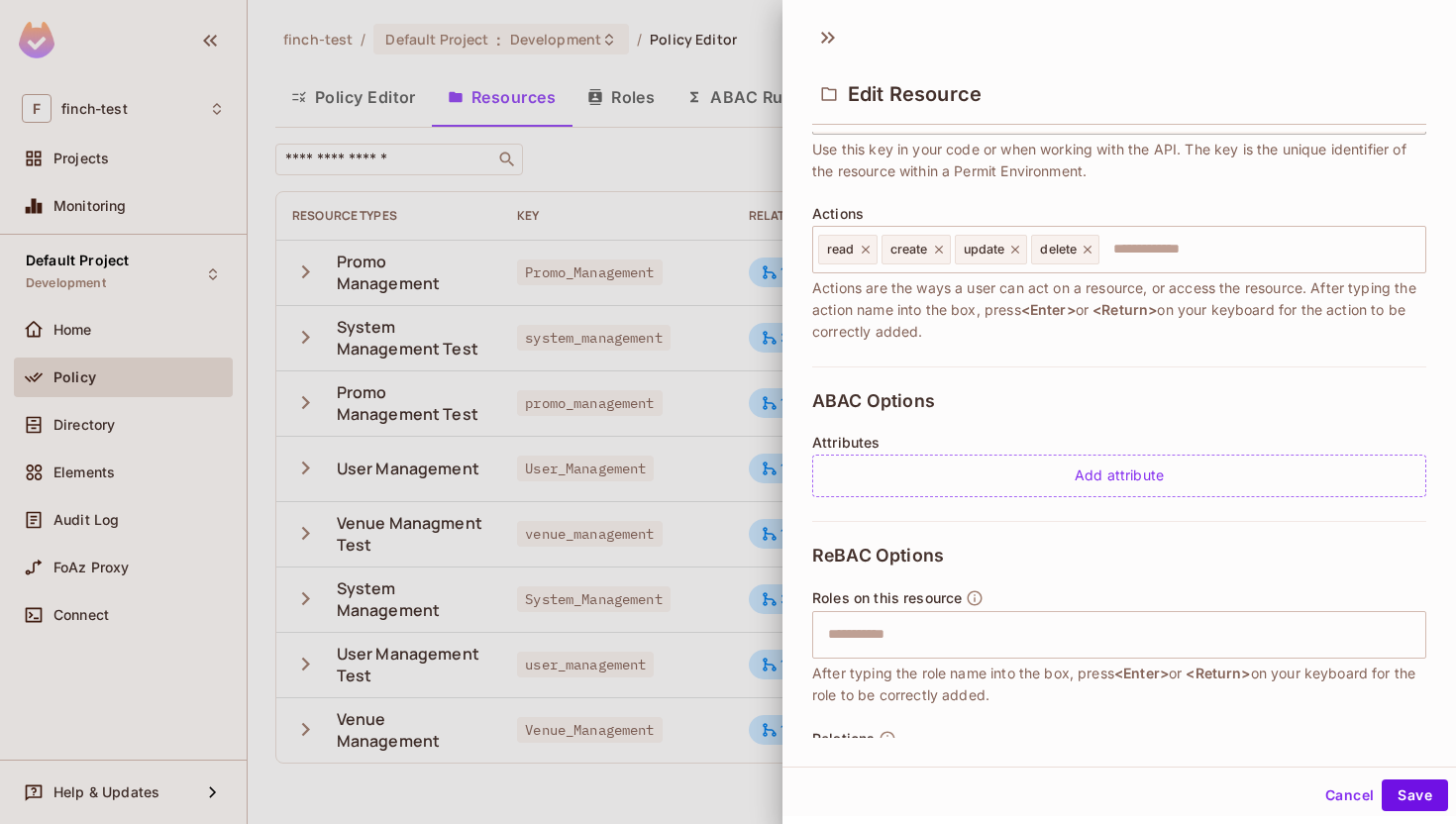 scroll, scrollTop: 323, scrollLeft: 0, axis: vertical 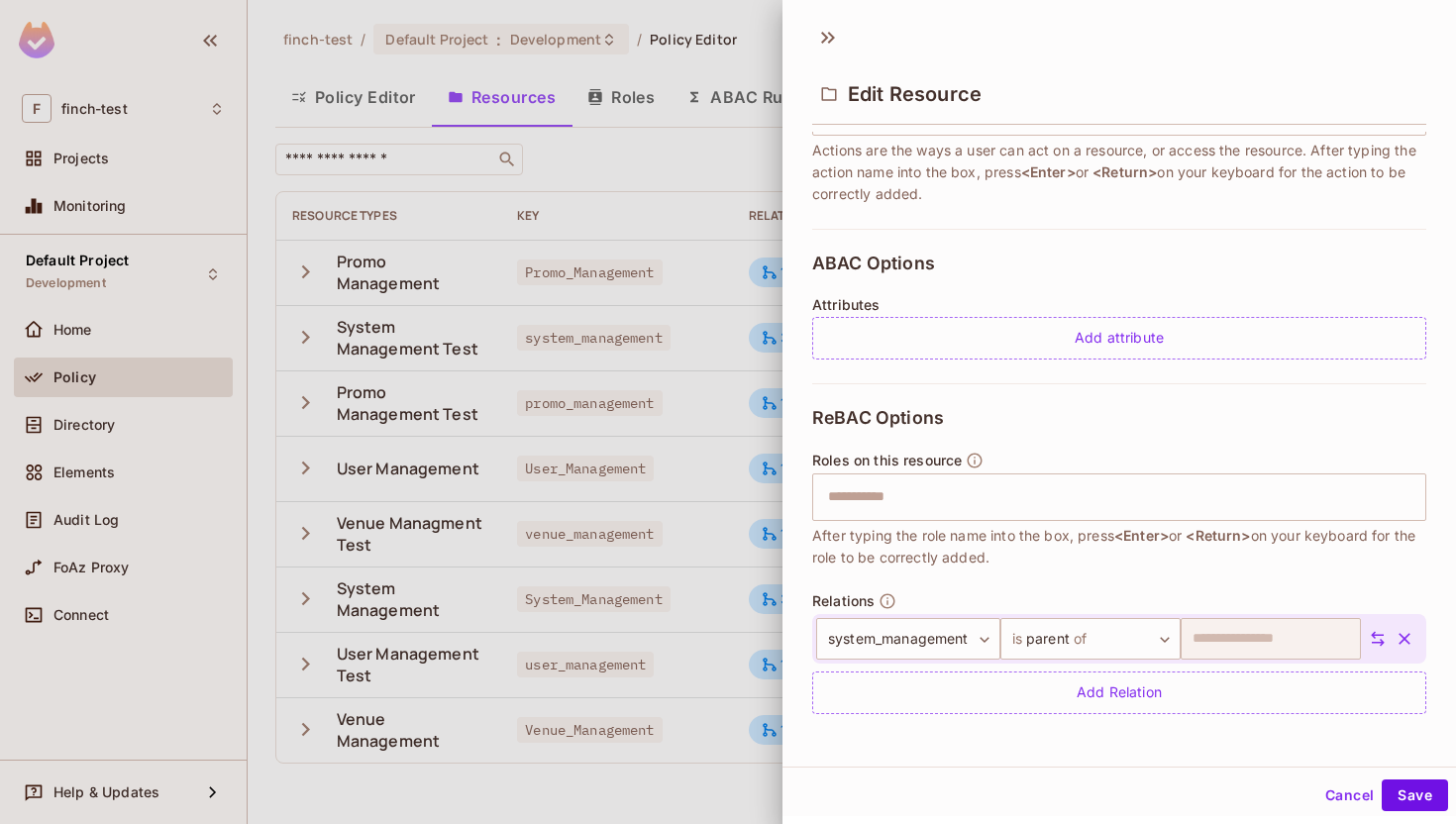 click at bounding box center (728, 412) 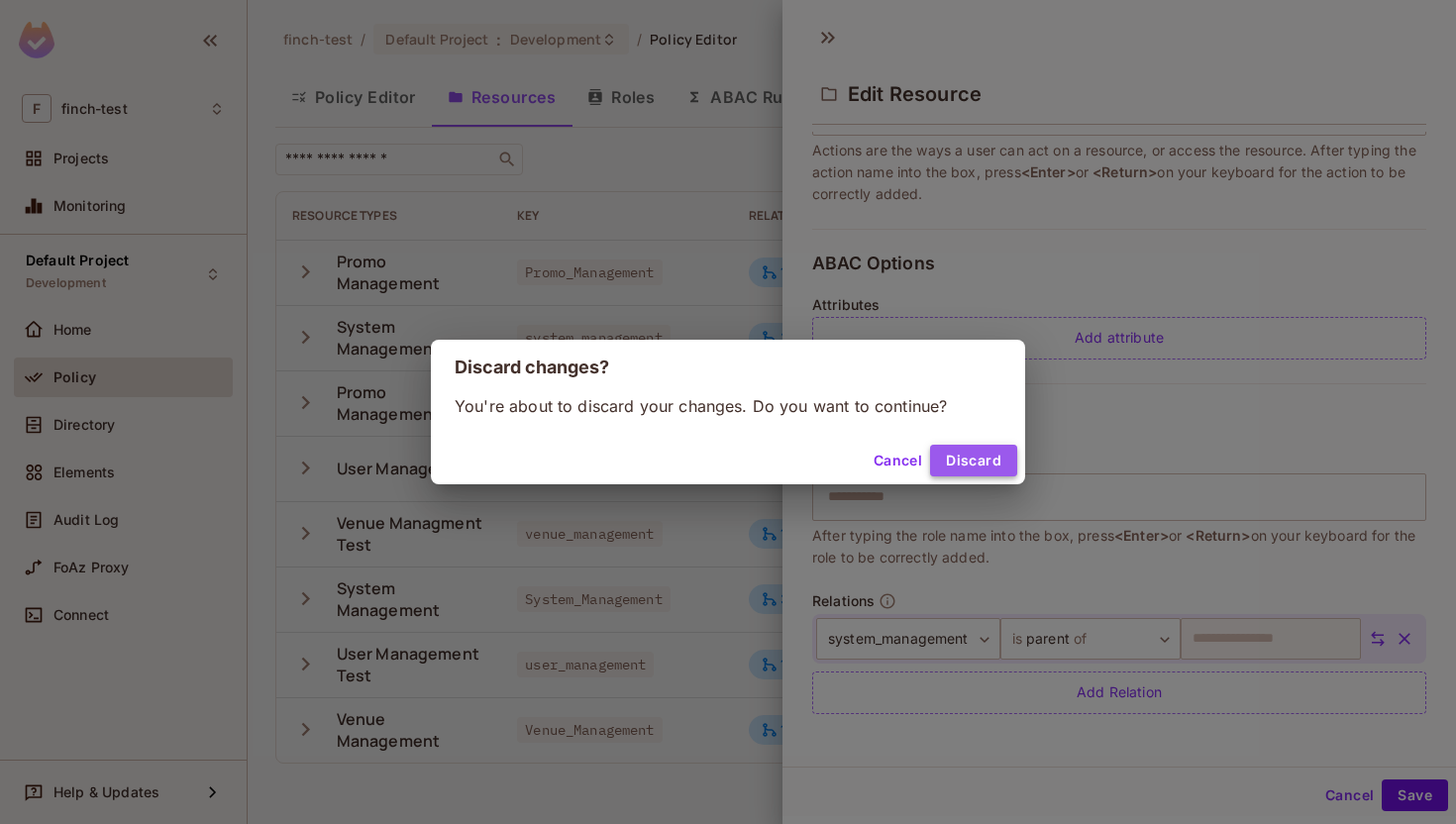 click on "Discard" at bounding box center [974, 461] 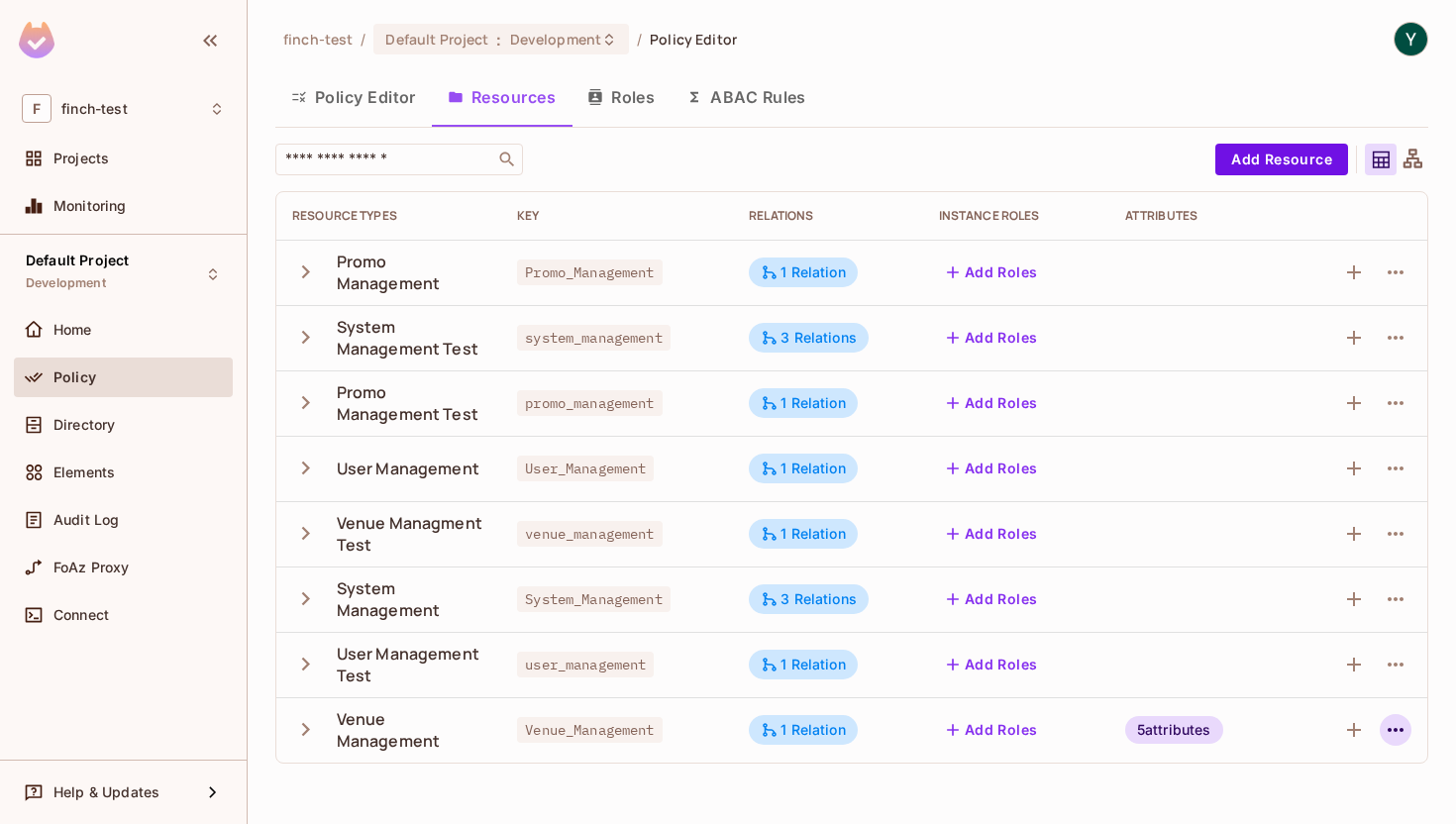 click 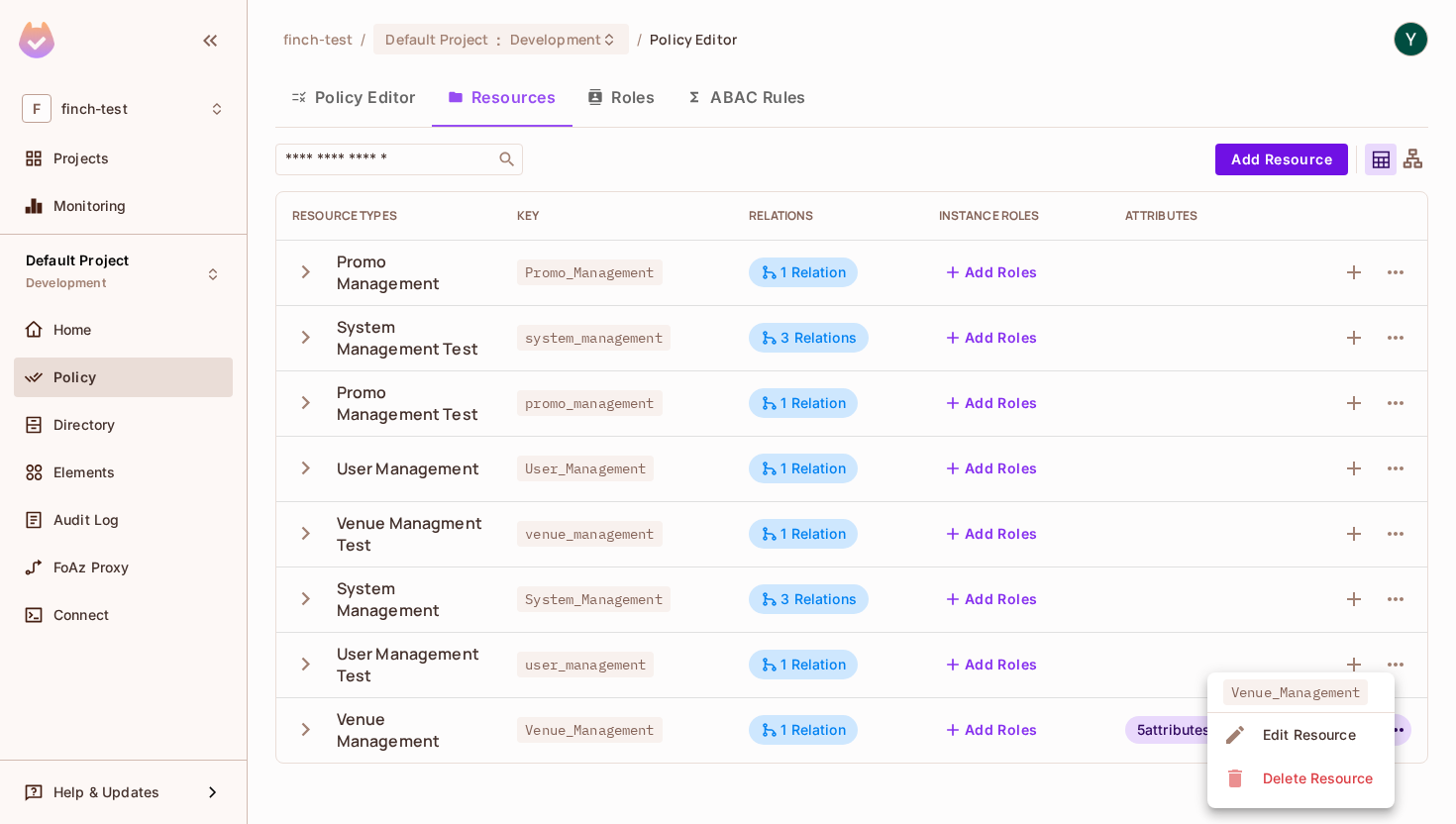 click on "Edit Resource" at bounding box center [1309, 735] 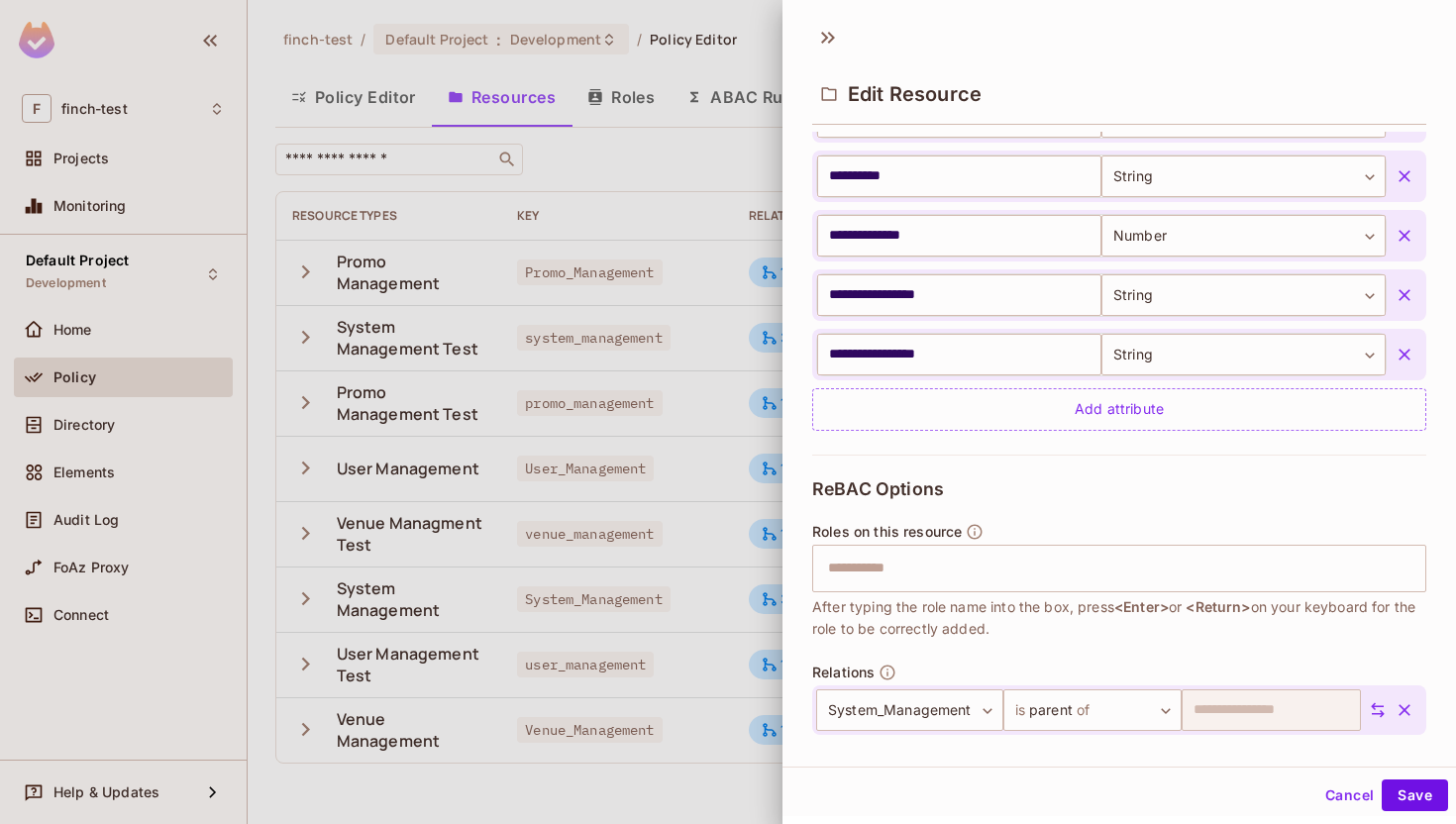 scroll, scrollTop: 577, scrollLeft: 0, axis: vertical 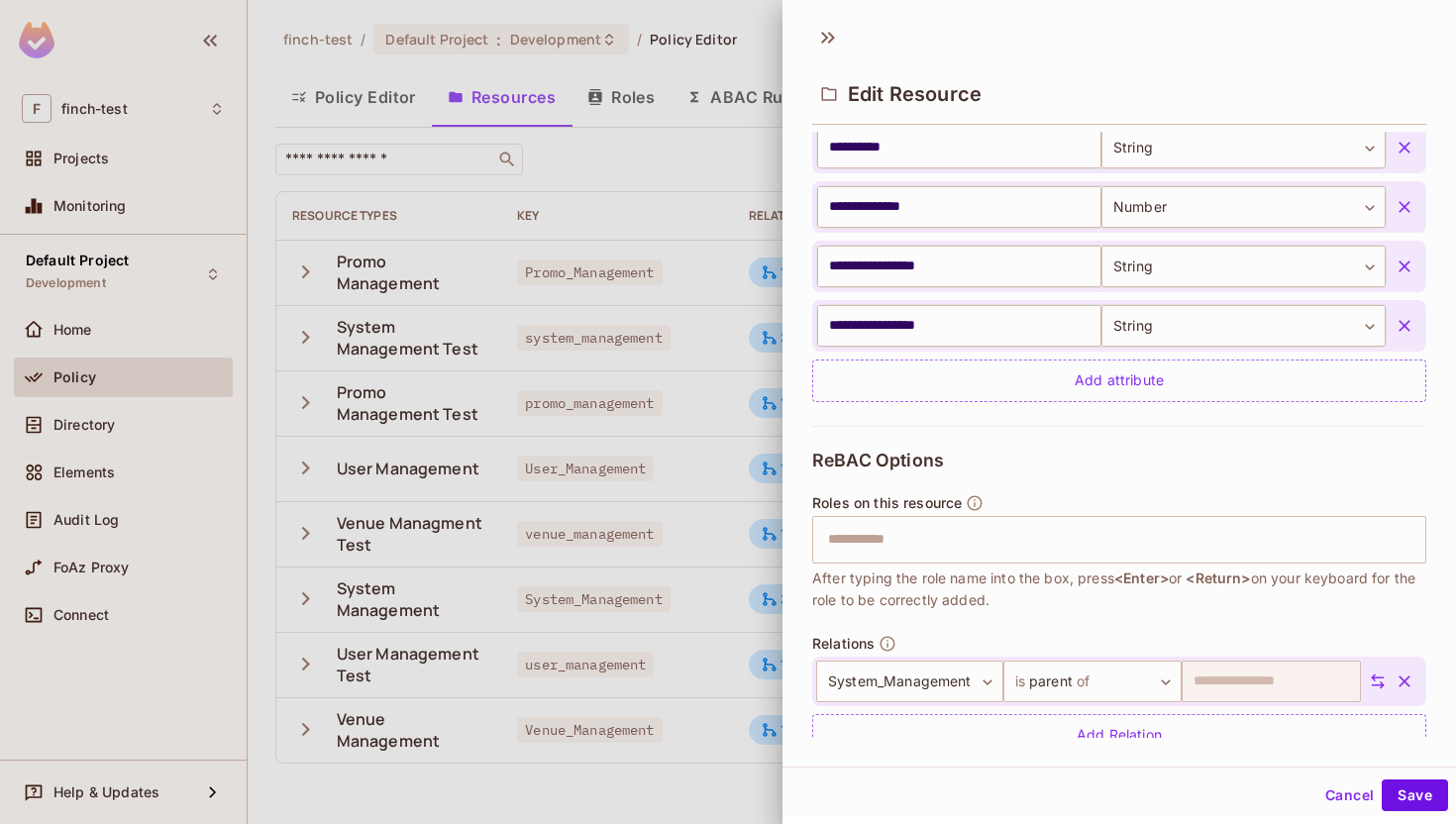 click on "Cancel" at bounding box center (1349, 795) 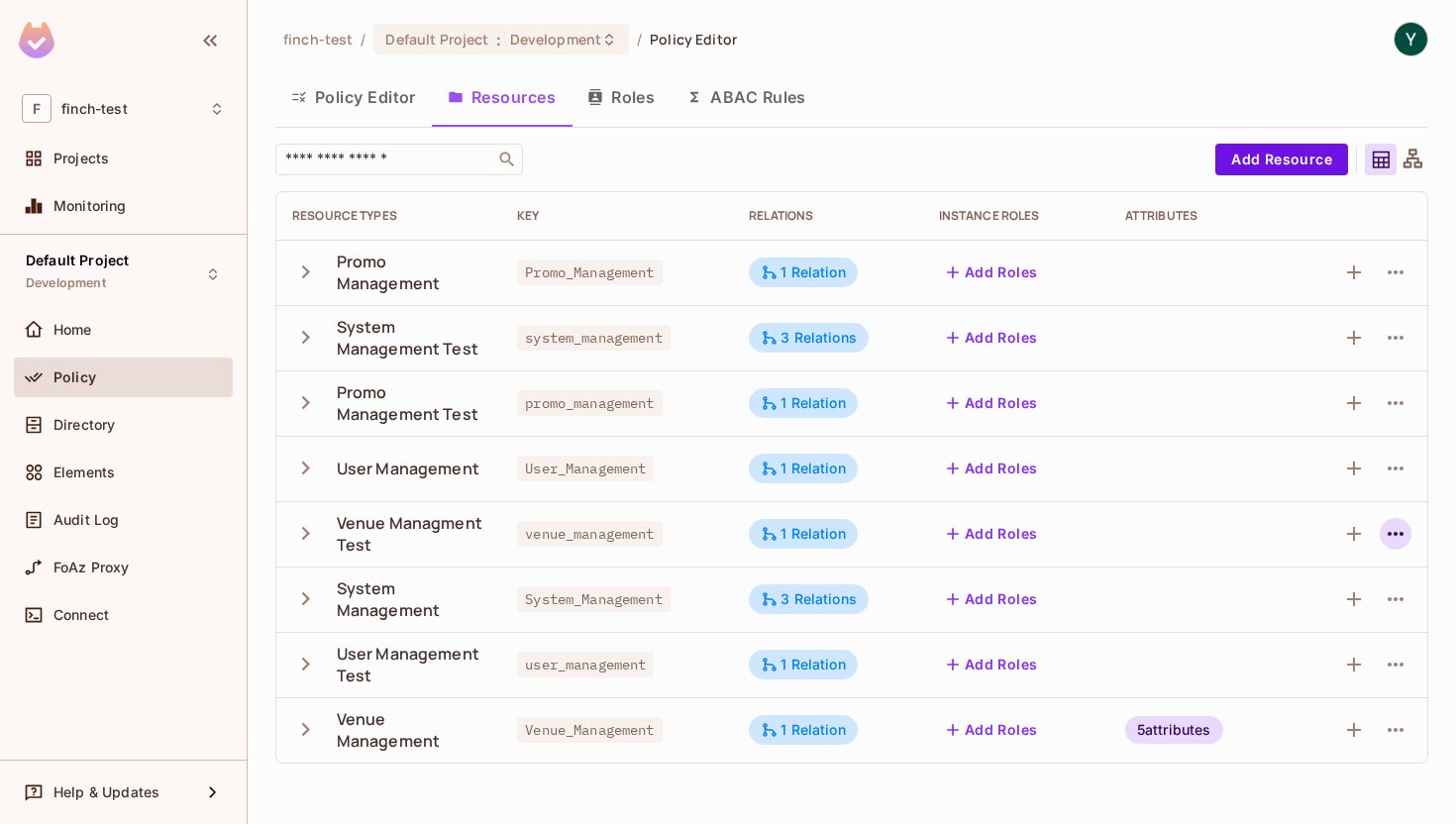 click 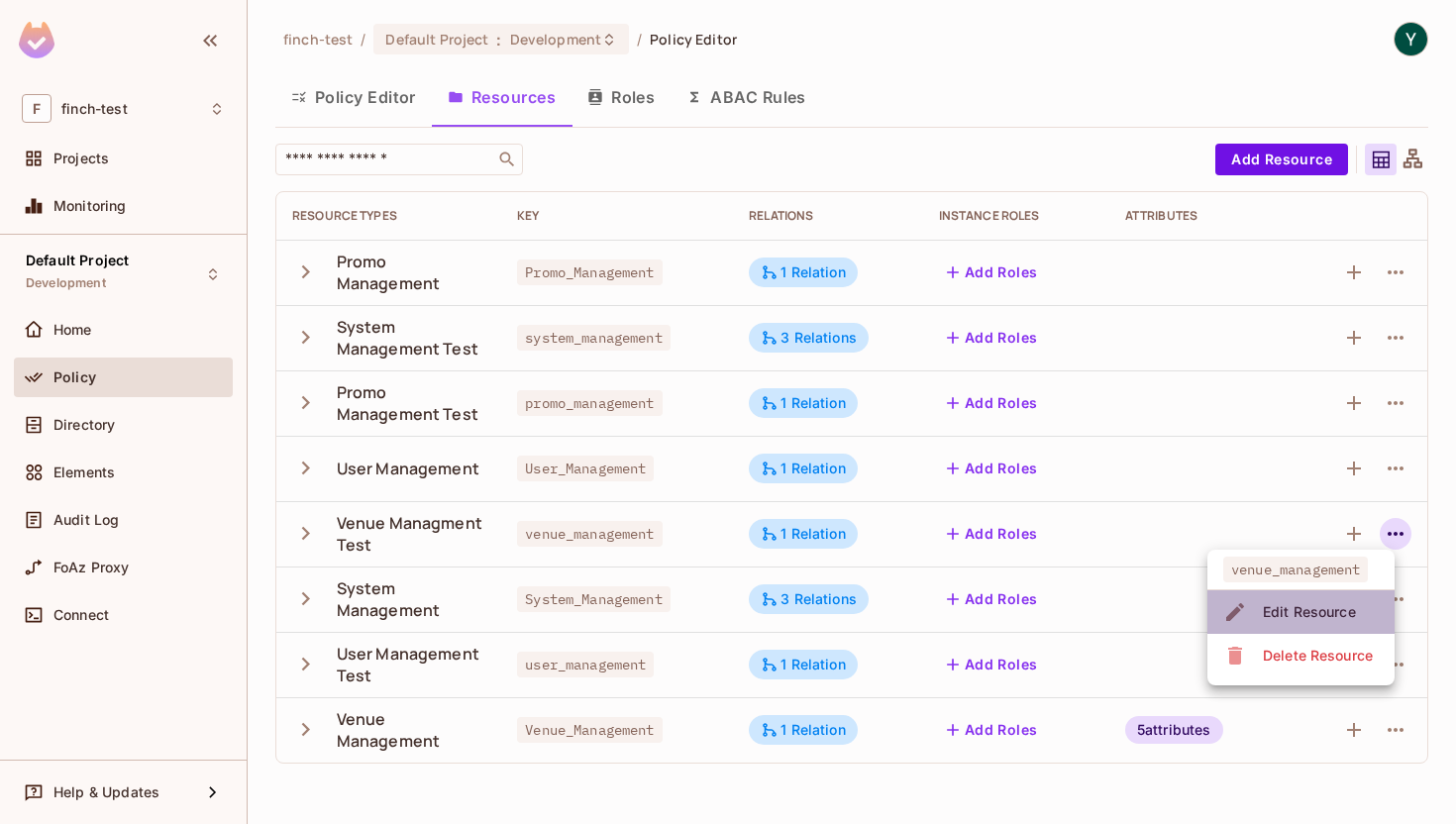 click on "Edit Resource" at bounding box center (1309, 612) 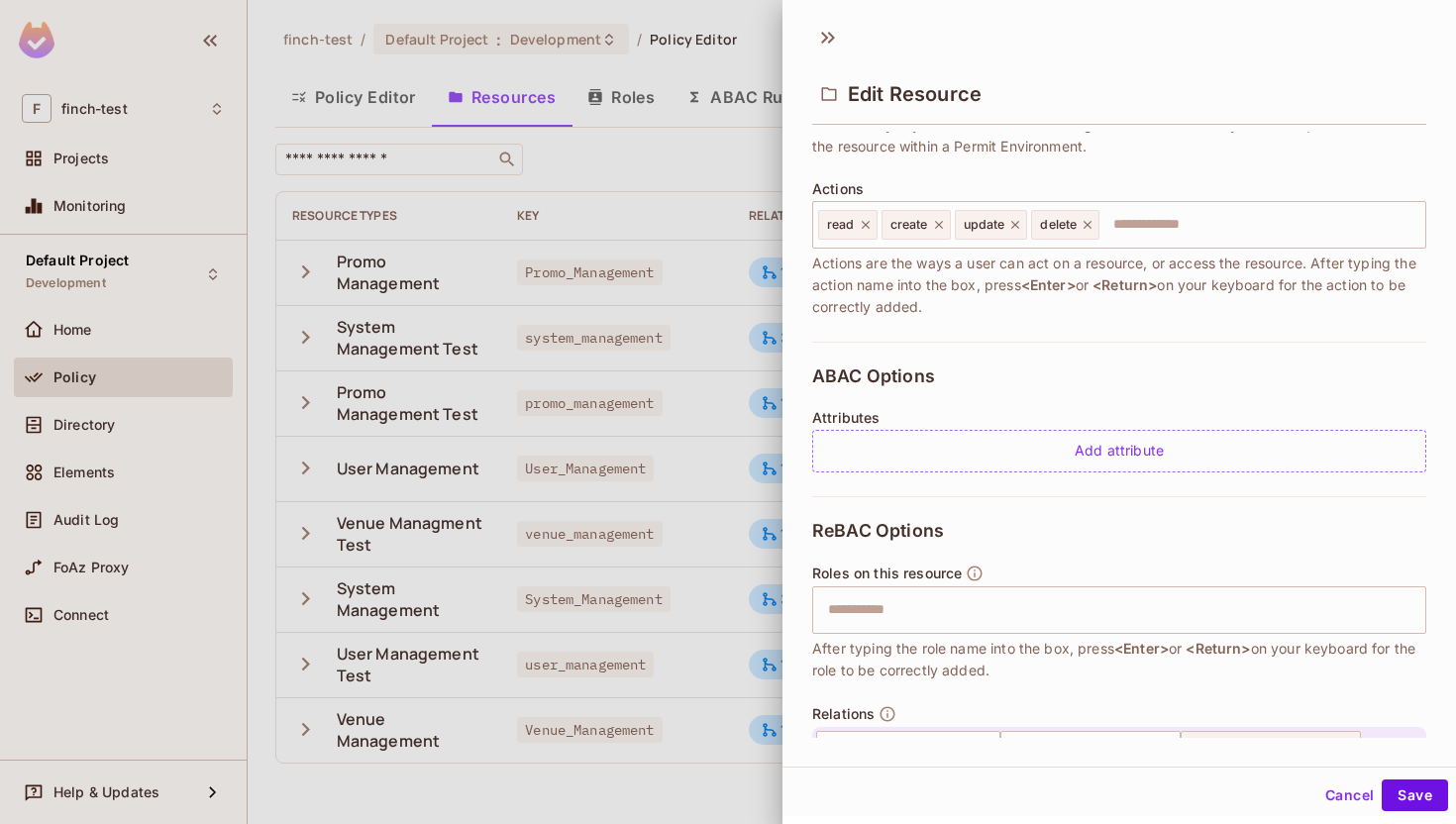 scroll, scrollTop: 214, scrollLeft: 0, axis: vertical 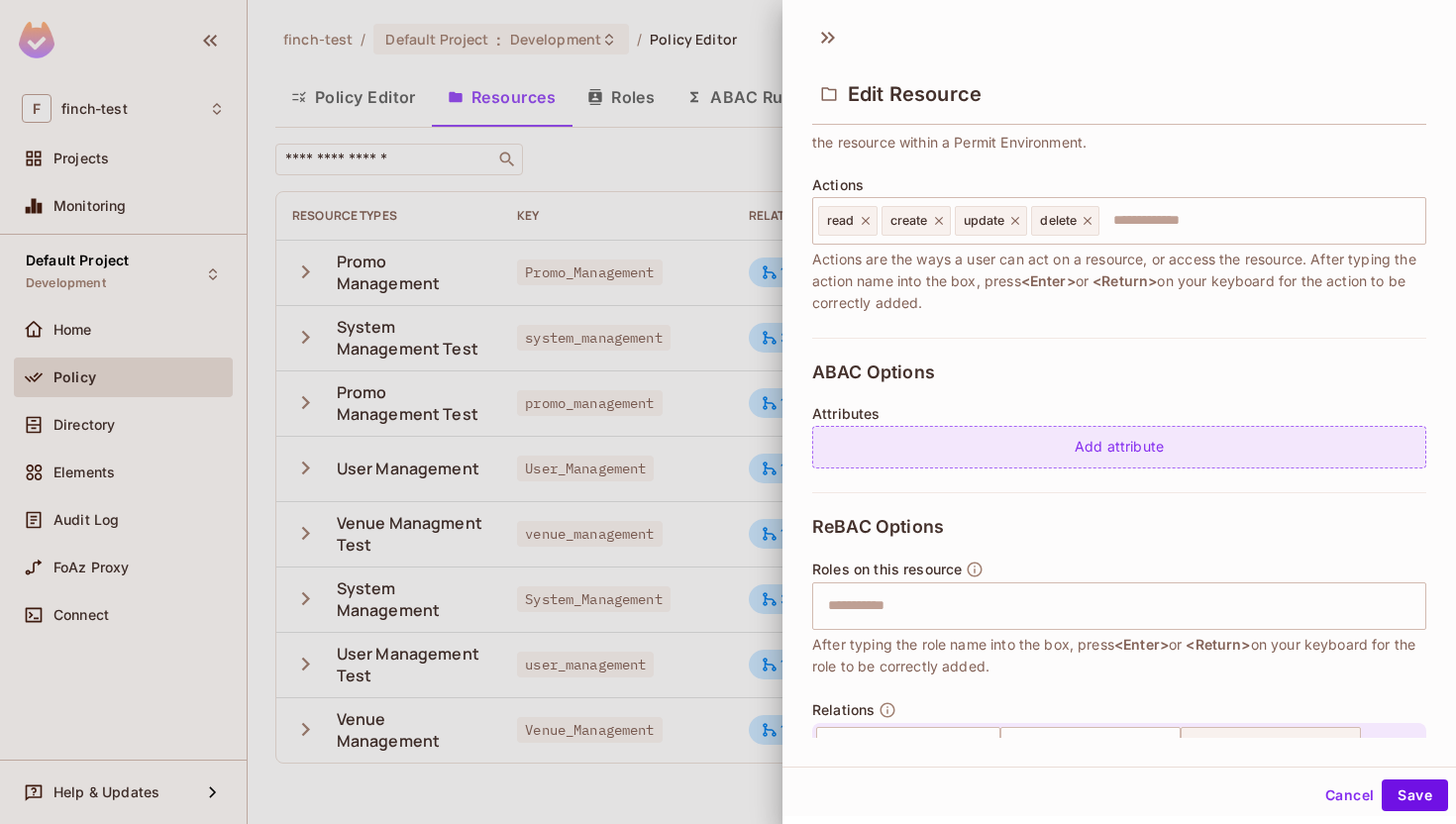 click on "Add attribute" at bounding box center [1119, 447] 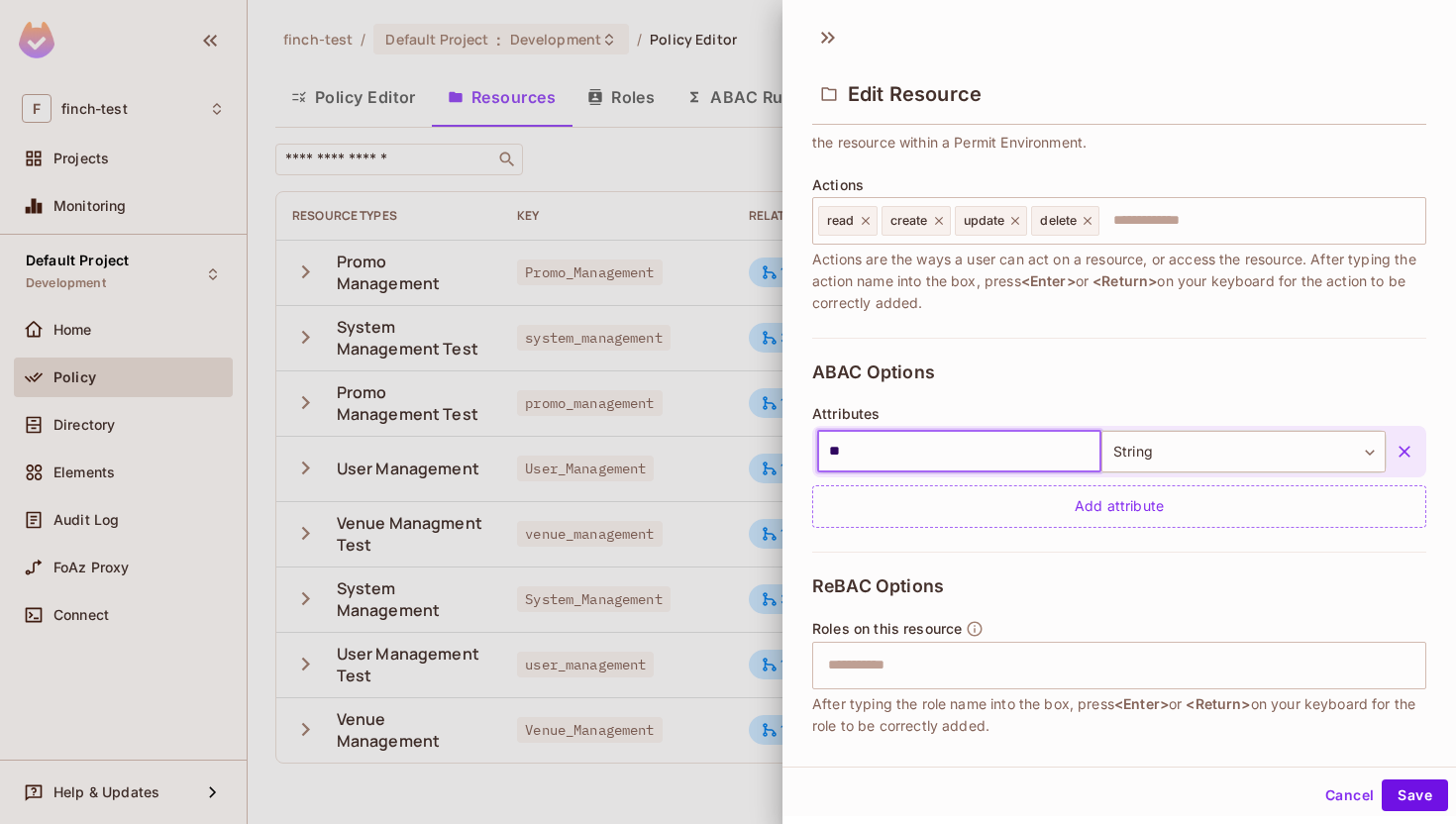 click on "**" at bounding box center (959, 452) 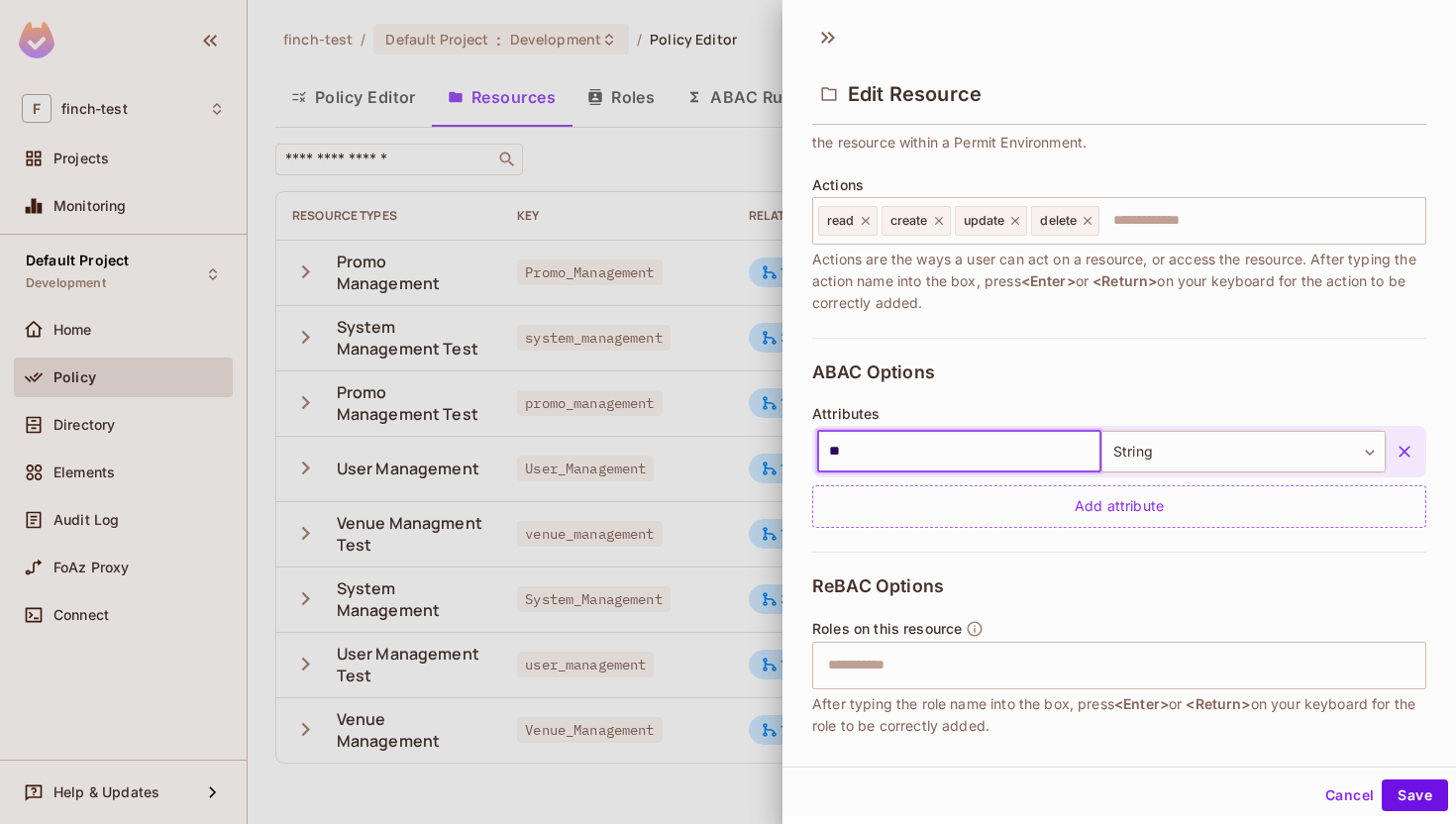 paste on "********" 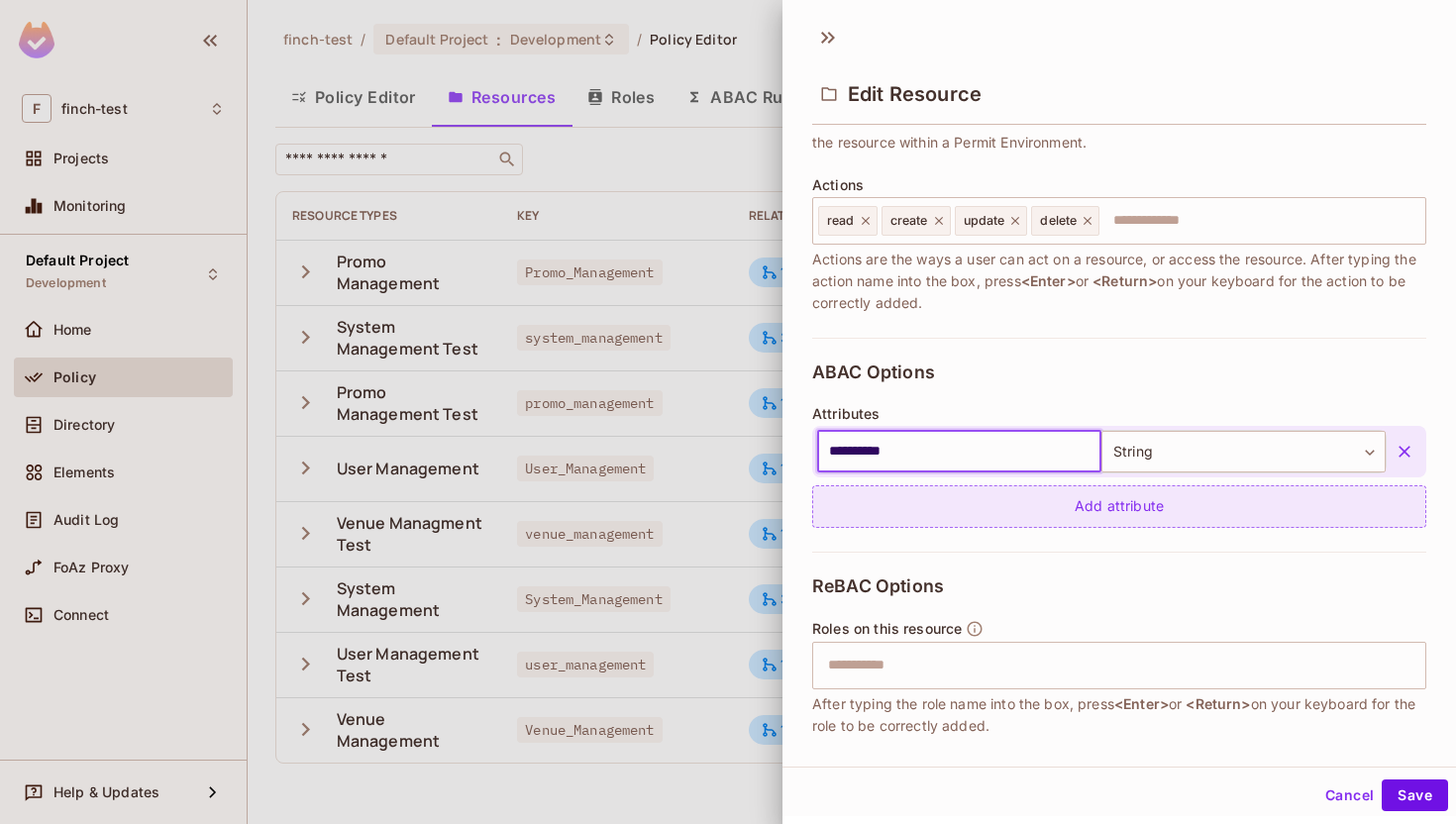 type on "**********" 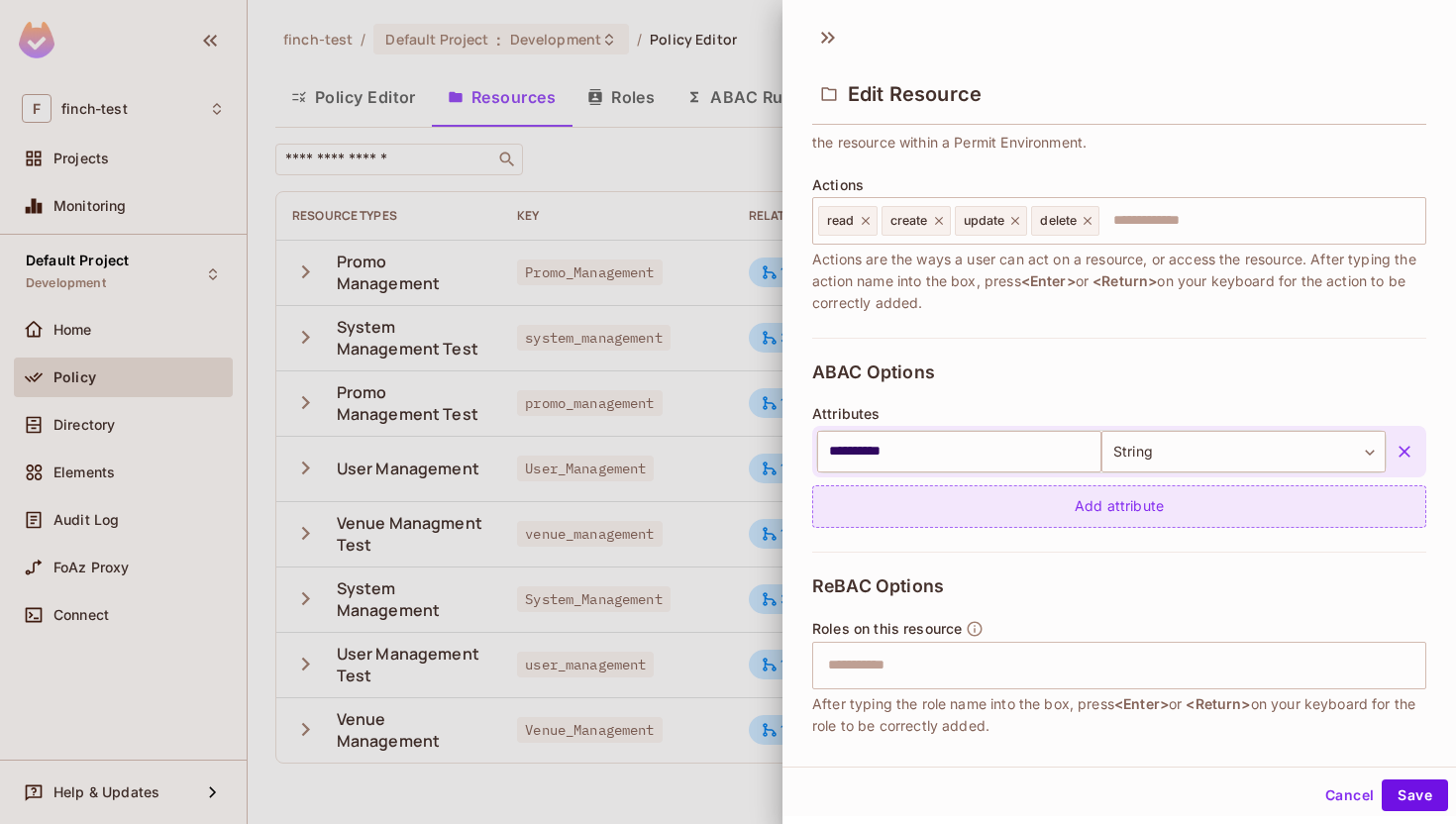 click on "Add attribute" at bounding box center (1119, 506) 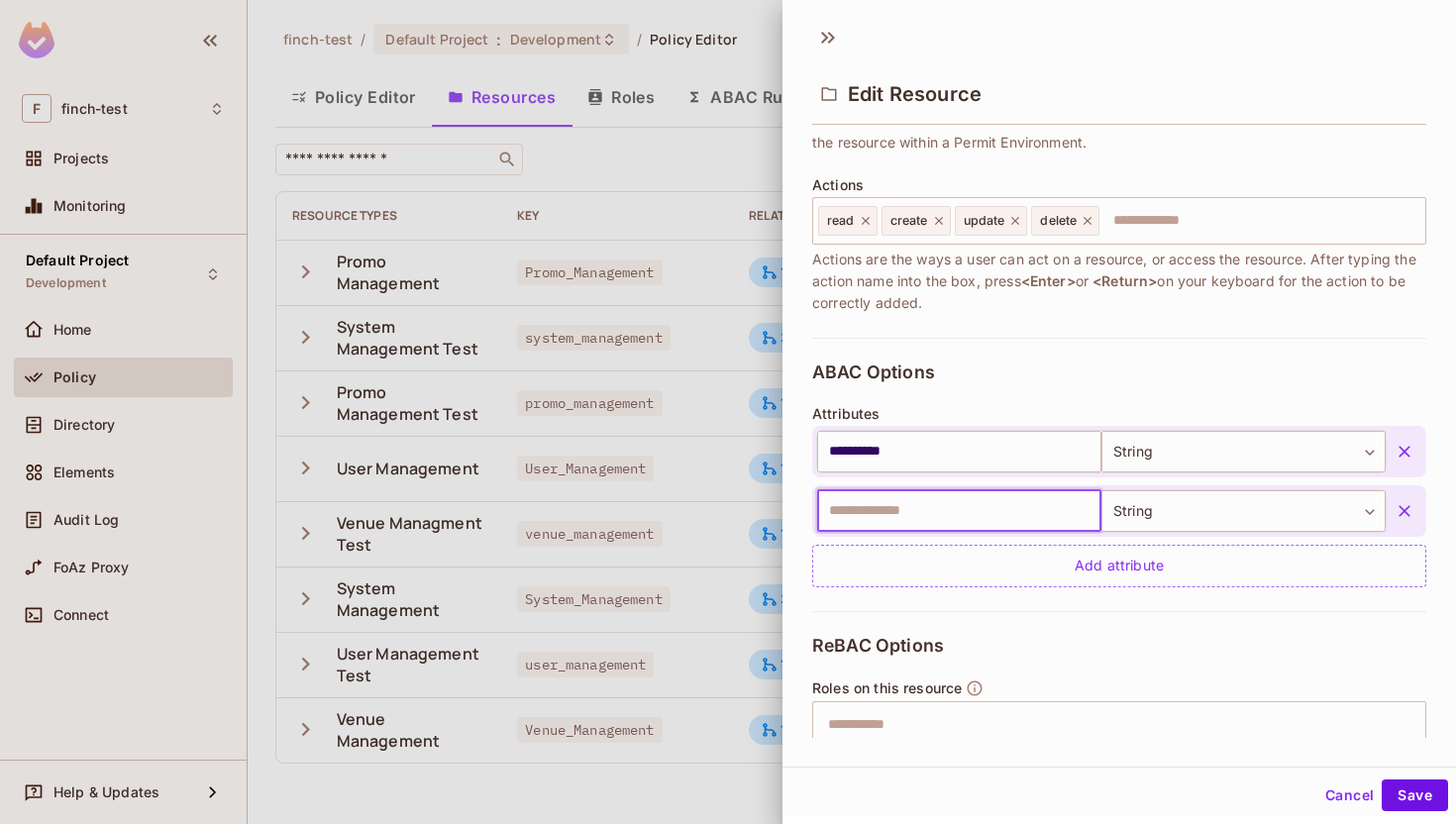 paste on "**********" 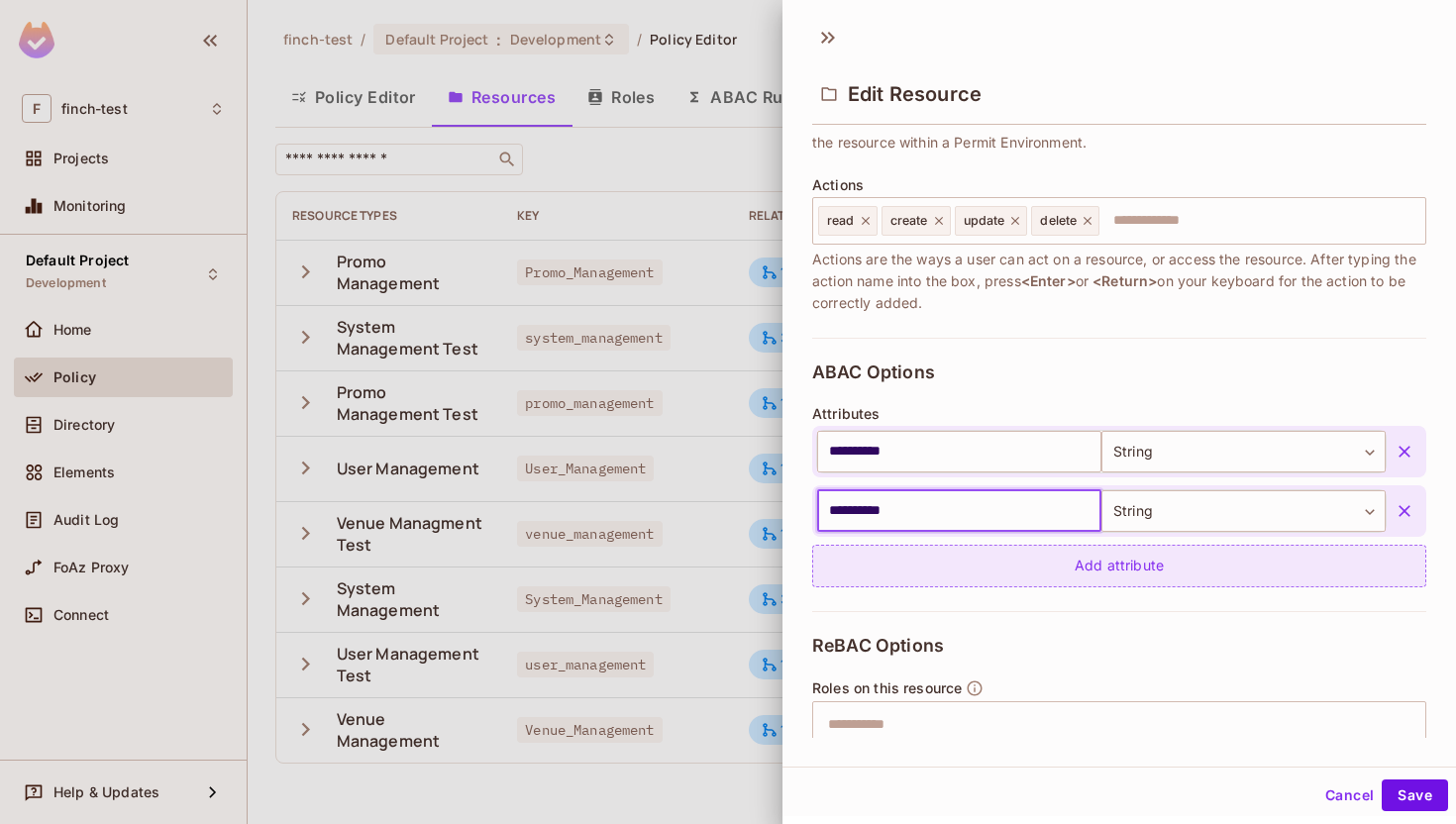 type on "**********" 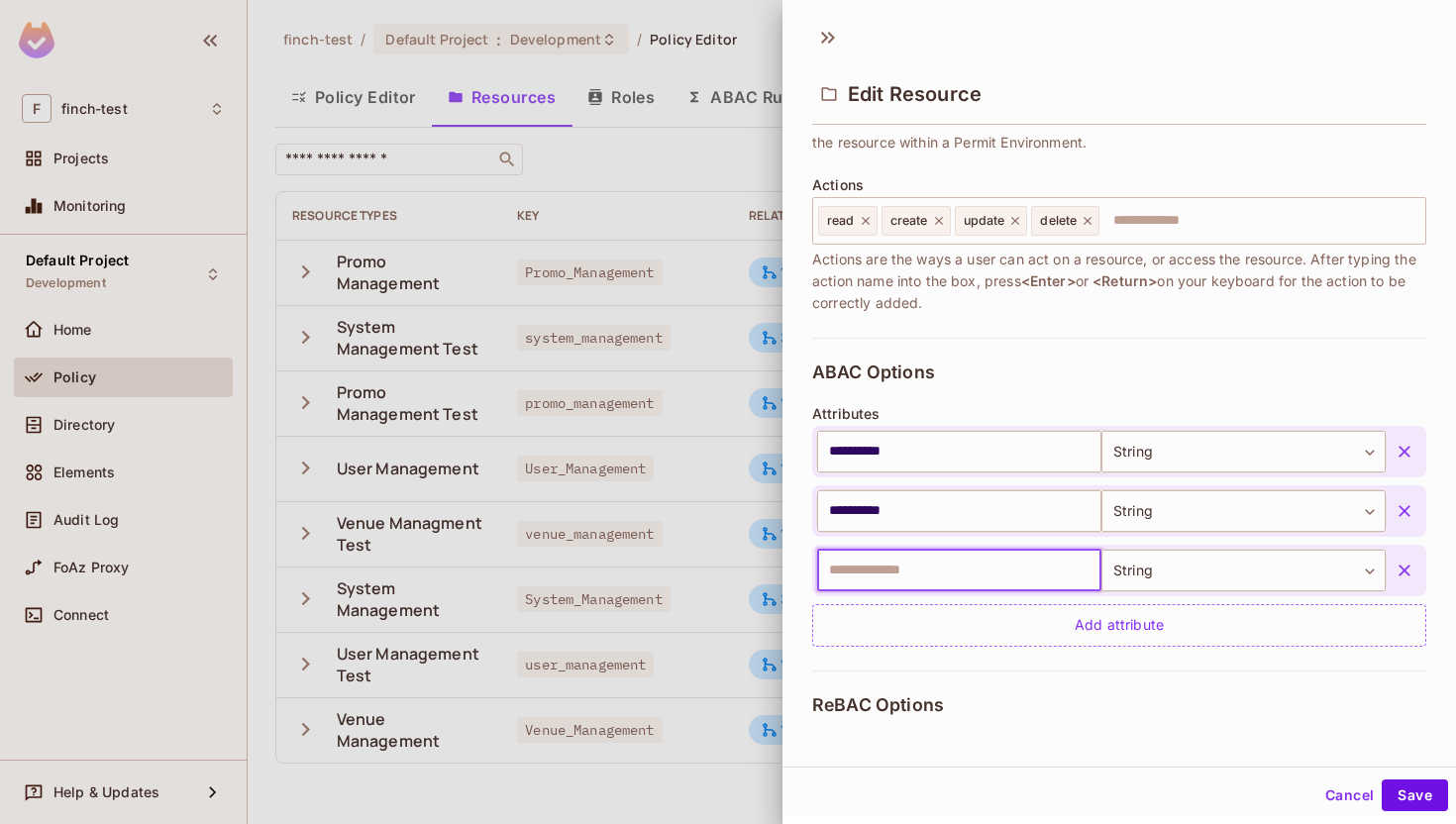 paste on "**********" 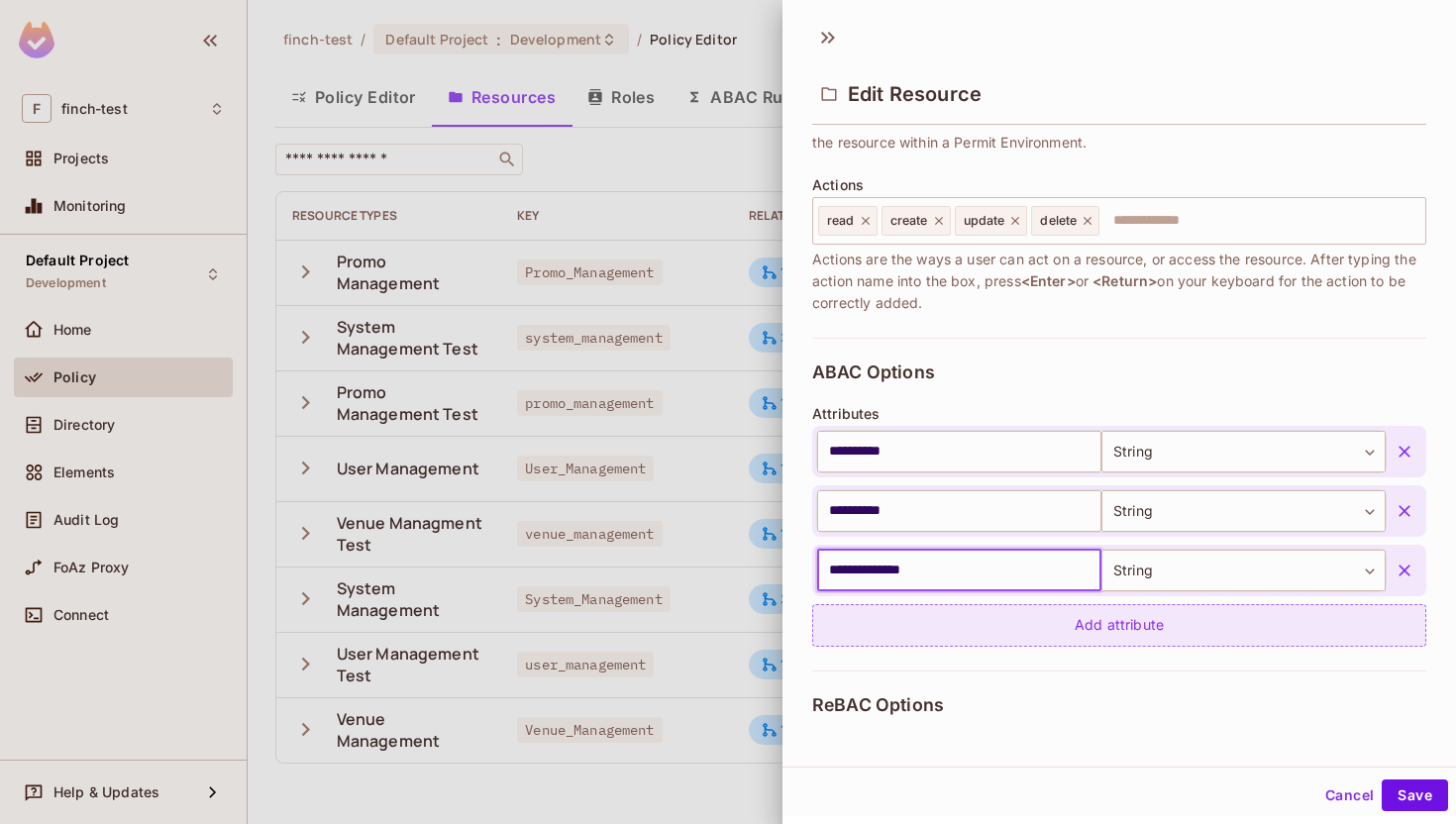 type on "**********" 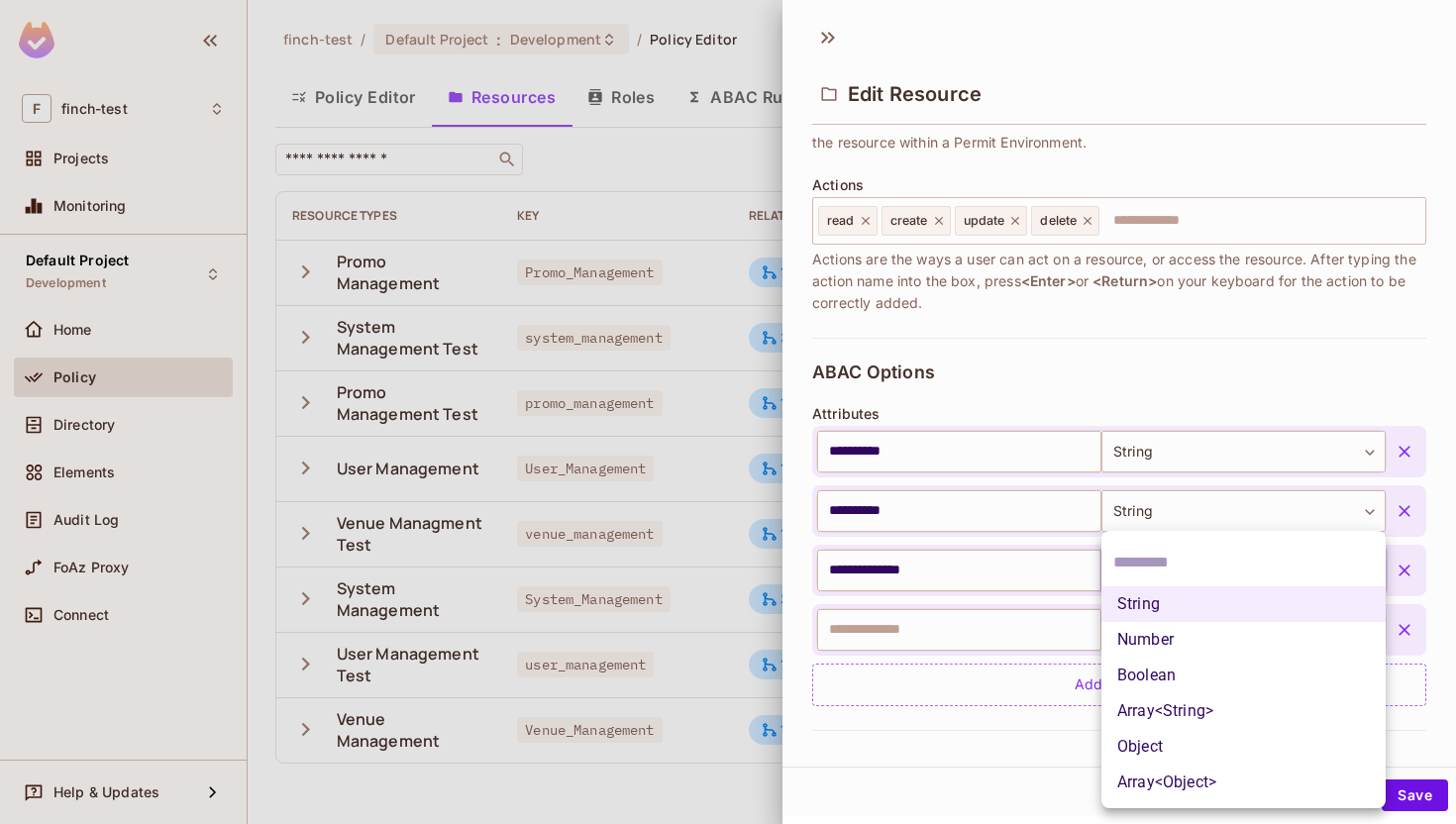 click on "**********" at bounding box center (728, 412) 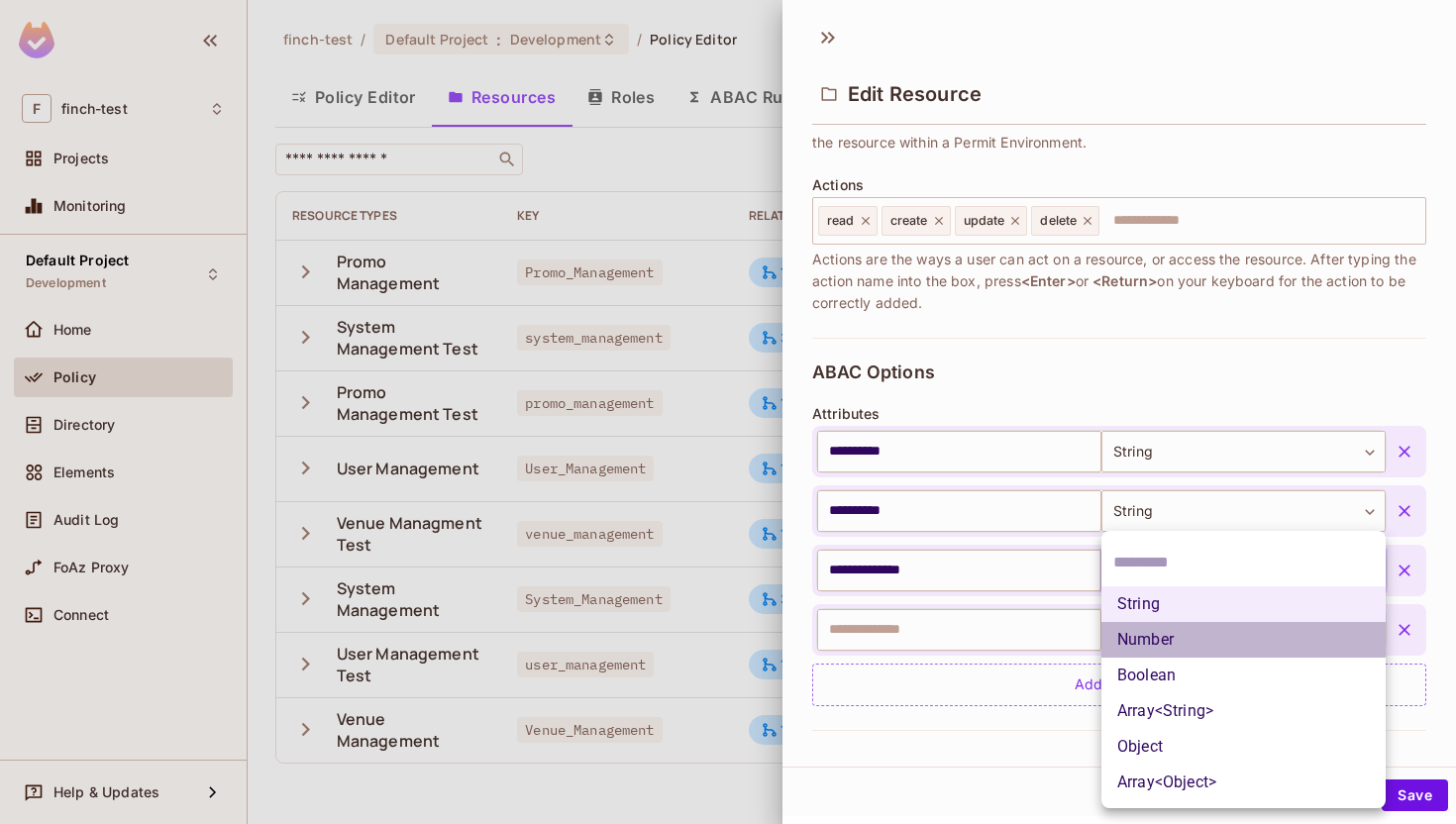 click on "Number" at bounding box center (1243, 640) 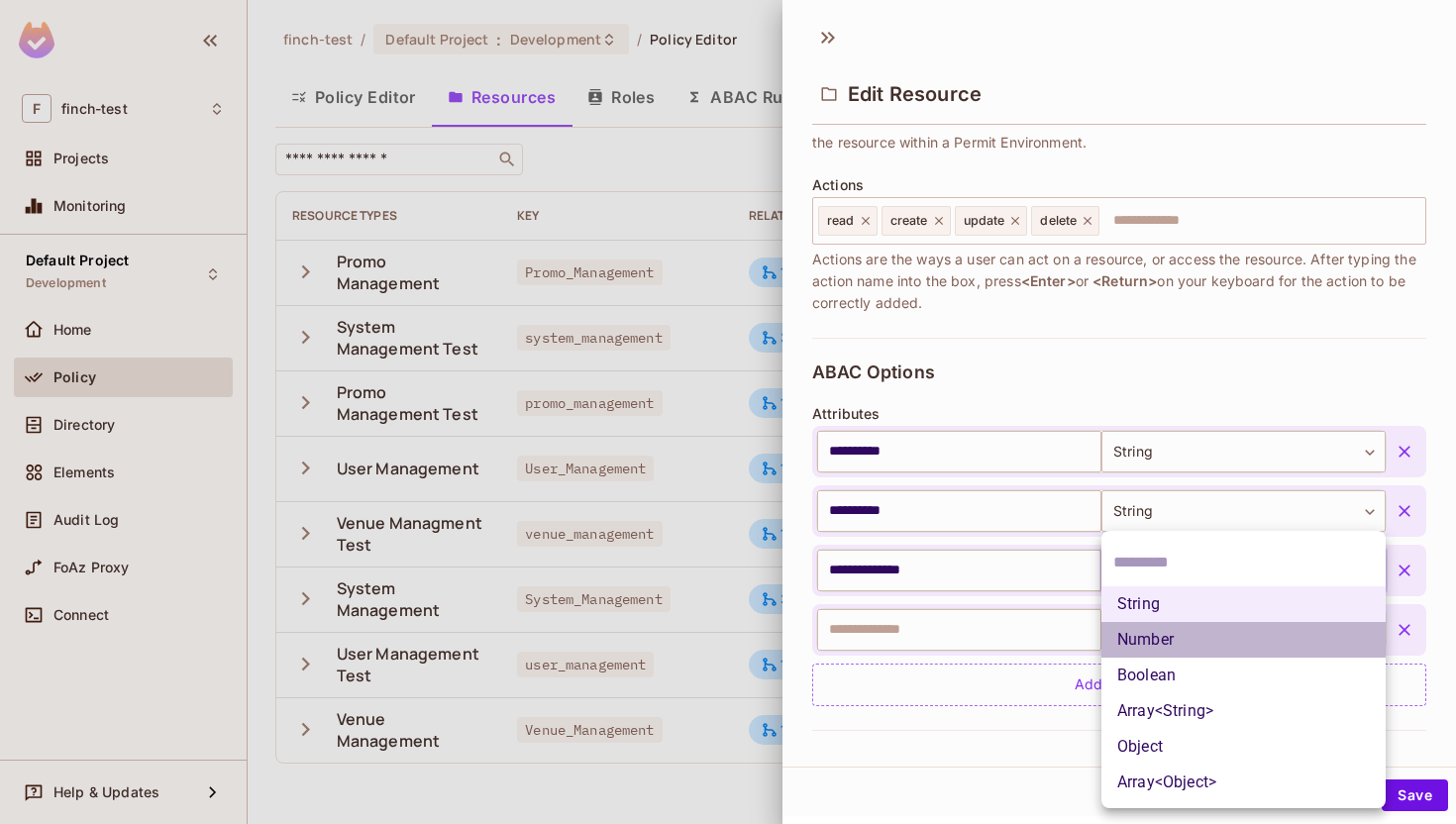 type on "******" 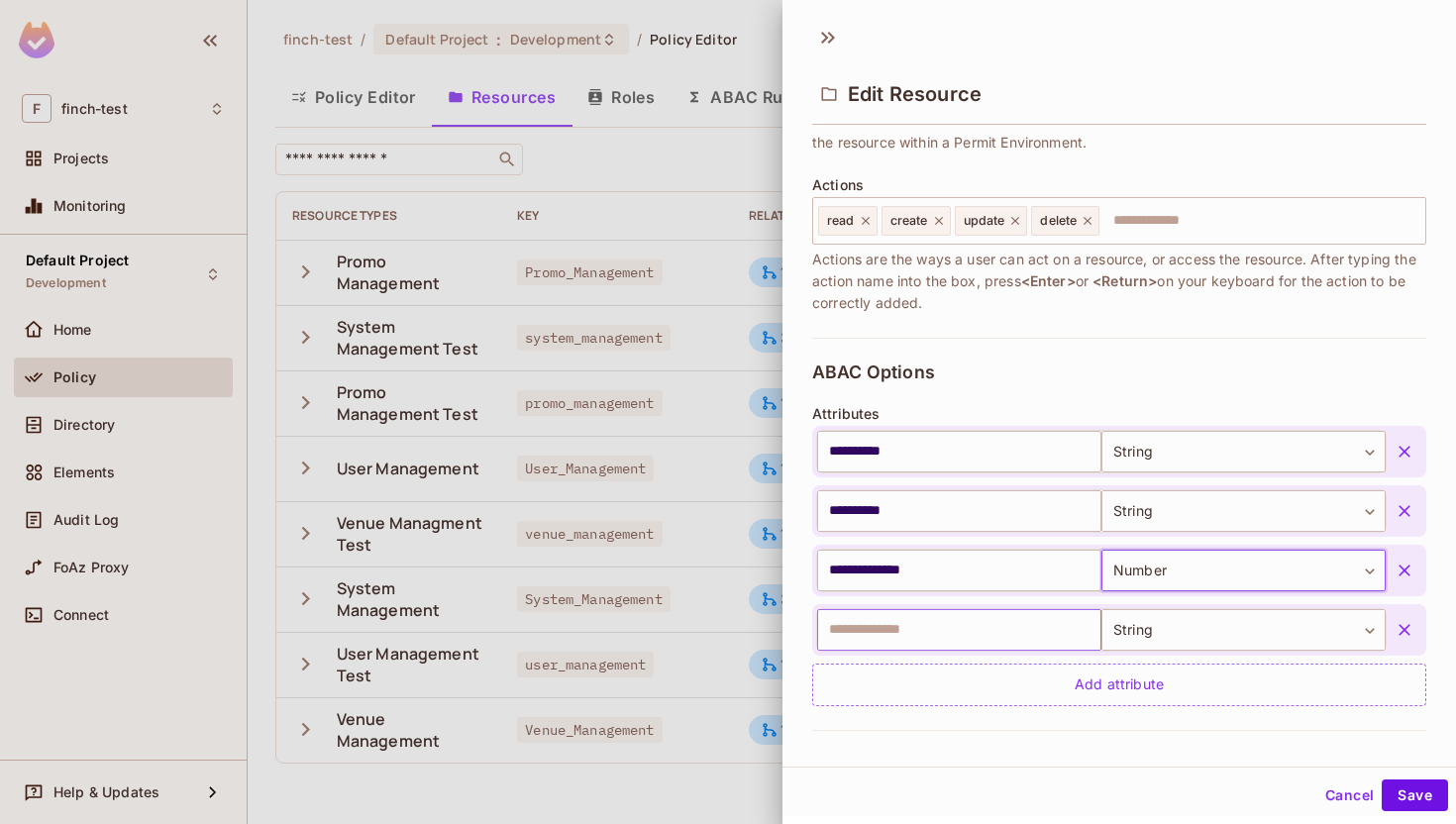 click at bounding box center (959, 630) 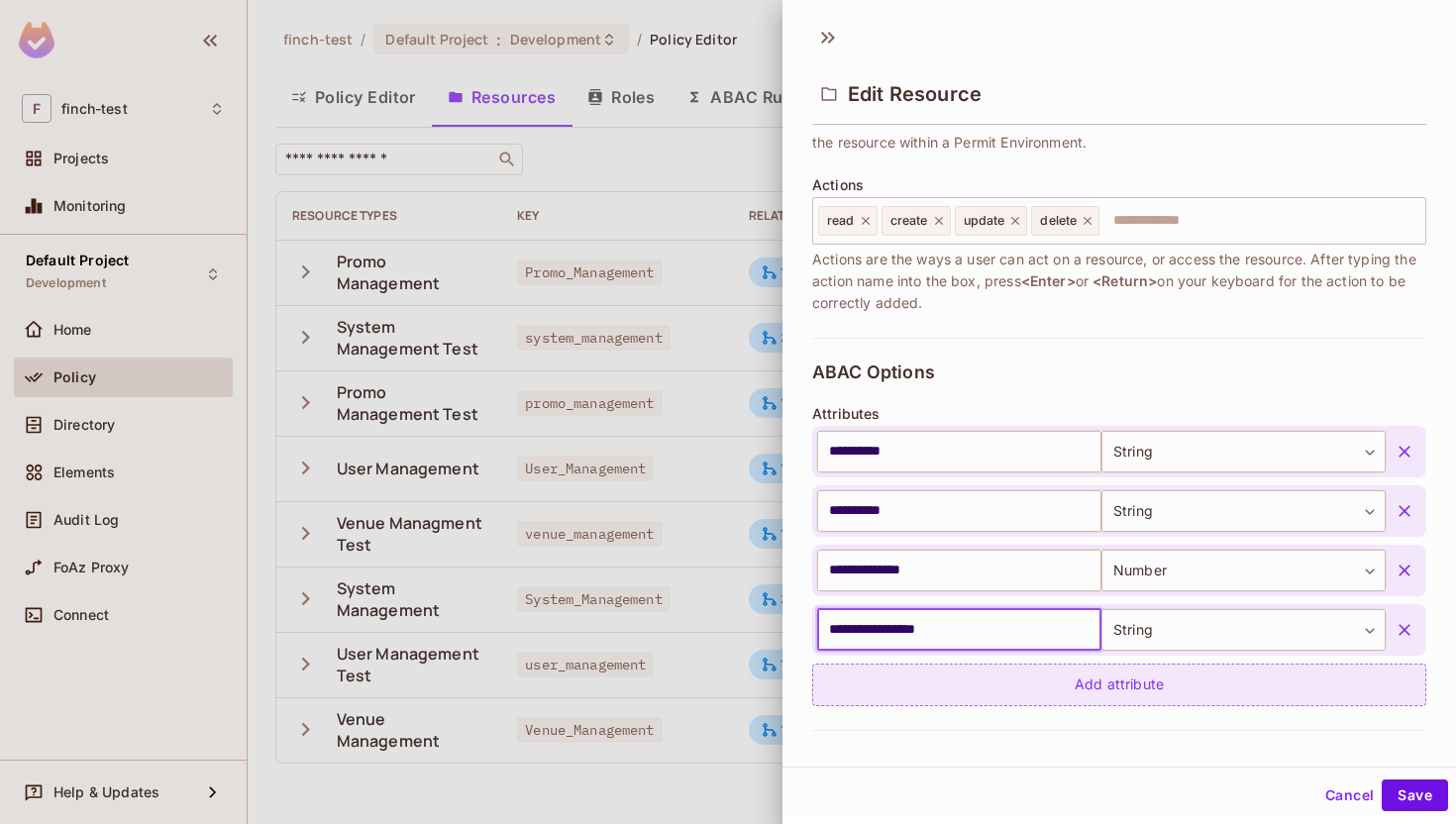 type on "**********" 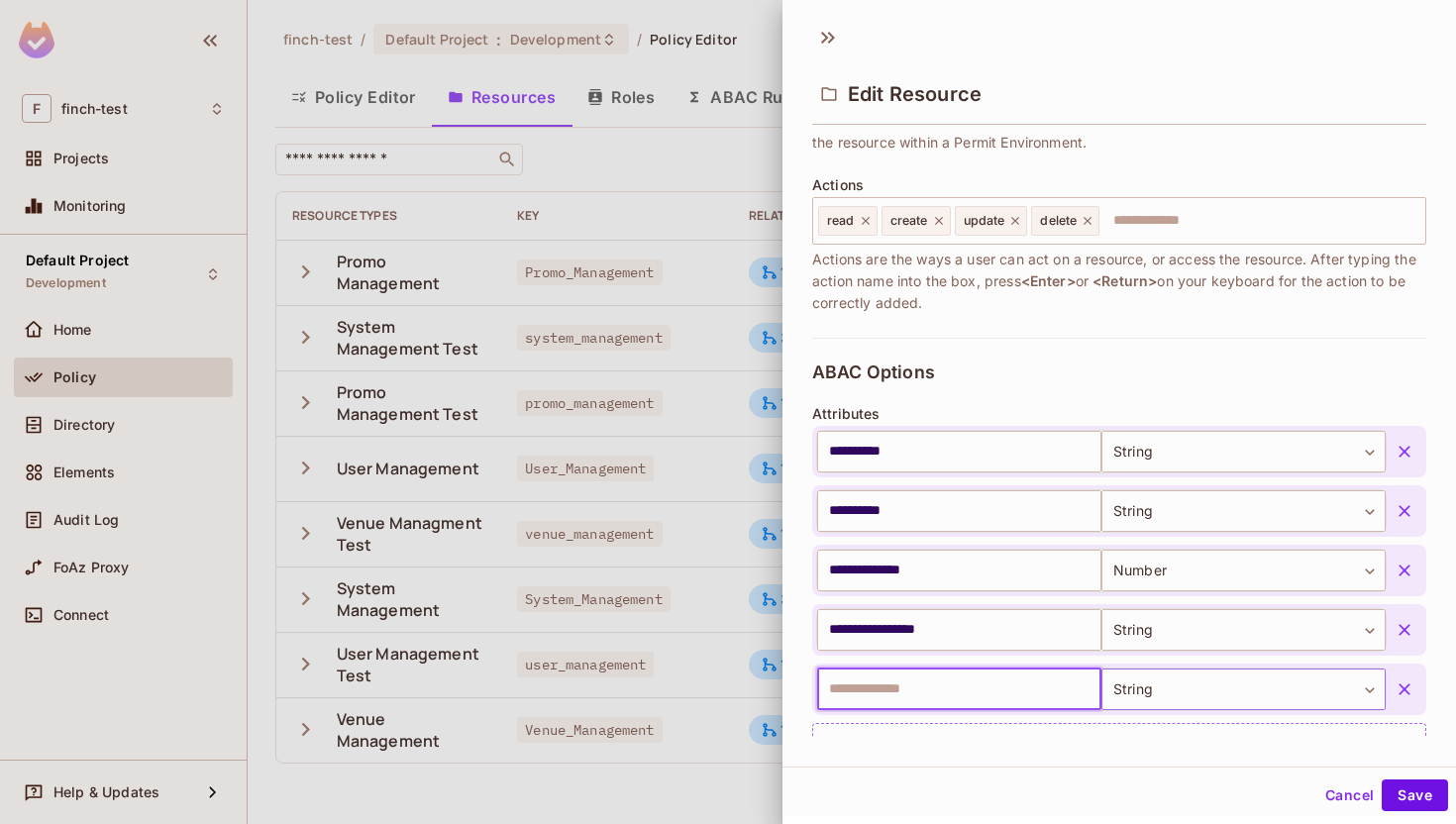 paste on "**********" 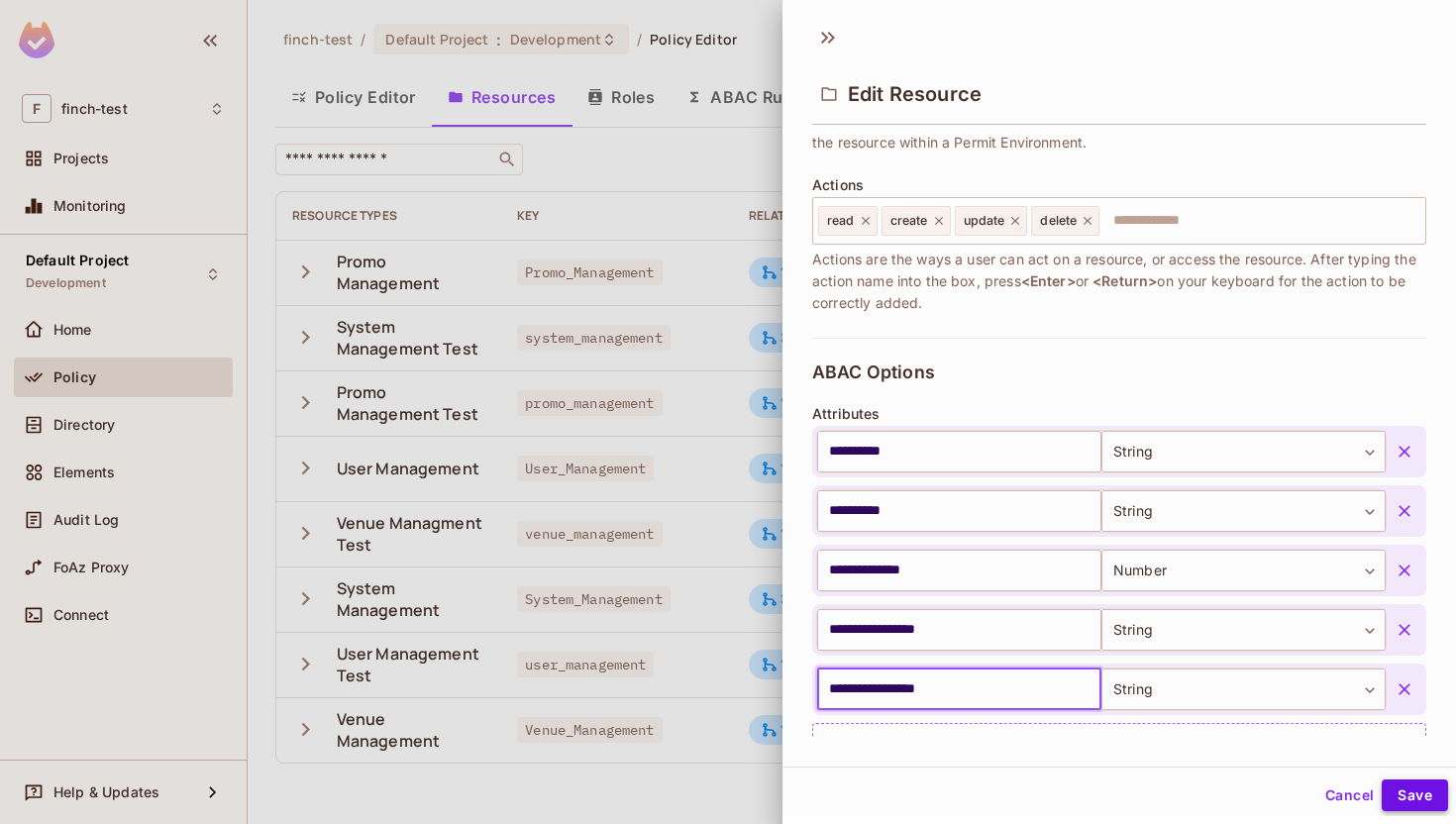 type on "**********" 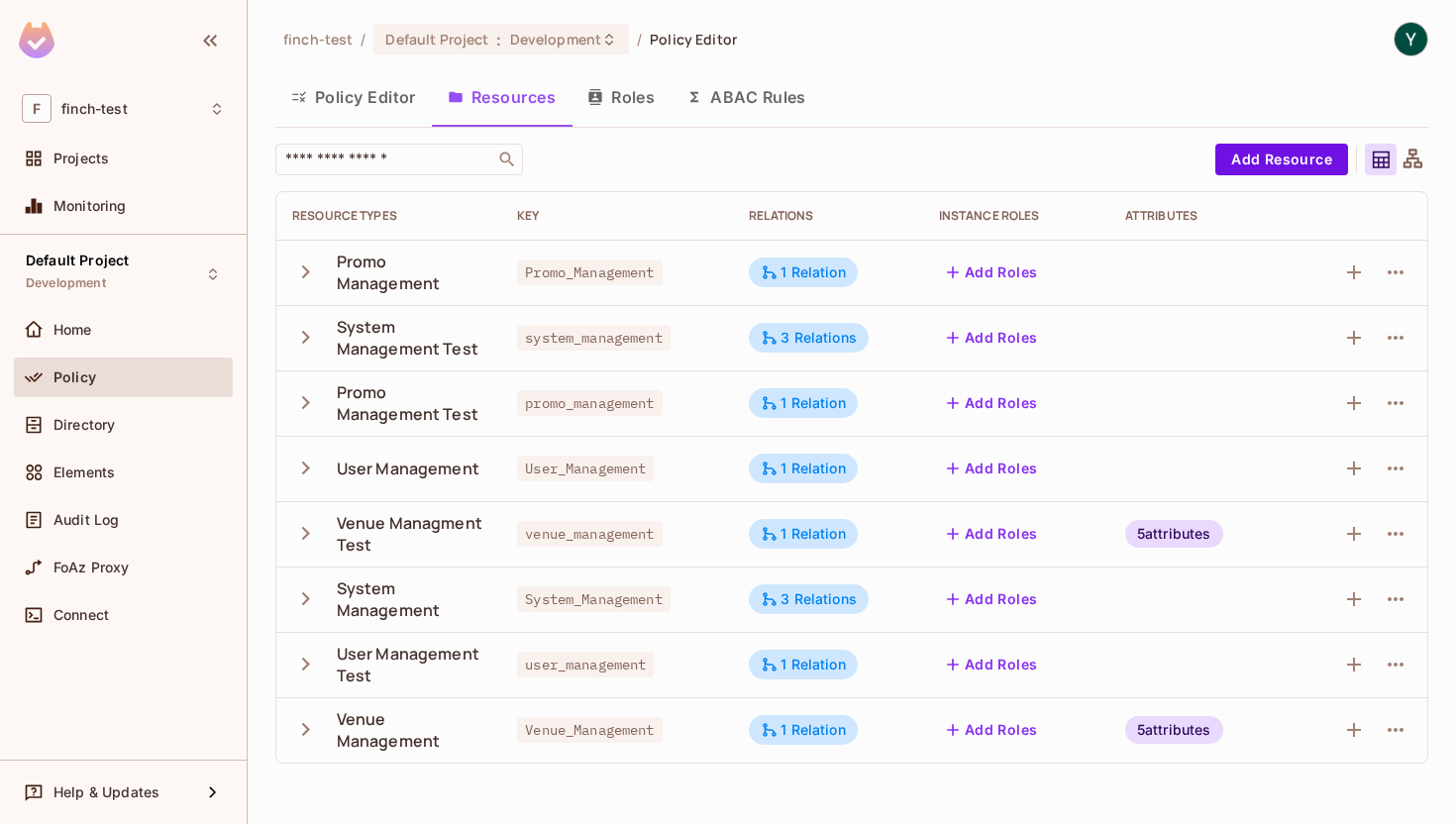 click on "Roles" at bounding box center [621, 97] 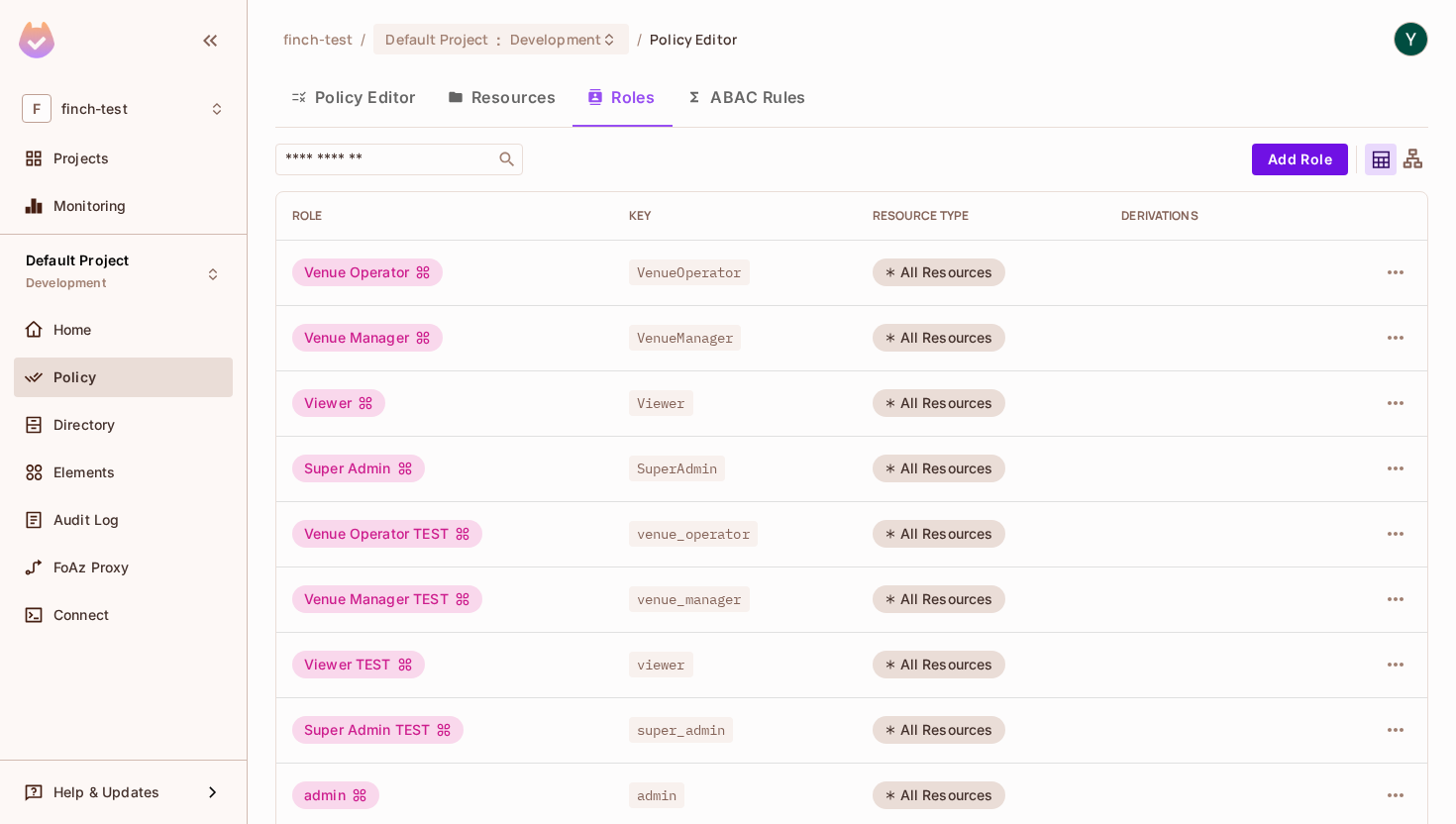 click on "Policy Editor" at bounding box center [354, 97] 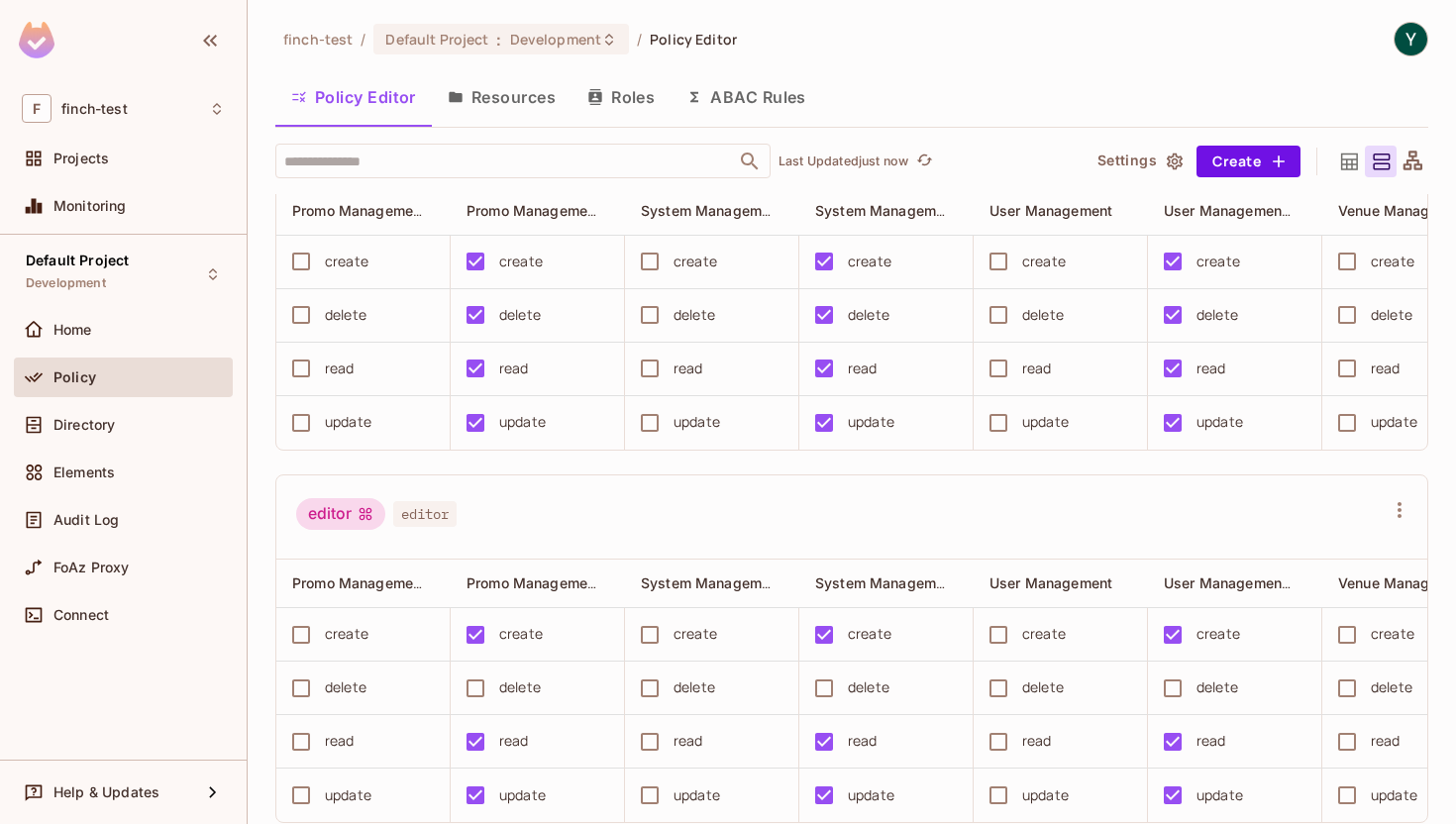 scroll, scrollTop: 0, scrollLeft: 0, axis: both 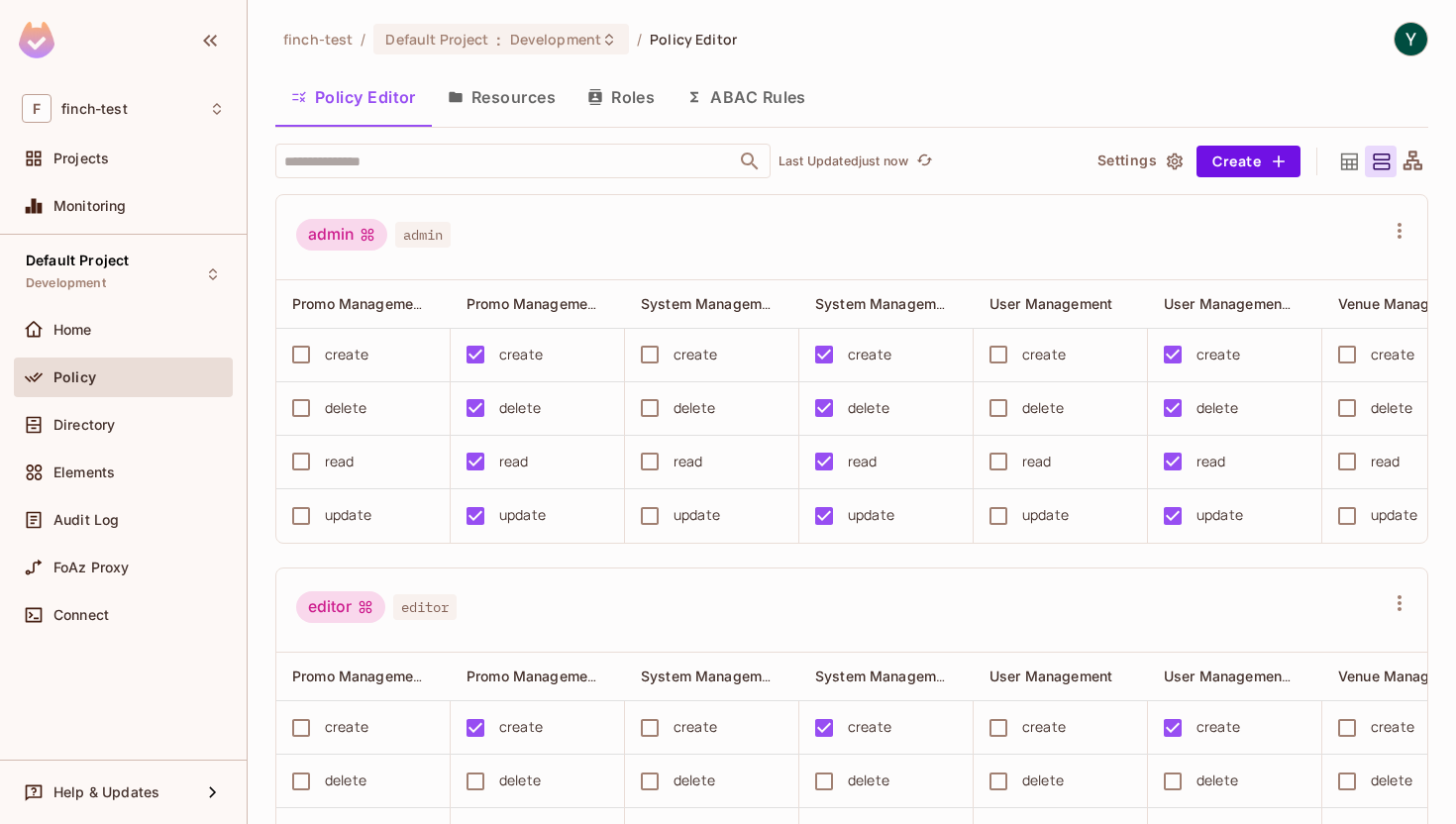 click on "Roles" at bounding box center (621, 97) 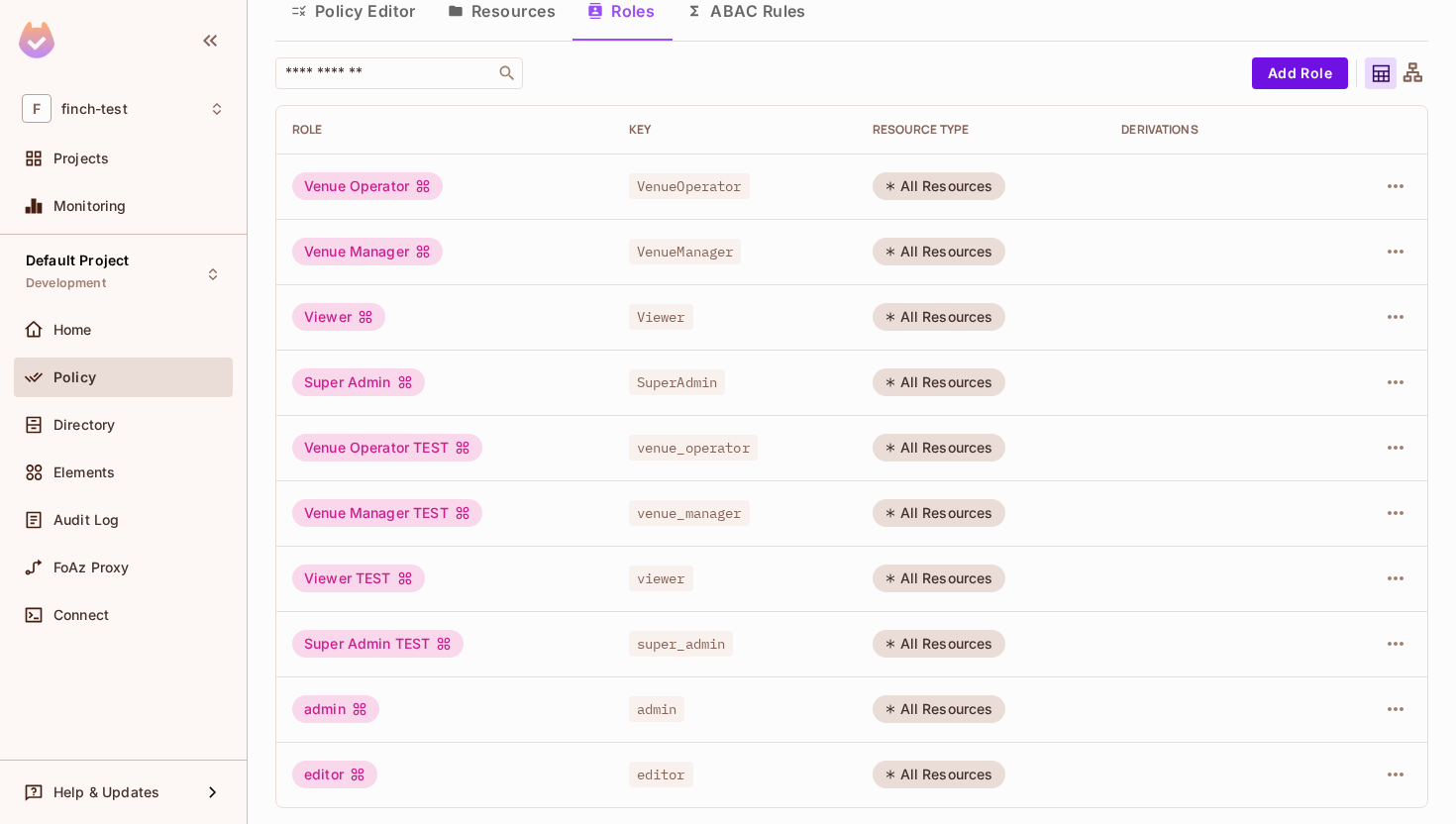 scroll, scrollTop: 0, scrollLeft: 0, axis: both 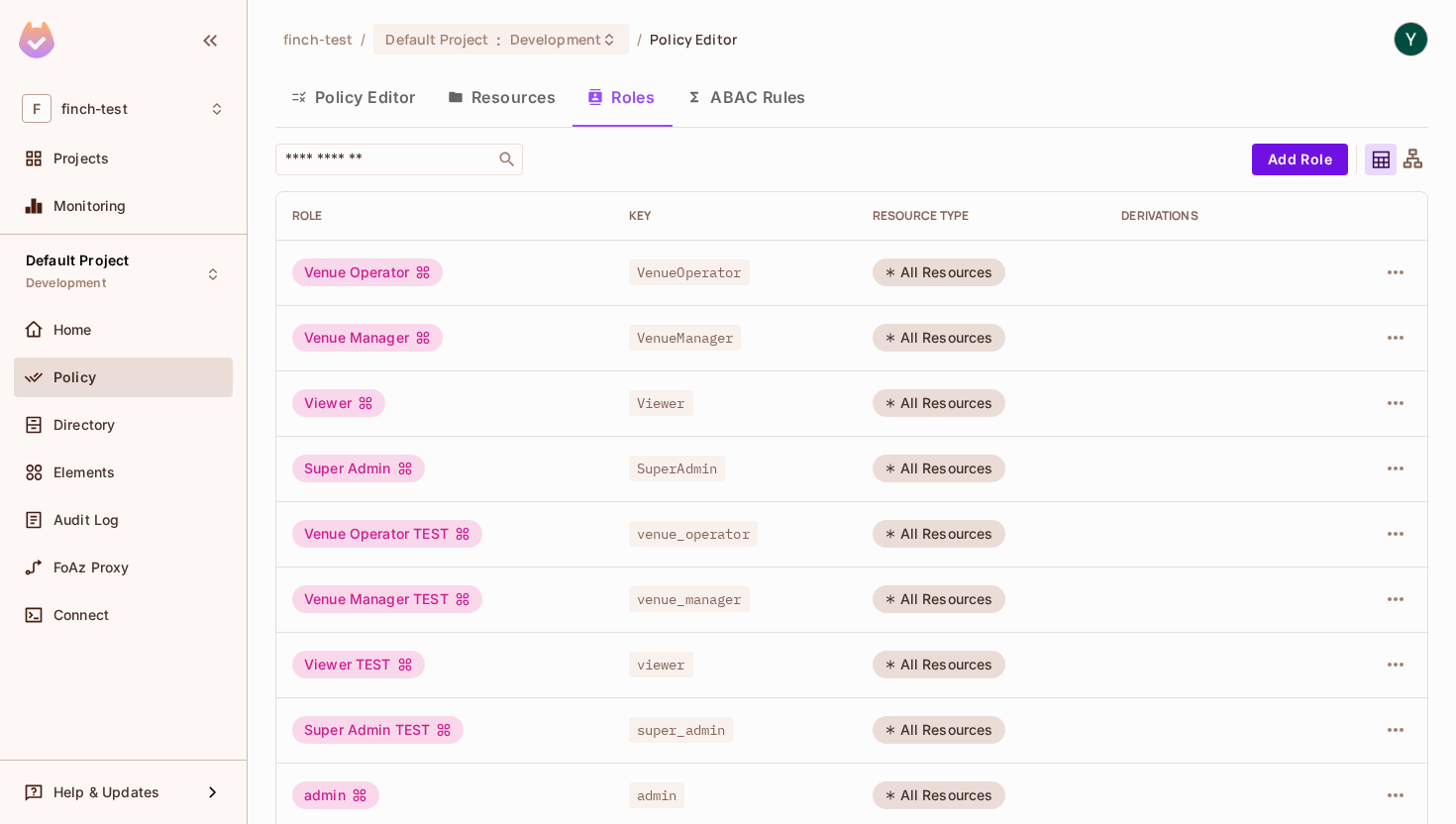 click on "Policy Editor" at bounding box center (354, 97) 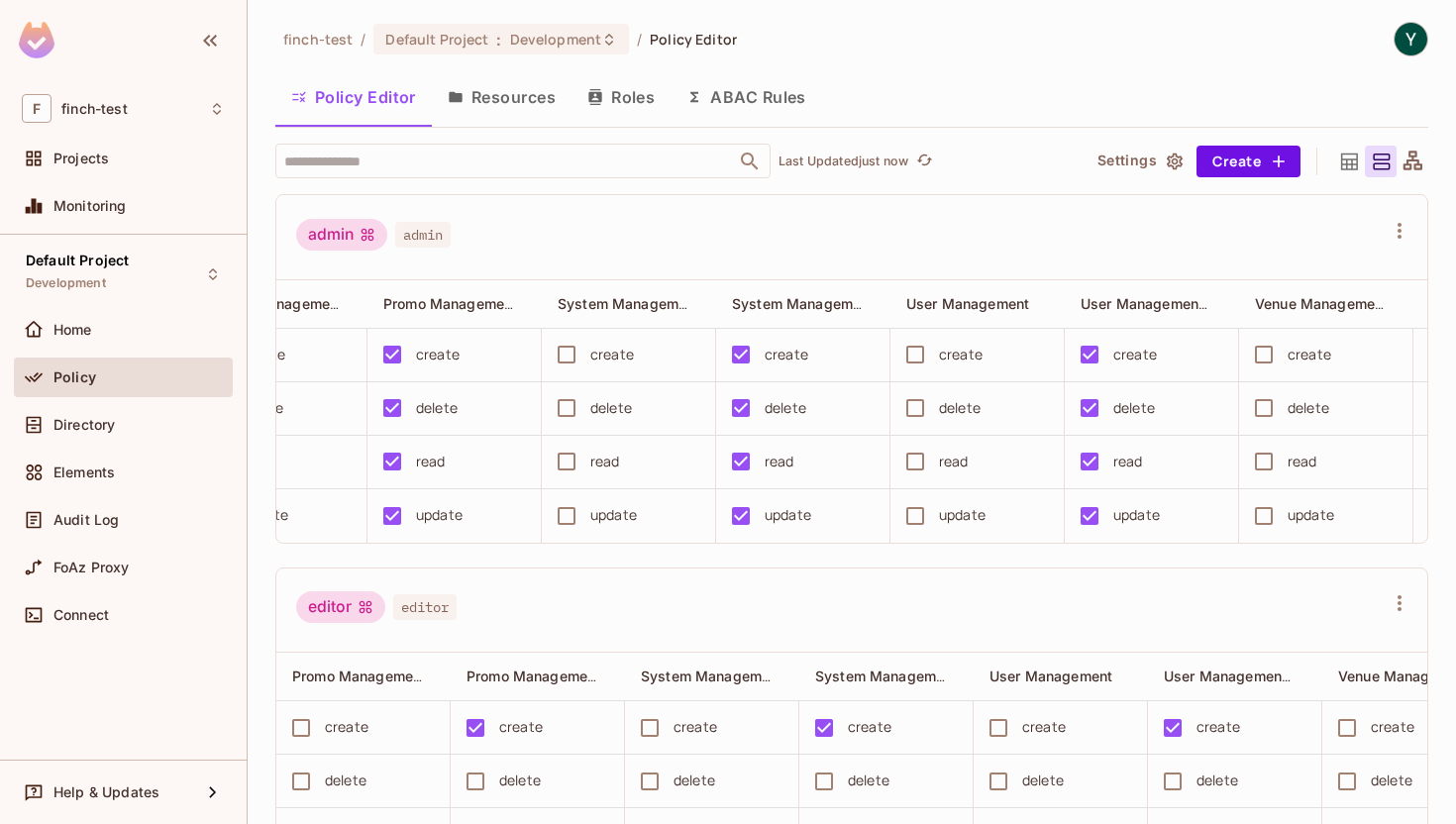 scroll, scrollTop: 0, scrollLeft: 0, axis: both 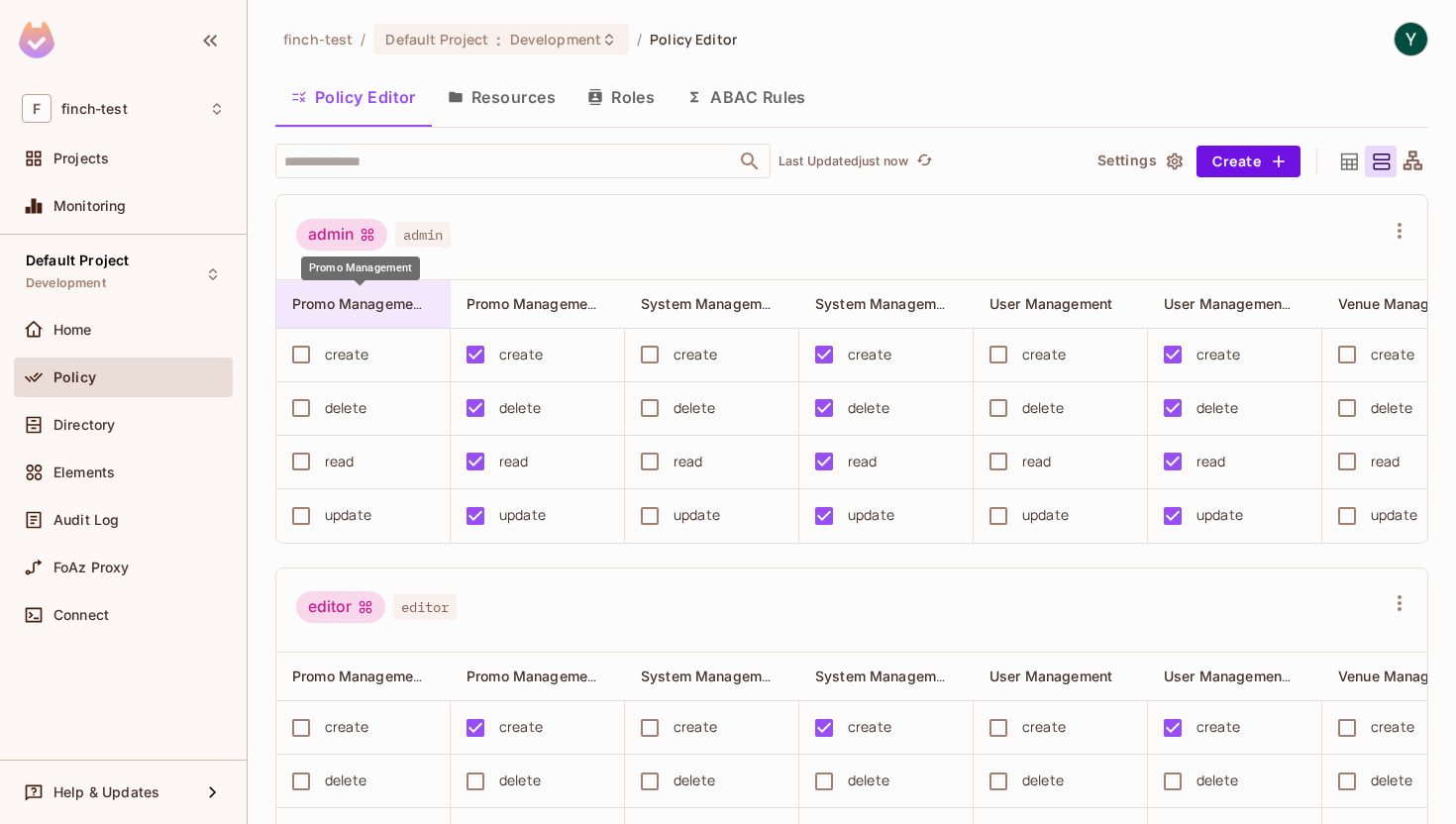 click on "Promo Management" at bounding box center [359, 303] 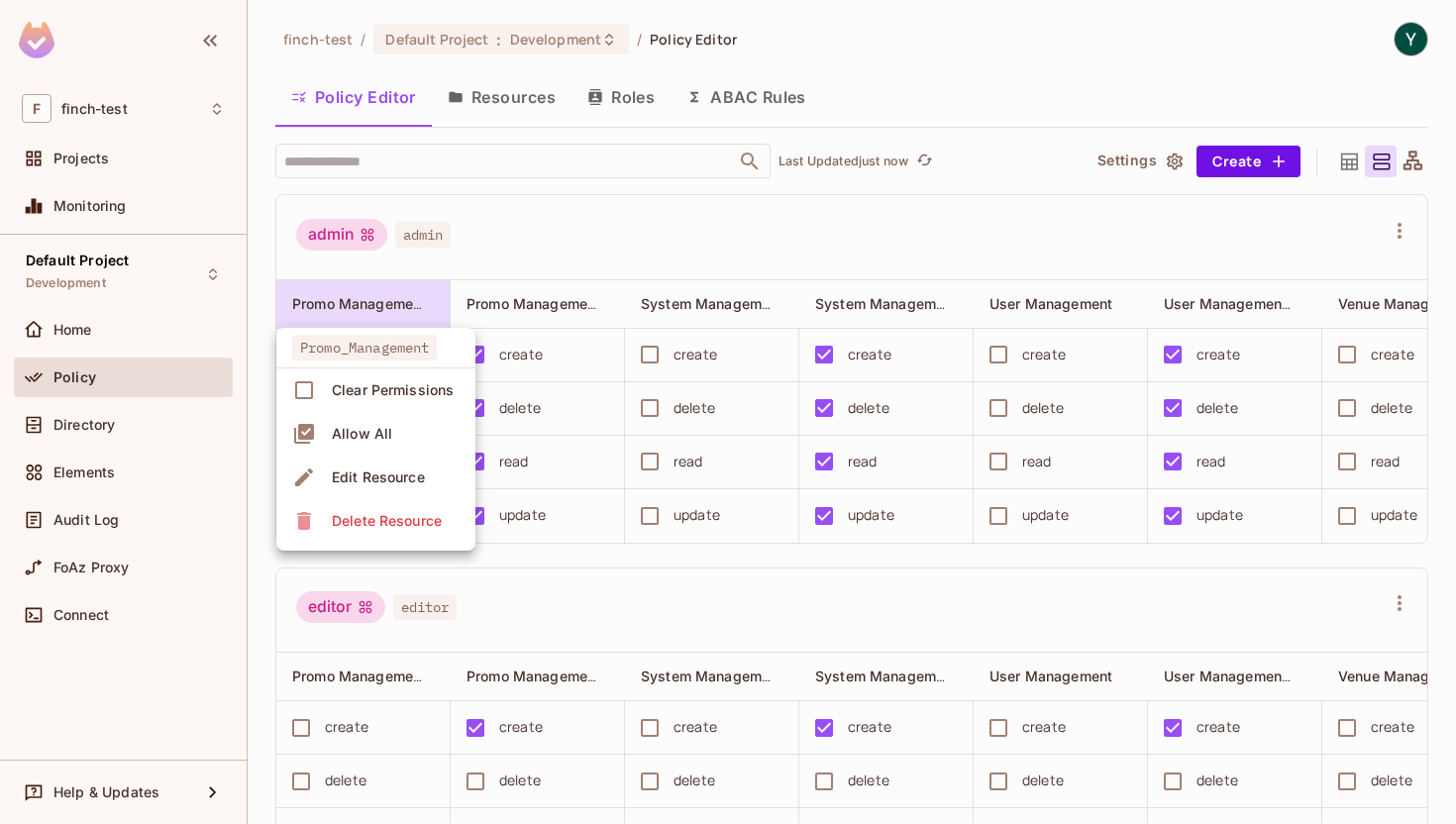 click at bounding box center (728, 412) 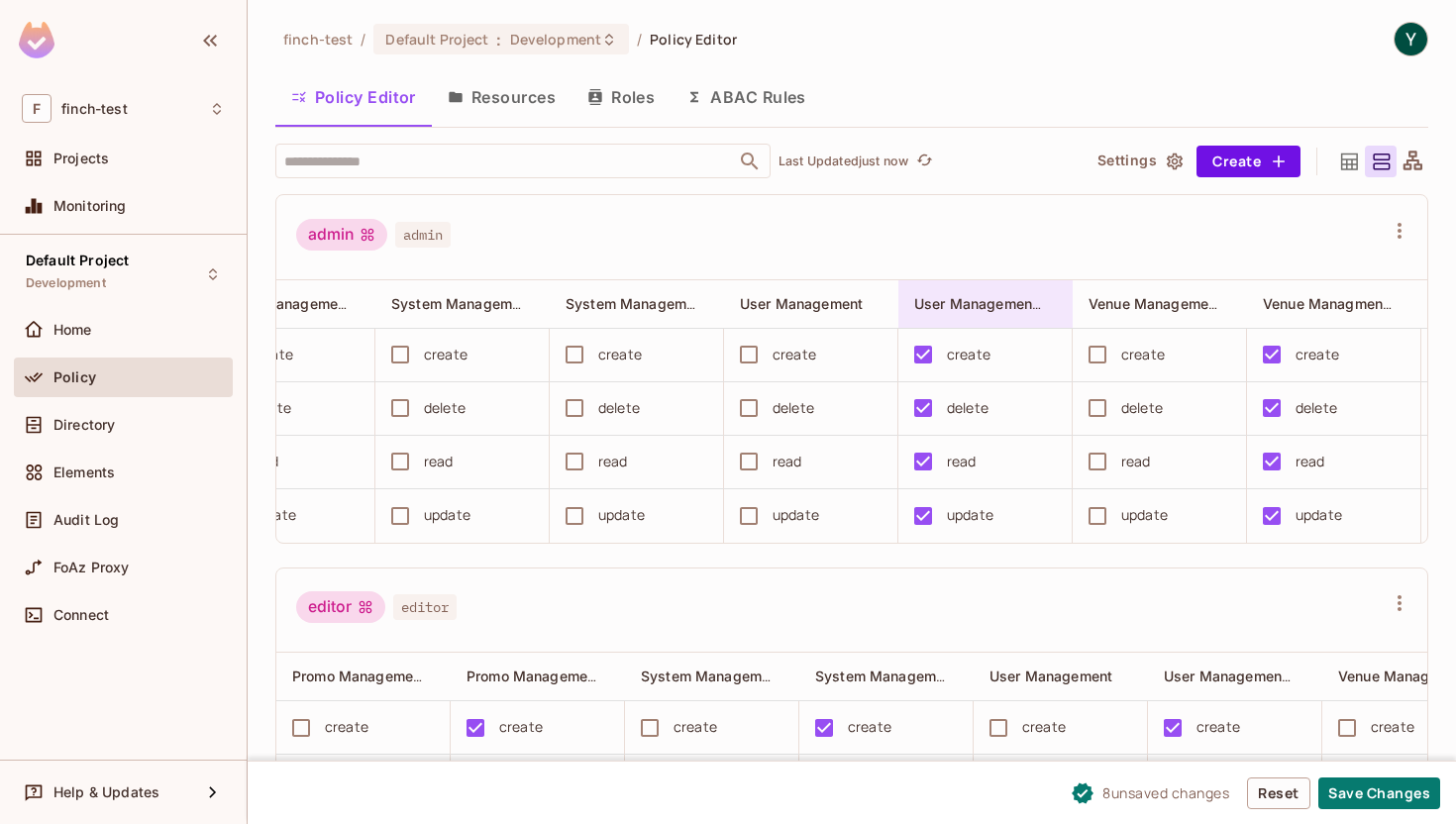 scroll, scrollTop: 0, scrollLeft: 269, axis: horizontal 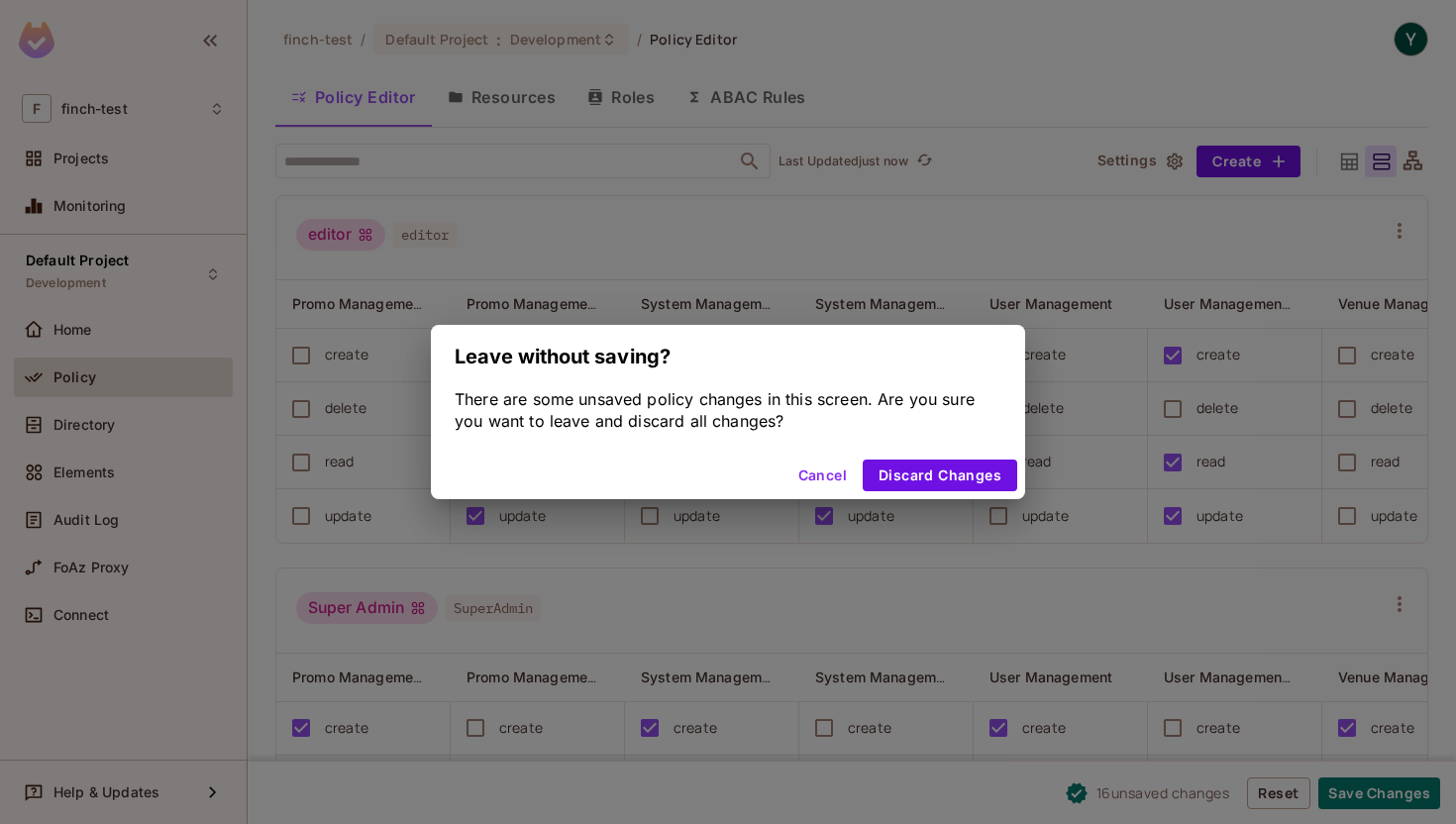 click on "Cancel" at bounding box center (822, 475) 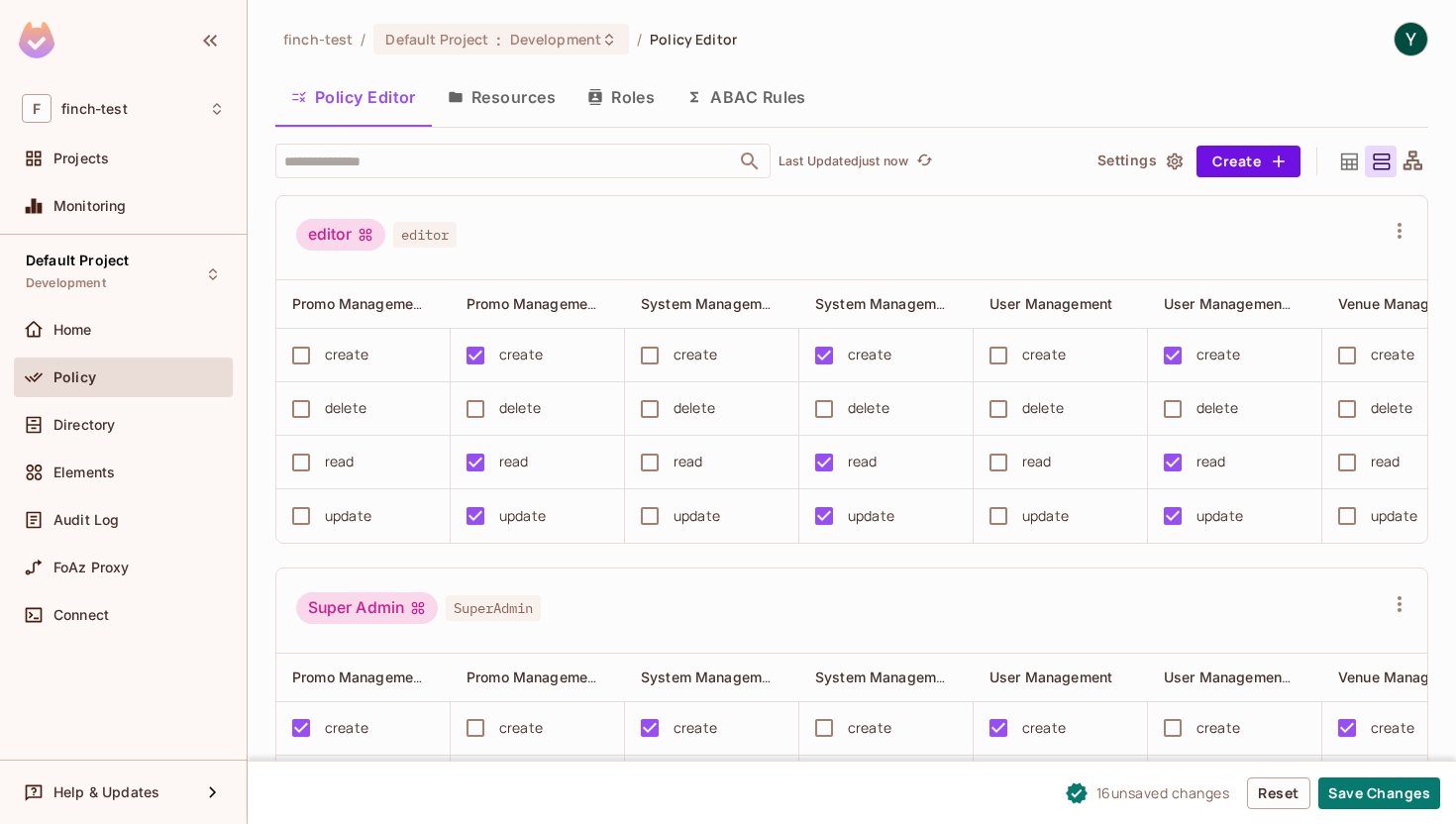 scroll, scrollTop: 6, scrollLeft: 0, axis: vertical 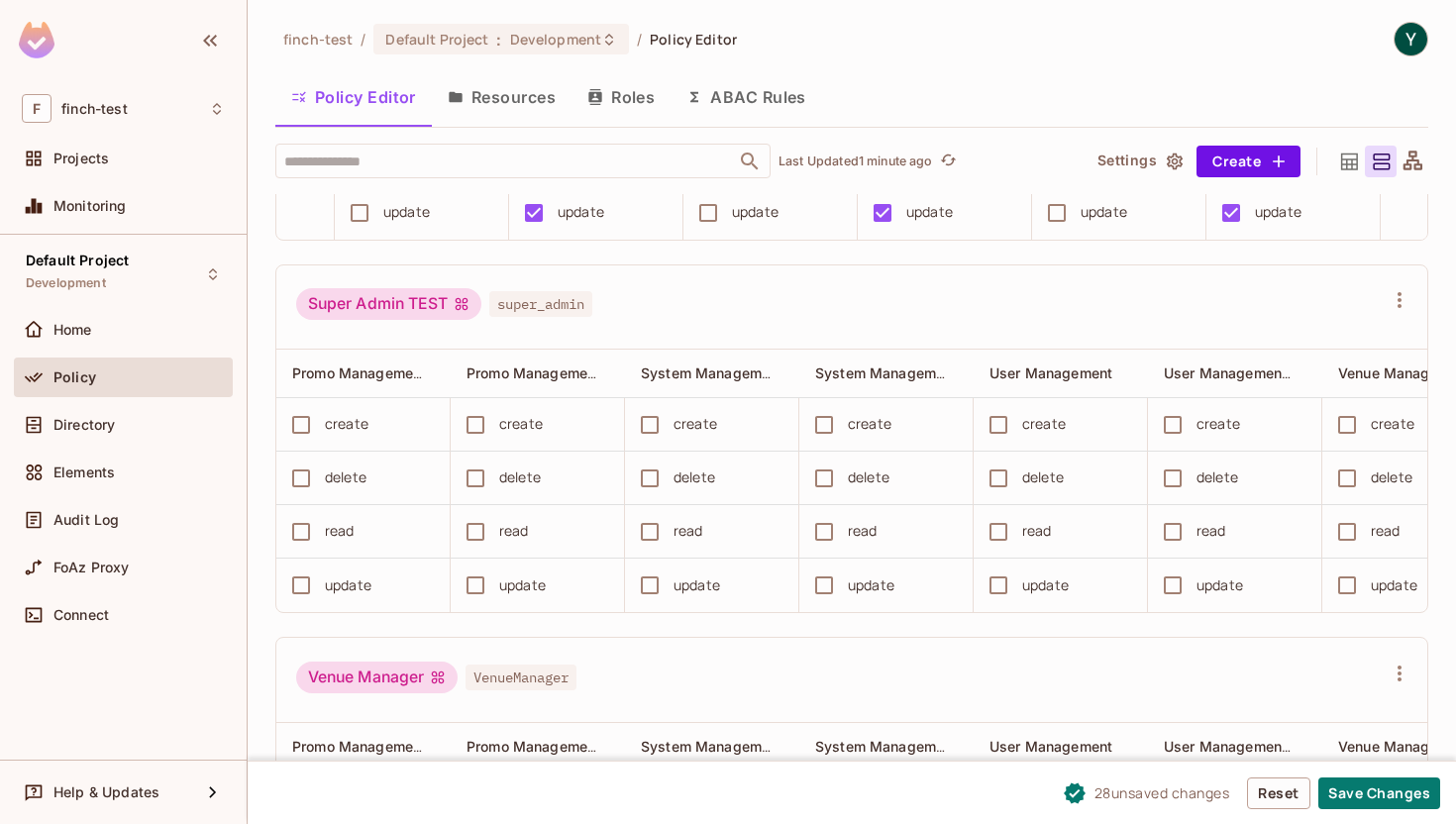 click on "create" at bounding box center (521, 424) 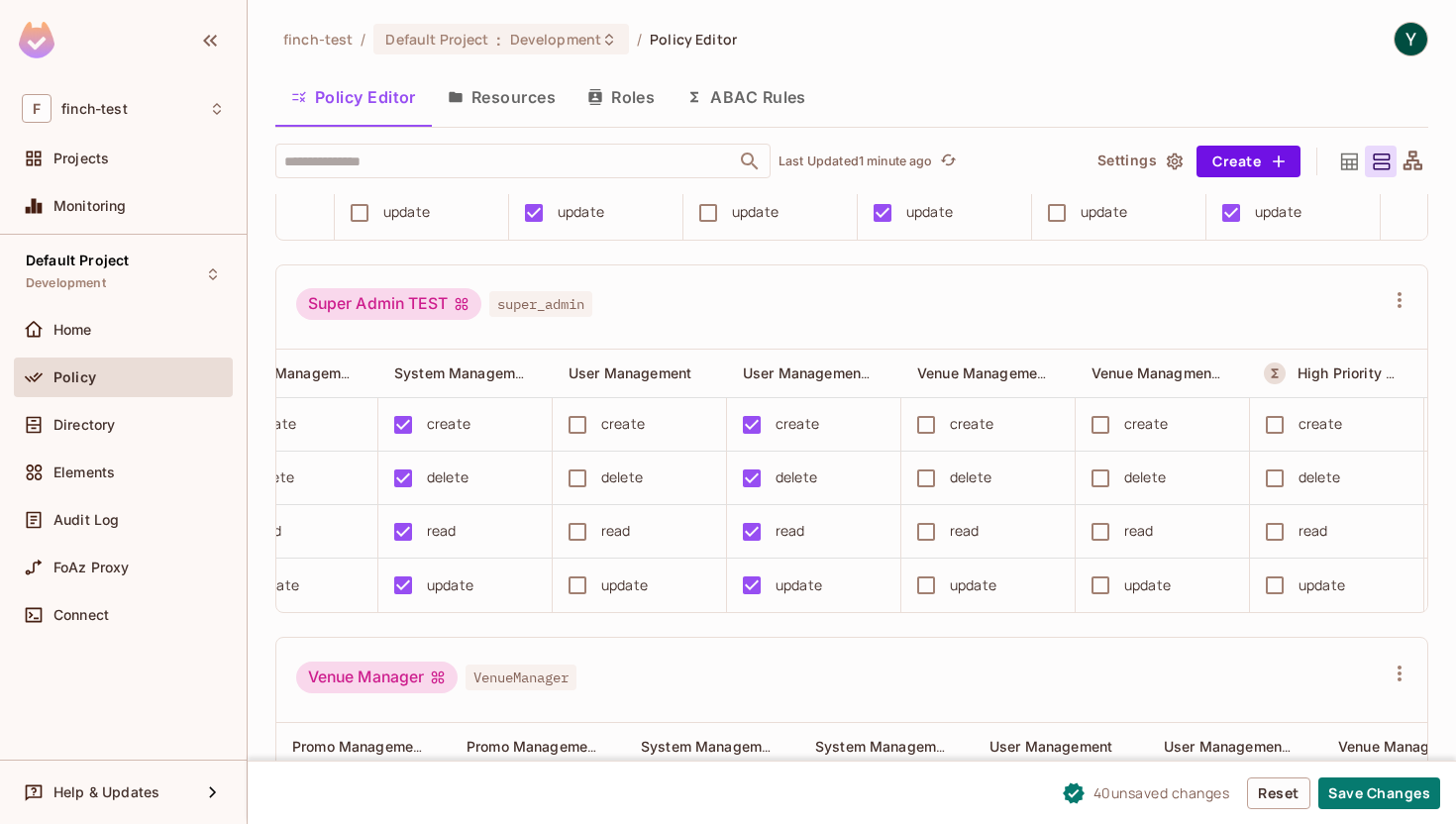 scroll, scrollTop: 0, scrollLeft: 512, axis: horizontal 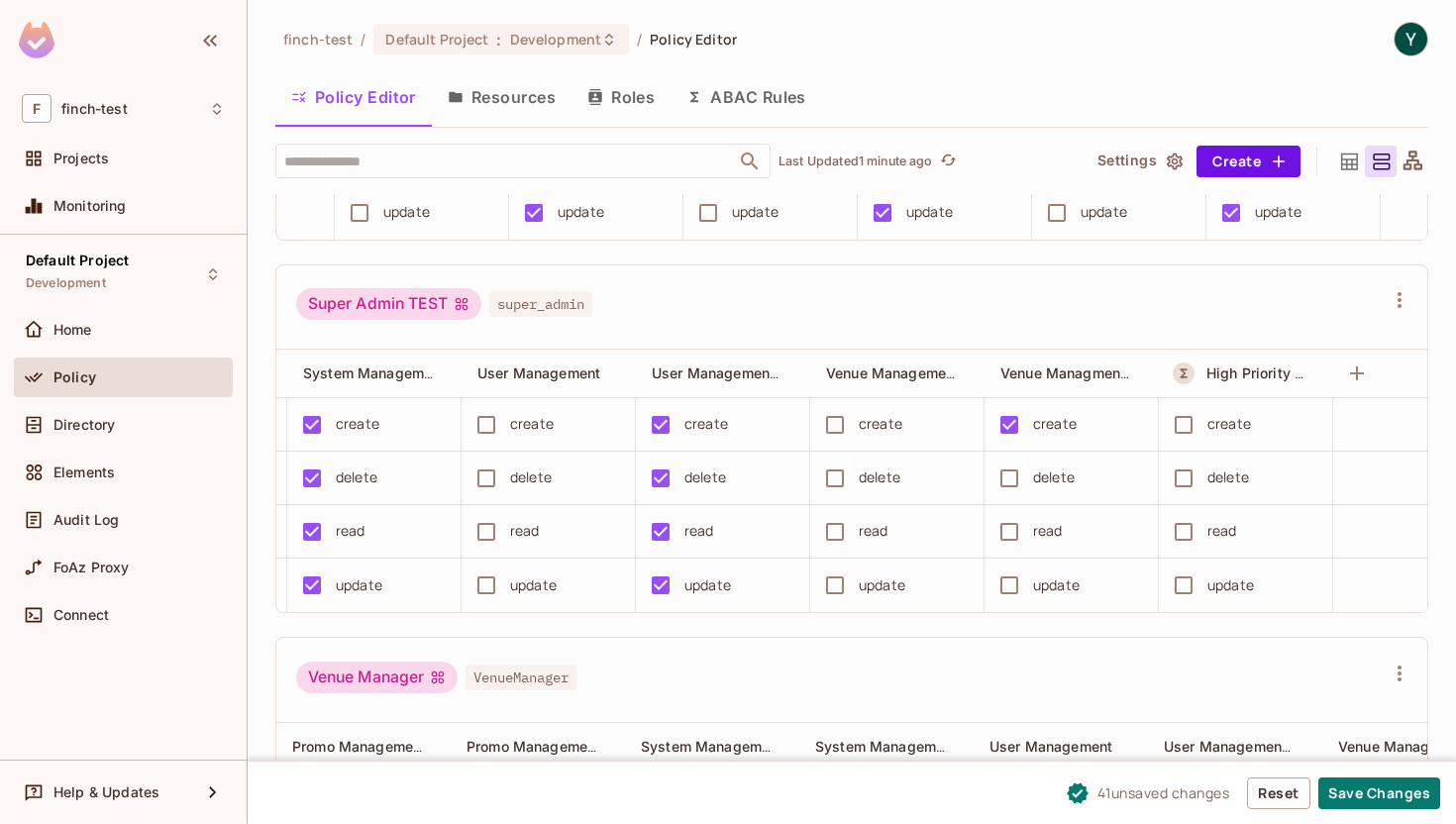click on "delete" at bounding box center [1072, 478] 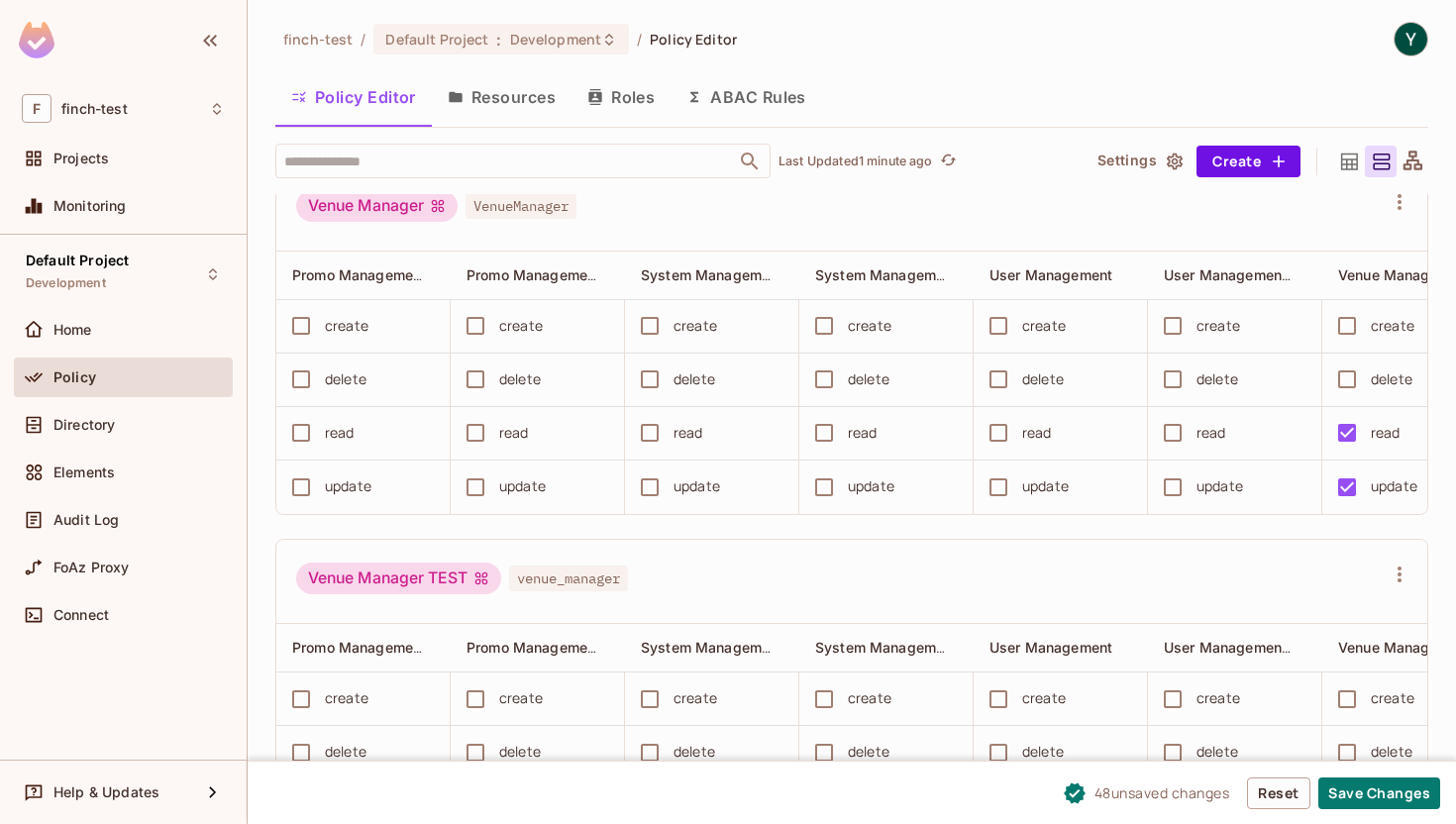 scroll, scrollTop: 1623, scrollLeft: 0, axis: vertical 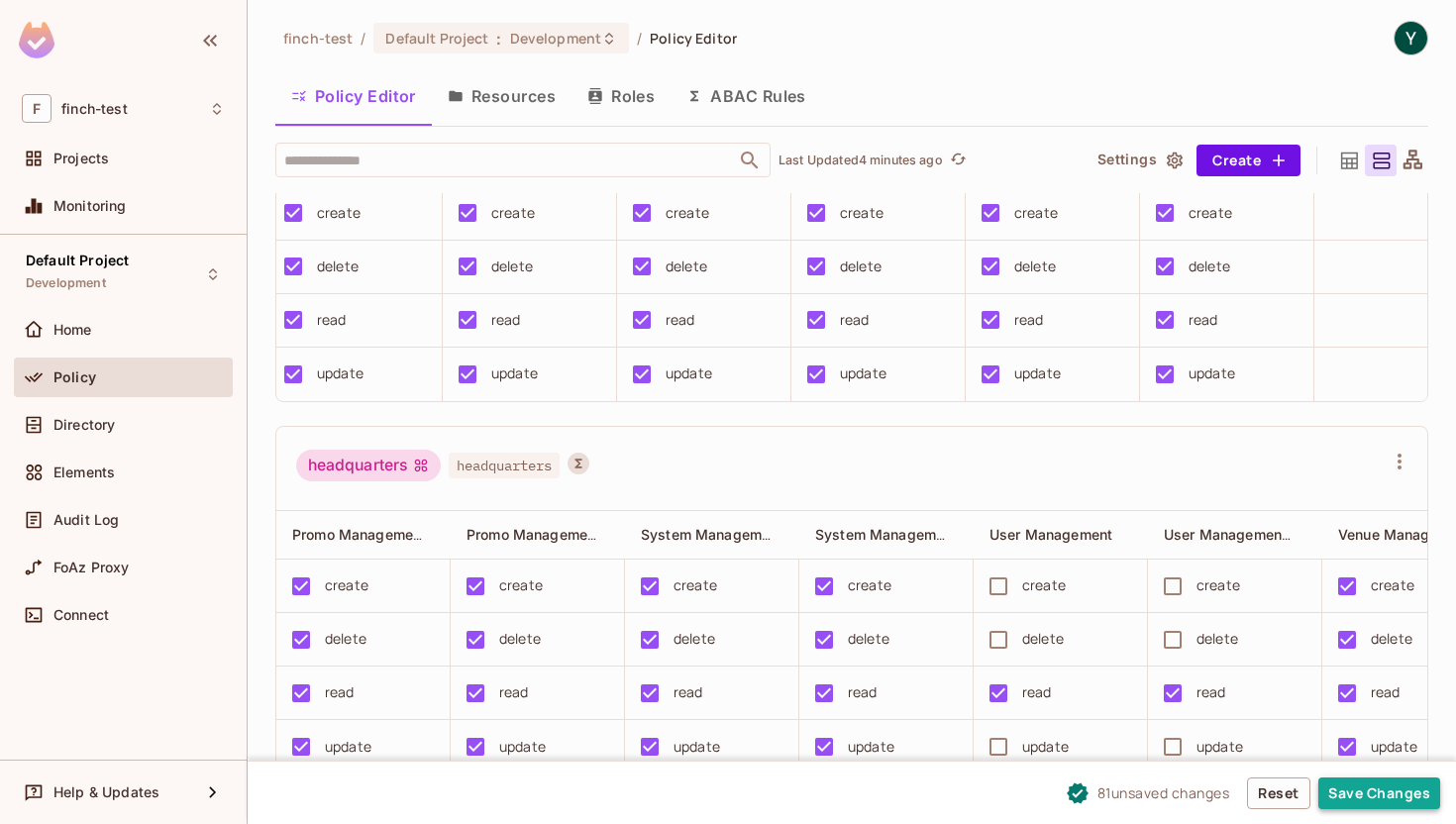 click on "Save Changes" at bounding box center [1379, 793] 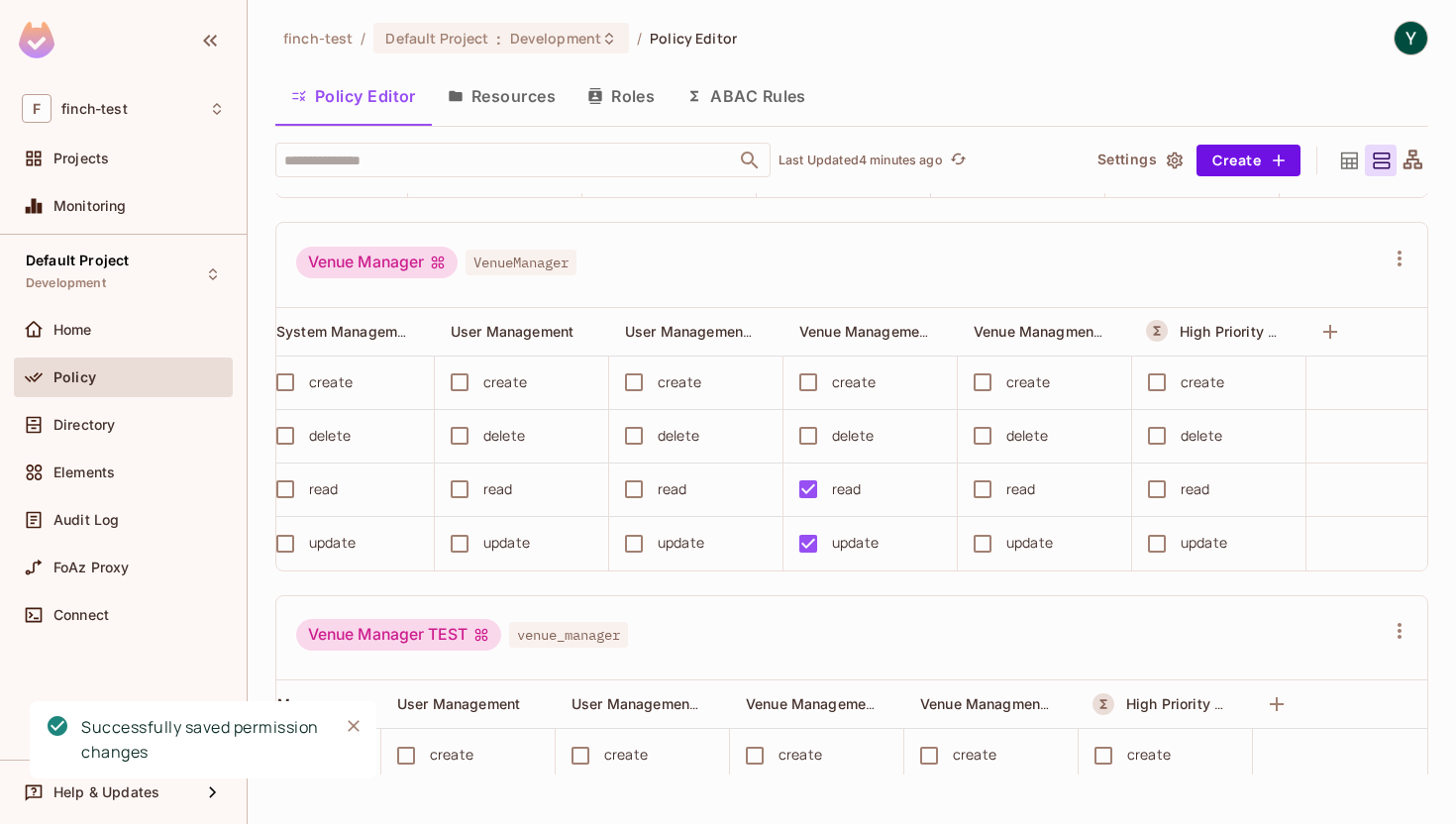 scroll, scrollTop: 0, scrollLeft: 0, axis: both 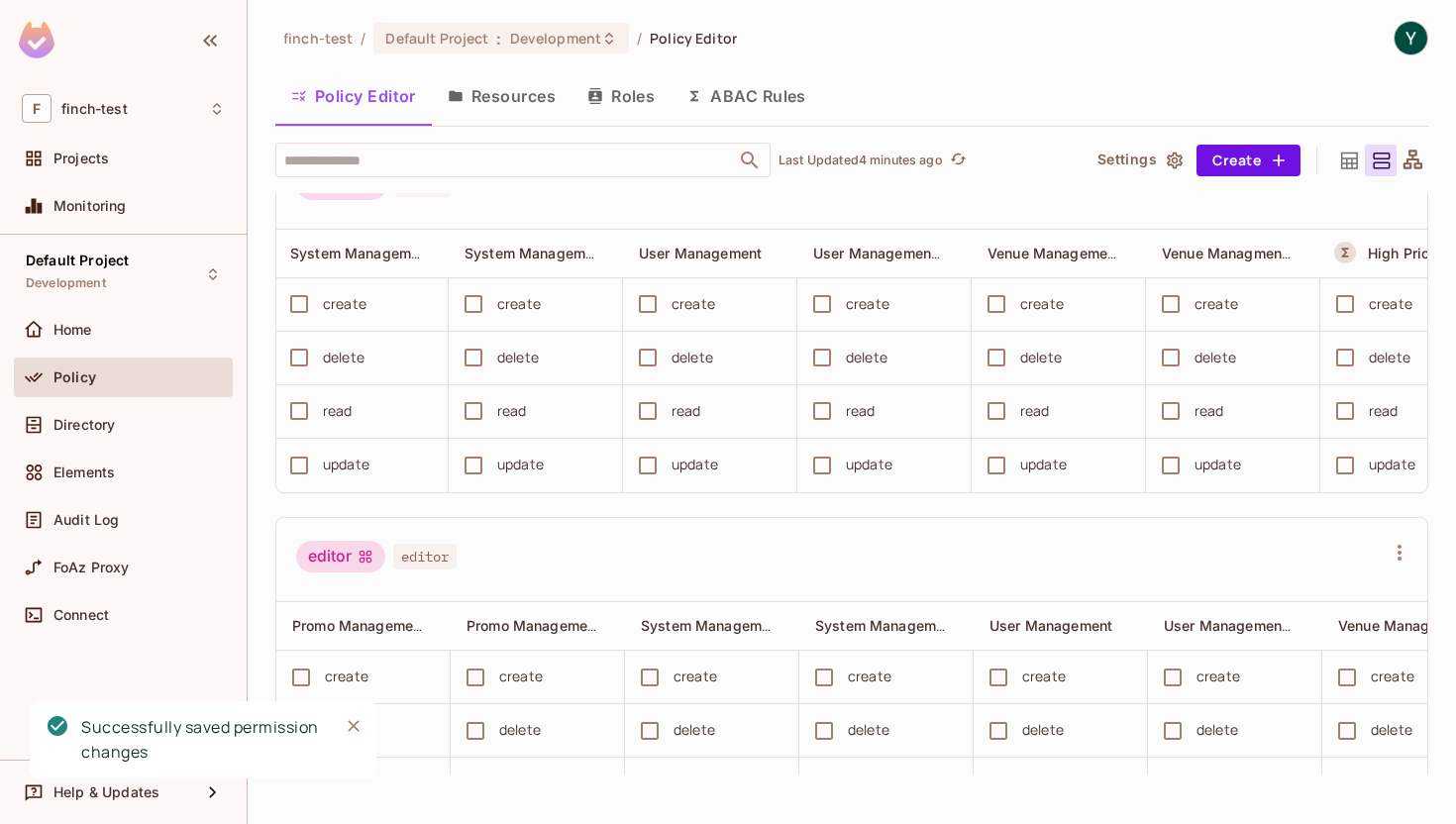 click on "Roles" at bounding box center (621, 96) 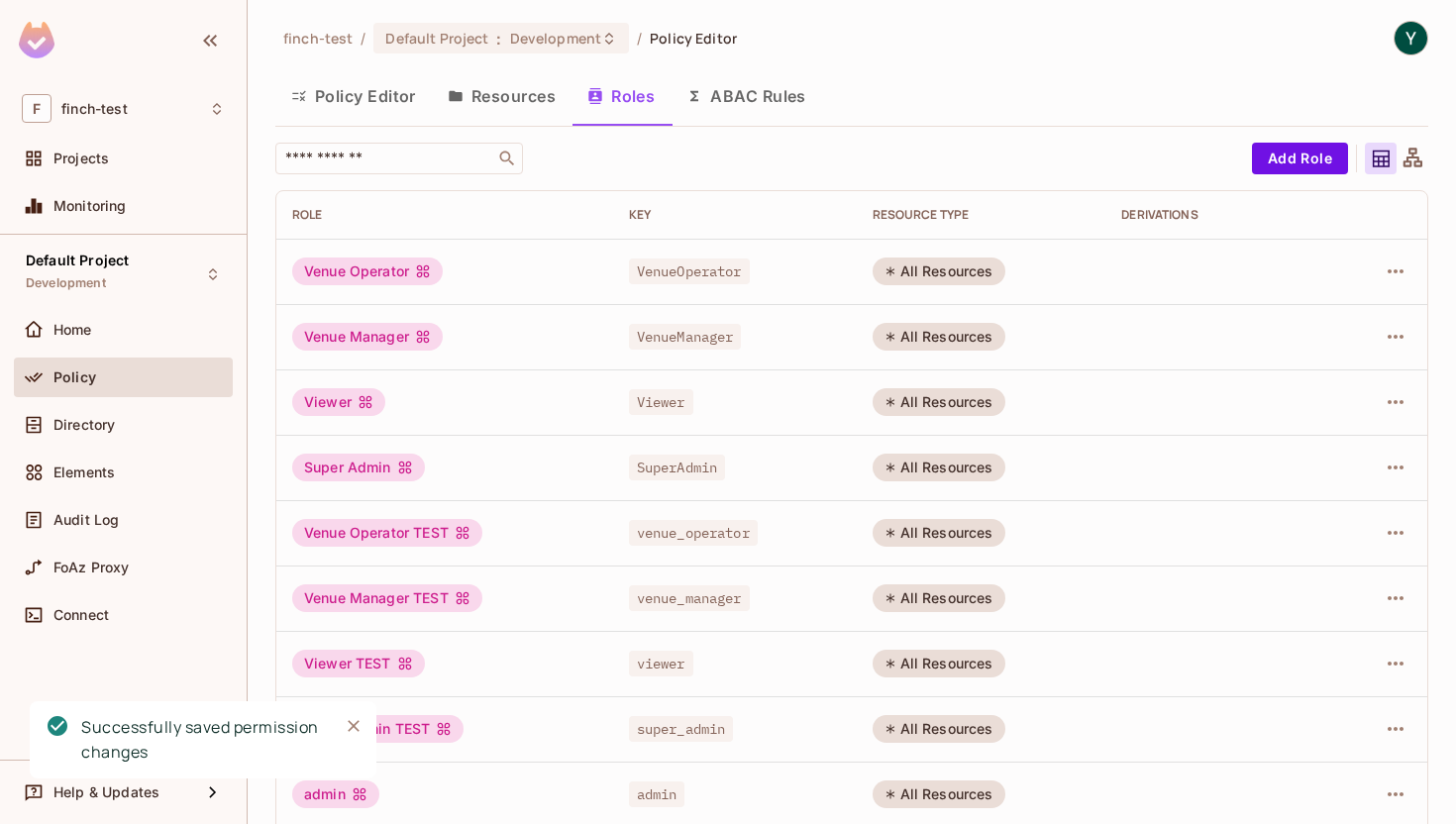 scroll, scrollTop: 0, scrollLeft: 0, axis: both 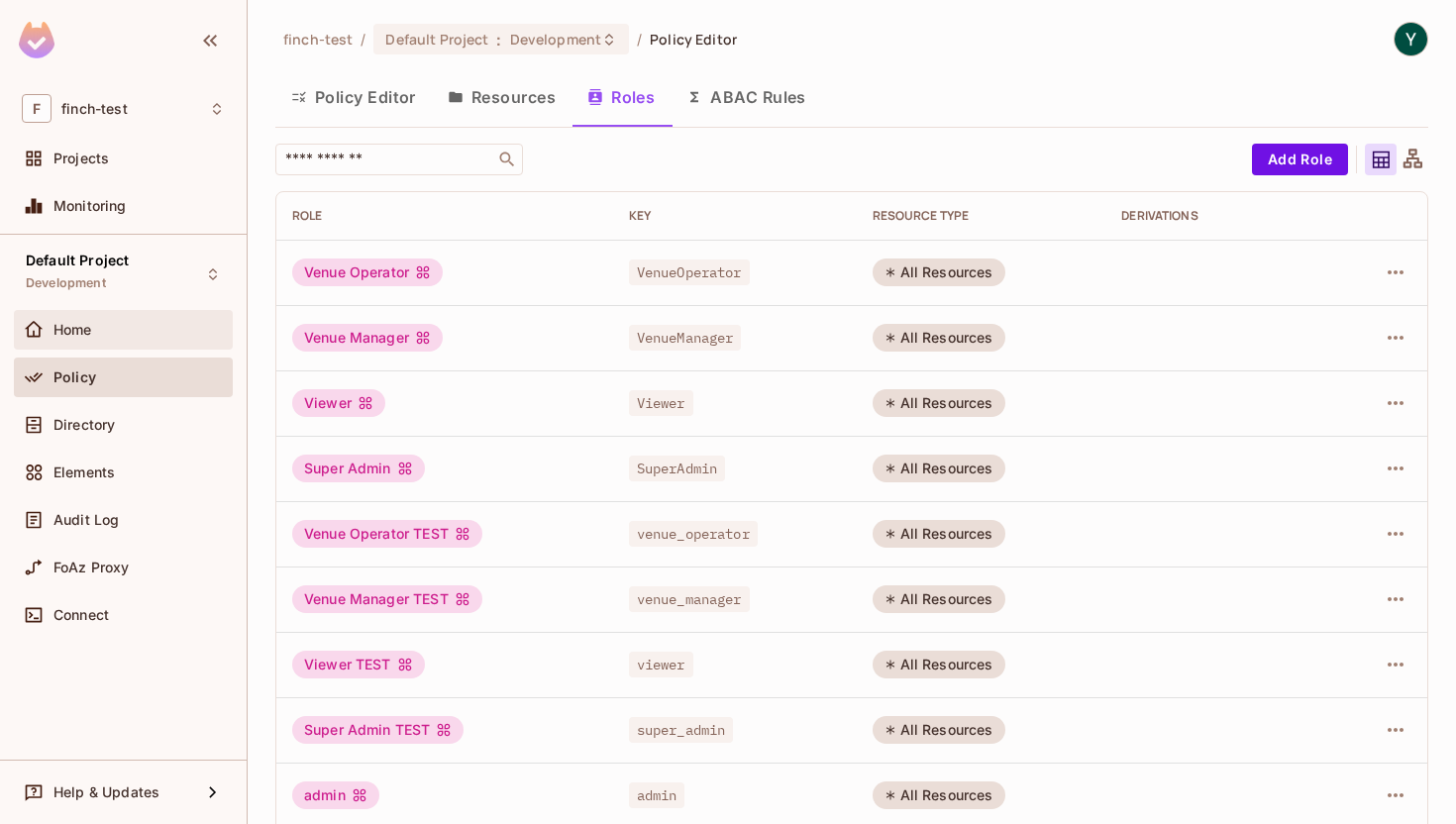 click on "Home" at bounding box center (139, 330) 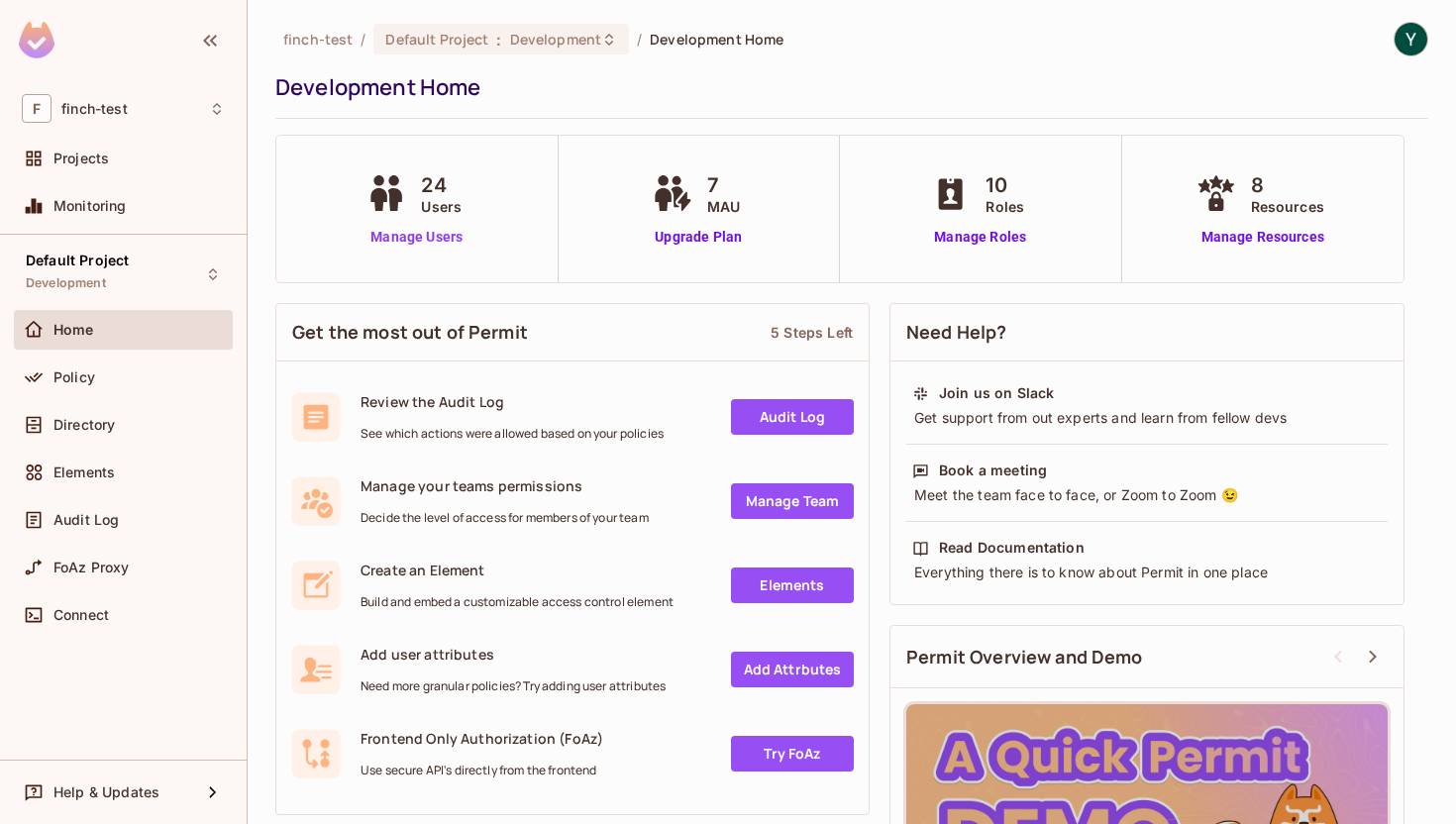 click on "Manage Users" at bounding box center [416, 237] 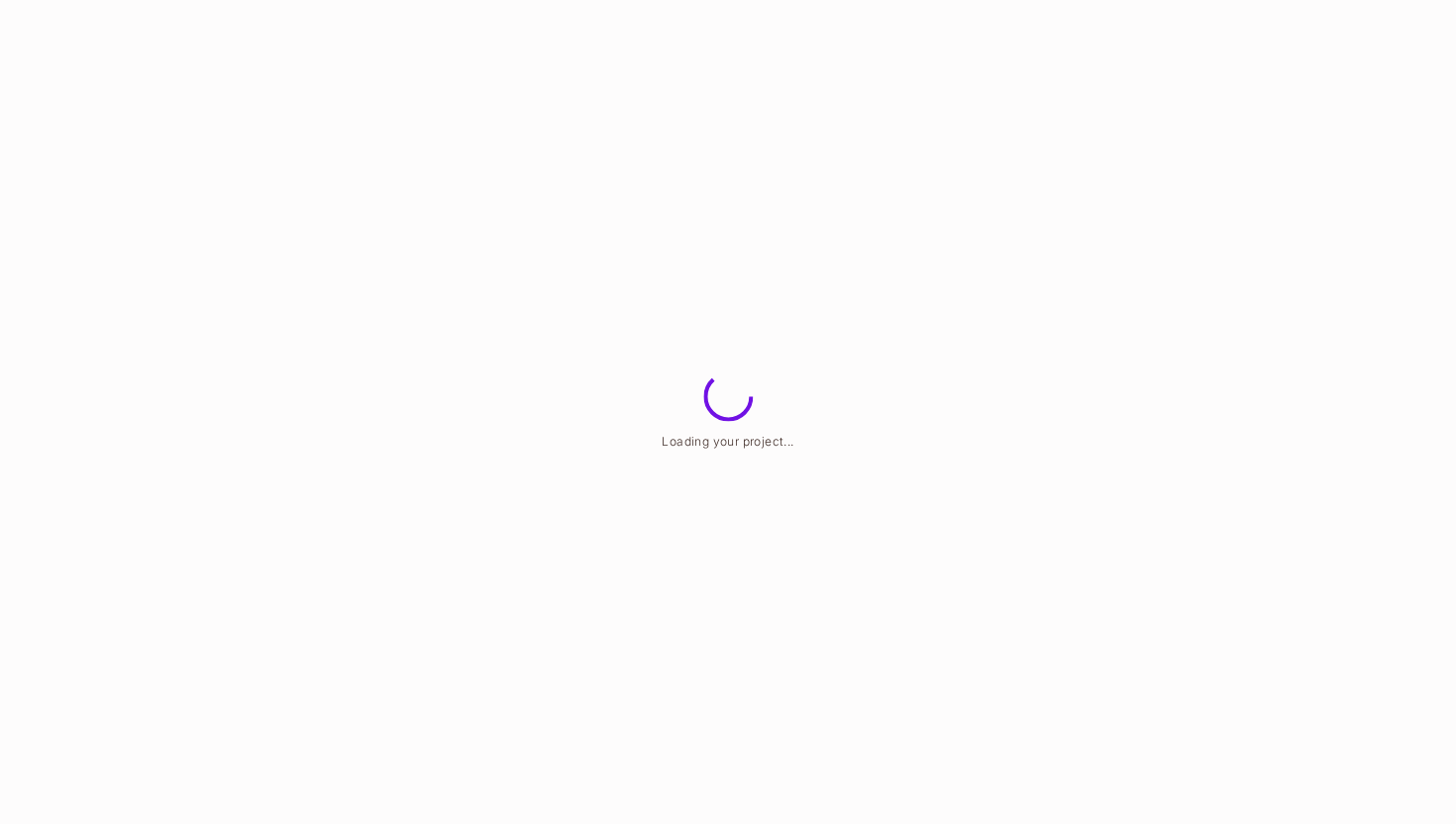 scroll, scrollTop: 0, scrollLeft: 0, axis: both 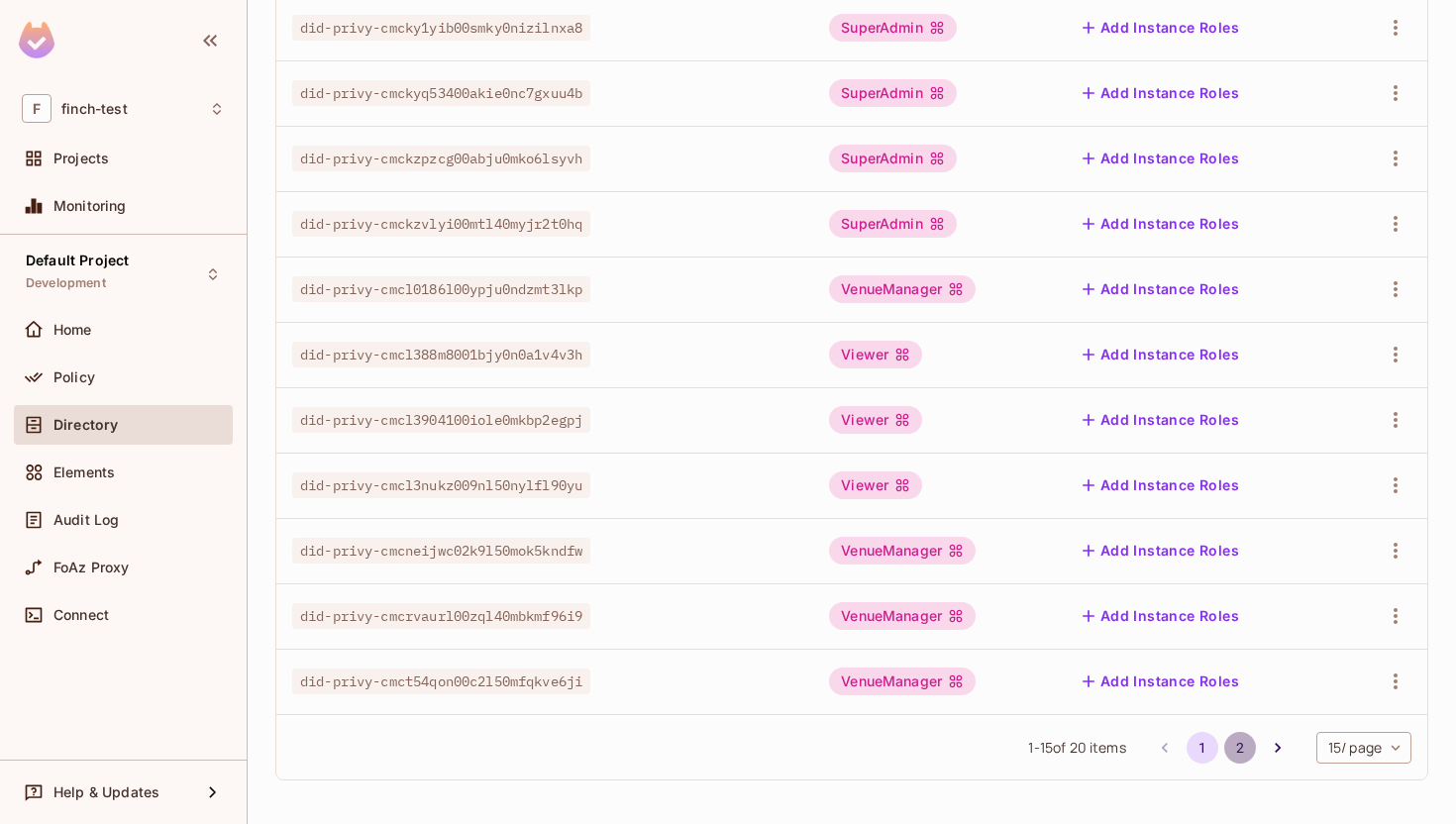 click on "2" at bounding box center (1240, 748) 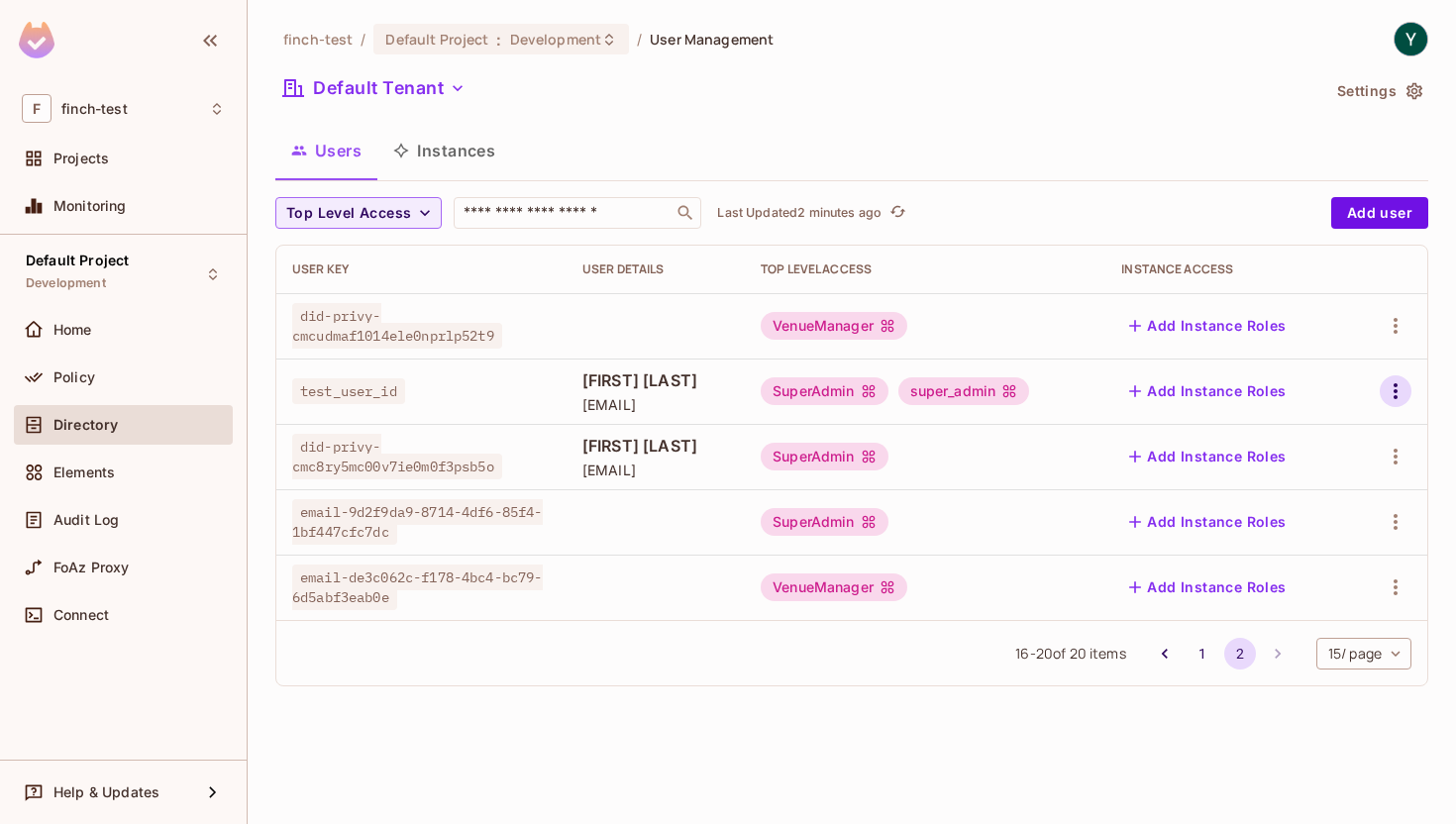 click 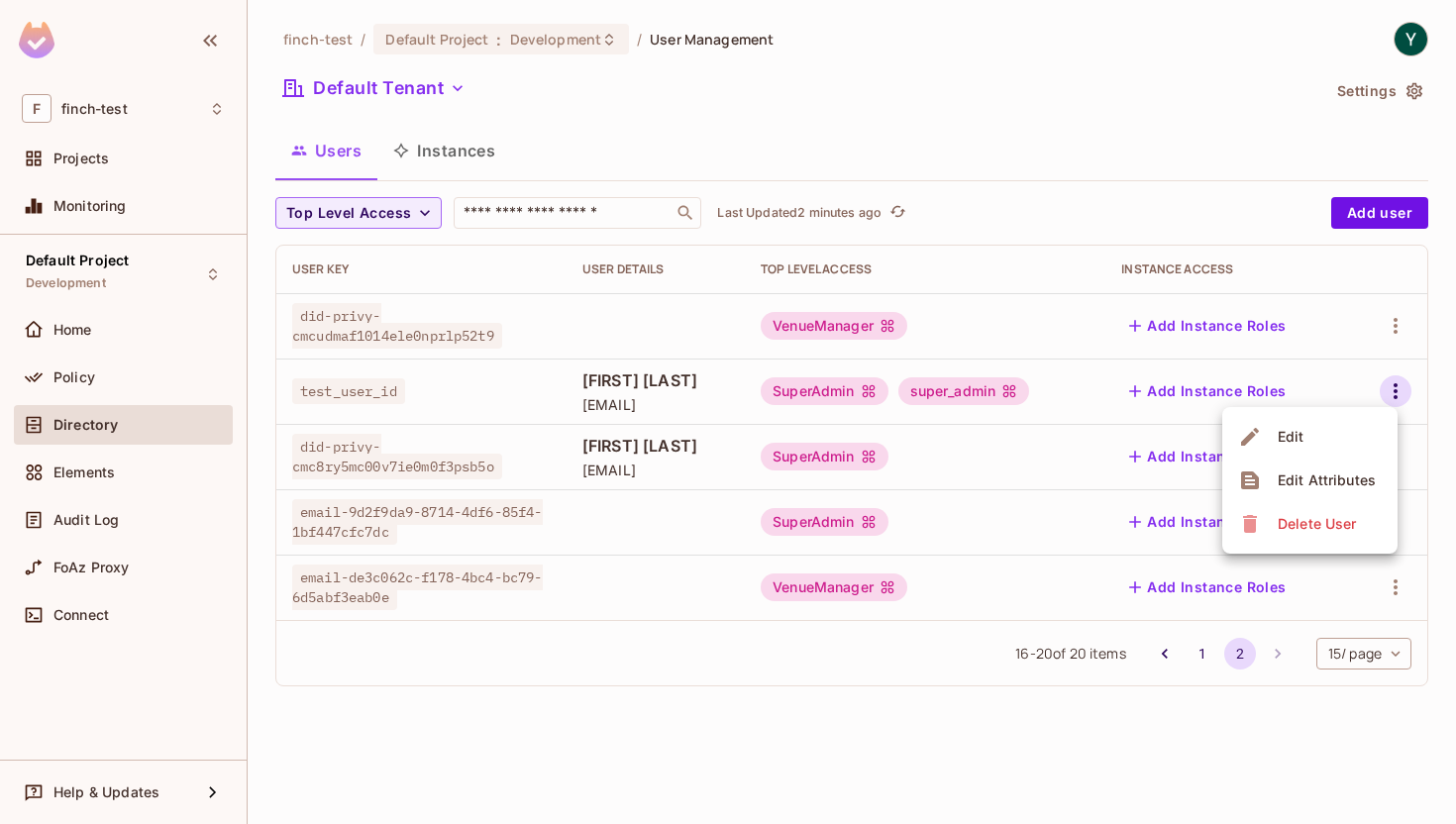 click on "Edit" at bounding box center (1309, 437) 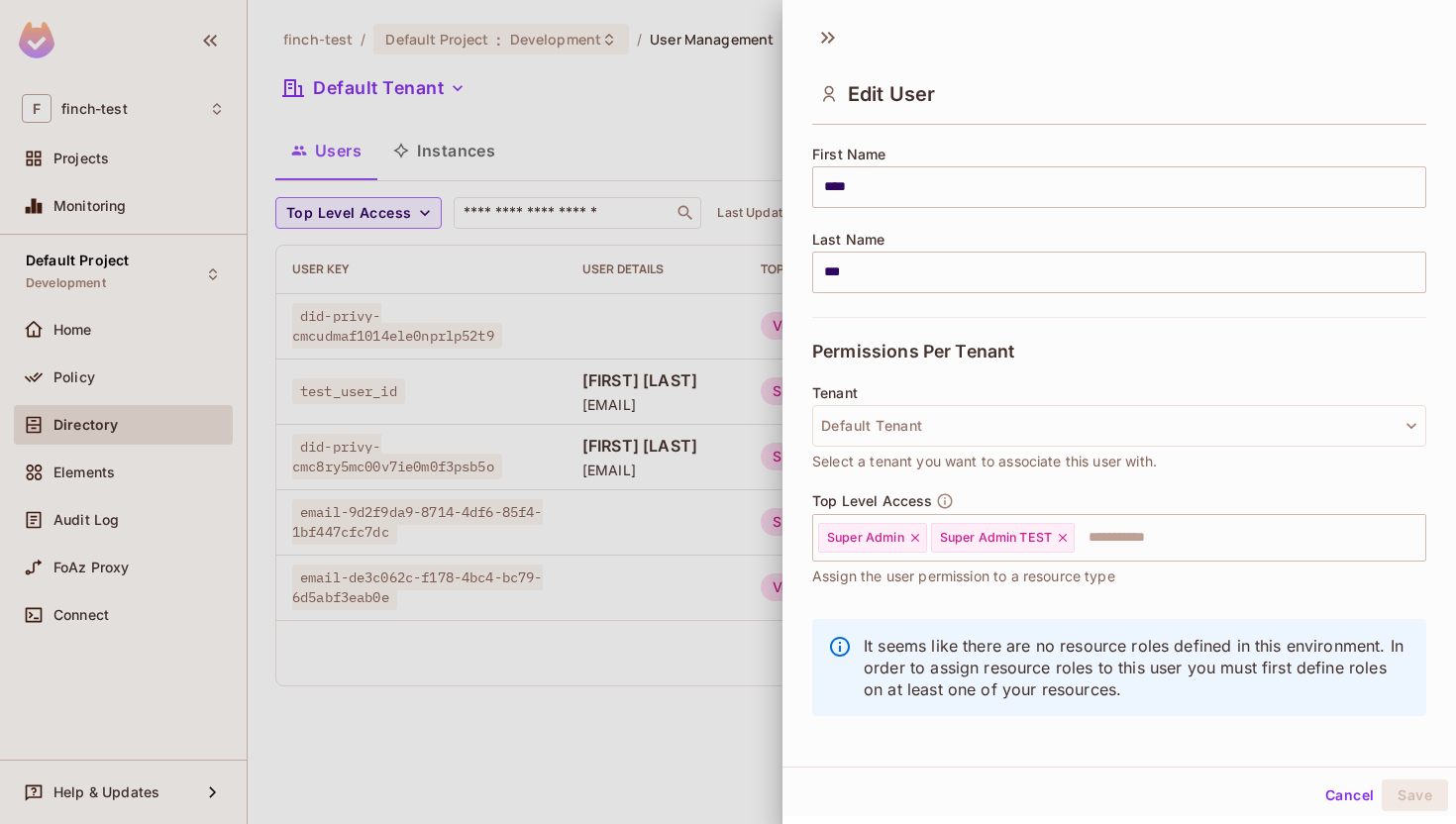 scroll, scrollTop: 235, scrollLeft: 0, axis: vertical 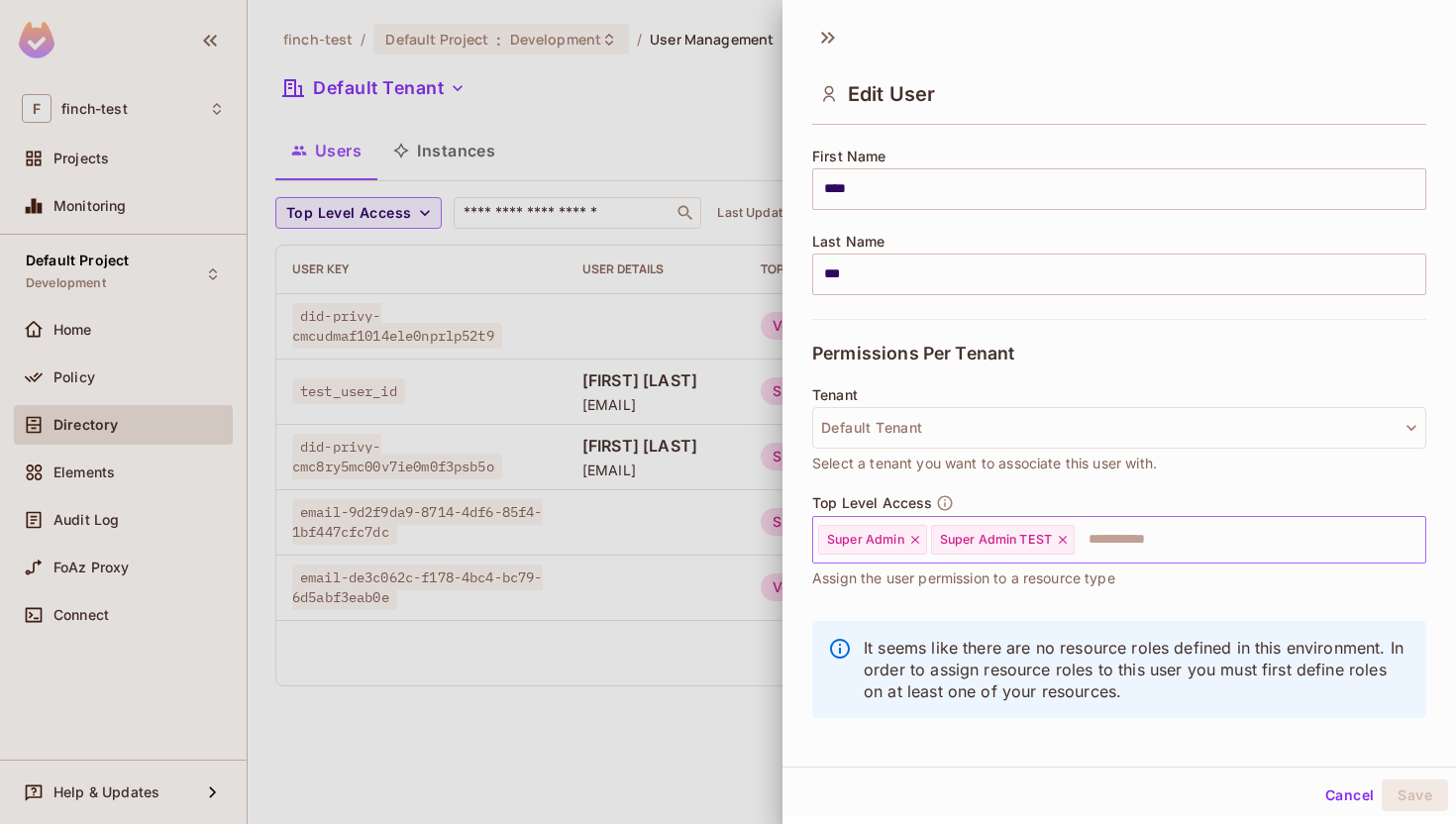 click 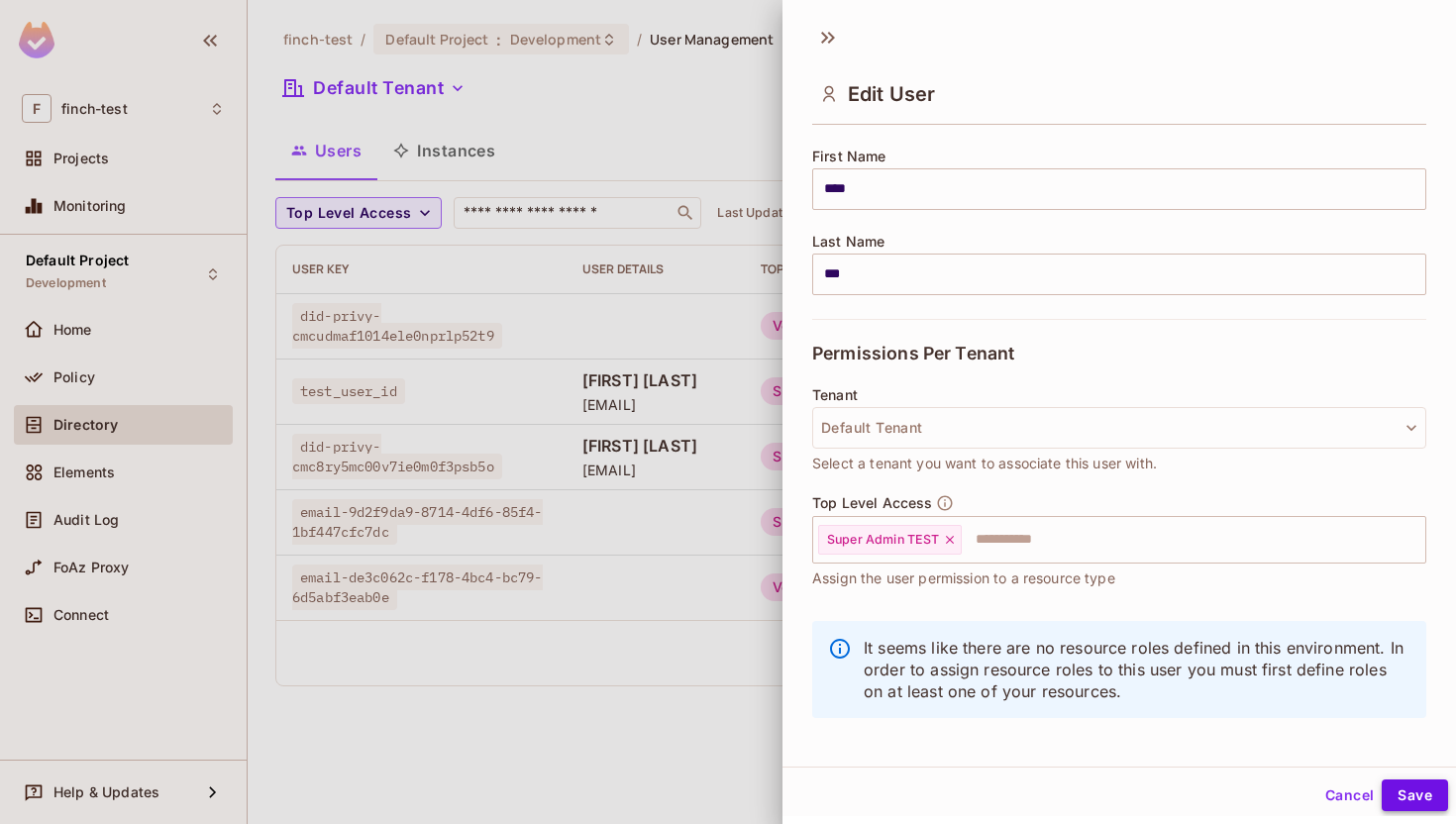 click on "Save" at bounding box center [1414, 795] 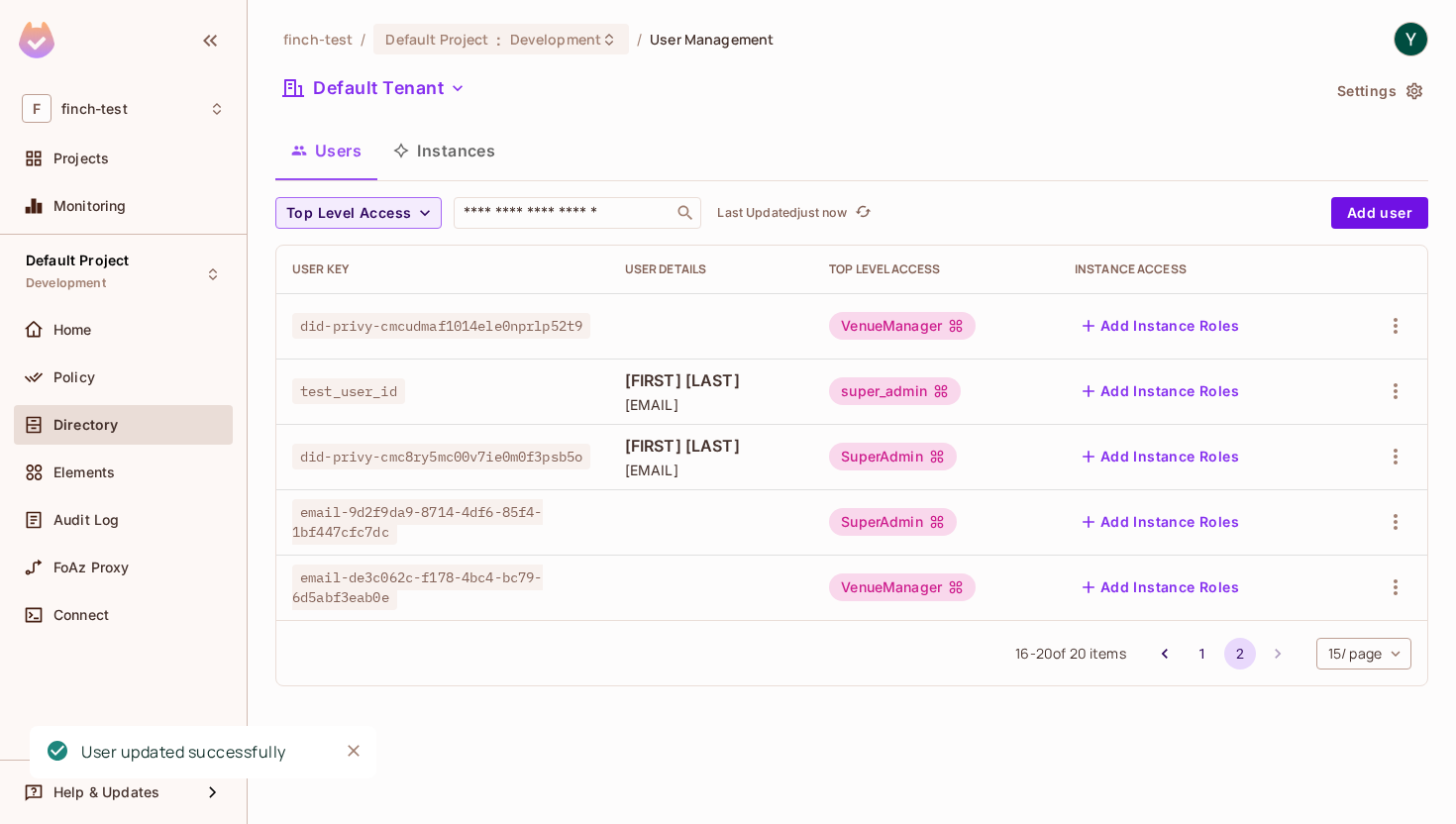 click at bounding box center [1384, 391] 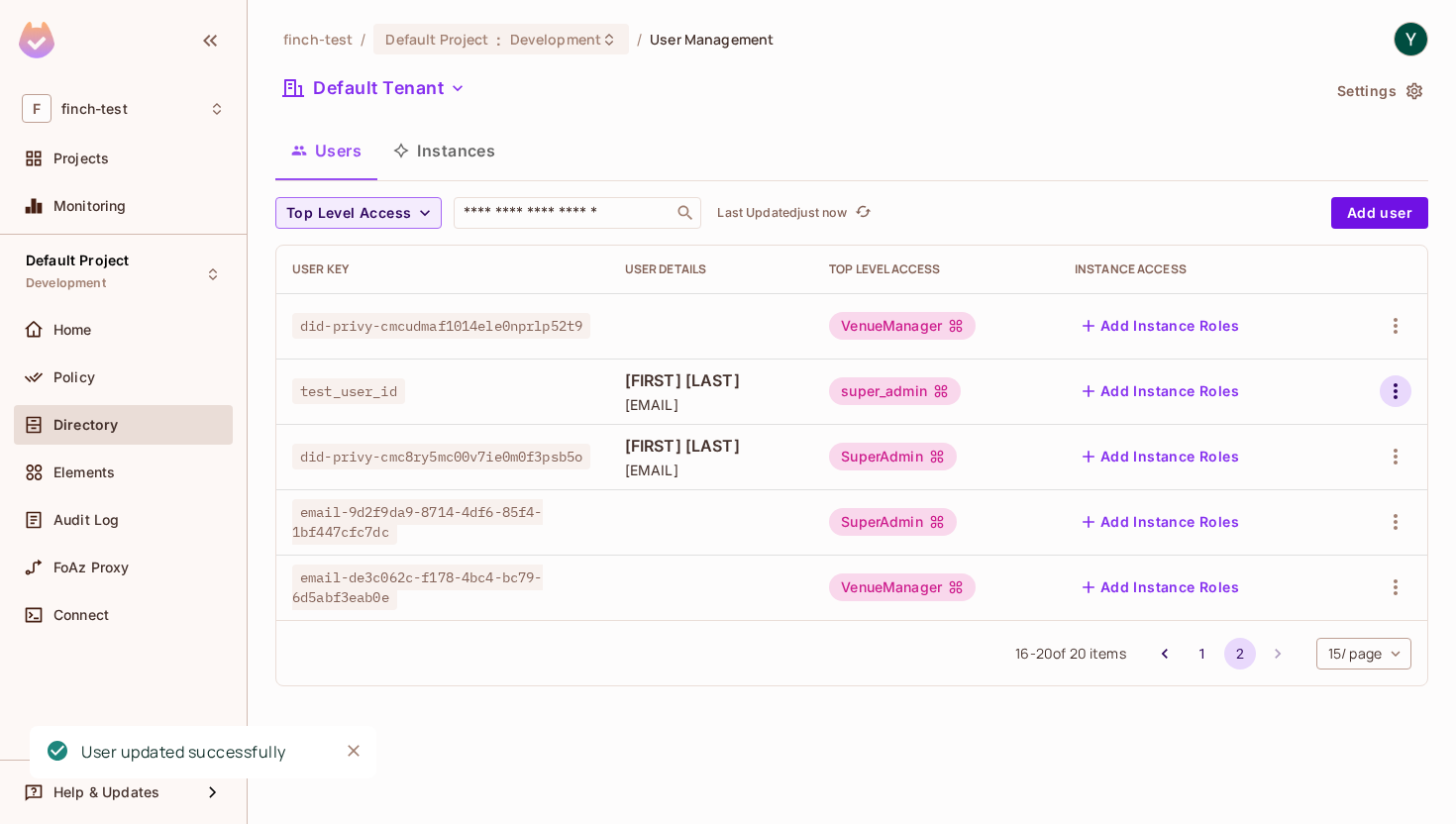 click 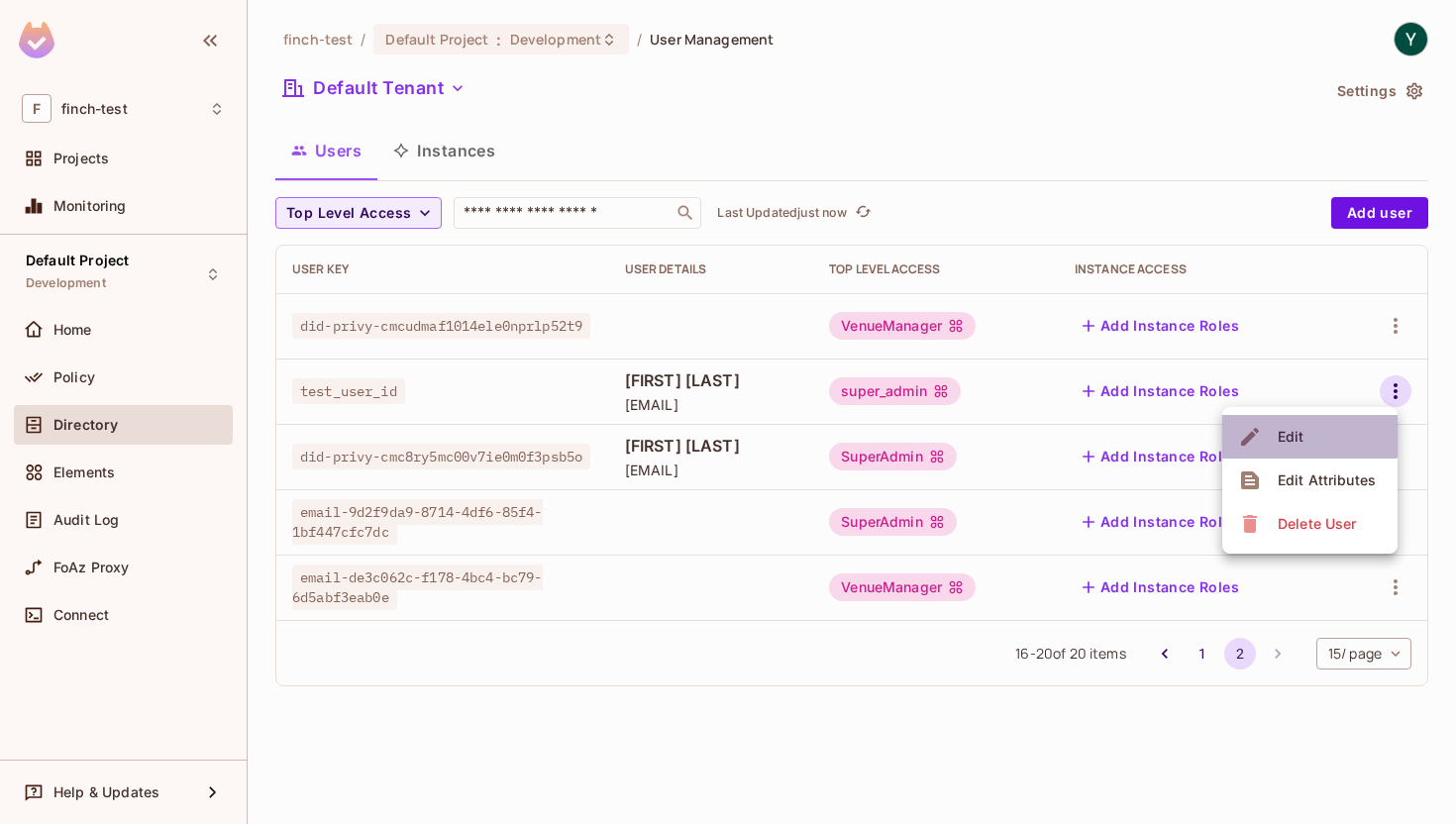 click on "Edit" at bounding box center [1291, 437] 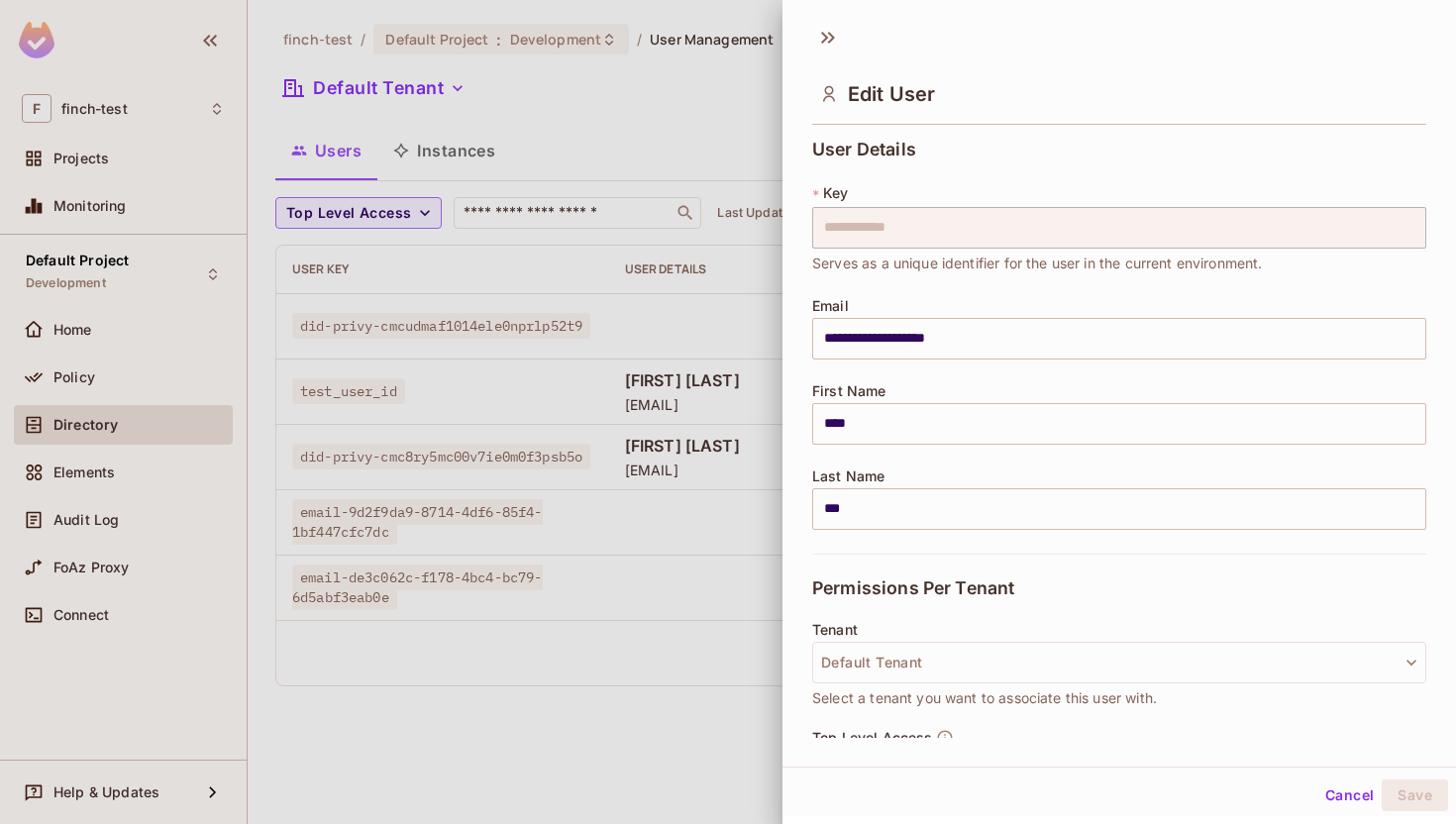 scroll, scrollTop: 247, scrollLeft: 0, axis: vertical 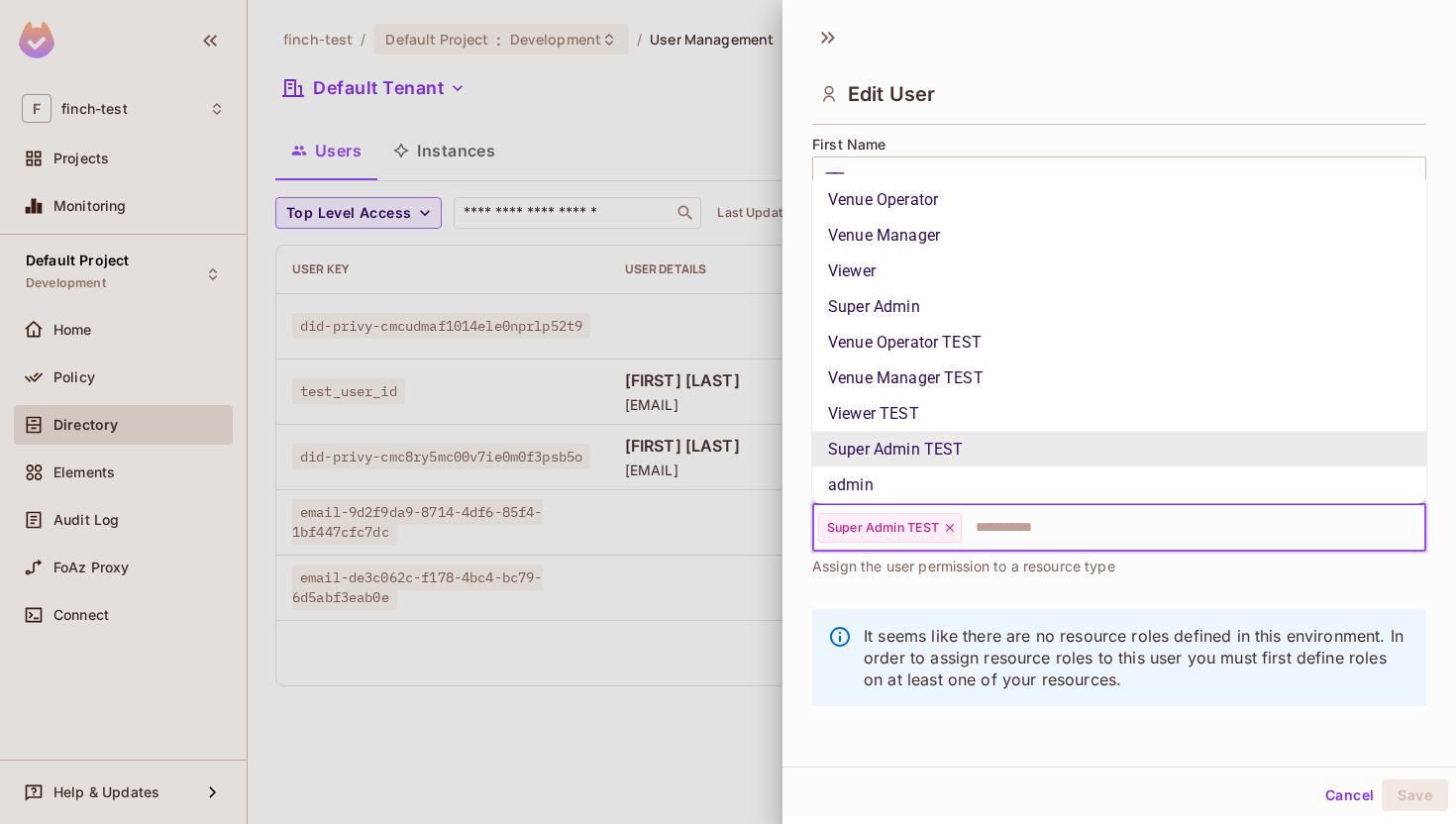 click at bounding box center [1176, 528] 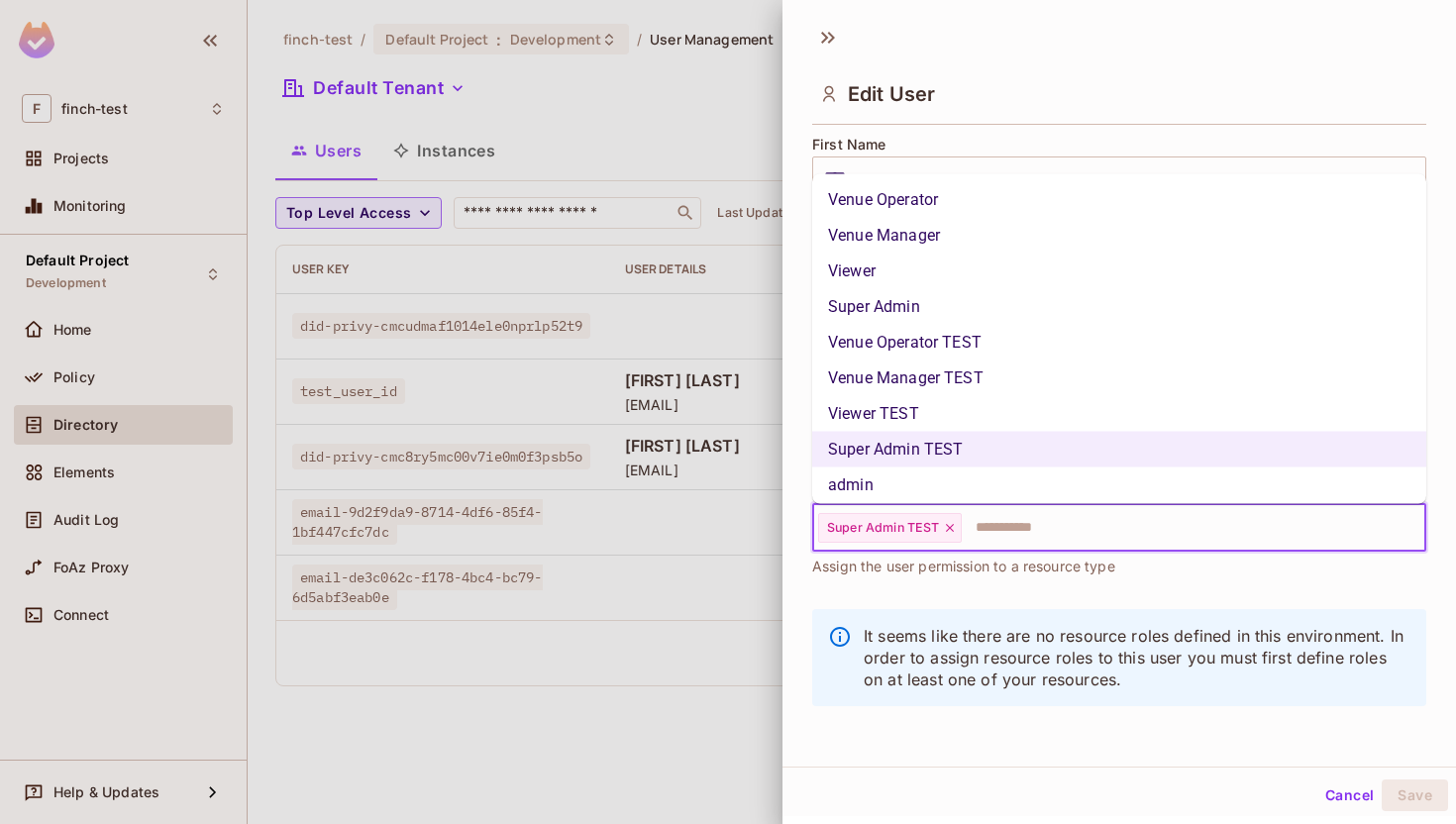 click on "Super Admin" at bounding box center [1119, 307] 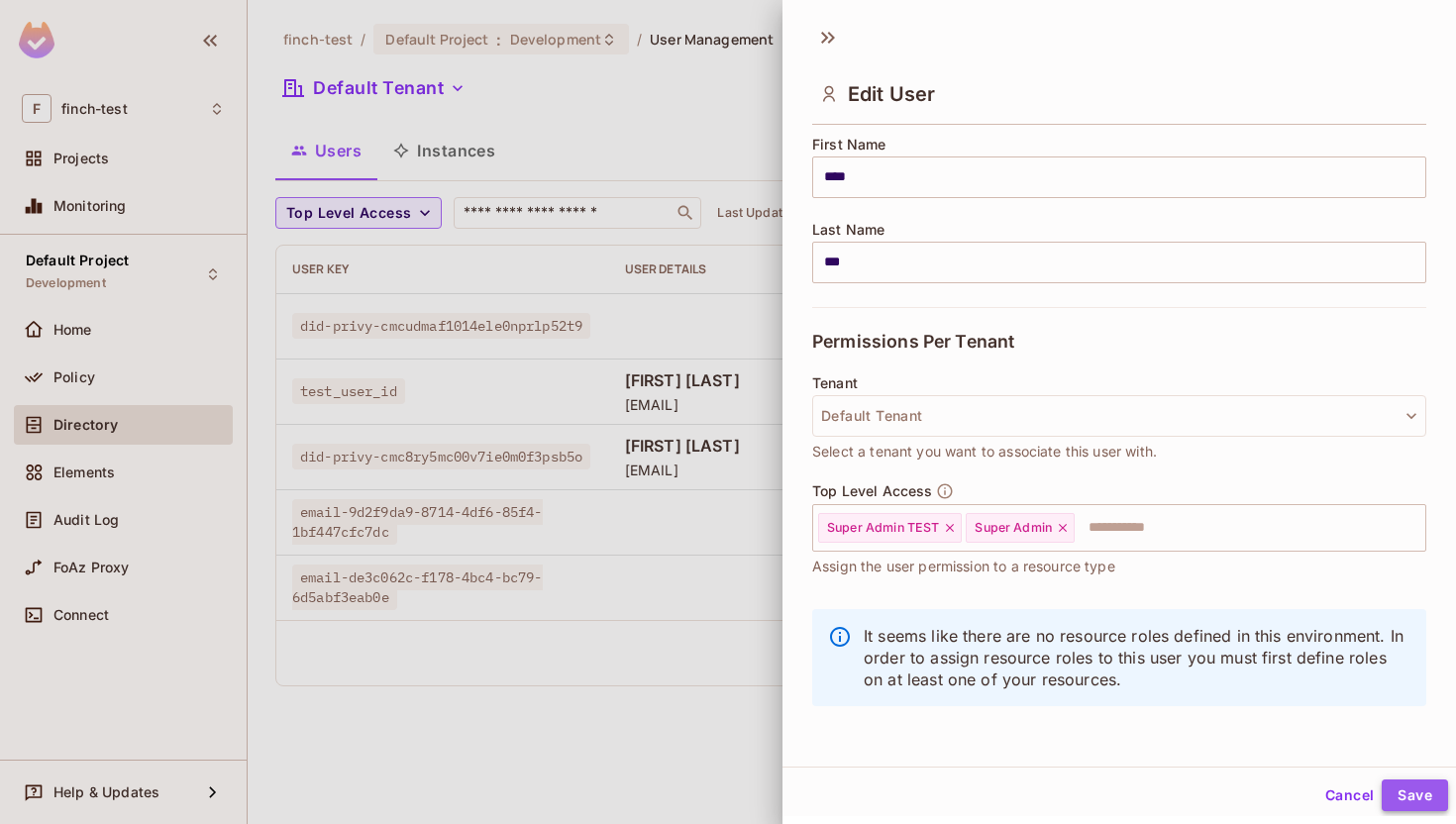 click on "Save" at bounding box center (1414, 795) 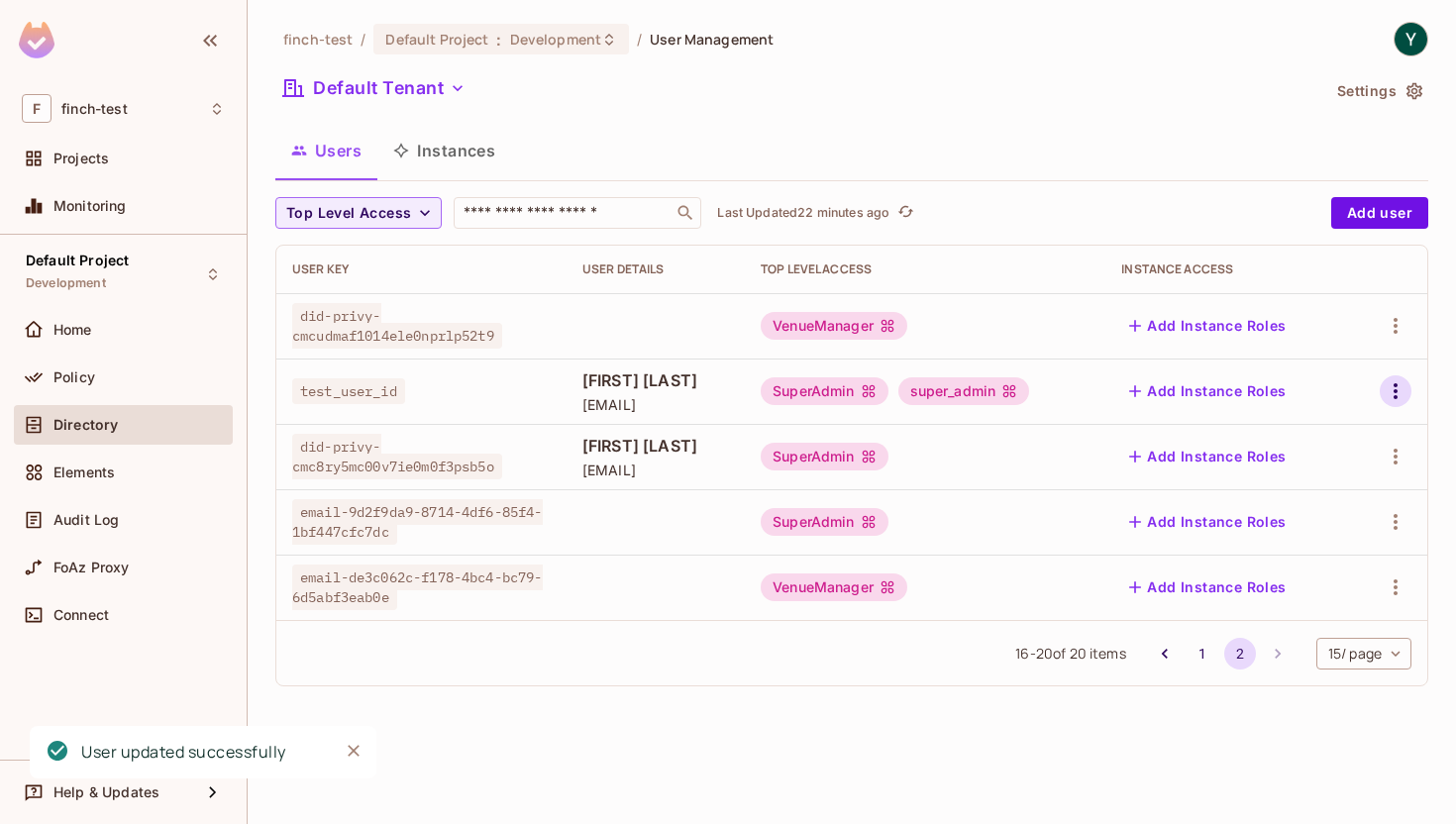 click 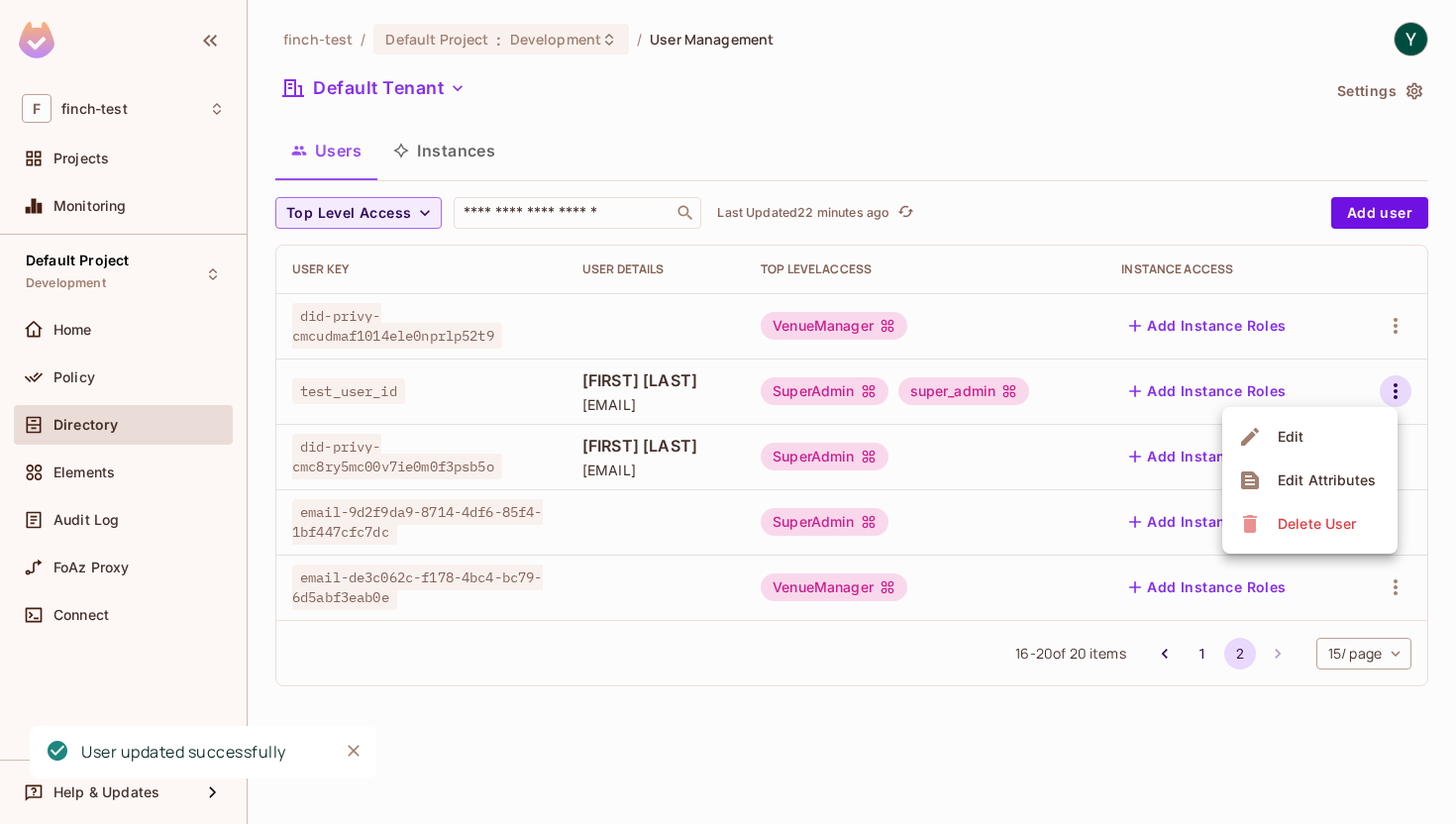 click on "Edit" at bounding box center (1309, 437) 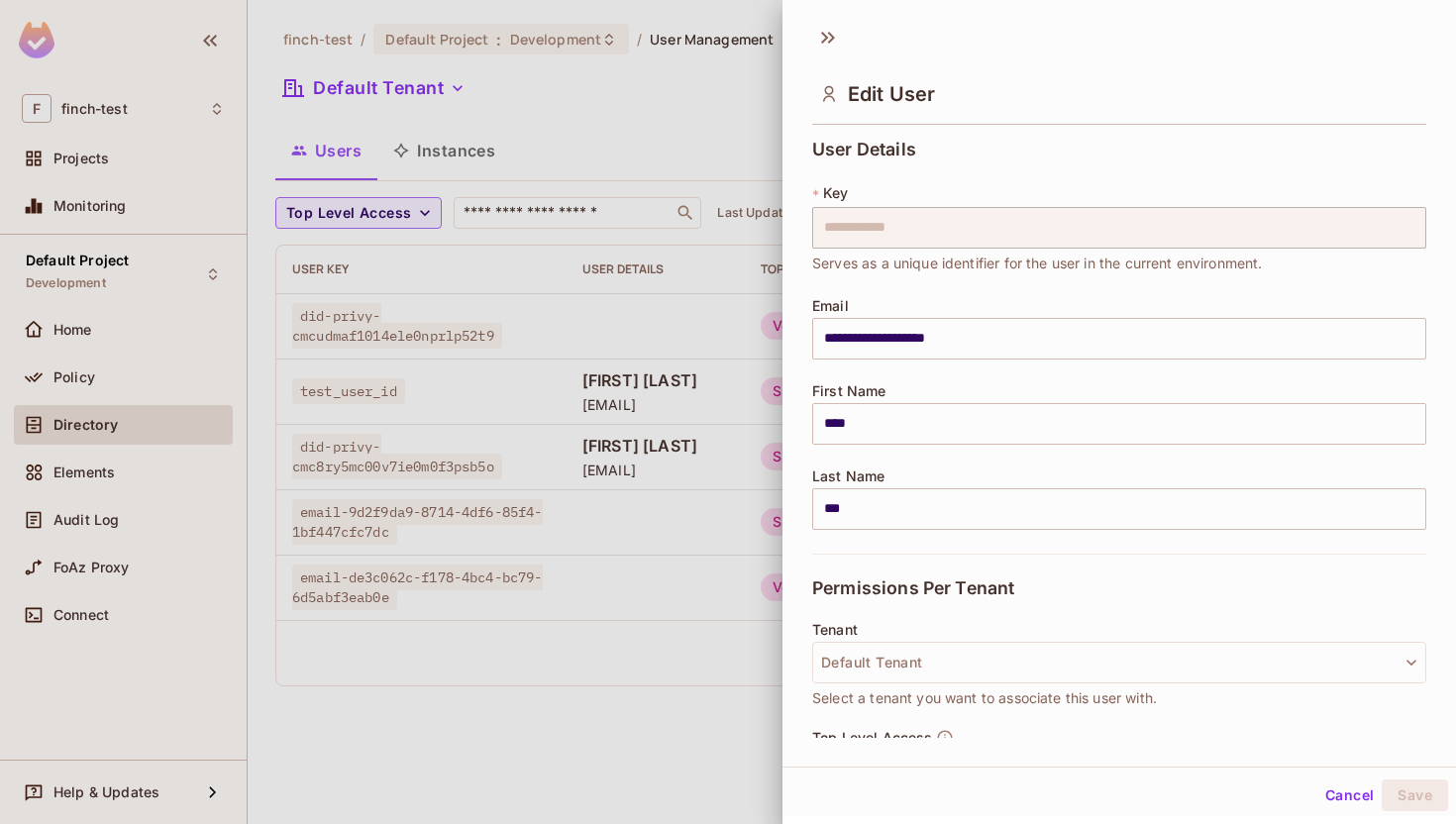 scroll, scrollTop: 247, scrollLeft: 0, axis: vertical 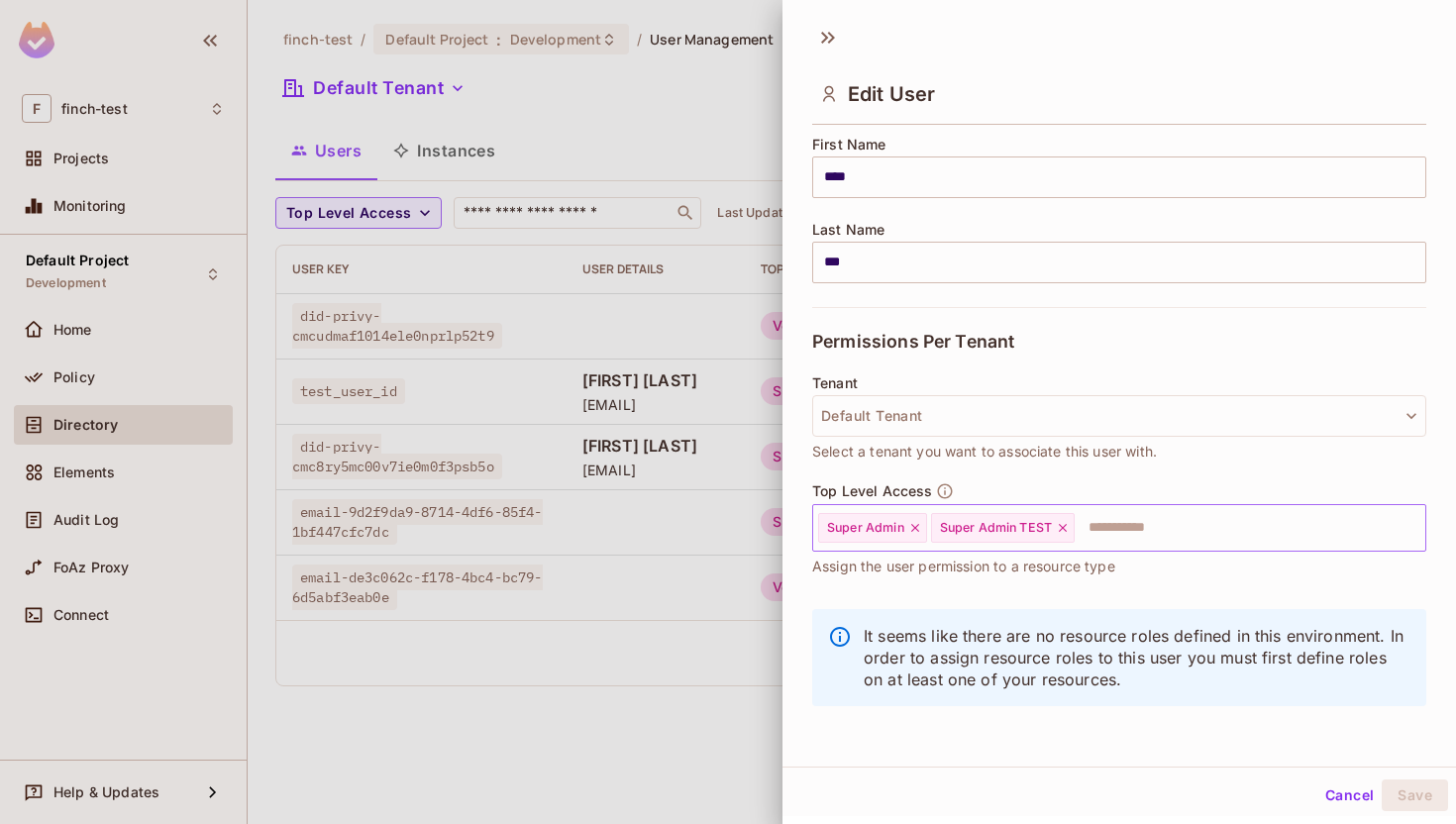 click 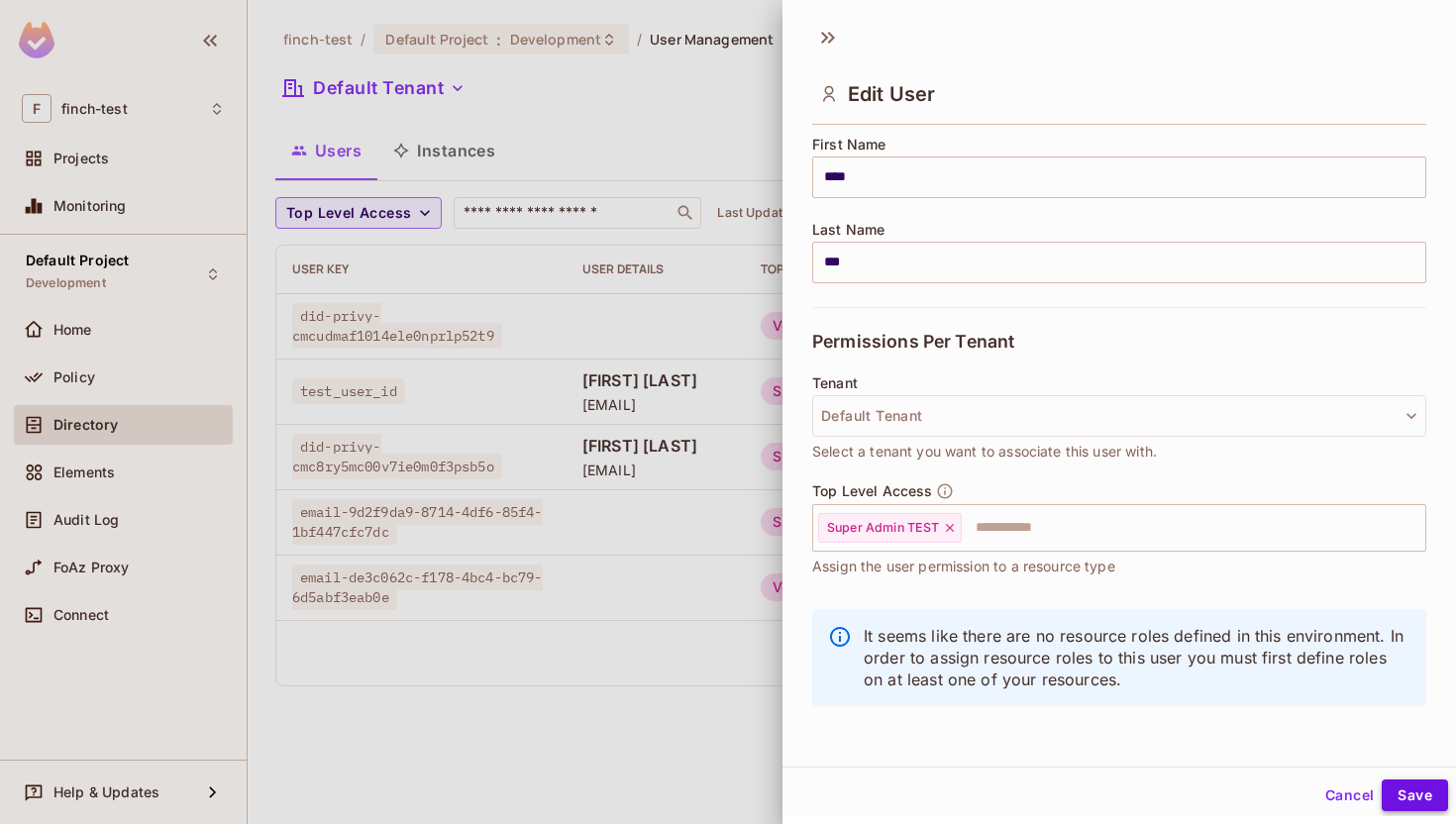 click on "Save" at bounding box center [1414, 795] 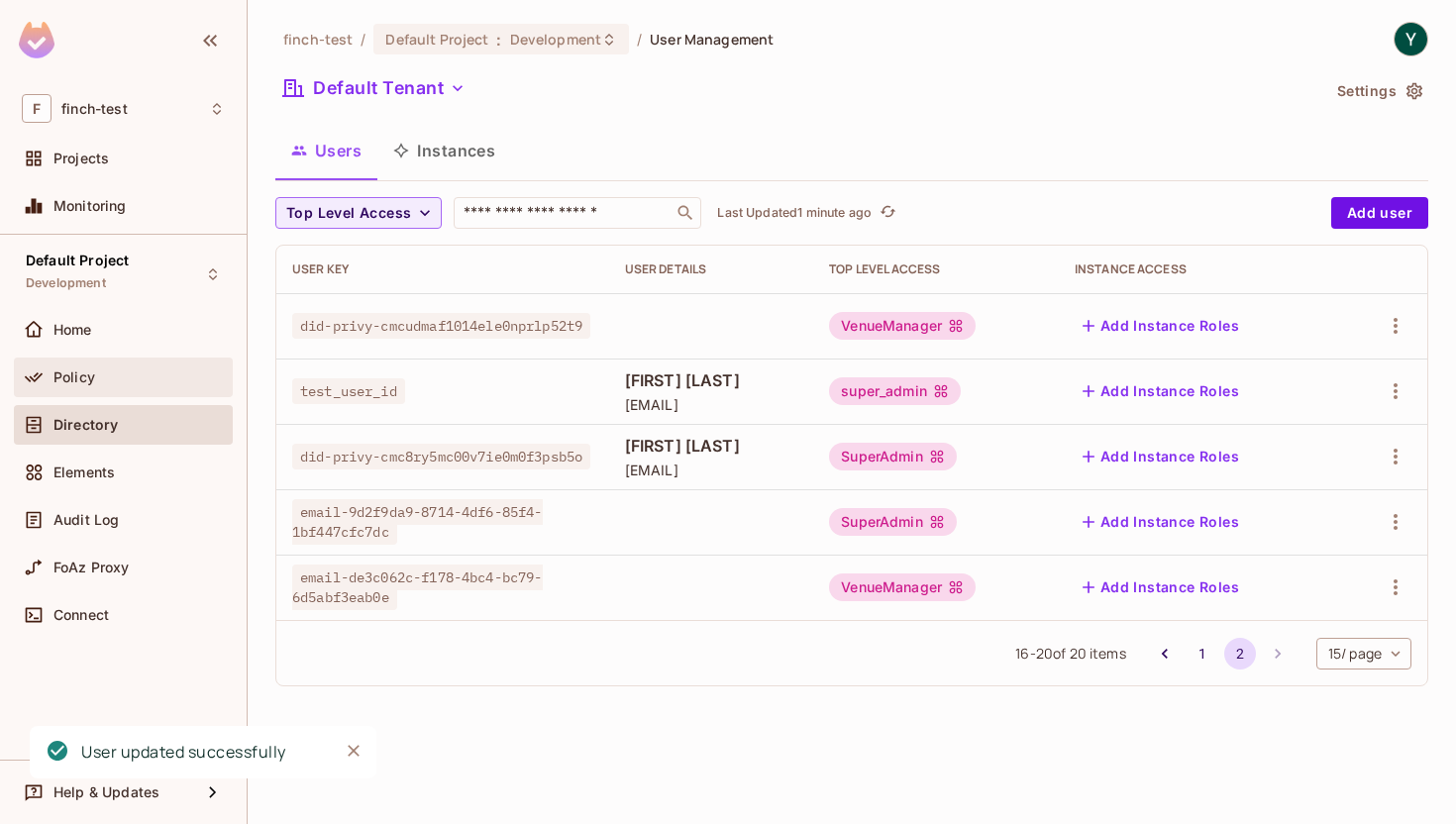 click on "Policy" at bounding box center [123, 377] 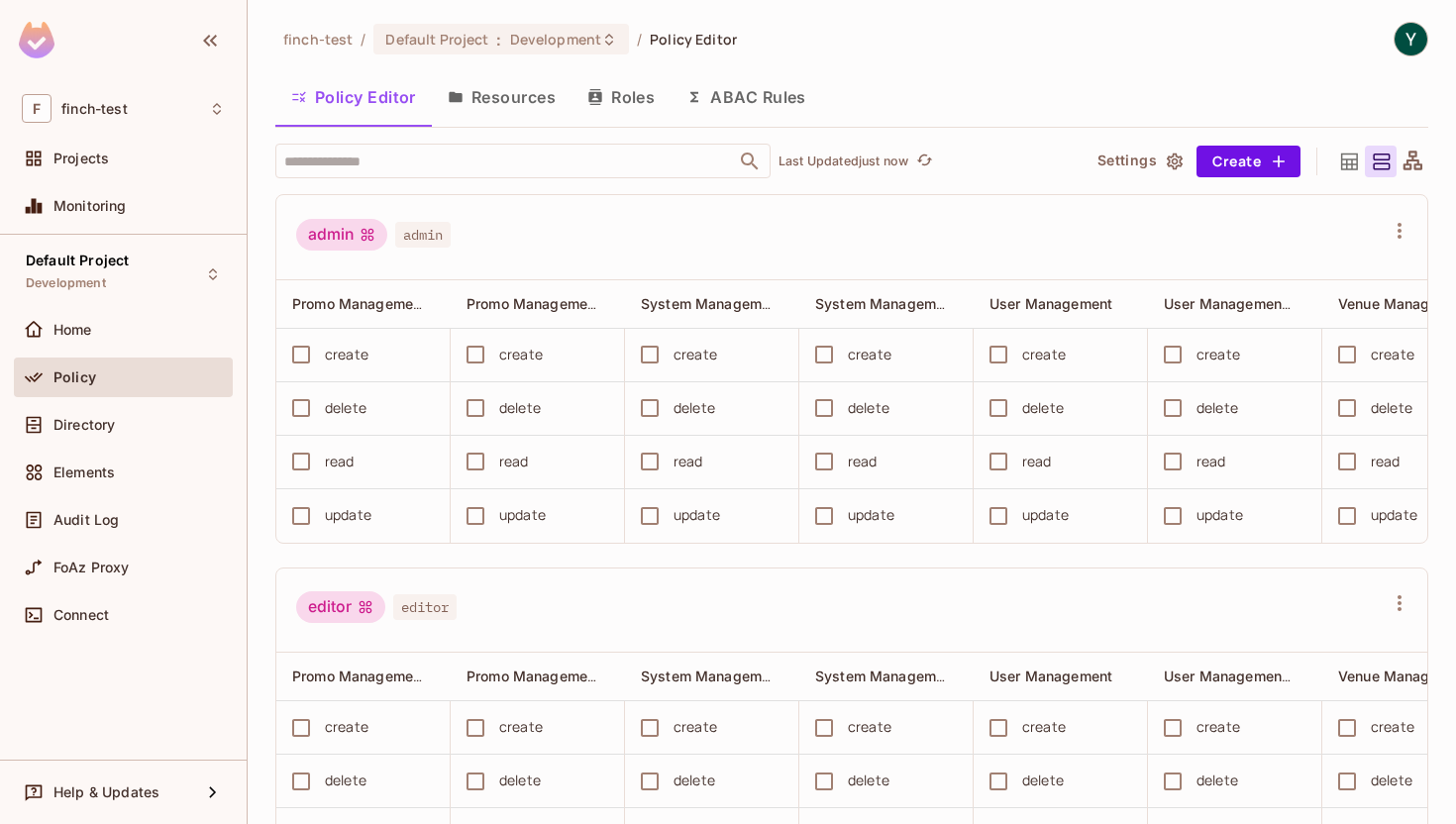 click on "Resources" at bounding box center (501, 97) 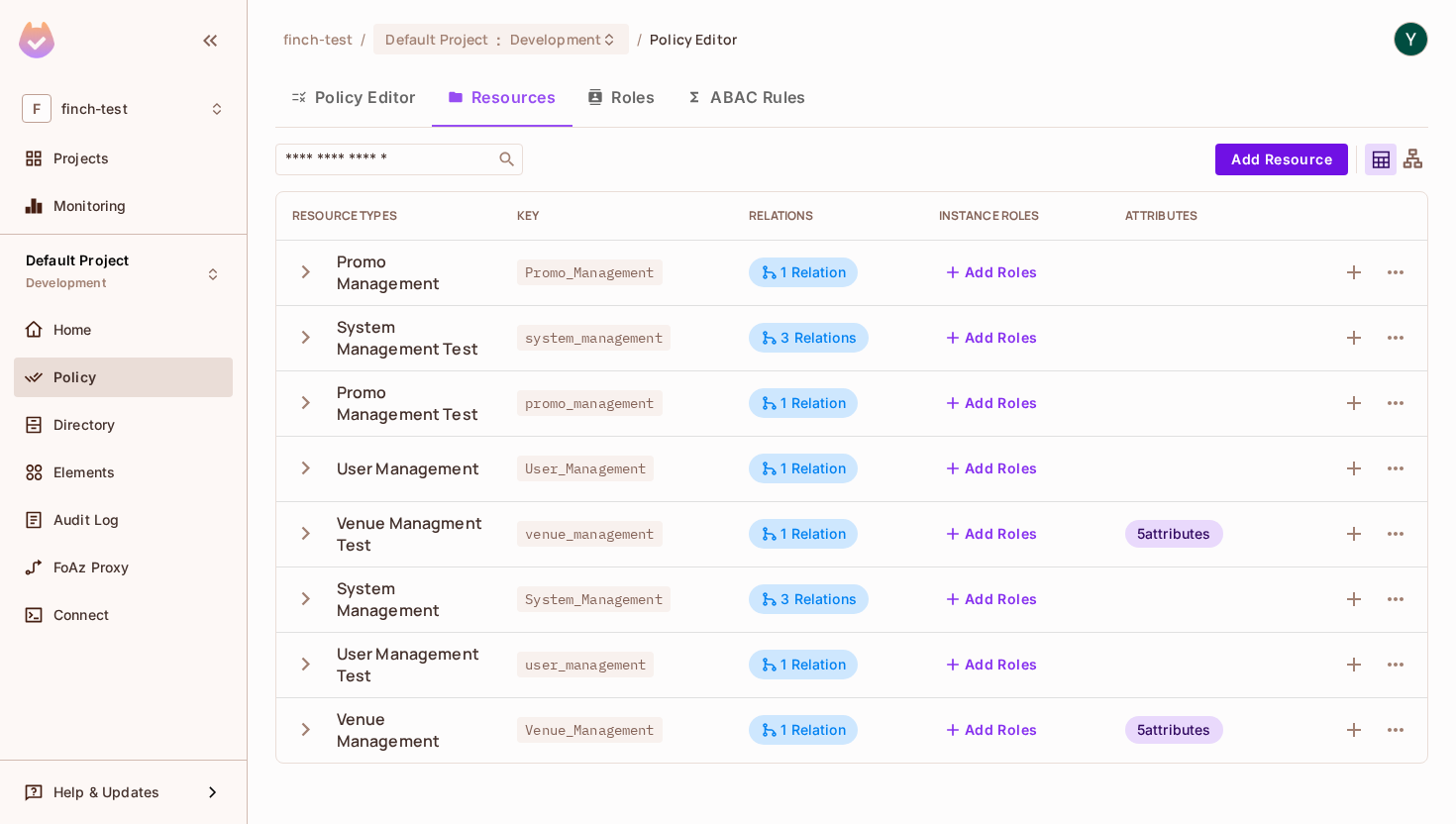 click 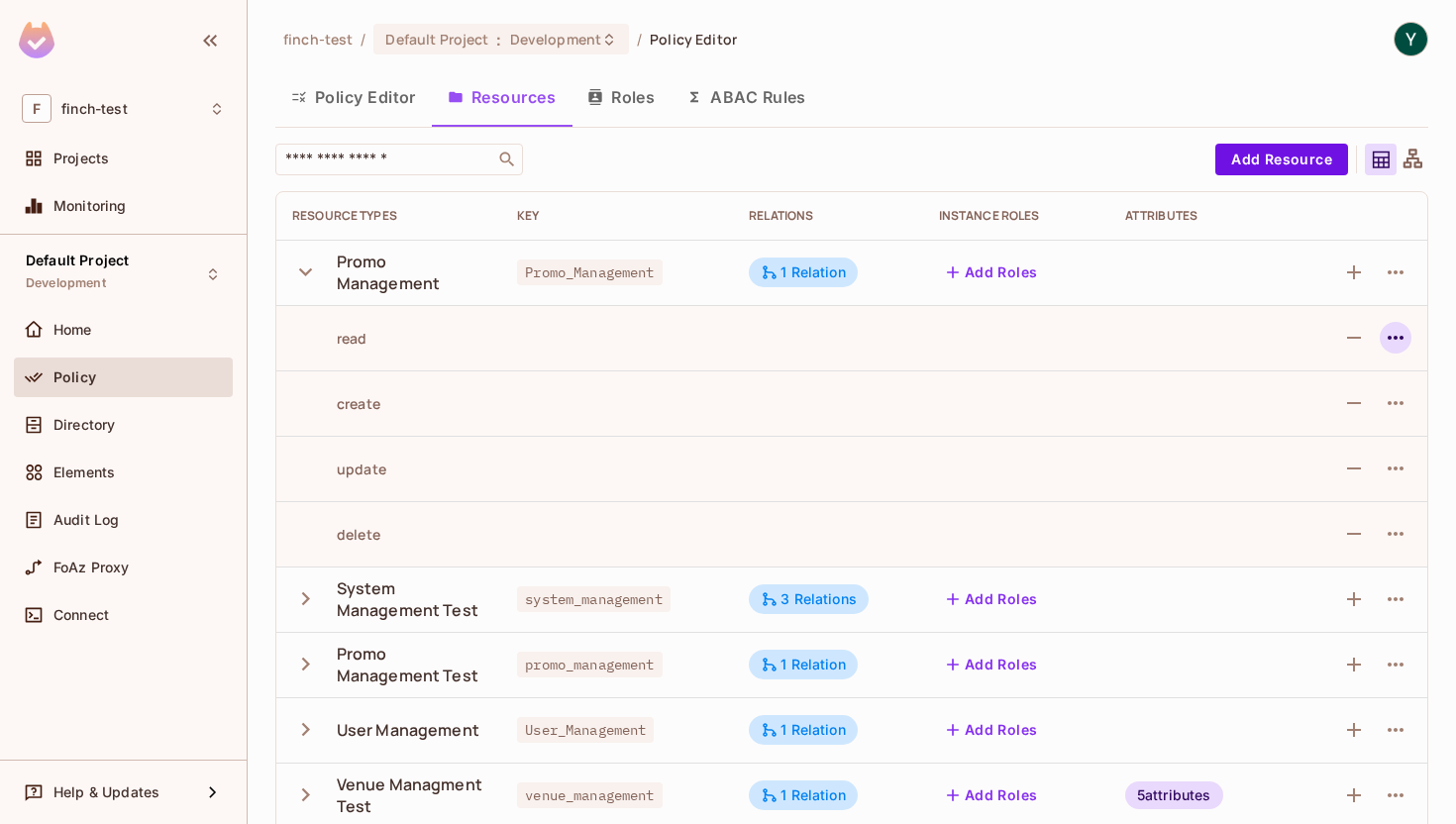 click 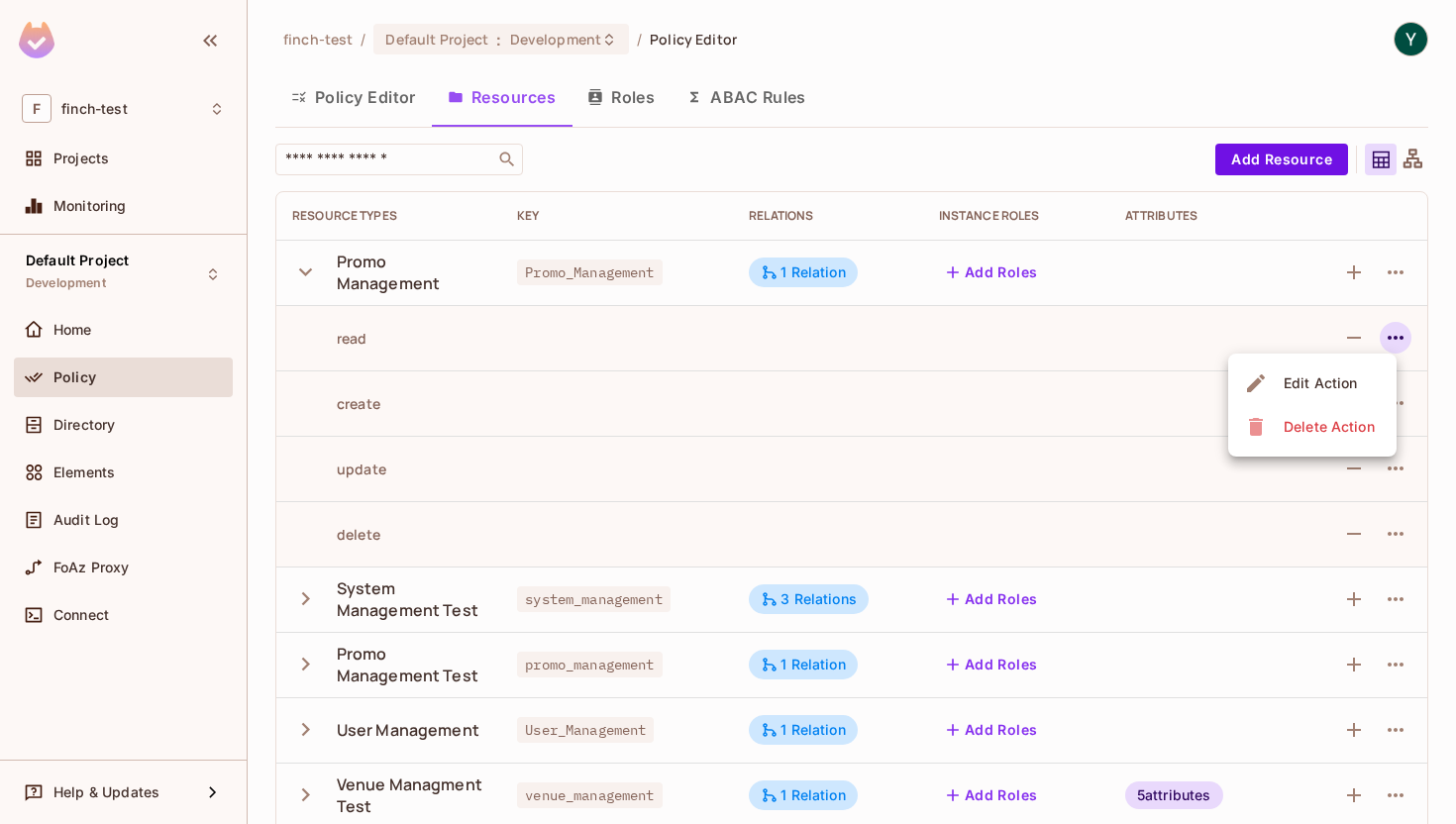 click at bounding box center [728, 412] 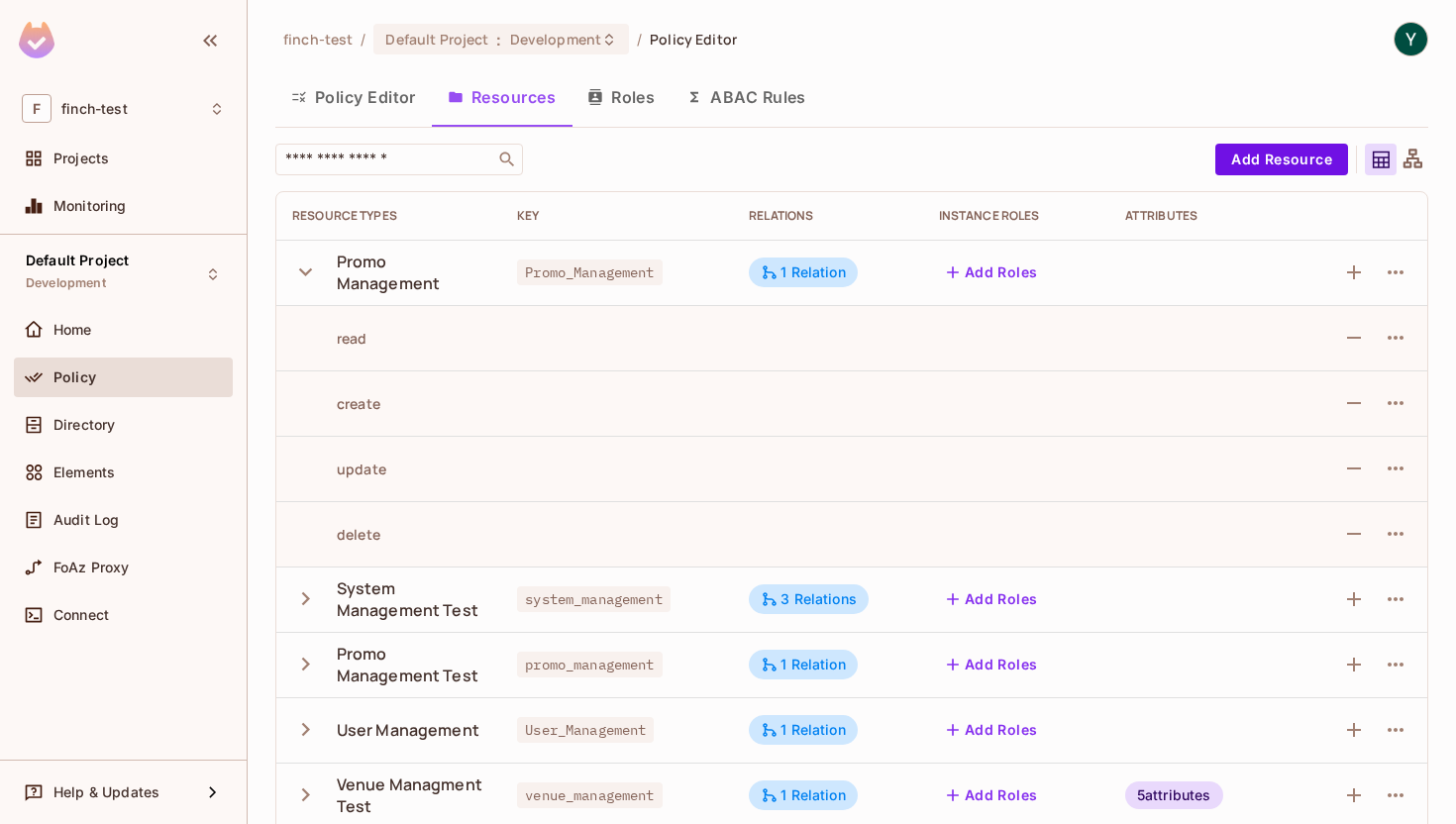 click 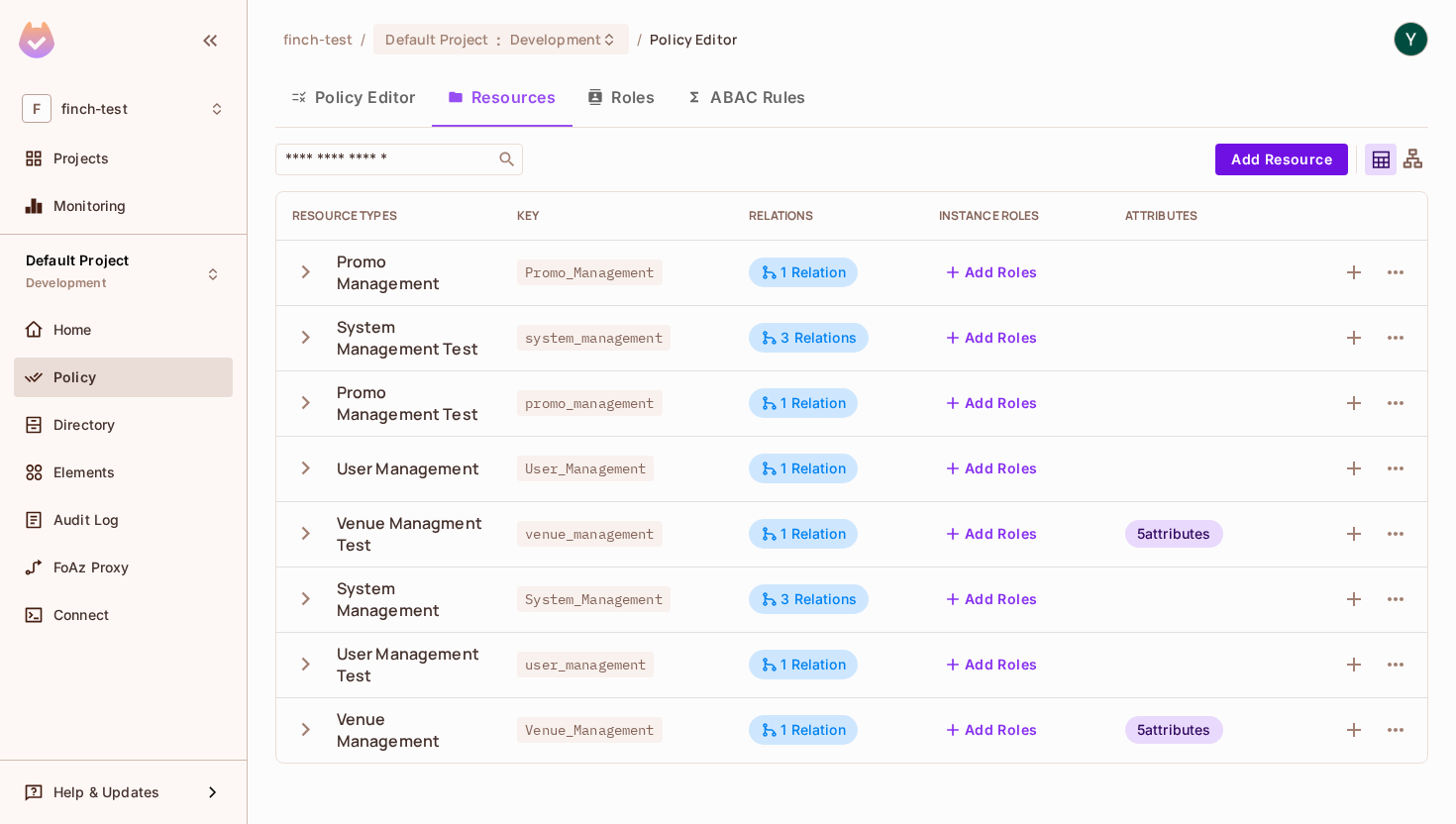 click on "ABAC Rules" at bounding box center (746, 97) 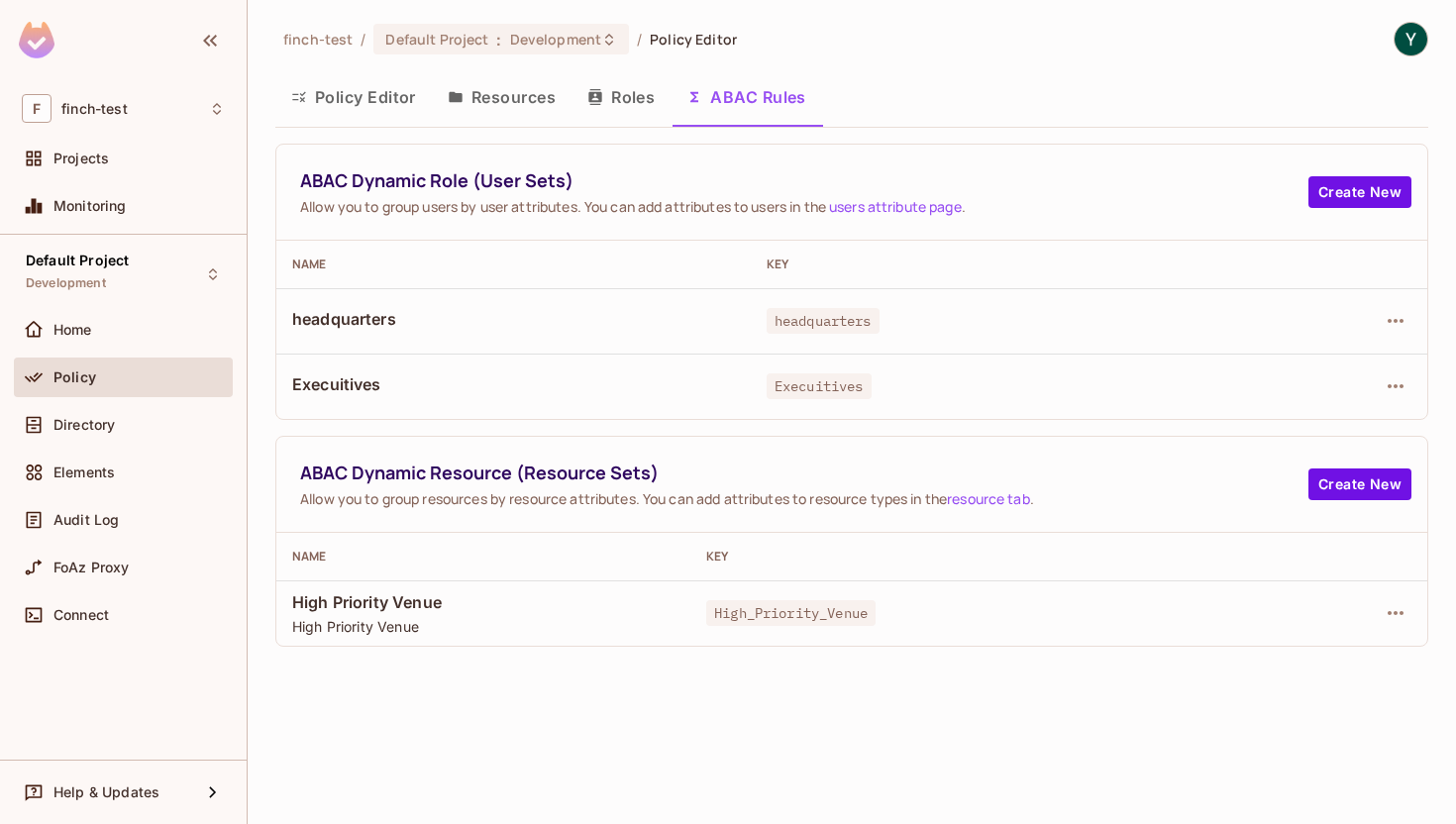 click on "Resources" at bounding box center [501, 97] 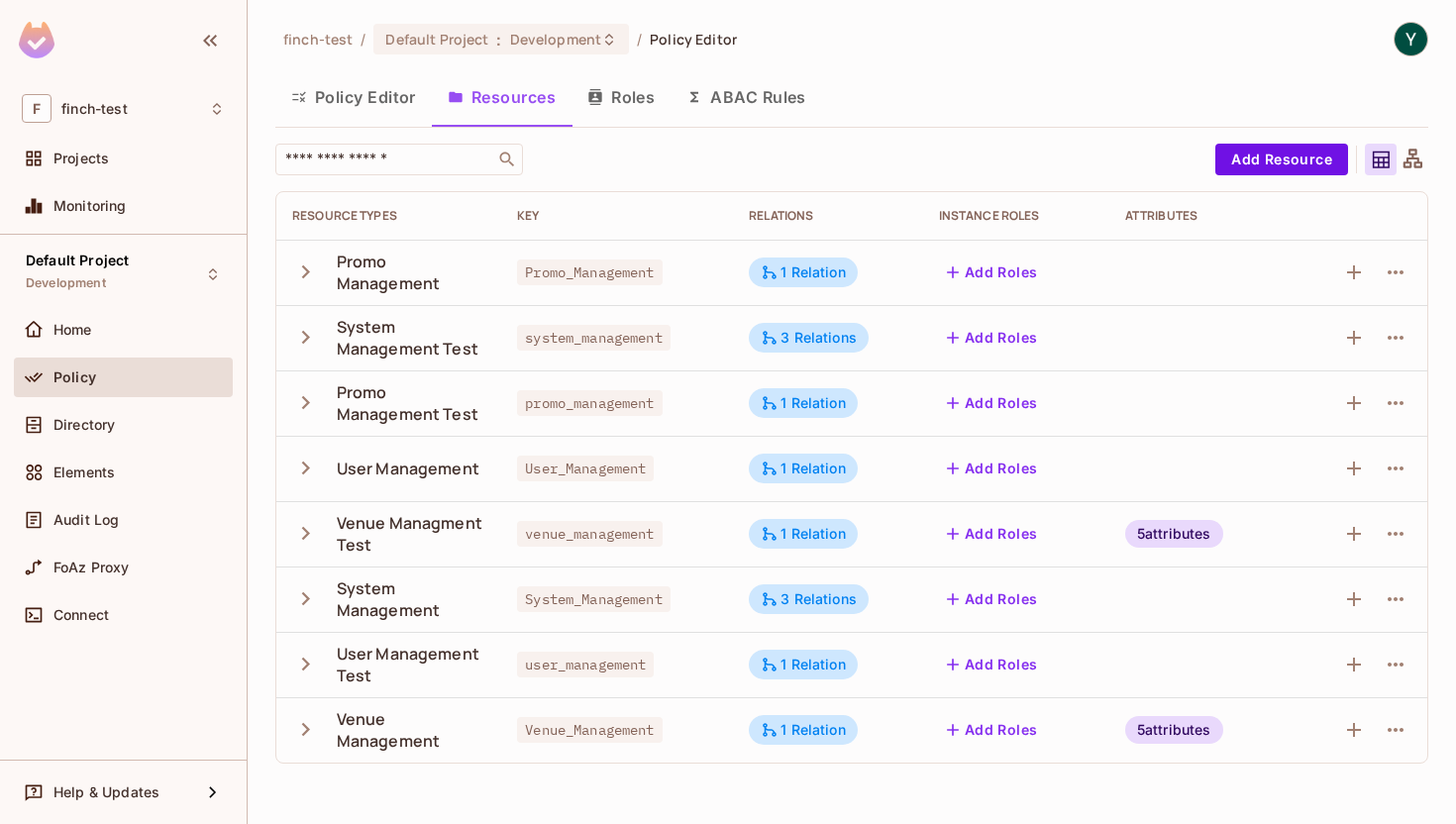 click on "ABAC Rules" at bounding box center (746, 97) 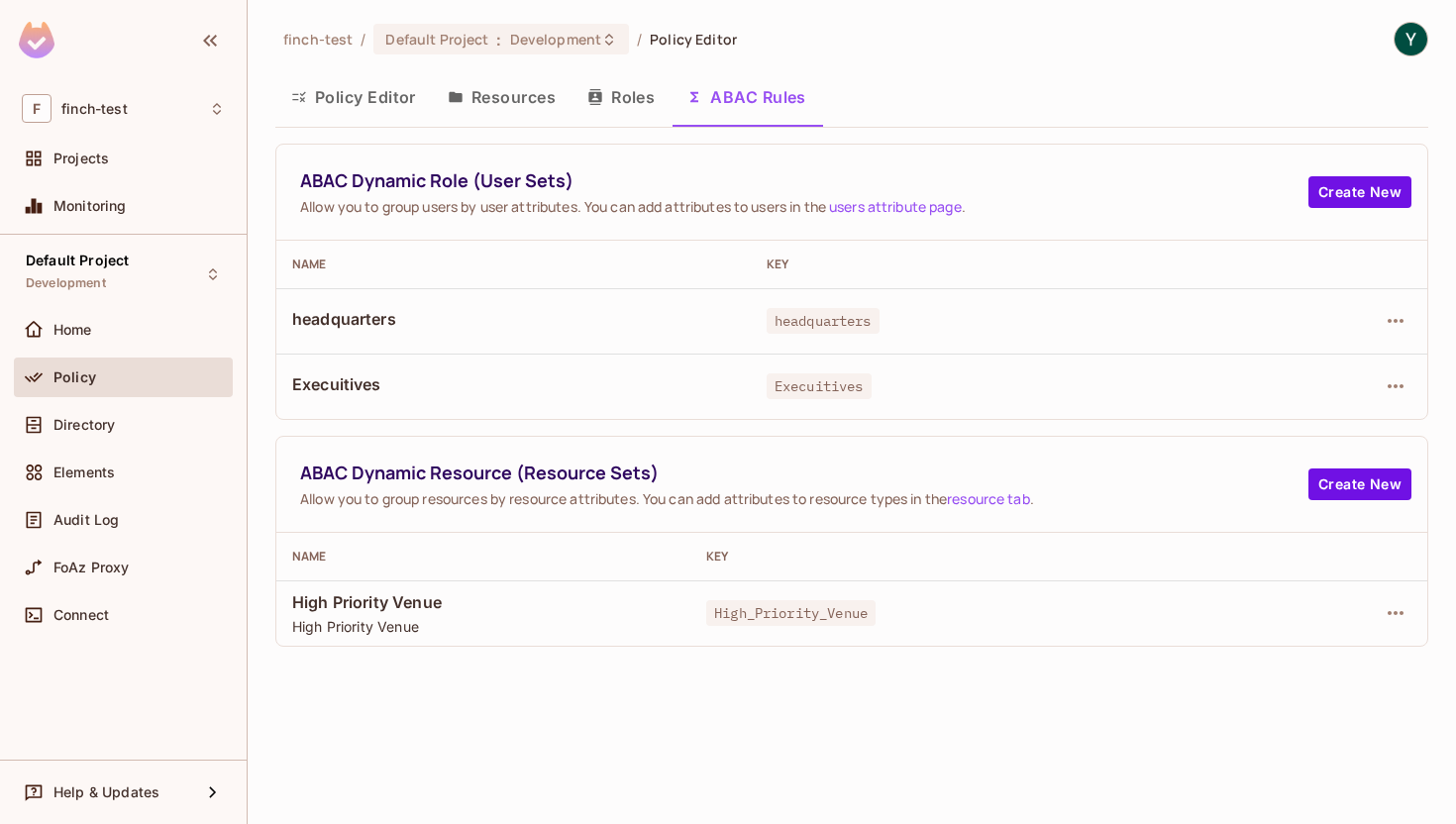 click on "Resources" at bounding box center [501, 97] 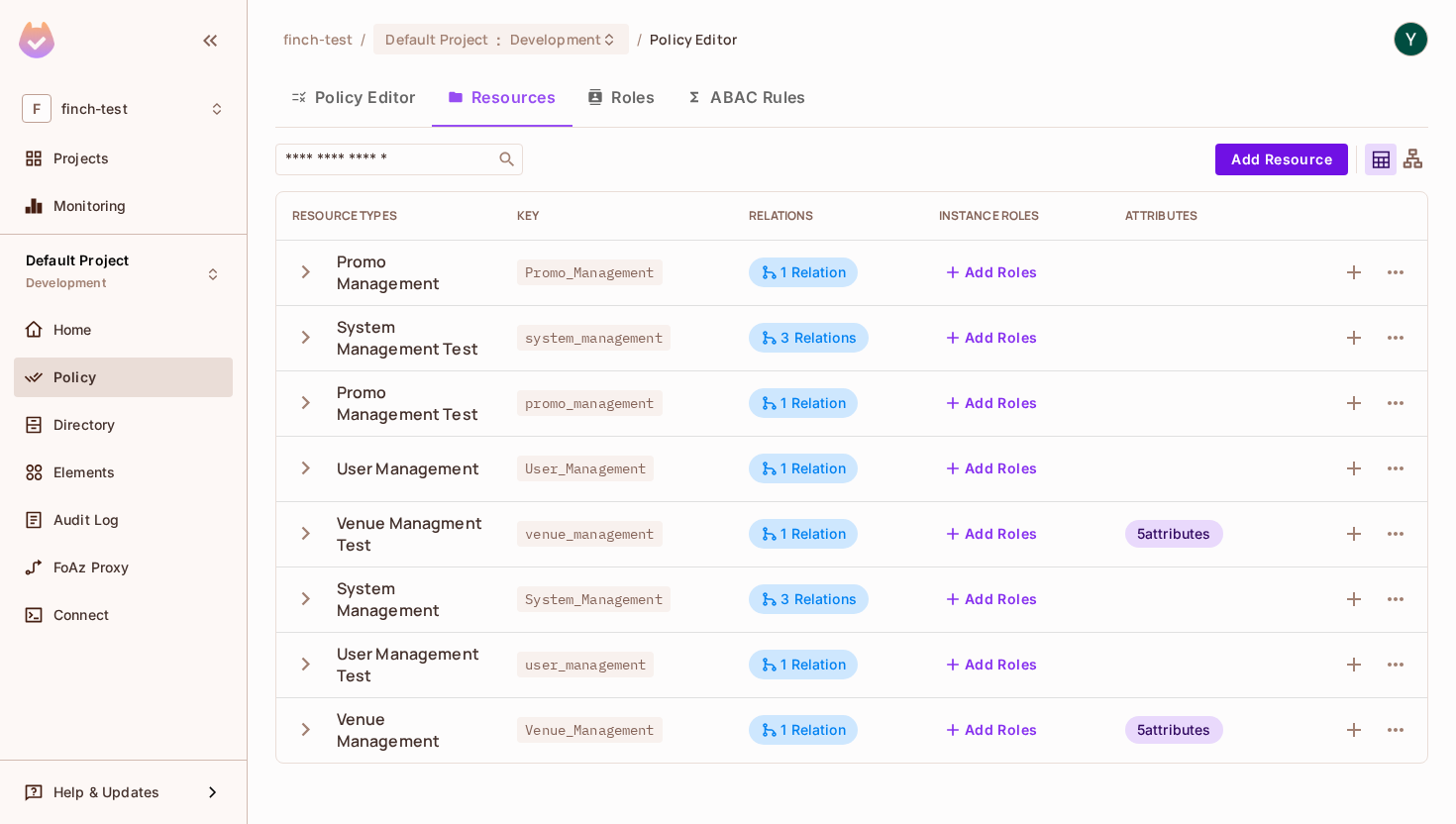 click on "ABAC Rules" at bounding box center [746, 97] 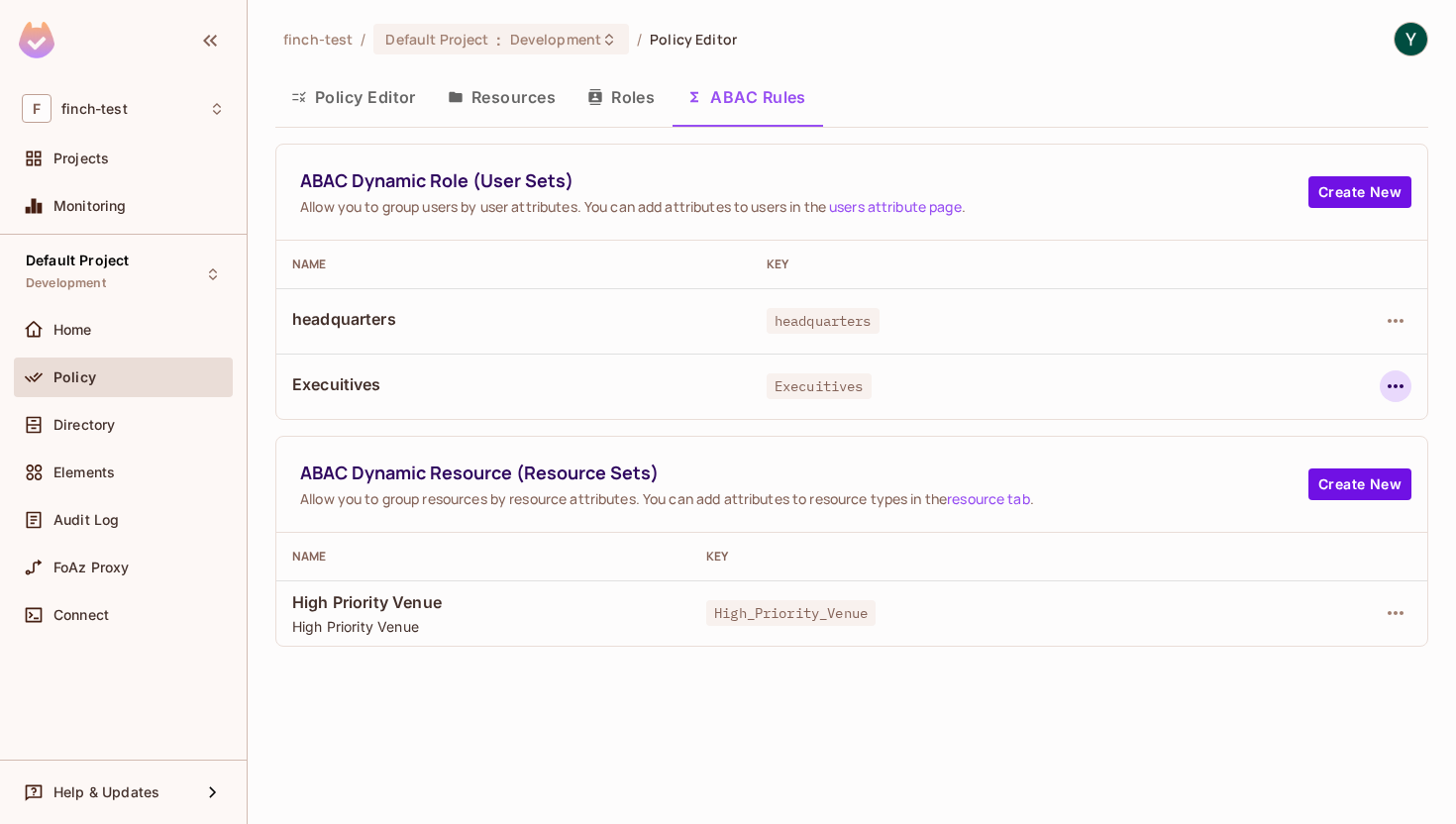 click 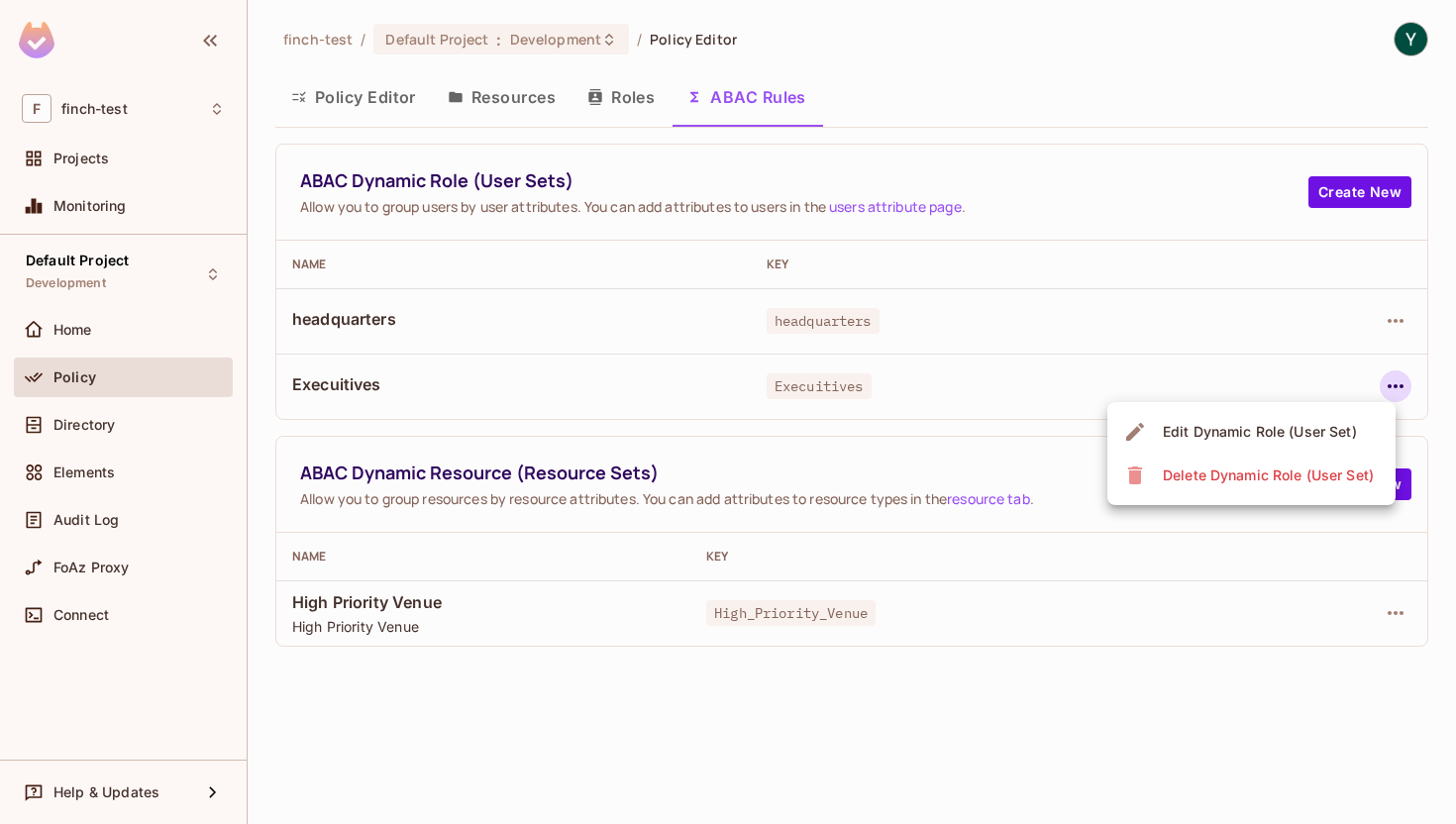 click on "Edit Dynamic Role (User Set)" at bounding box center [1260, 432] 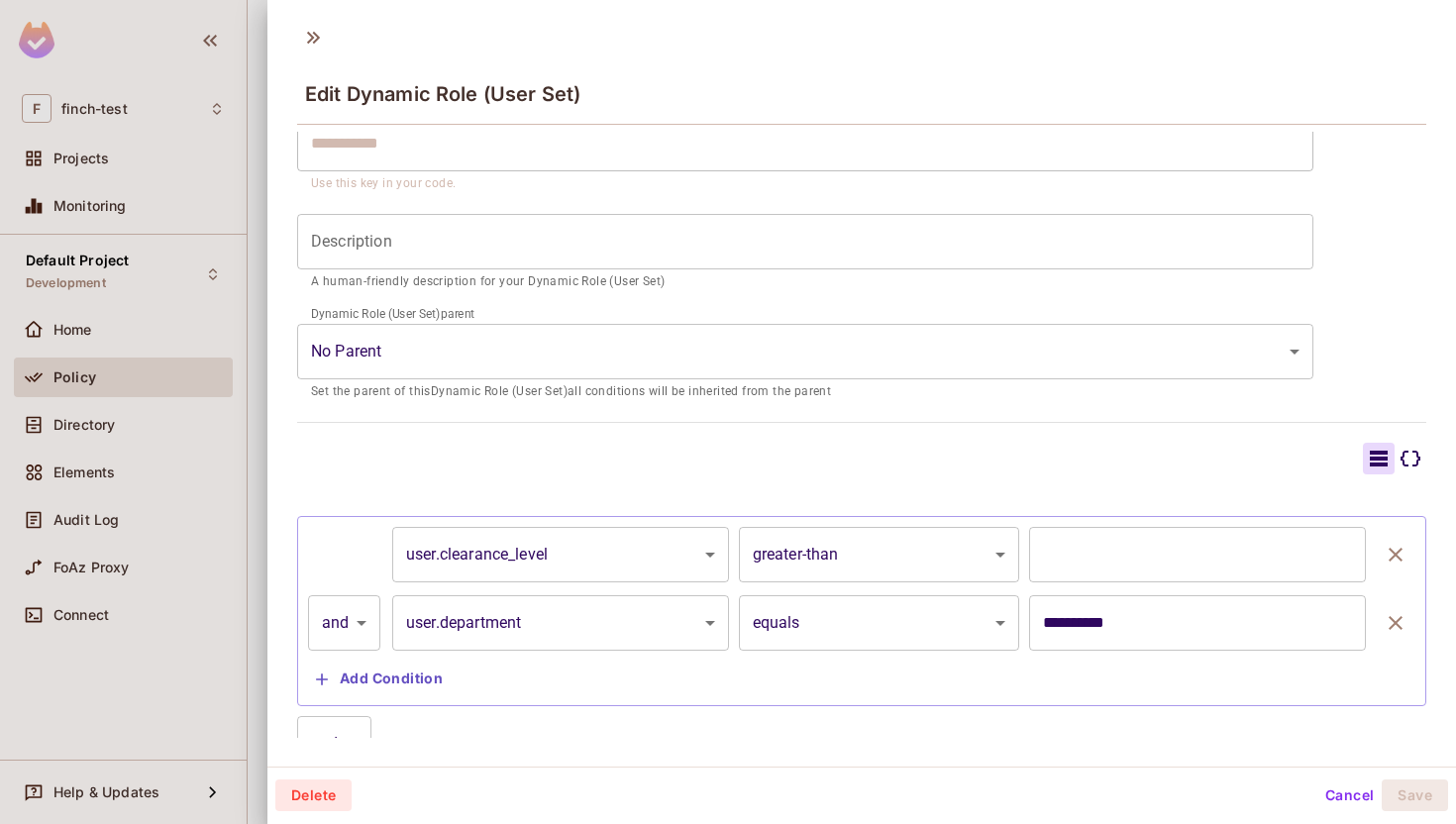 scroll, scrollTop: 0, scrollLeft: 0, axis: both 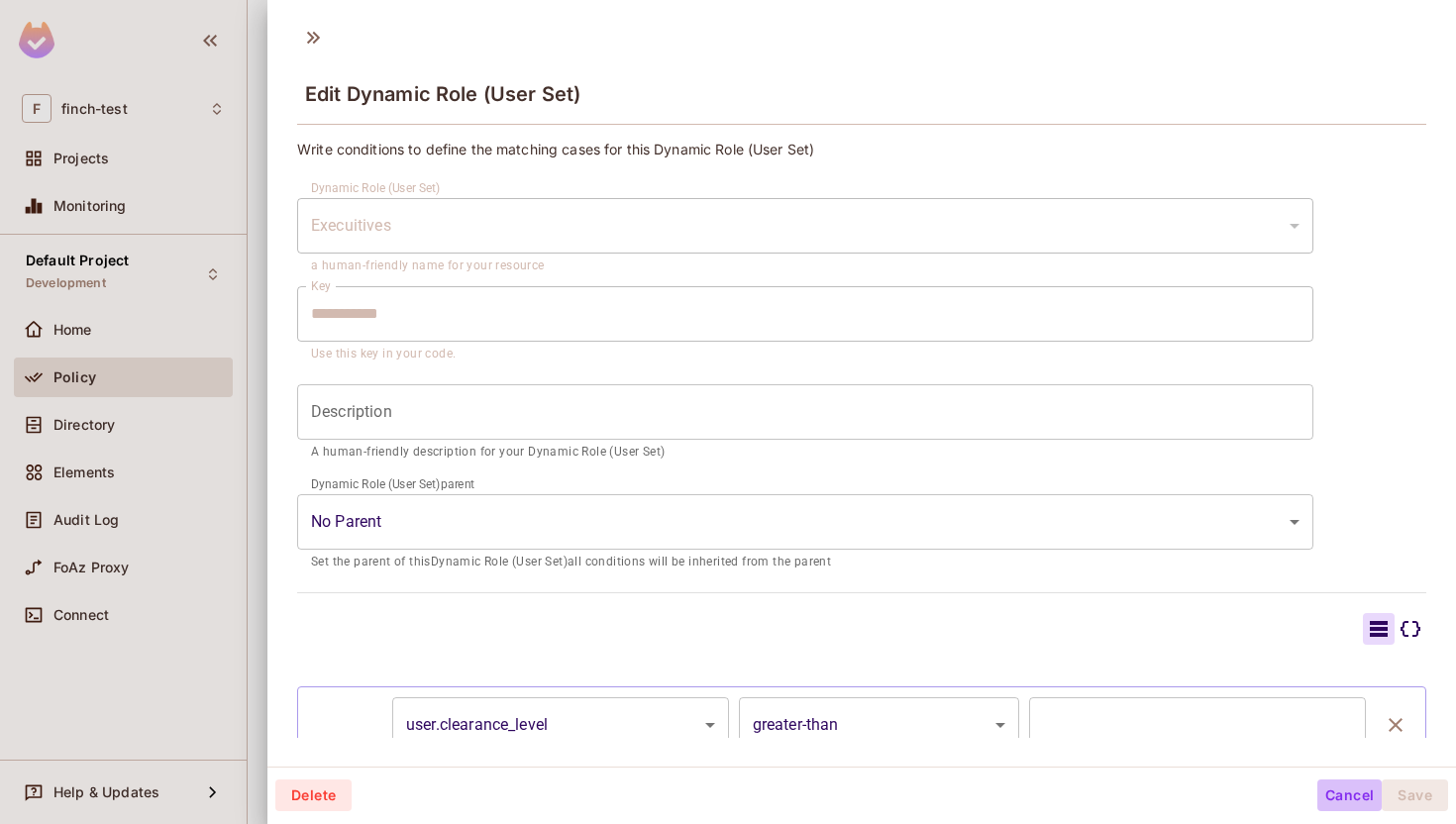 click on "Cancel" at bounding box center (1349, 795) 